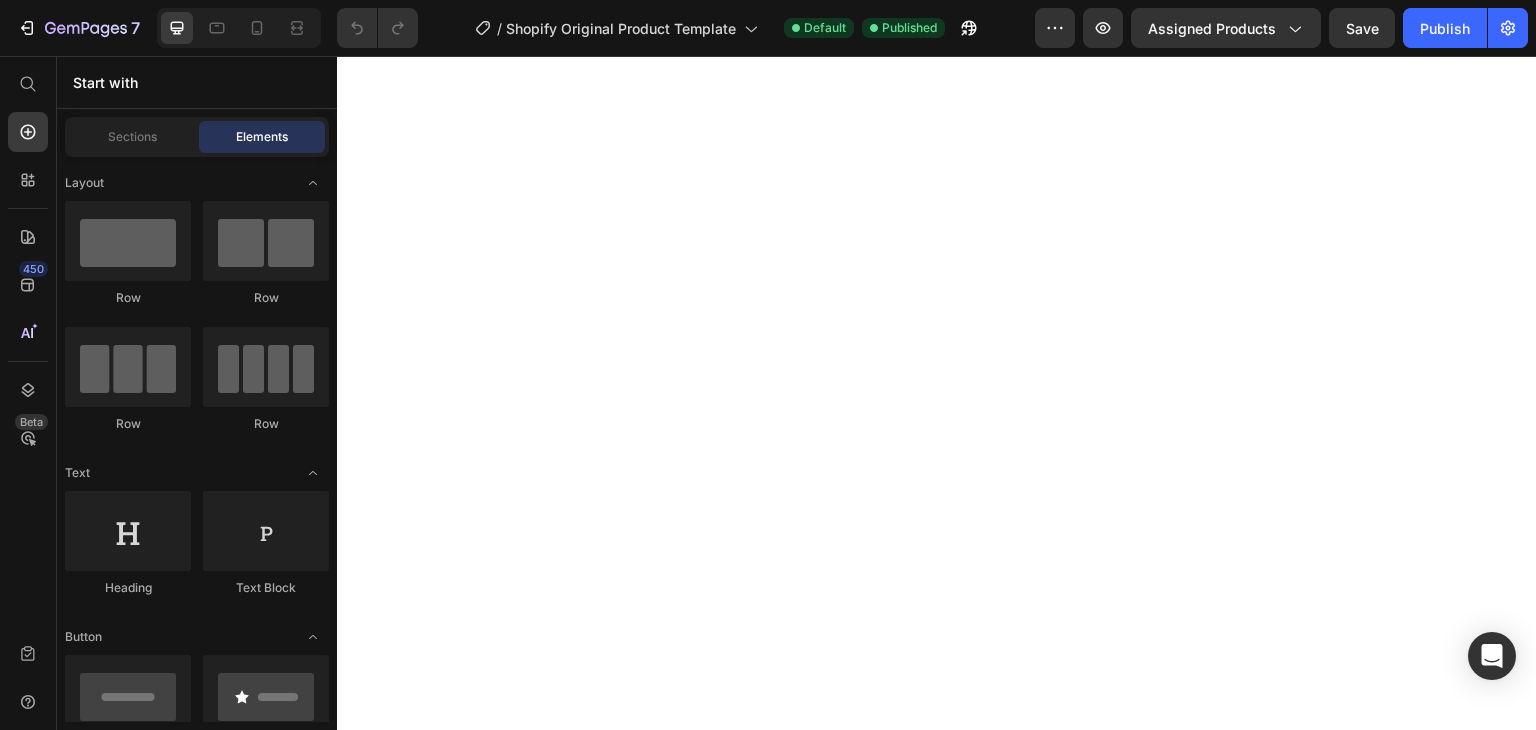 scroll, scrollTop: 0, scrollLeft: 0, axis: both 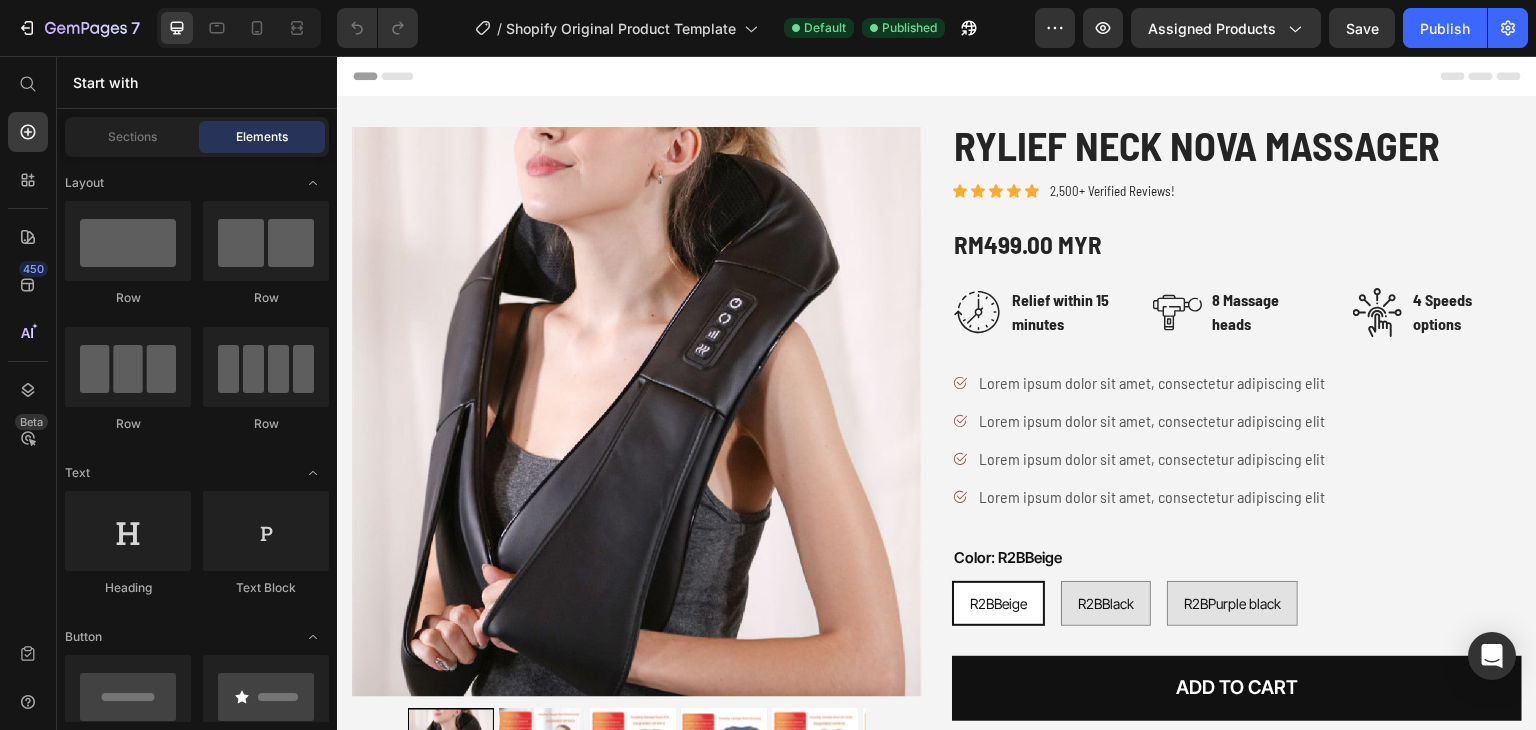 click on "7   /  Shopify Original Product Template Default Published Preview Assigned Products  Save   Publish" 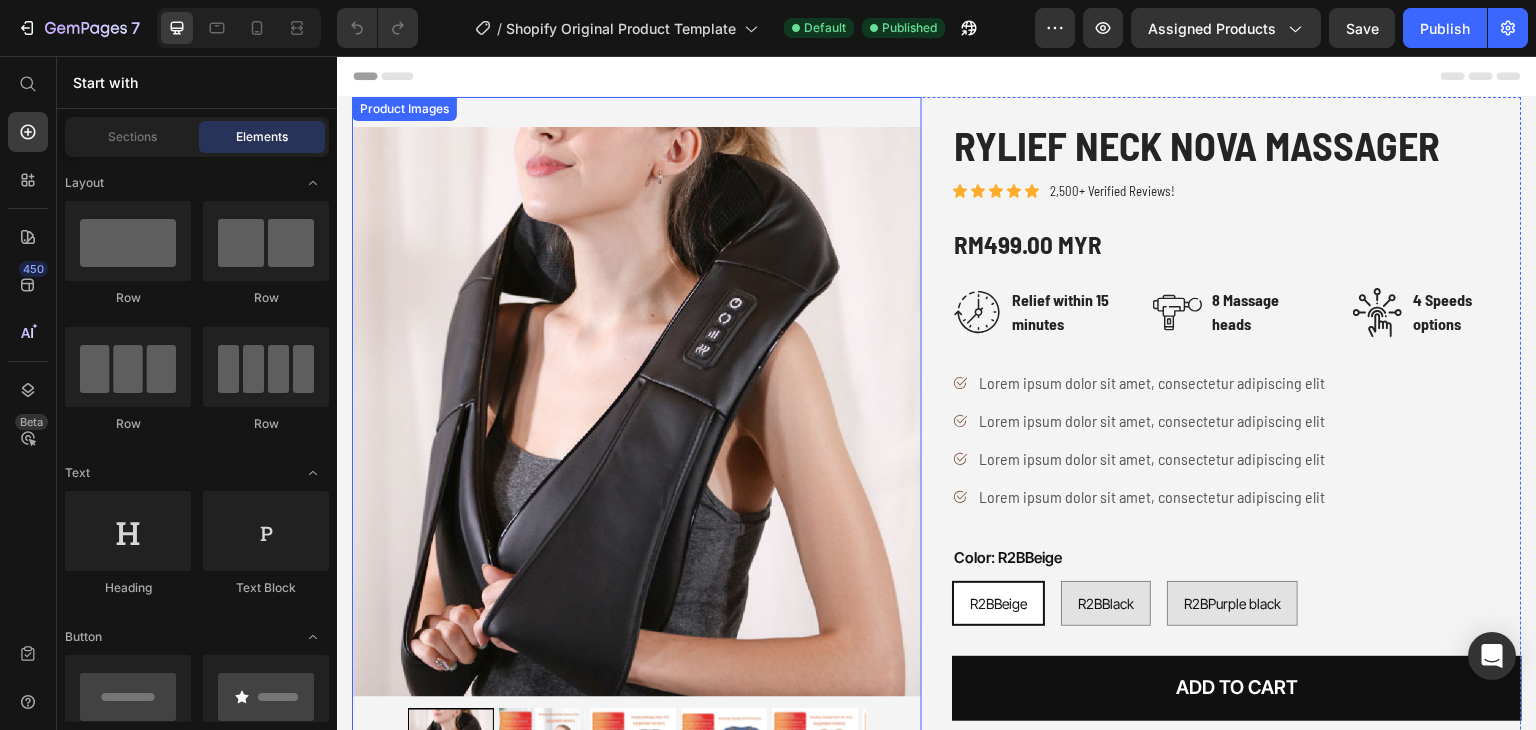 click at bounding box center (637, 412) 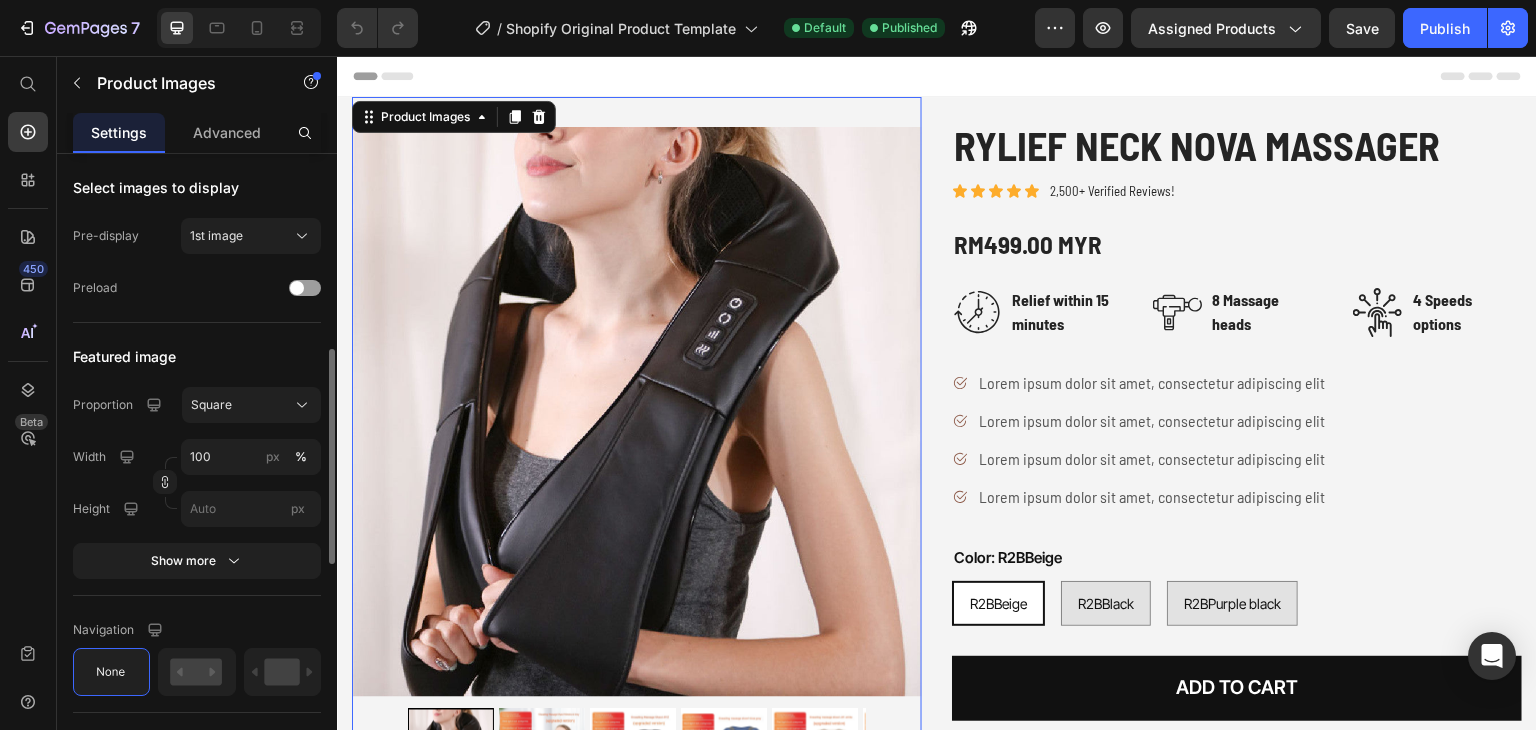 scroll, scrollTop: 551, scrollLeft: 0, axis: vertical 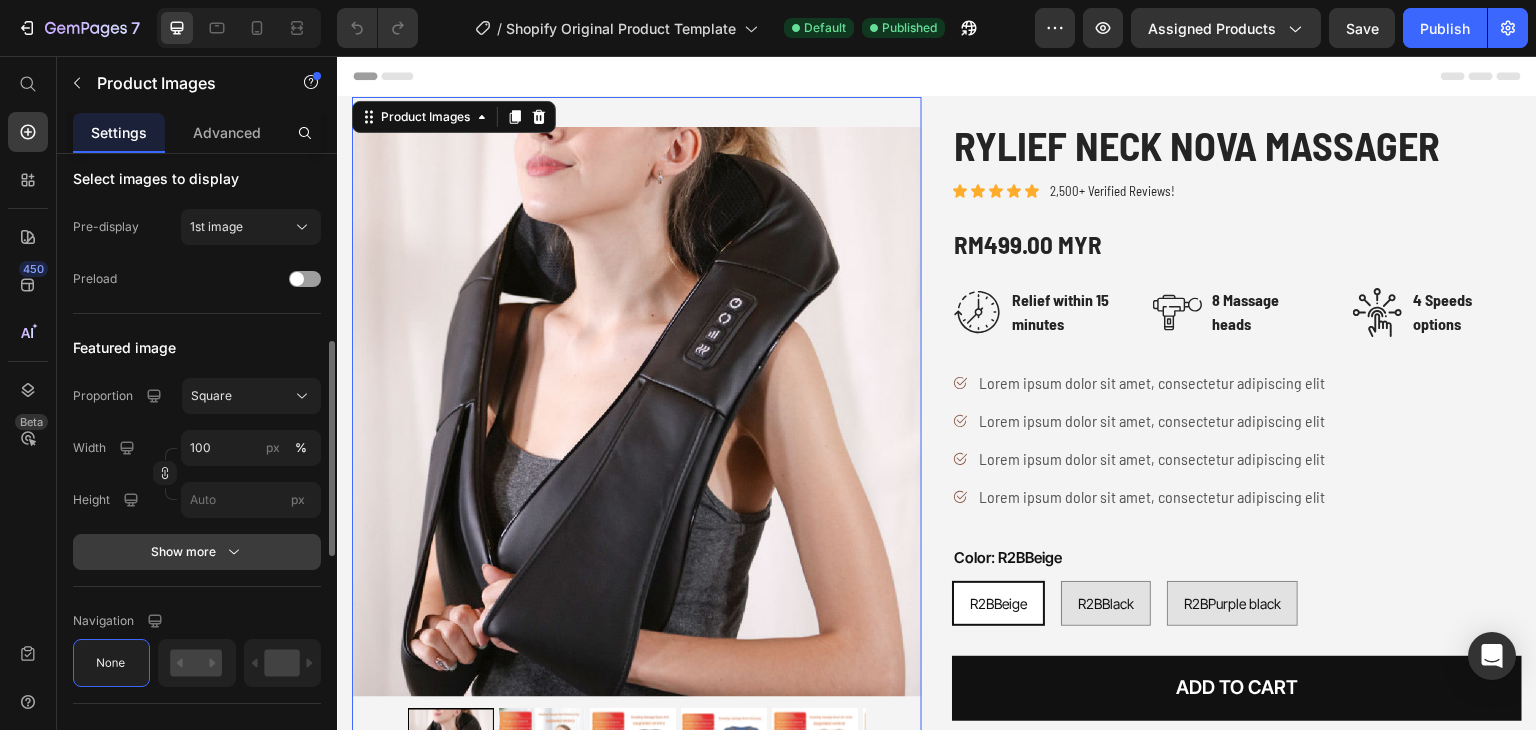 click on "Show more" at bounding box center [197, 552] 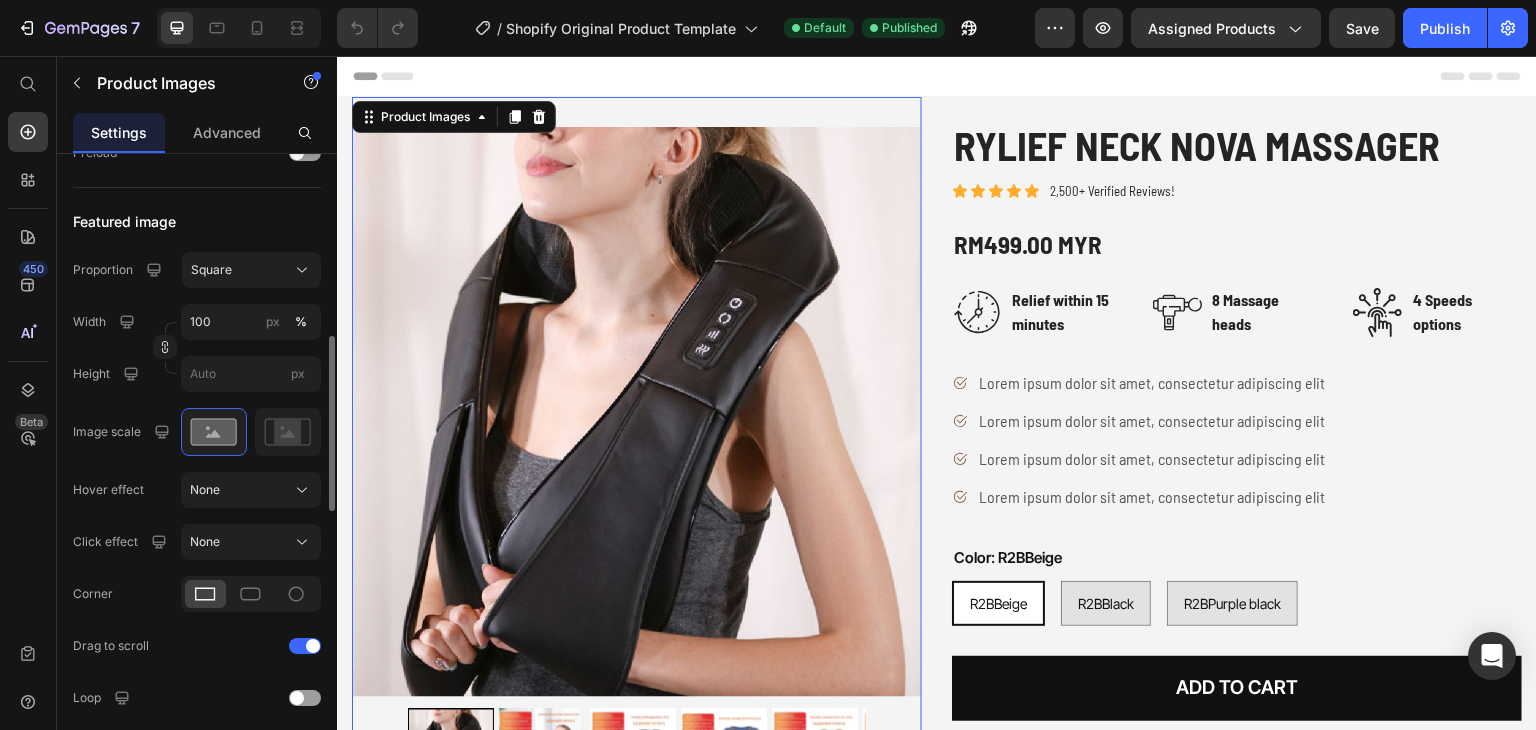 scroll, scrollTop: 680, scrollLeft: 0, axis: vertical 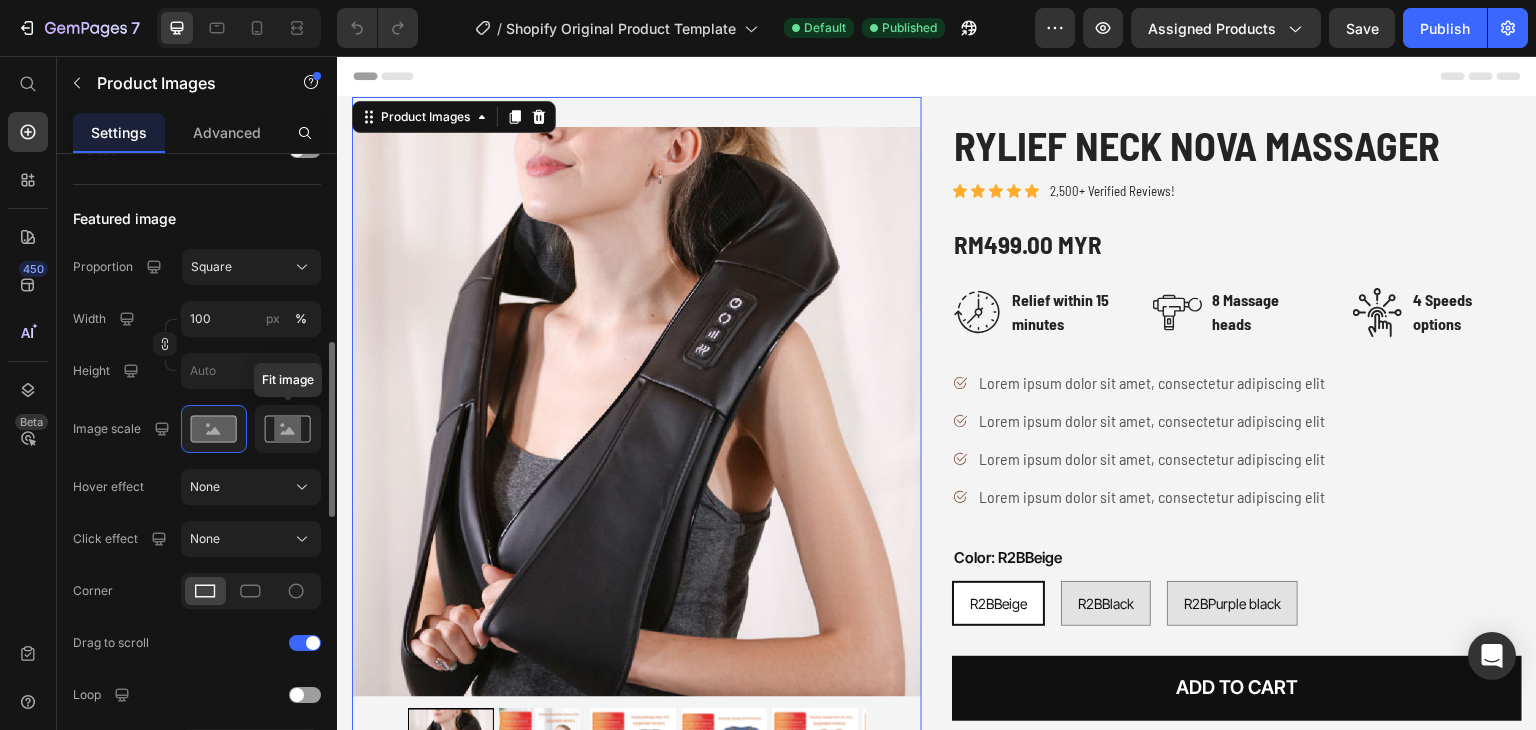 click 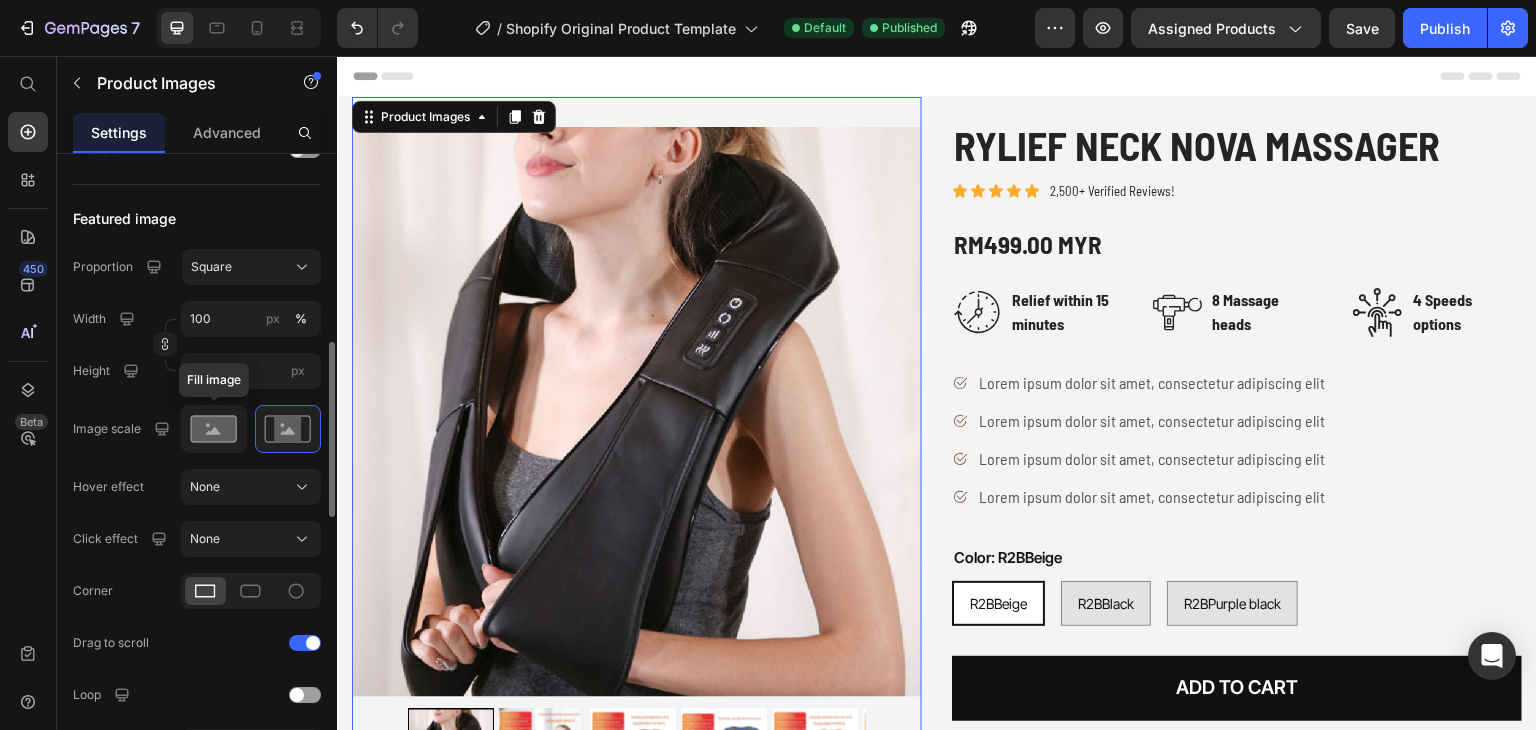 click 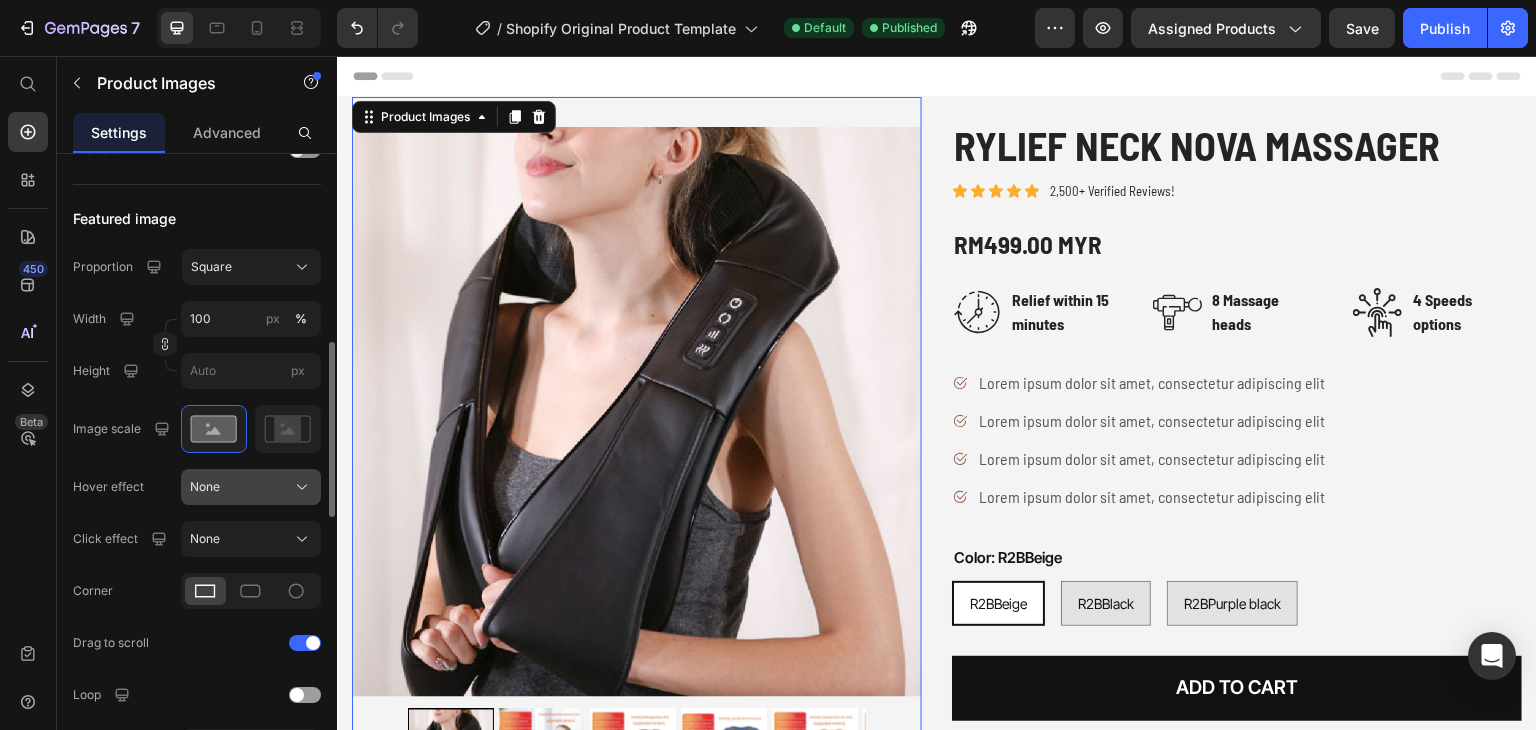 drag, startPoint x: 265, startPoint y: 421, endPoint x: 240, endPoint y: 485, distance: 68.70953 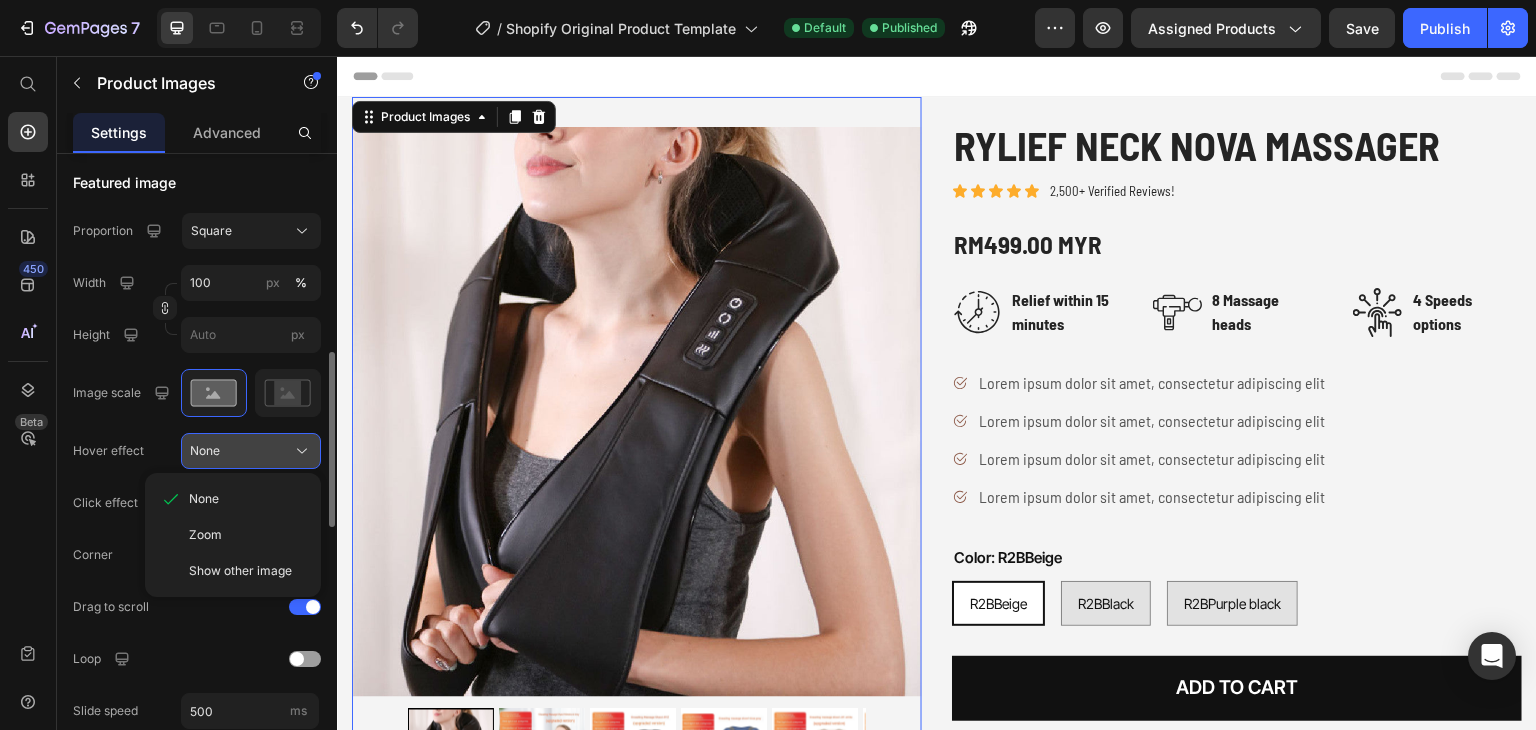 scroll, scrollTop: 716, scrollLeft: 0, axis: vertical 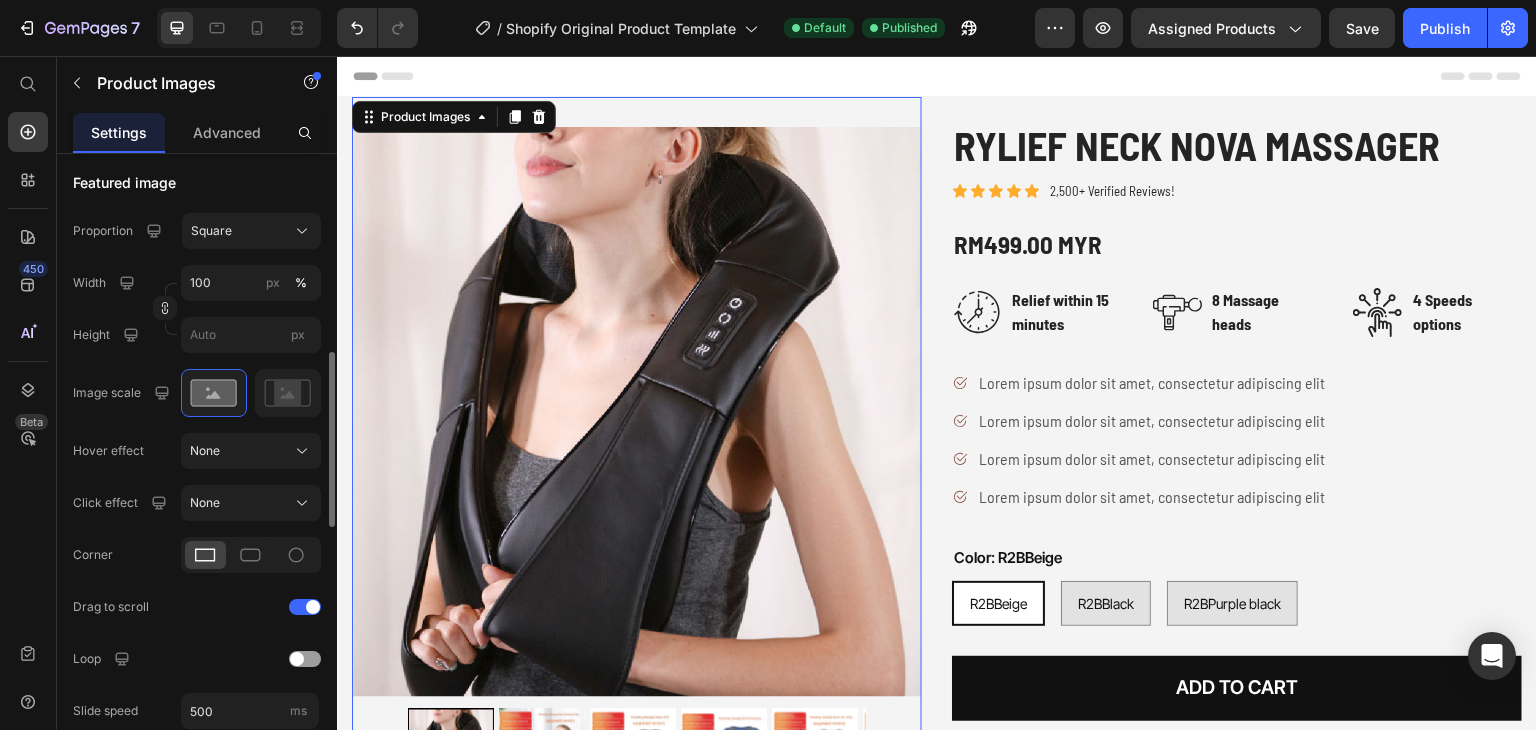 click on "Hover effect None" 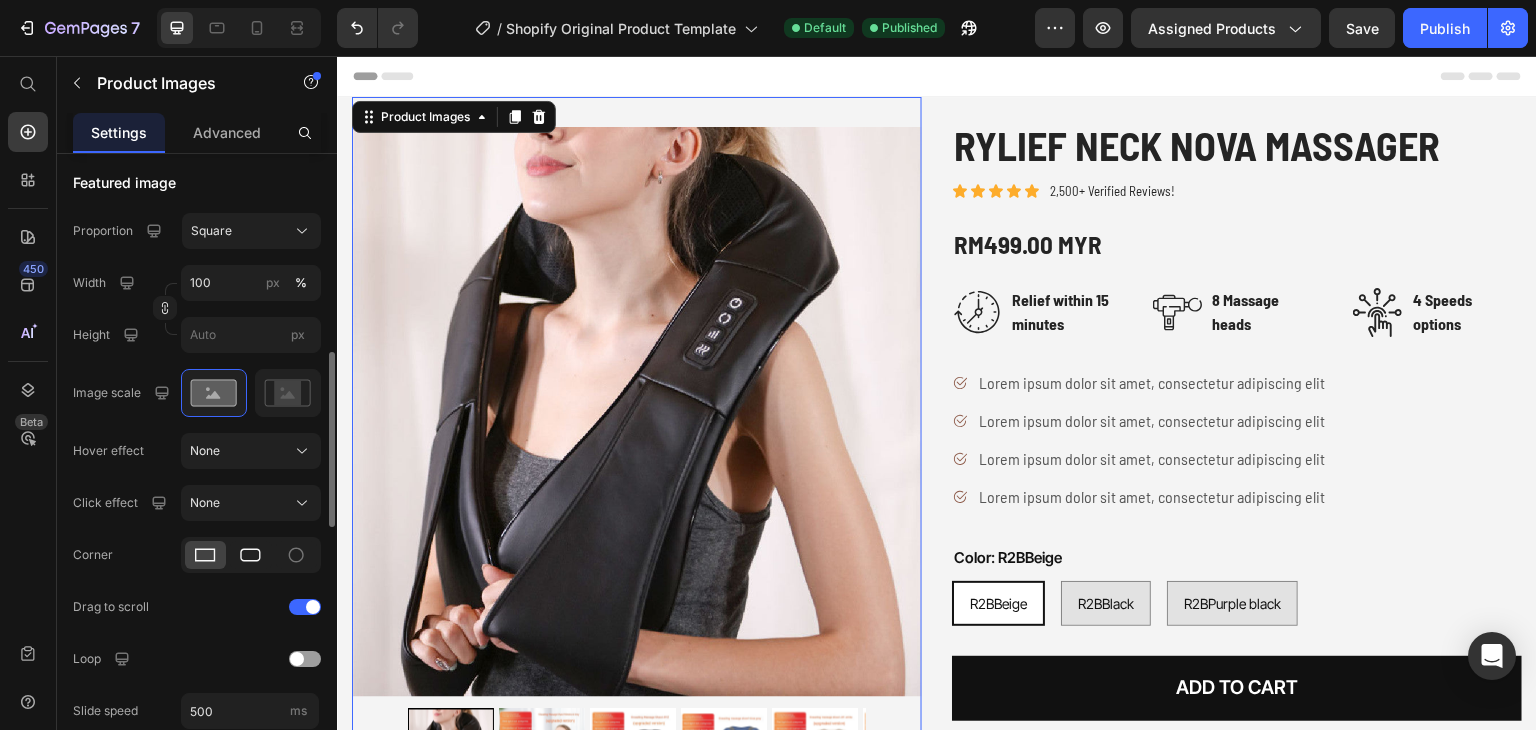 click 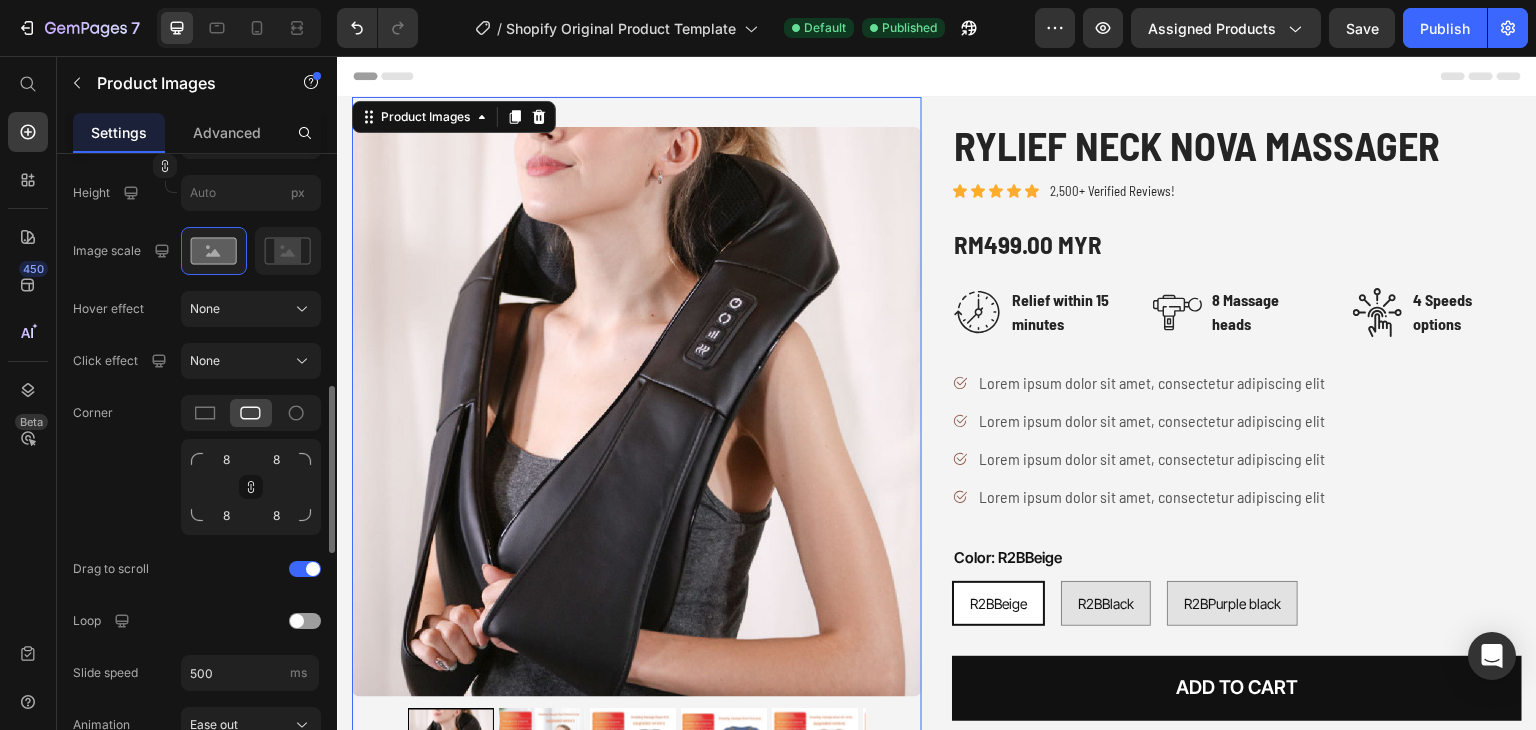 scroll, scrollTop: 863, scrollLeft: 0, axis: vertical 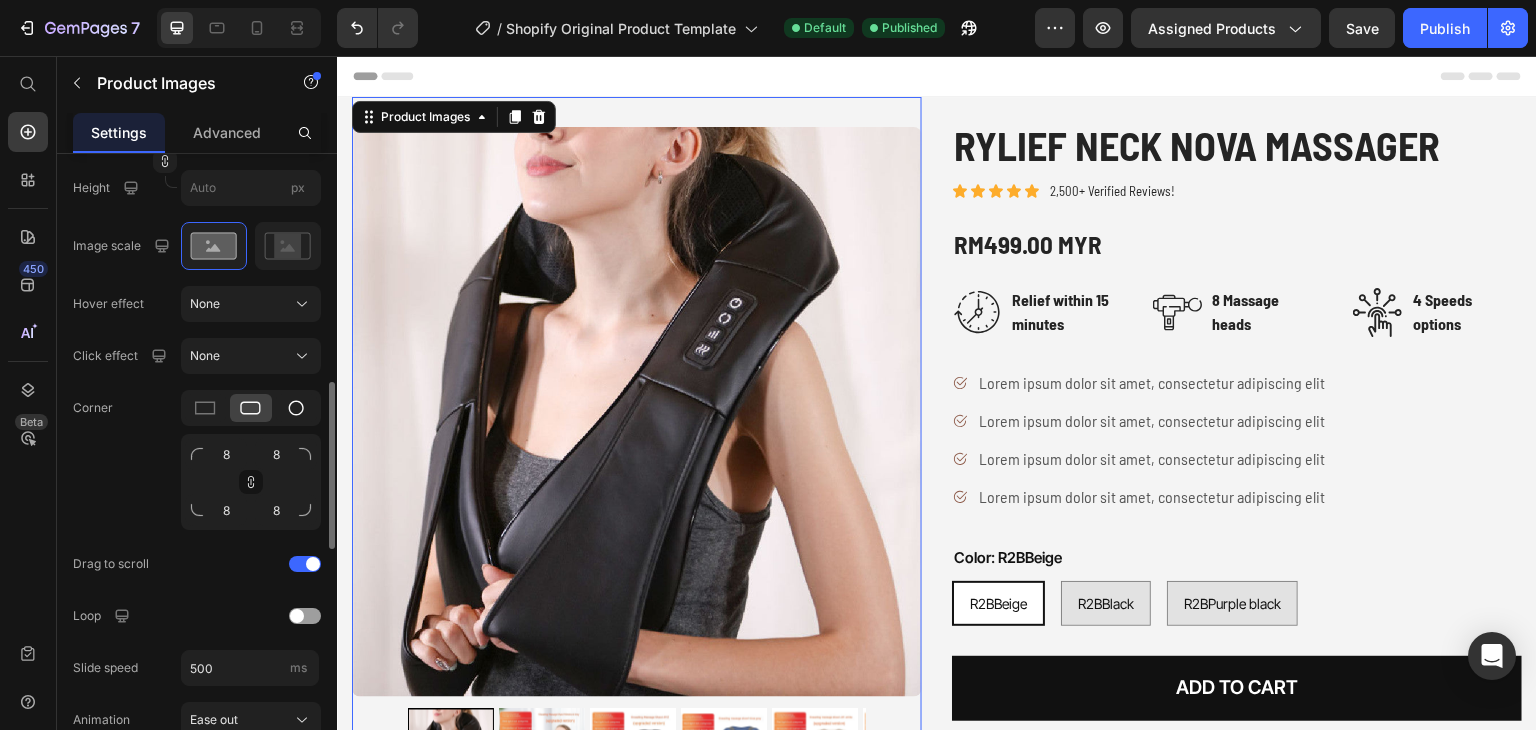 click 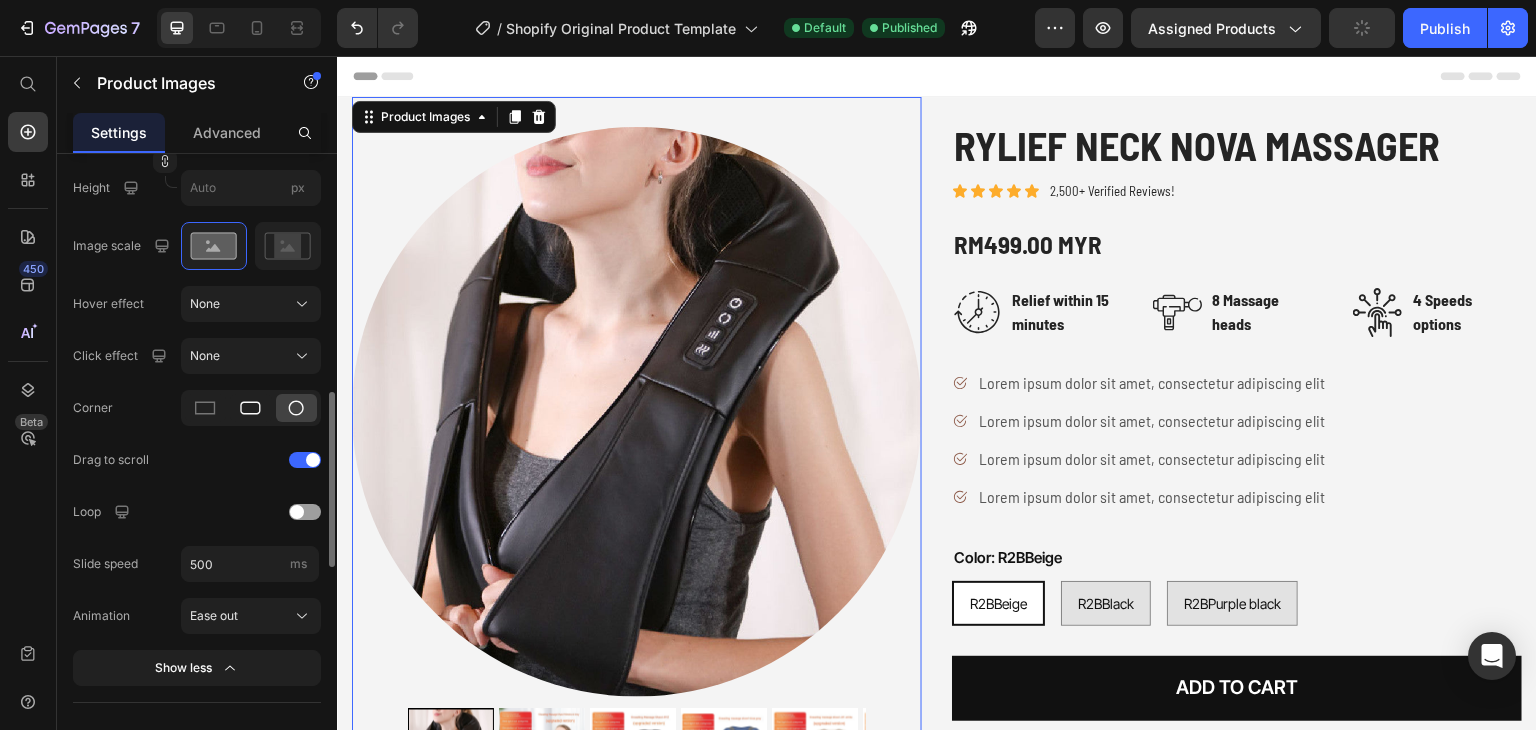 click 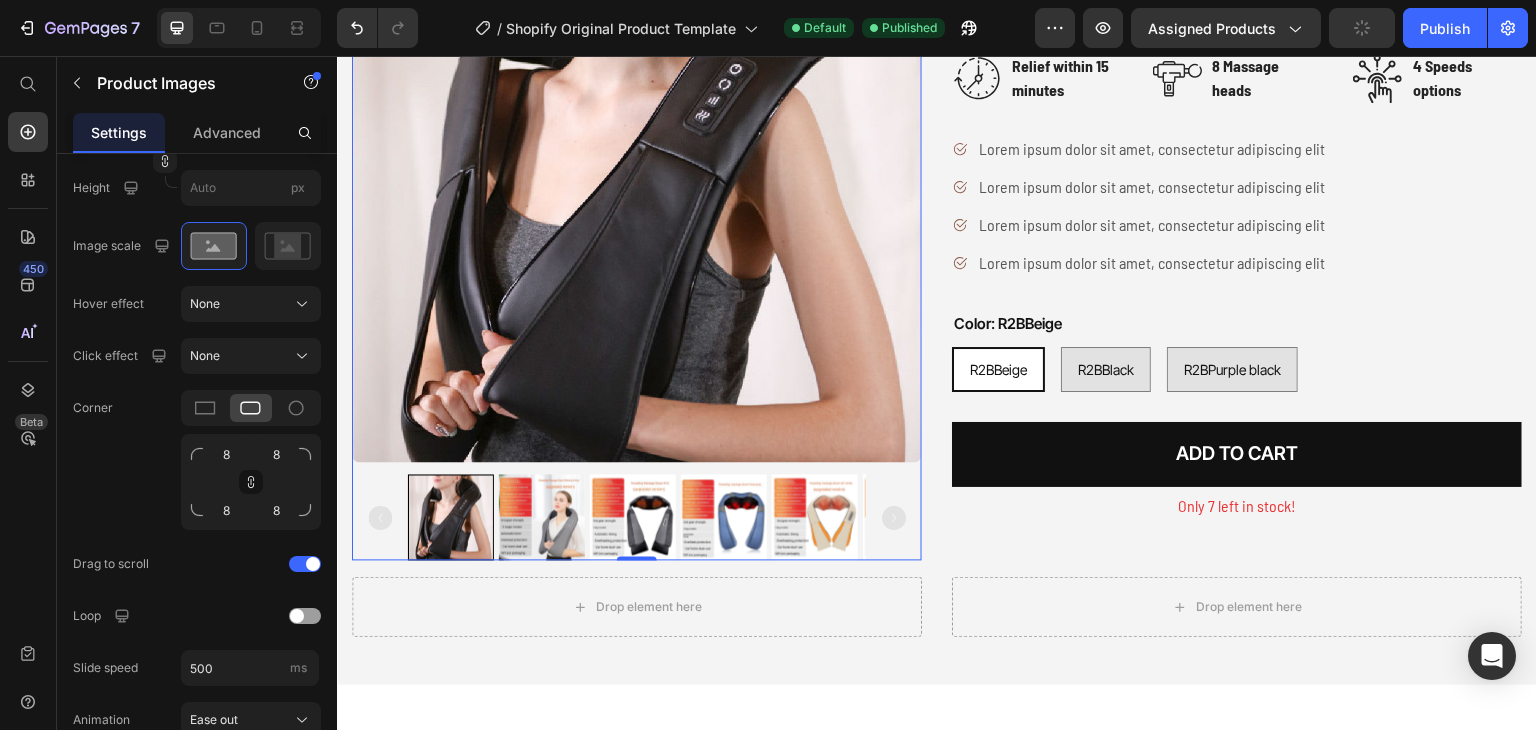 scroll, scrollTop: 235, scrollLeft: 0, axis: vertical 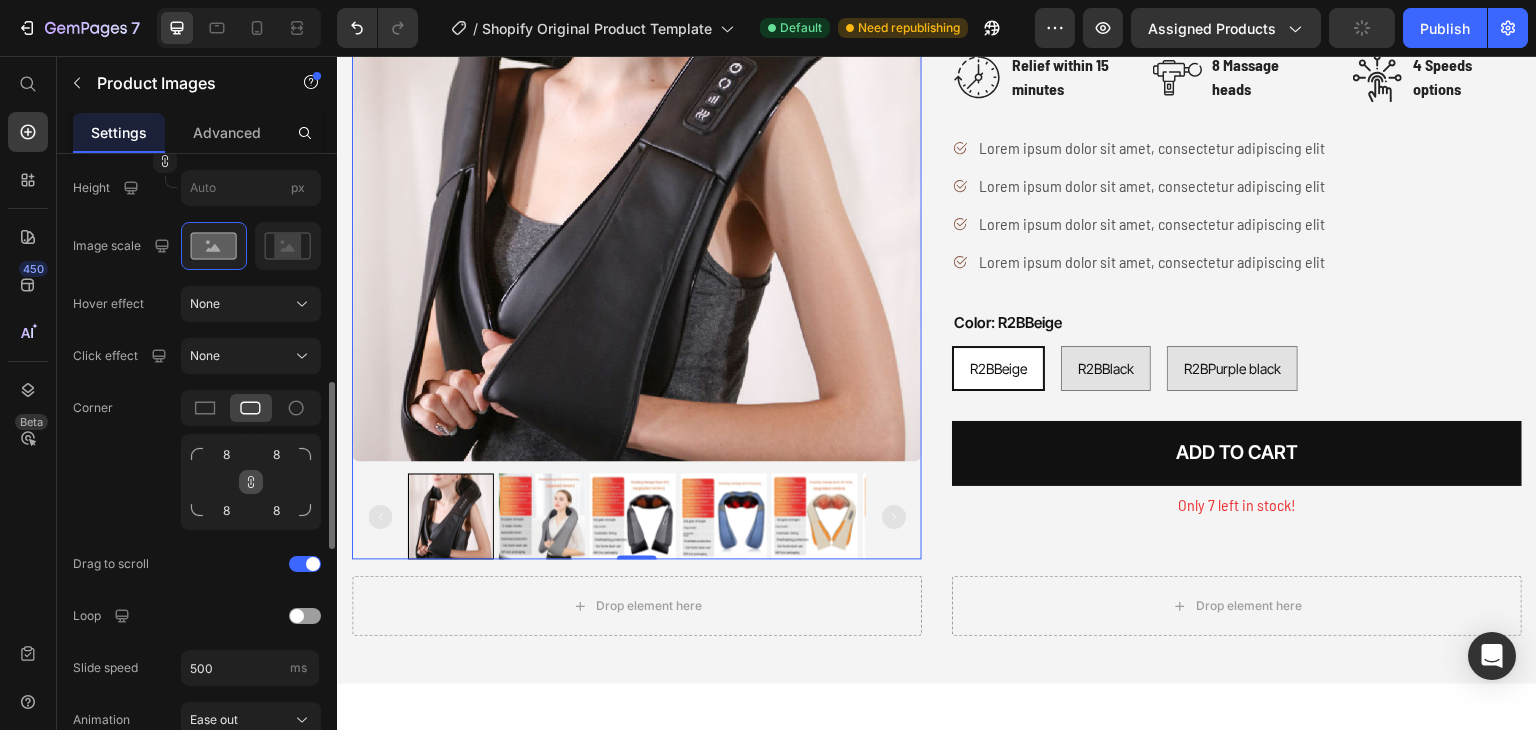 click 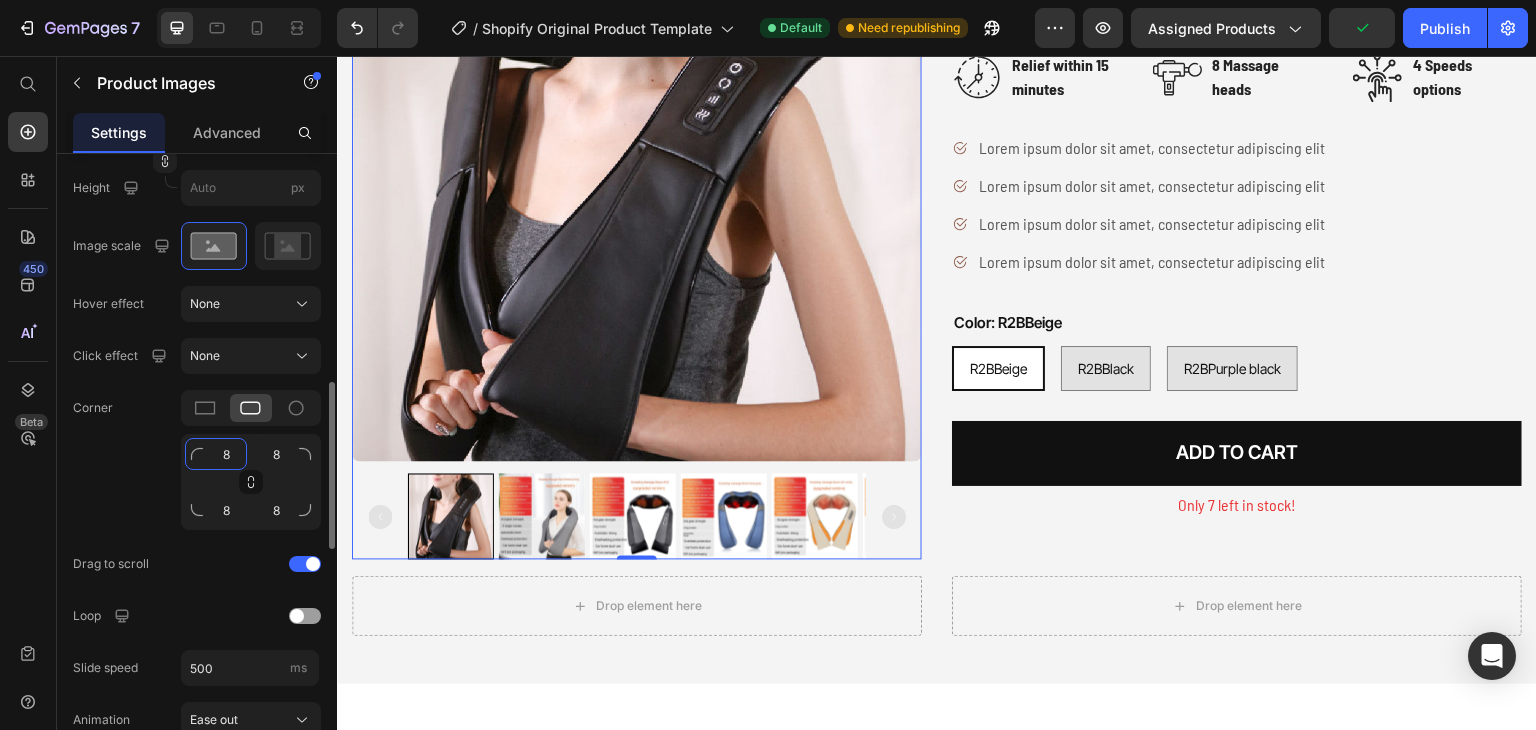 click on "8" 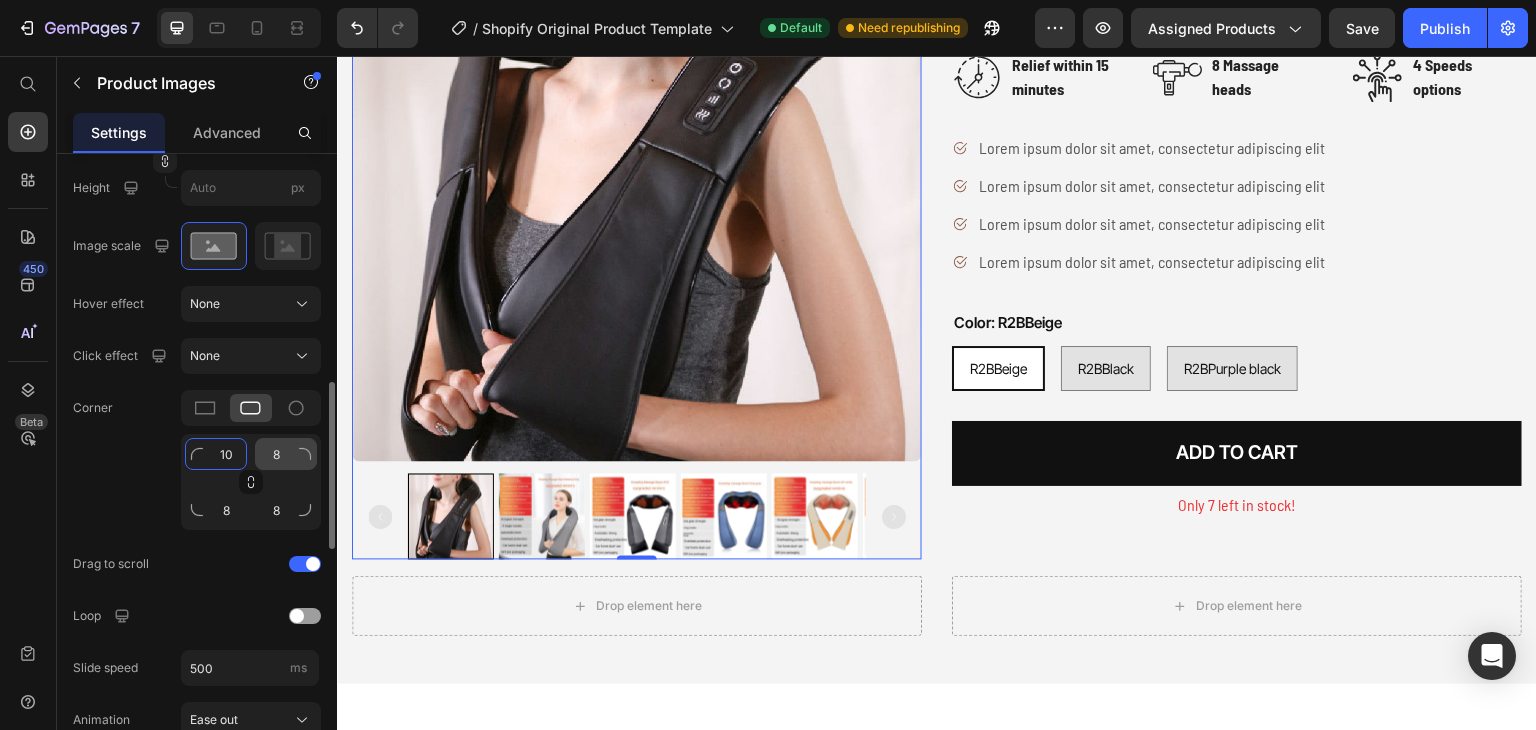 type on "10" 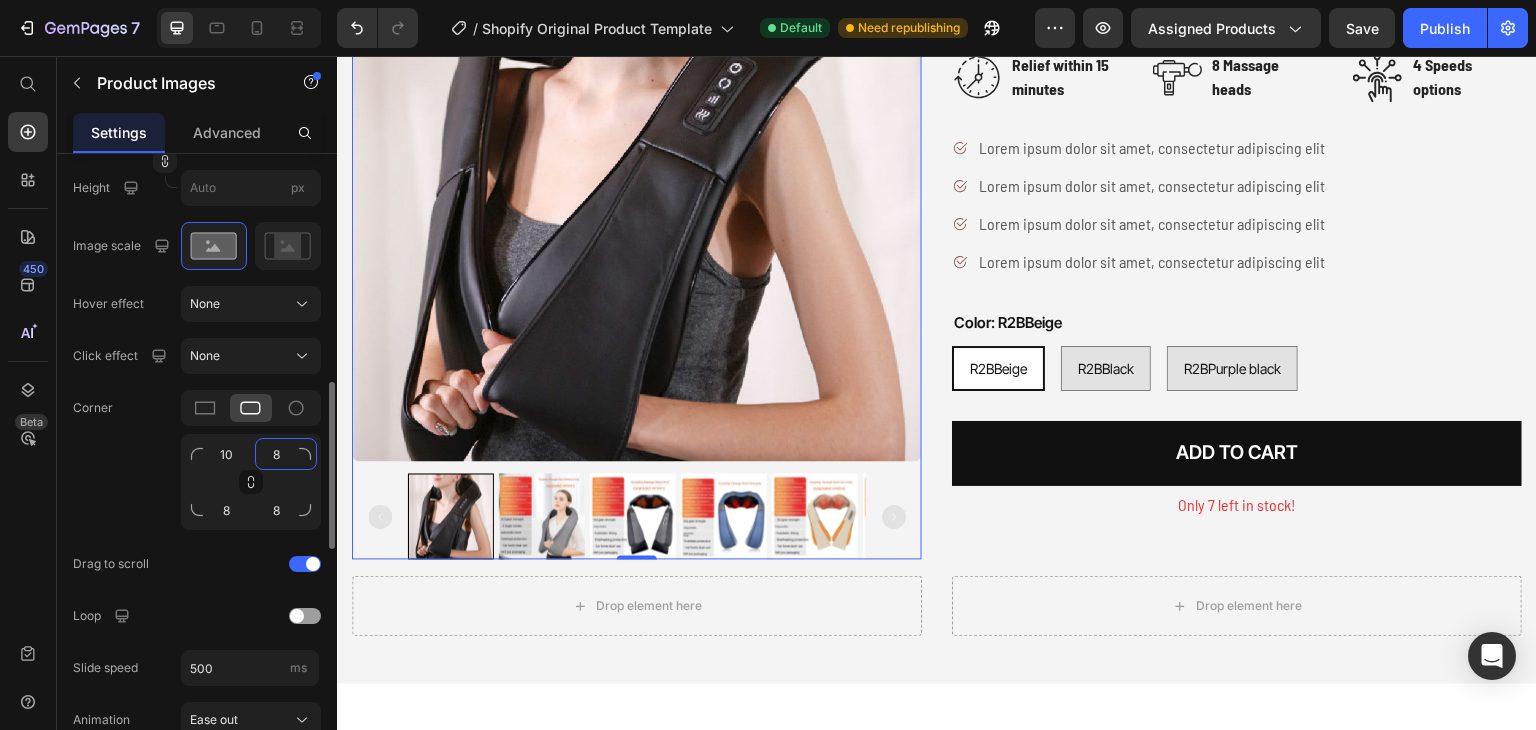 click on "8" 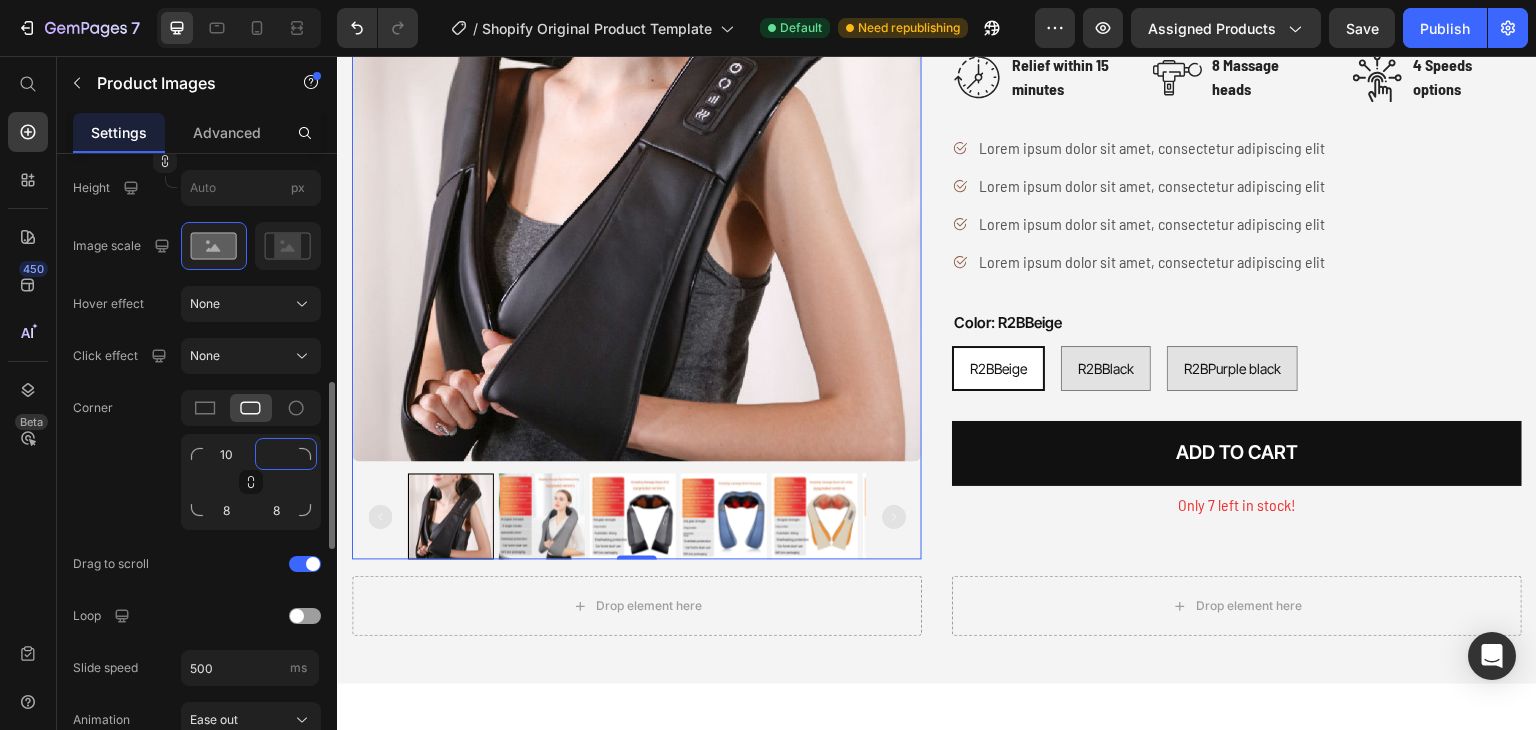 click 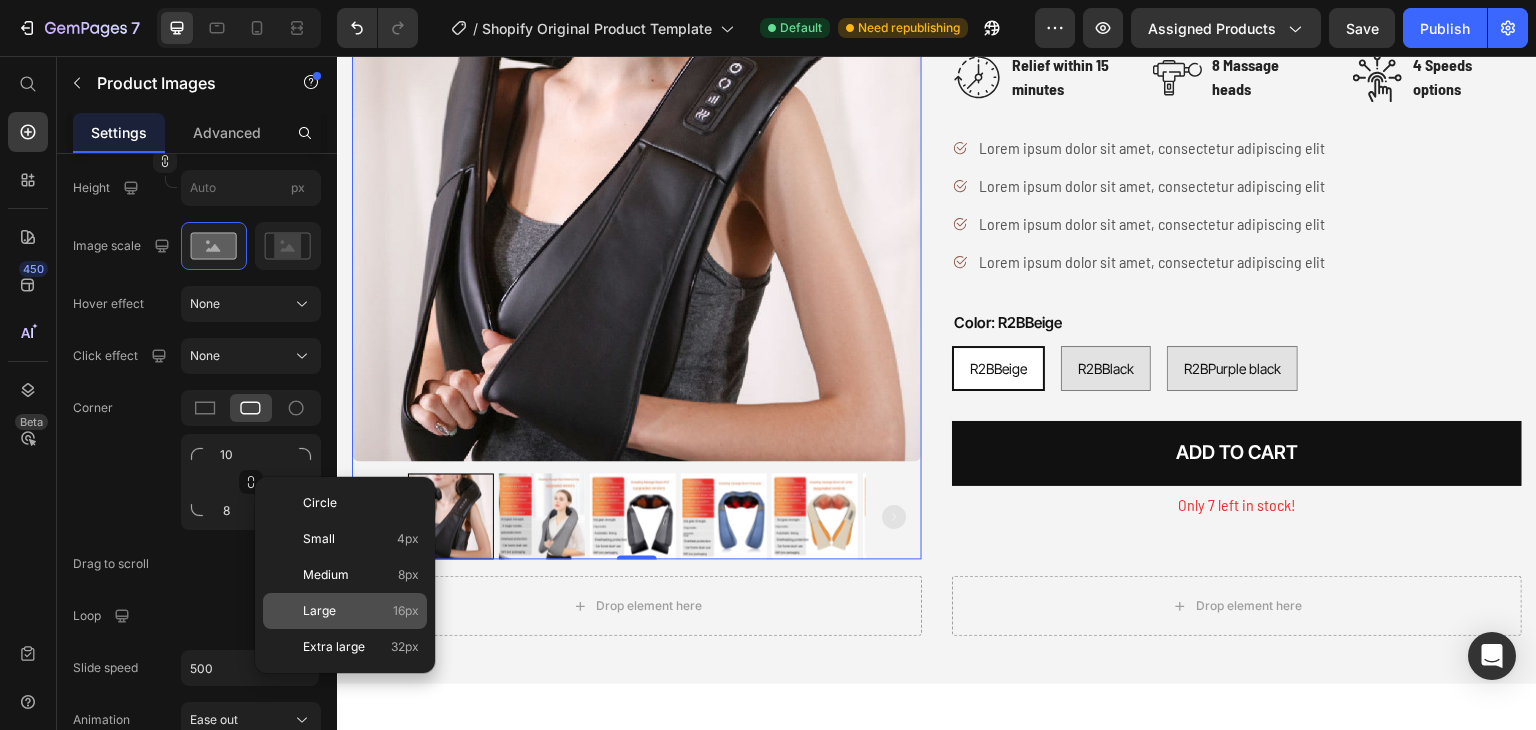 click on "Large 16px" at bounding box center (361, 611) 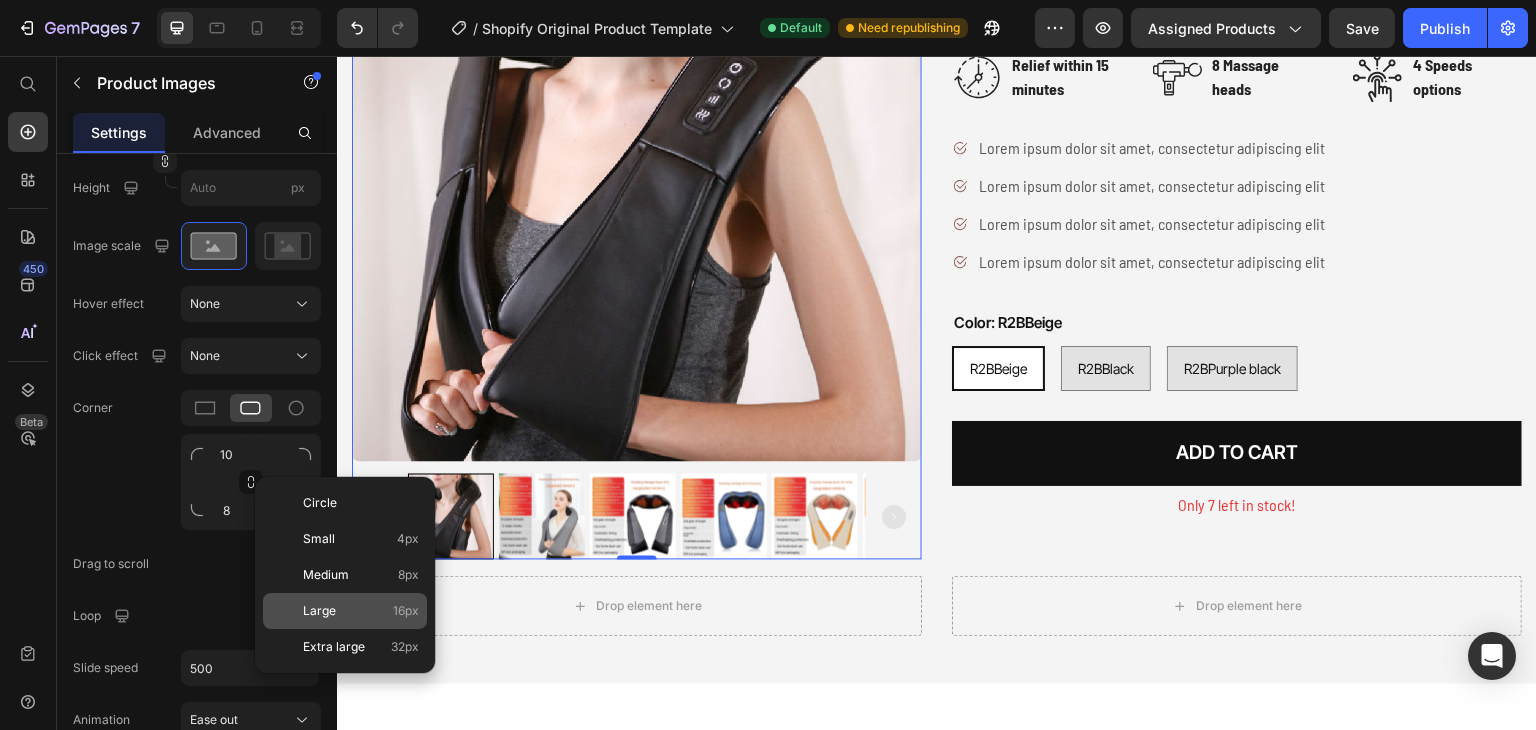 type on "16" 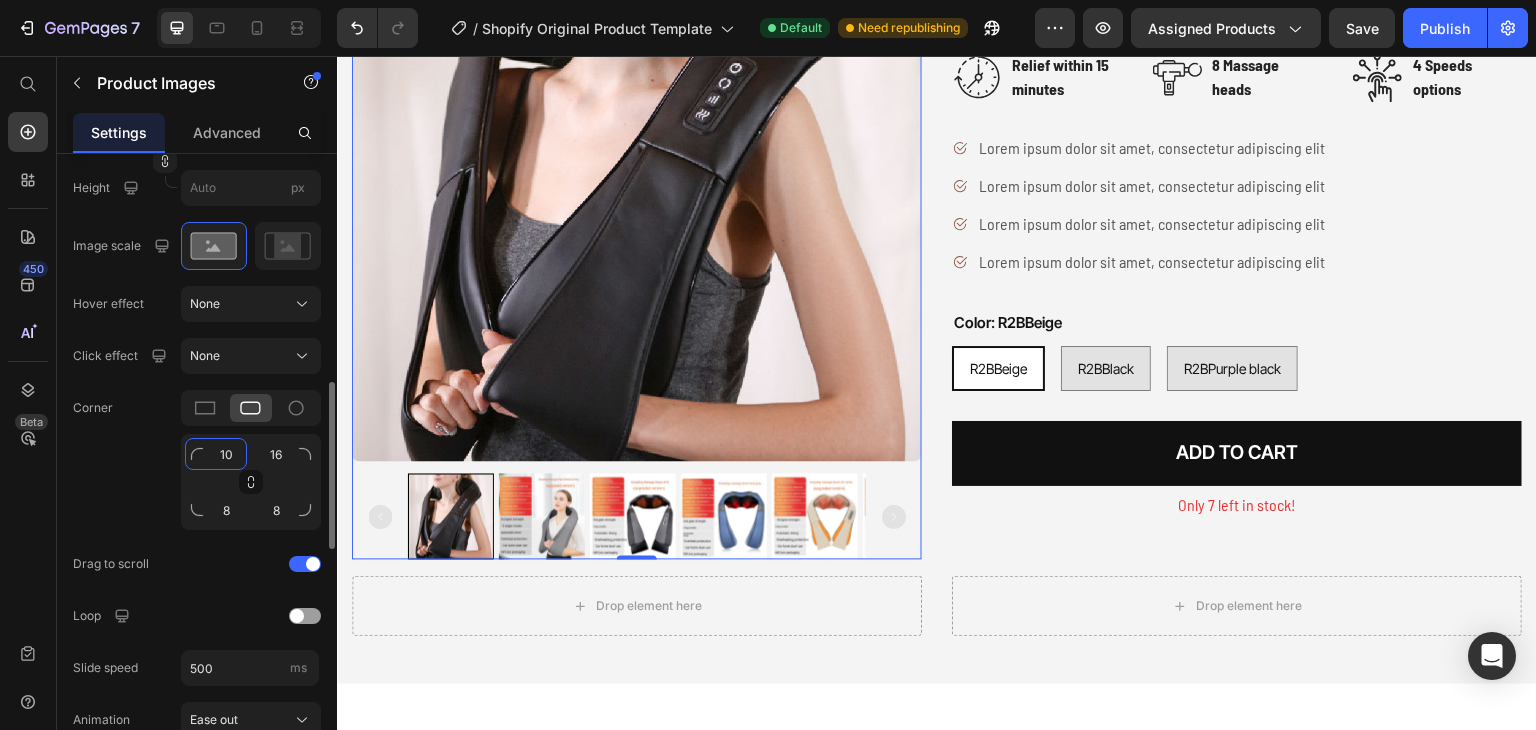 click on "10" 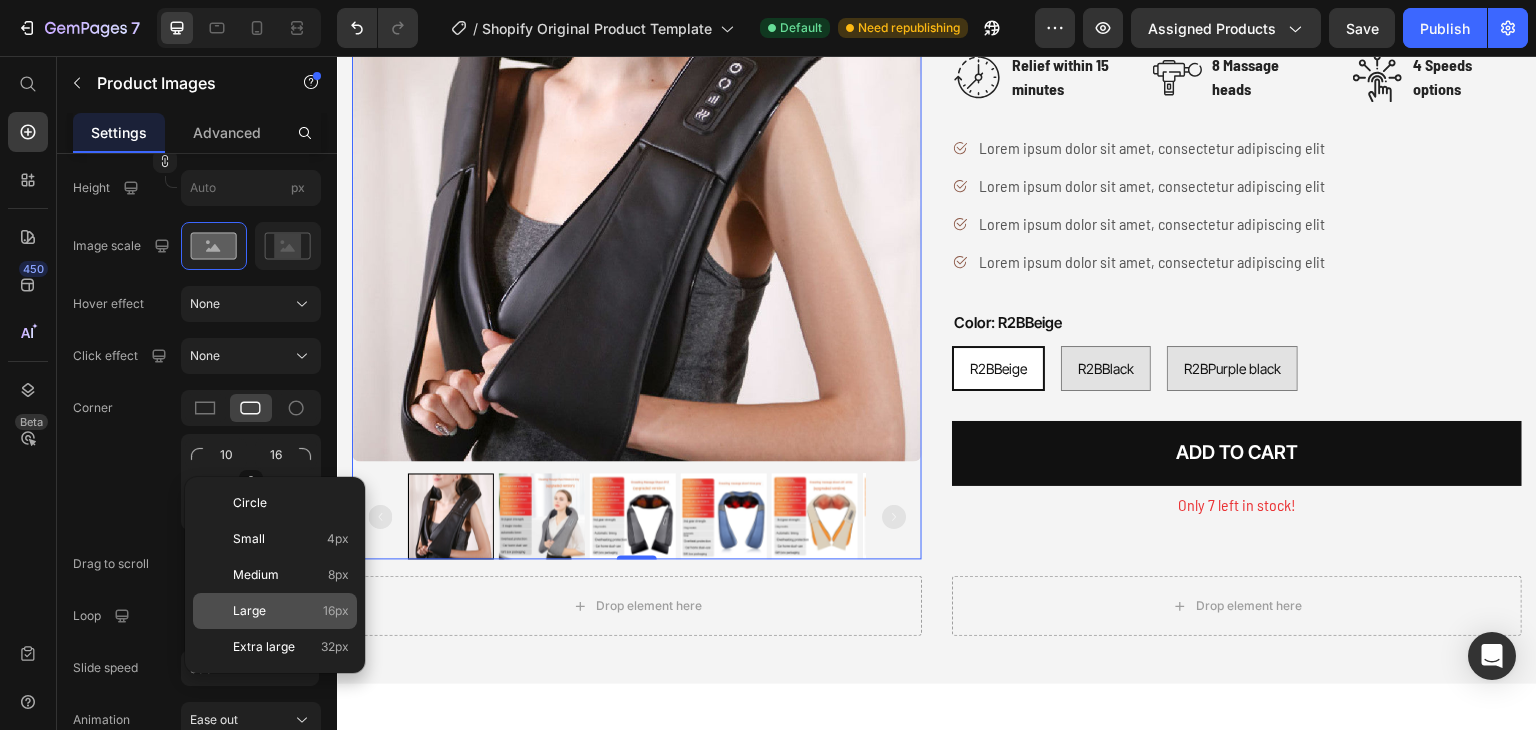 click on "Large 16px" 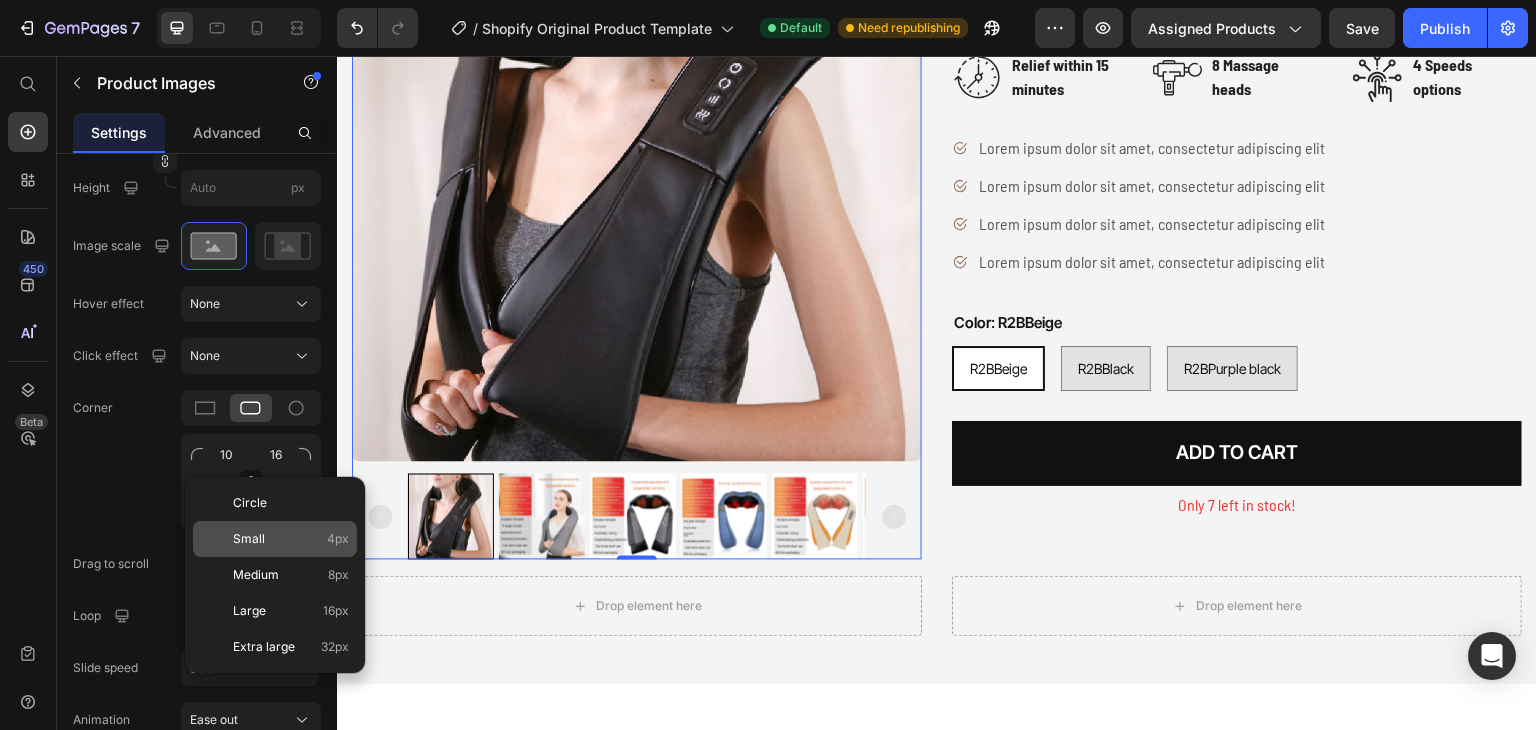 type on "16" 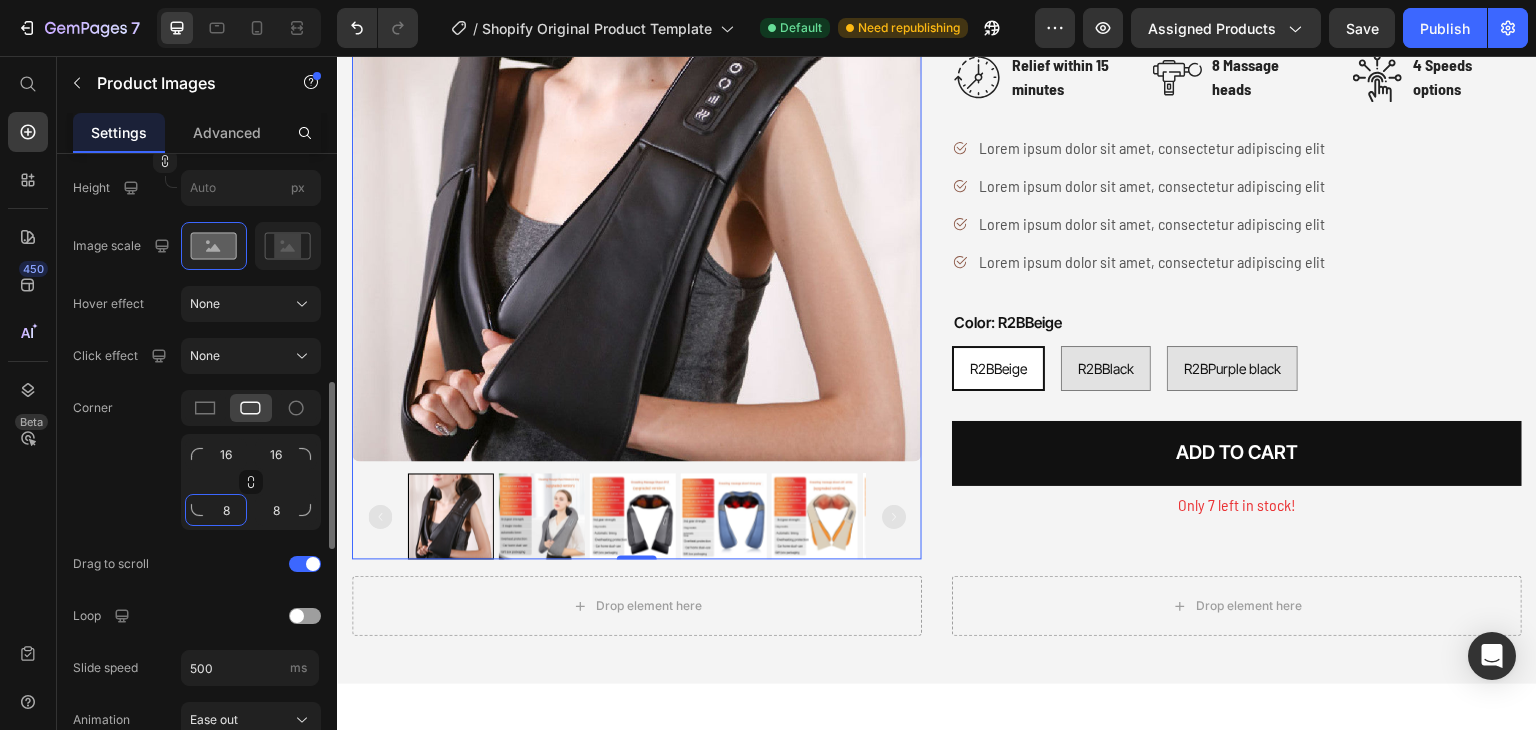 click on "8" 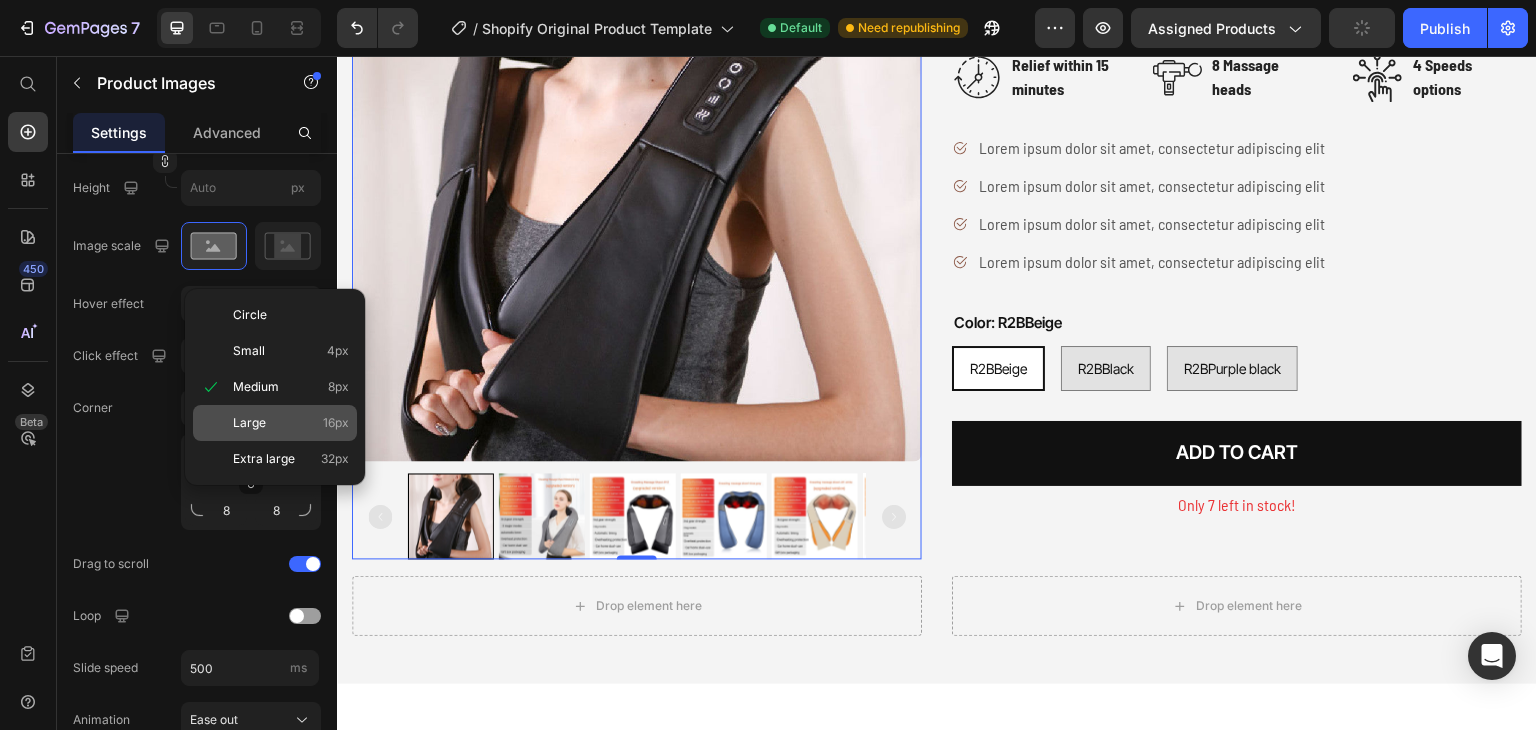 click on "Large 16px" 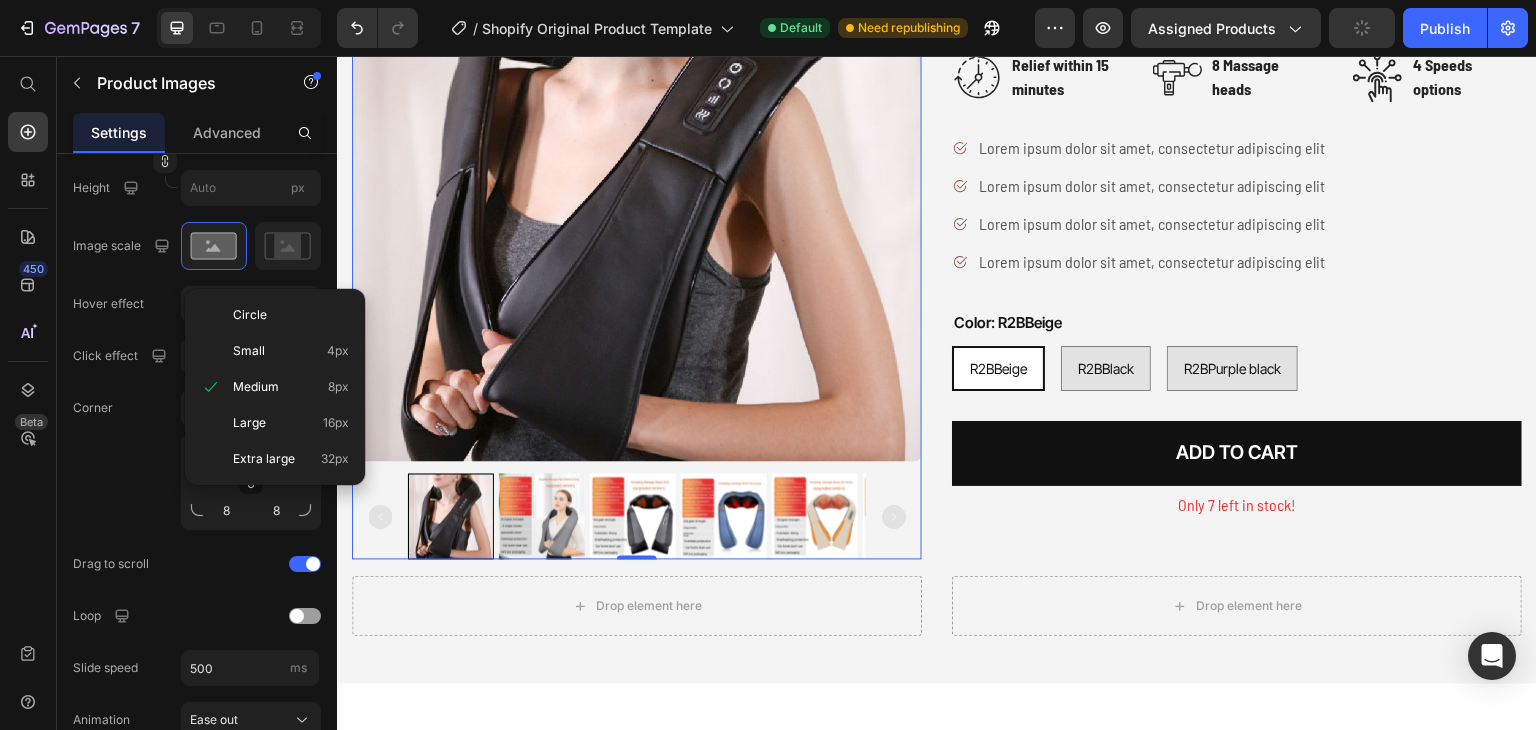 type on "16" 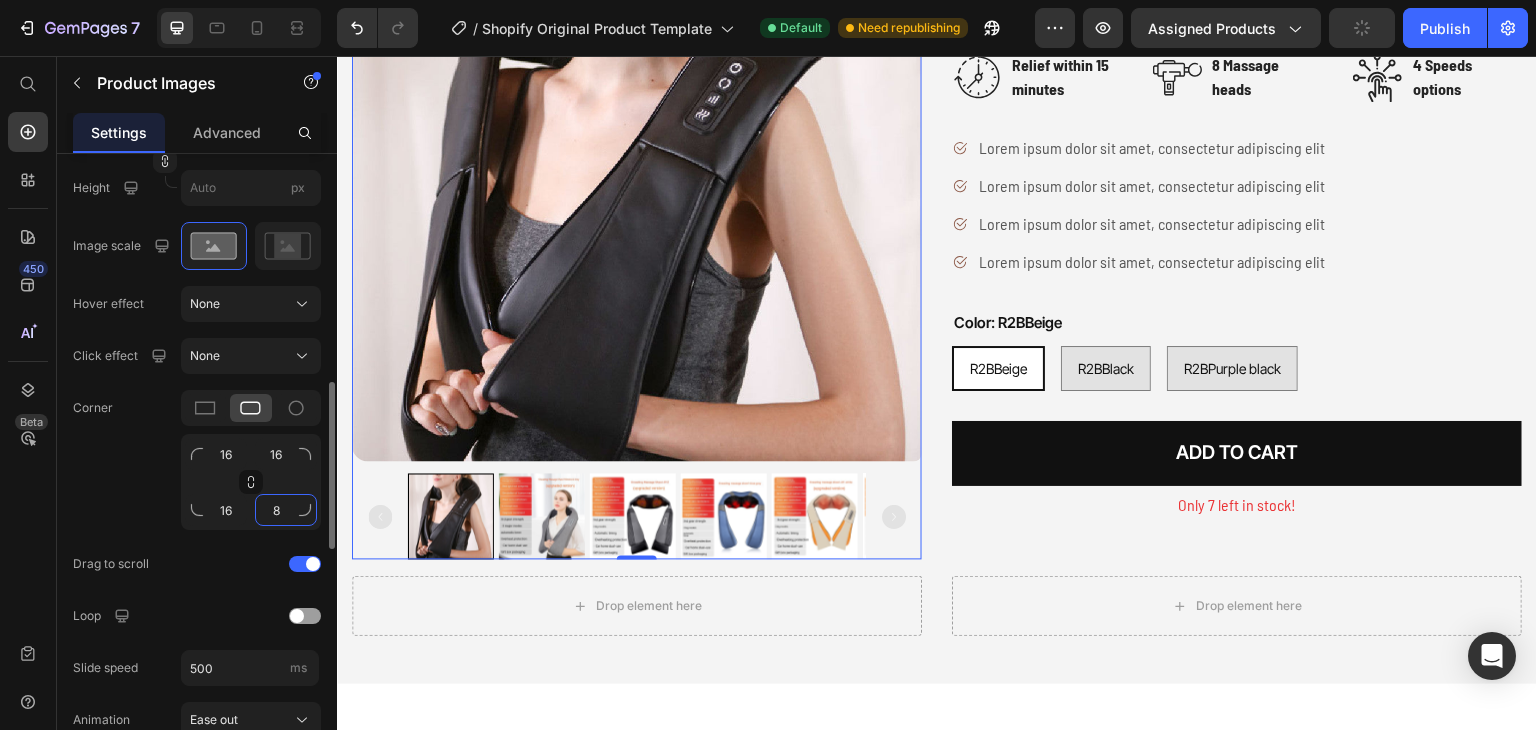 click on "8" 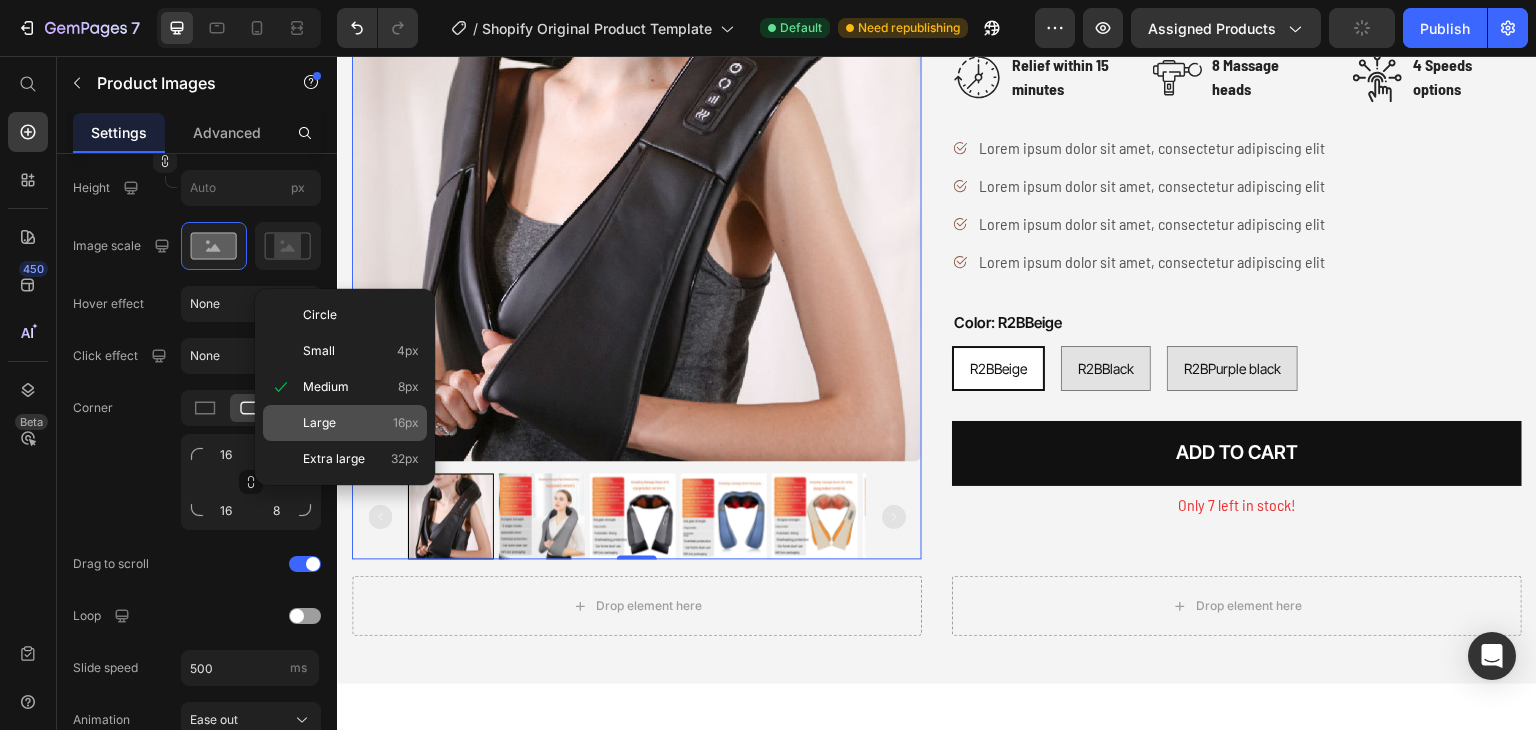 click on "Large 16px" 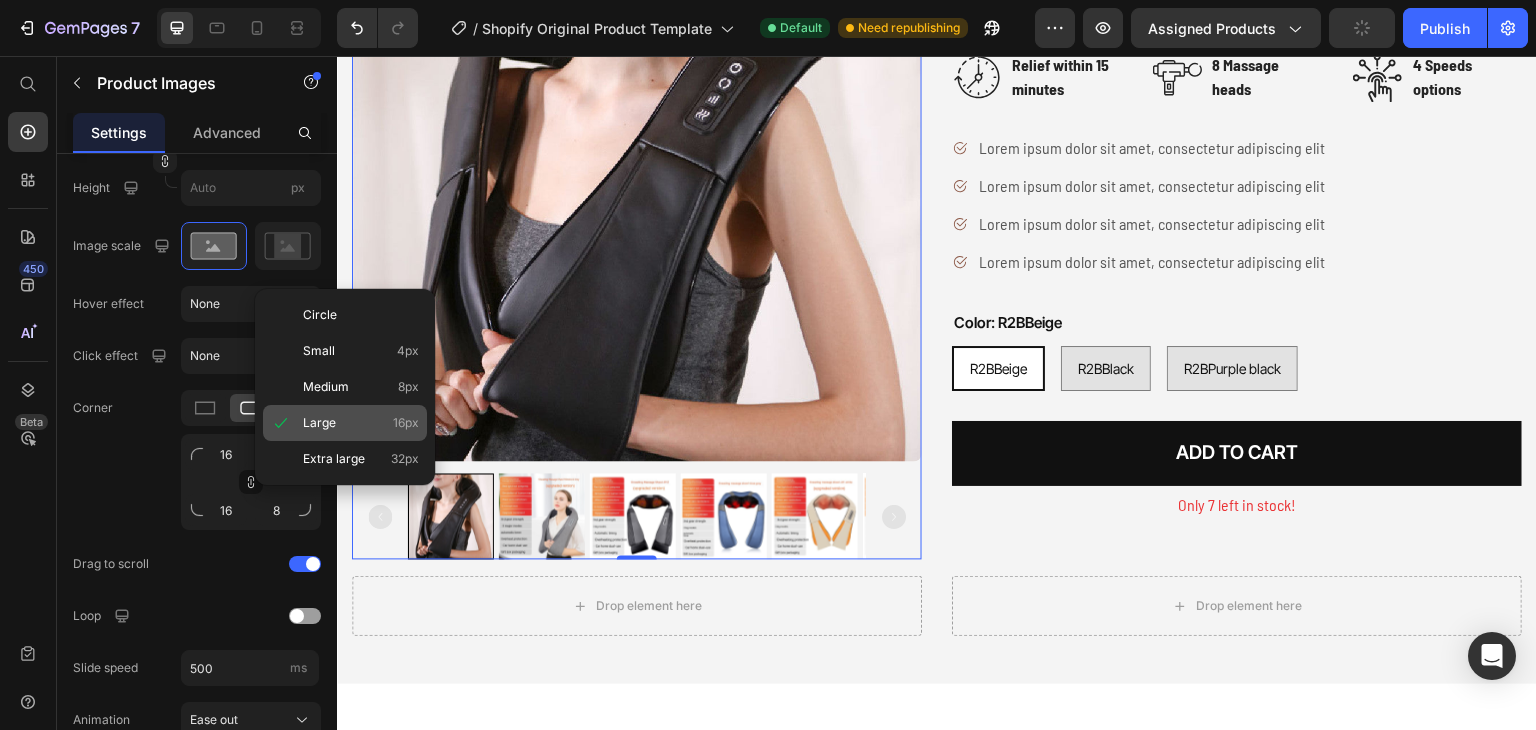 type on "16" 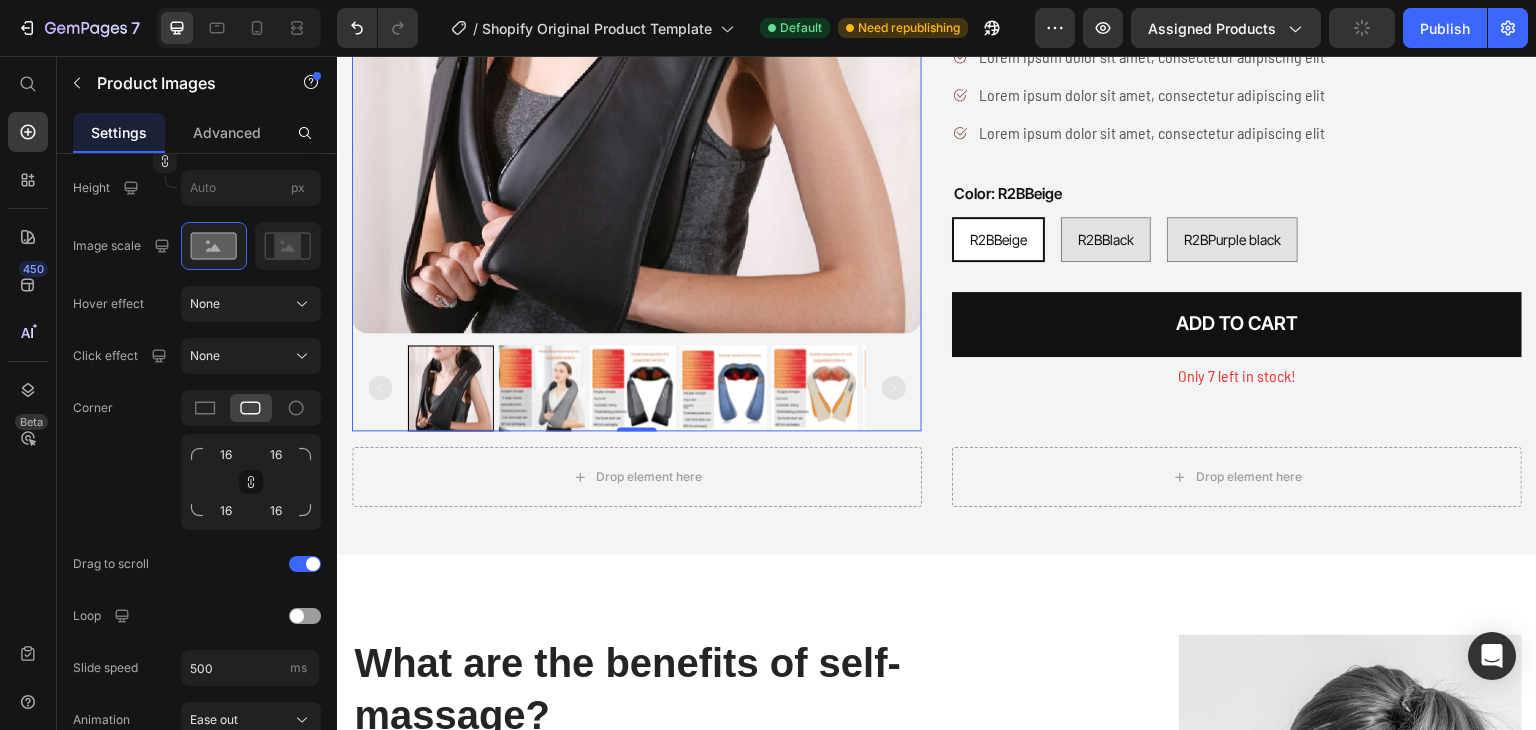 scroll, scrollTop: 408, scrollLeft: 0, axis: vertical 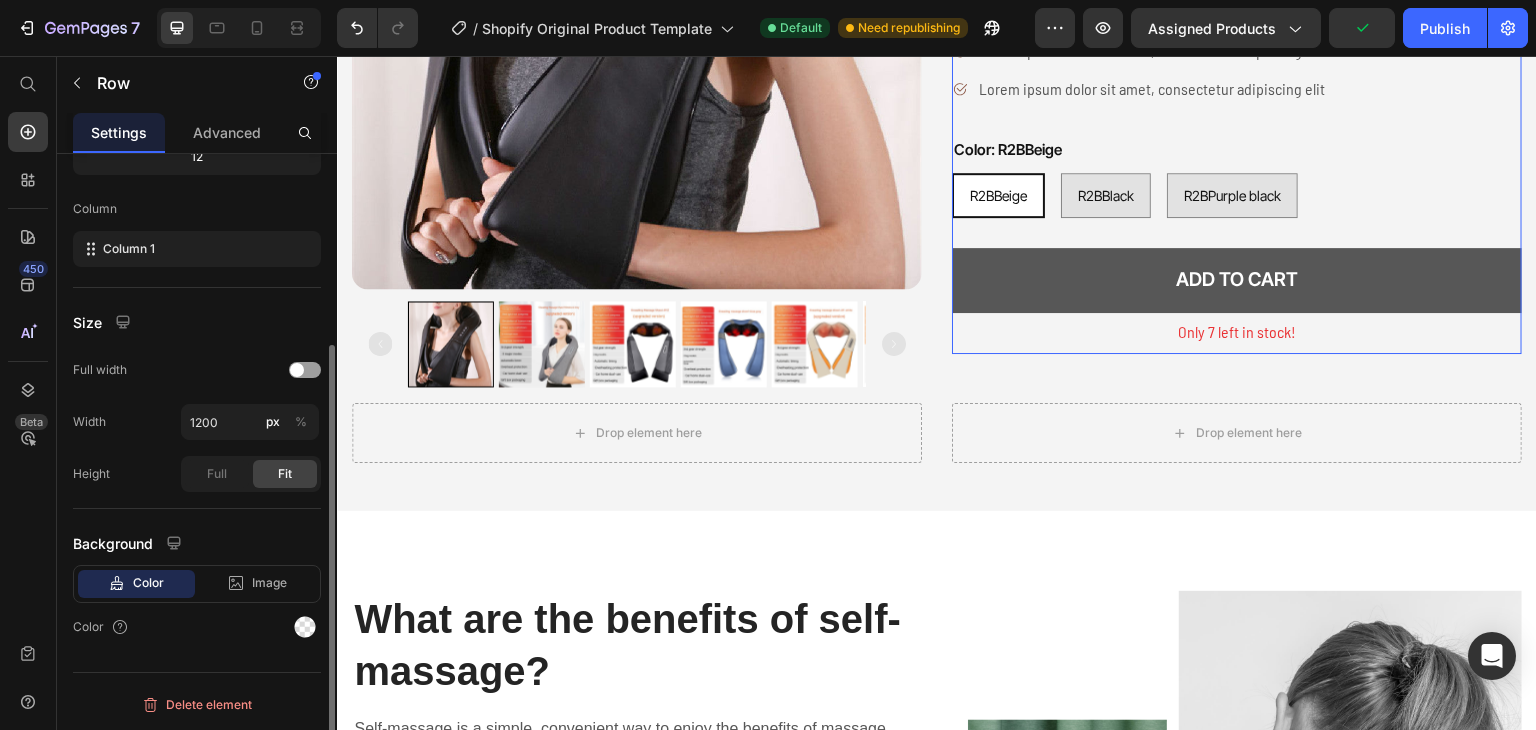 click on "Add to cart" at bounding box center (1237, 280) 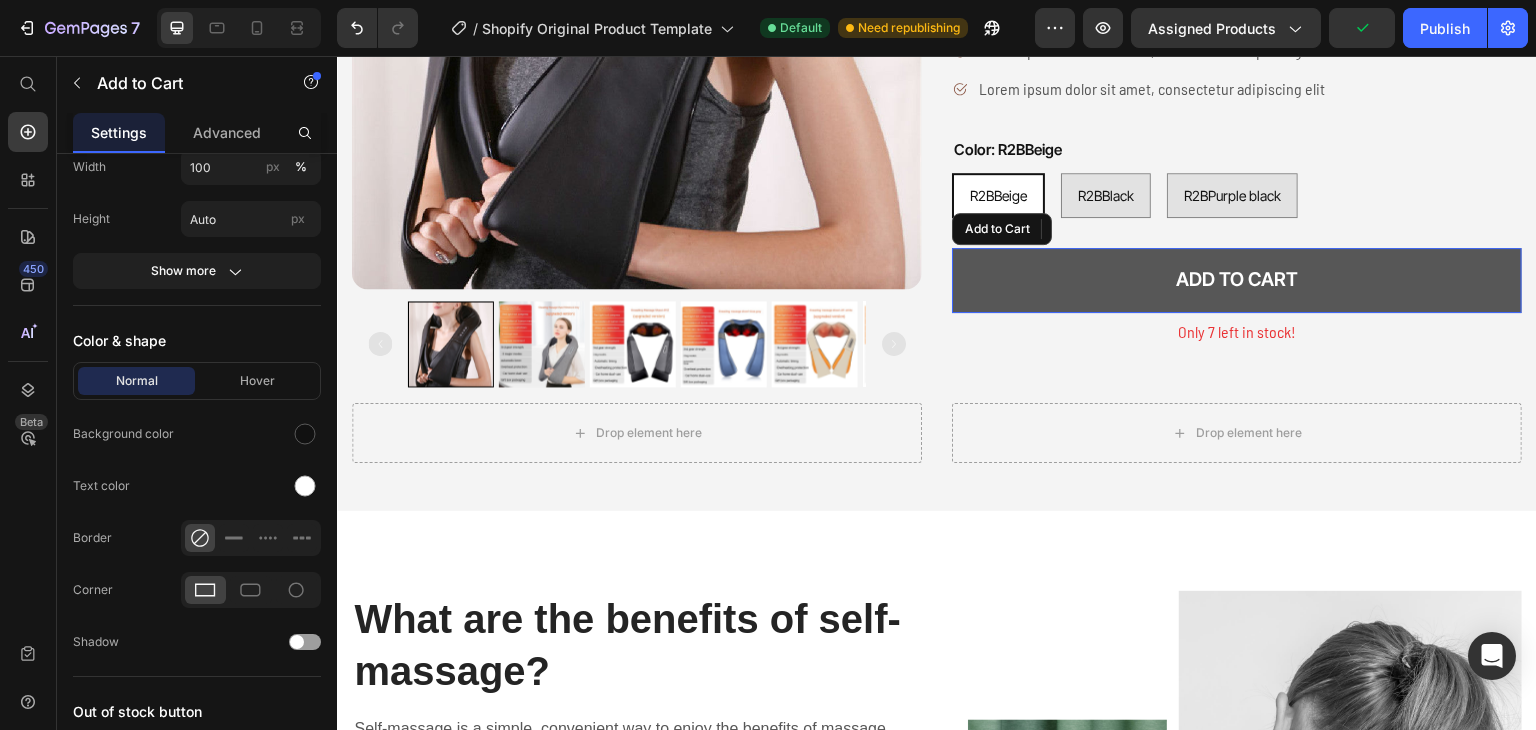 scroll, scrollTop: 0, scrollLeft: 0, axis: both 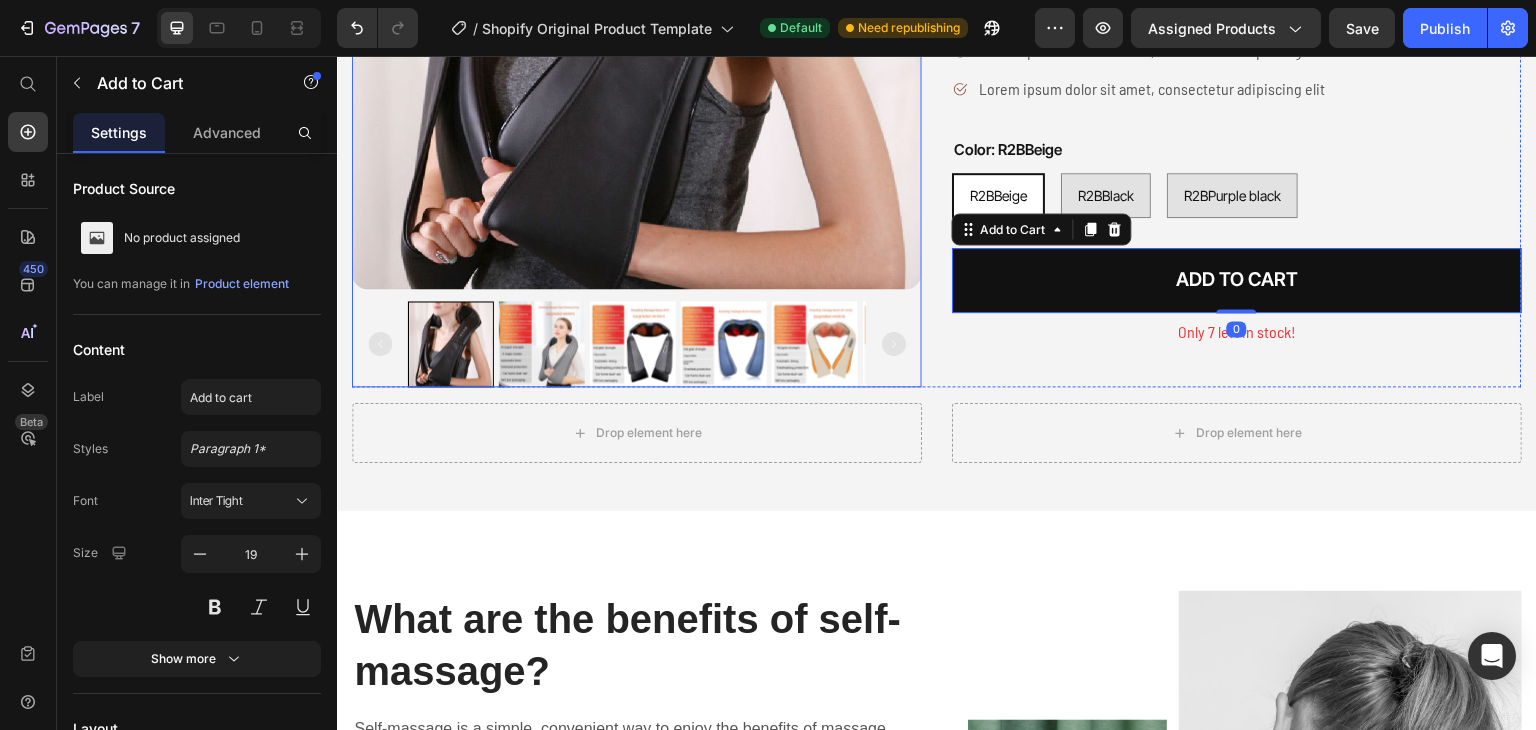 click at bounding box center (815, 344) 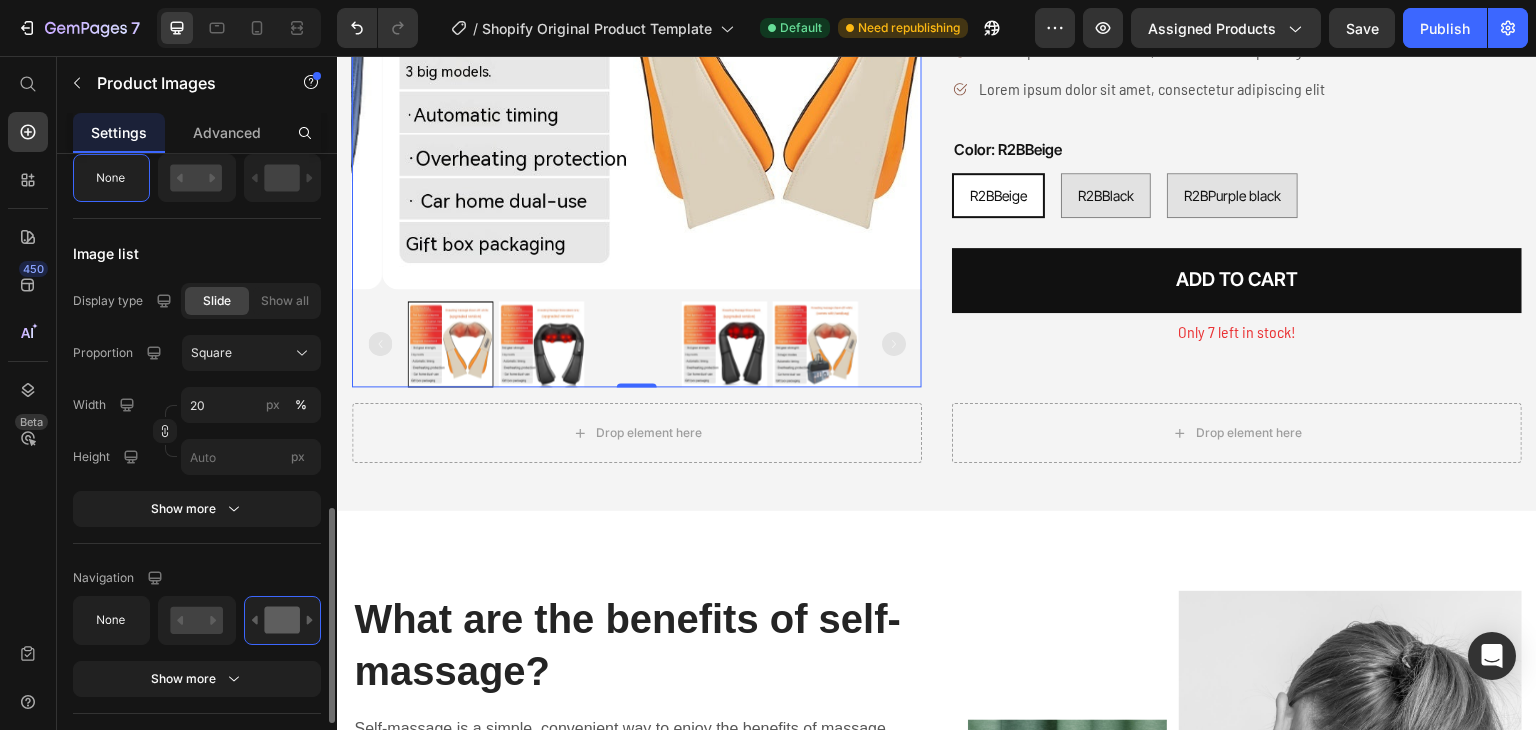 scroll, scrollTop: 1037, scrollLeft: 0, axis: vertical 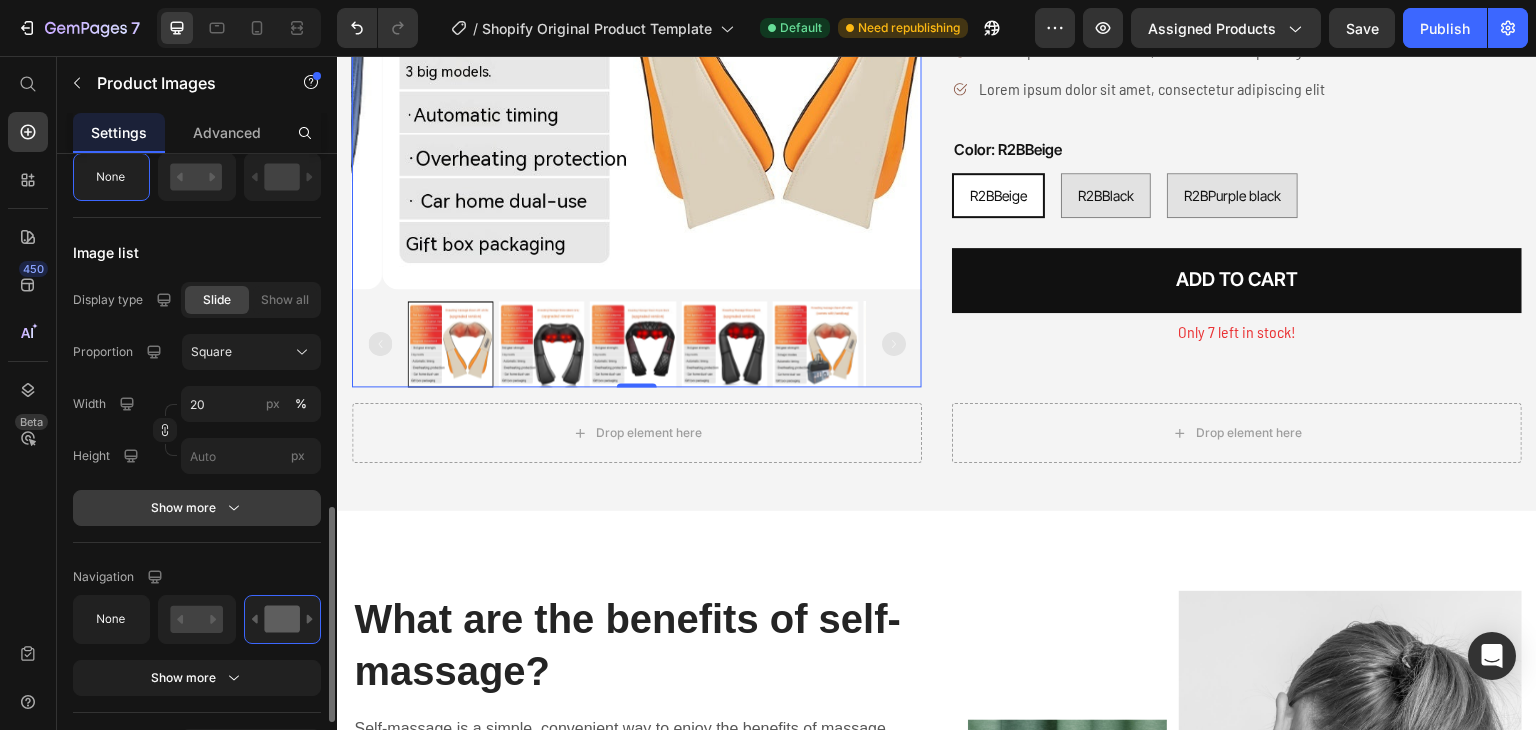 click on "Show more" at bounding box center [197, 508] 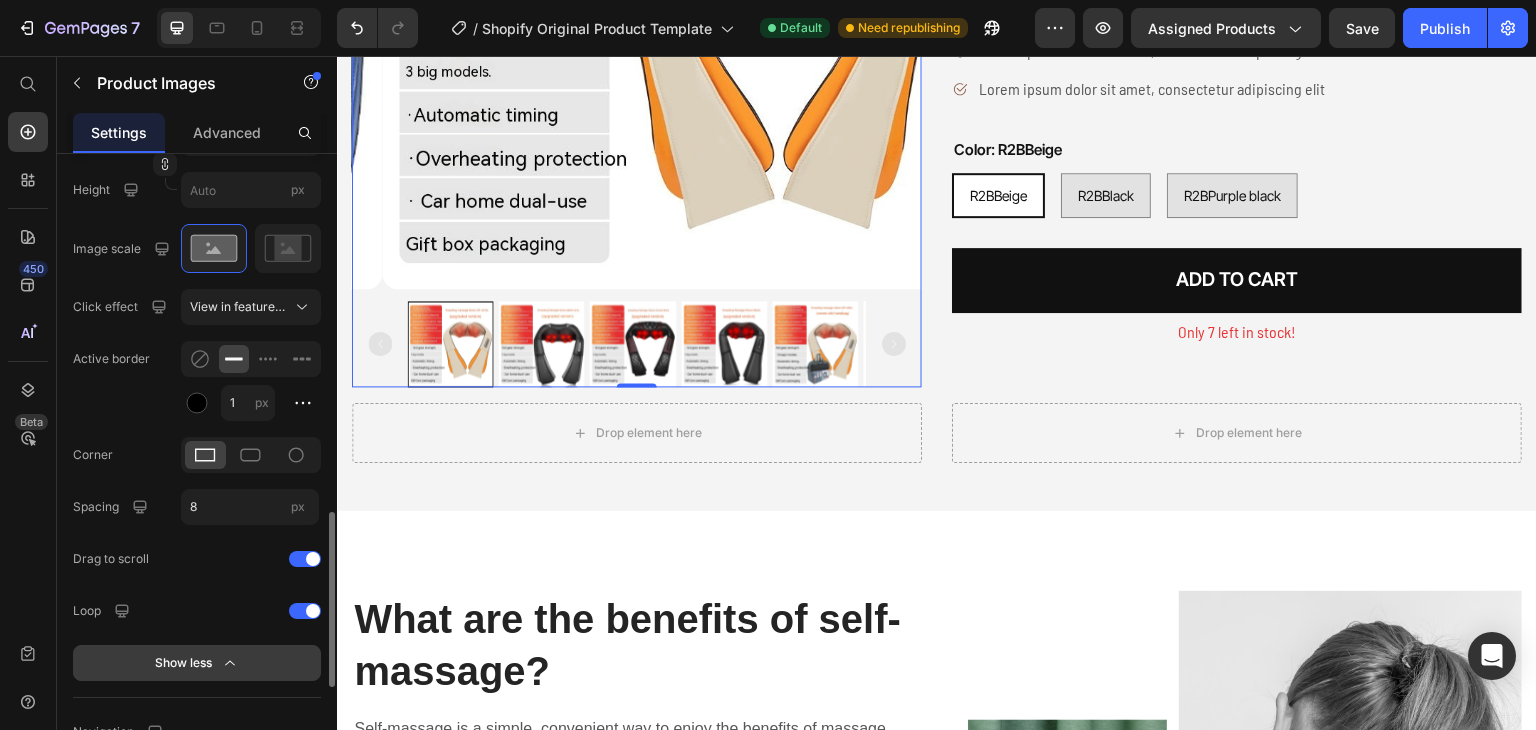 scroll, scrollTop: 1300, scrollLeft: 0, axis: vertical 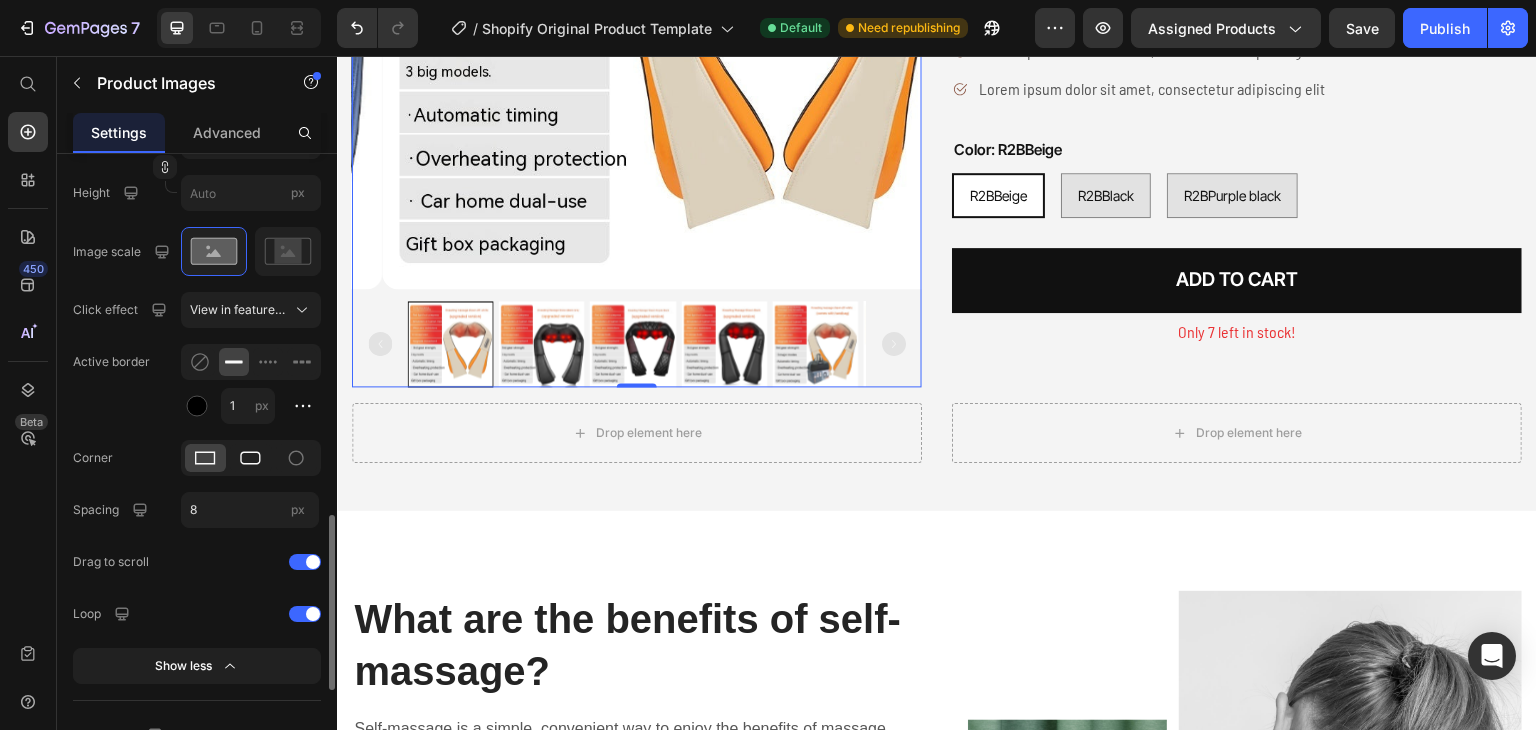 click 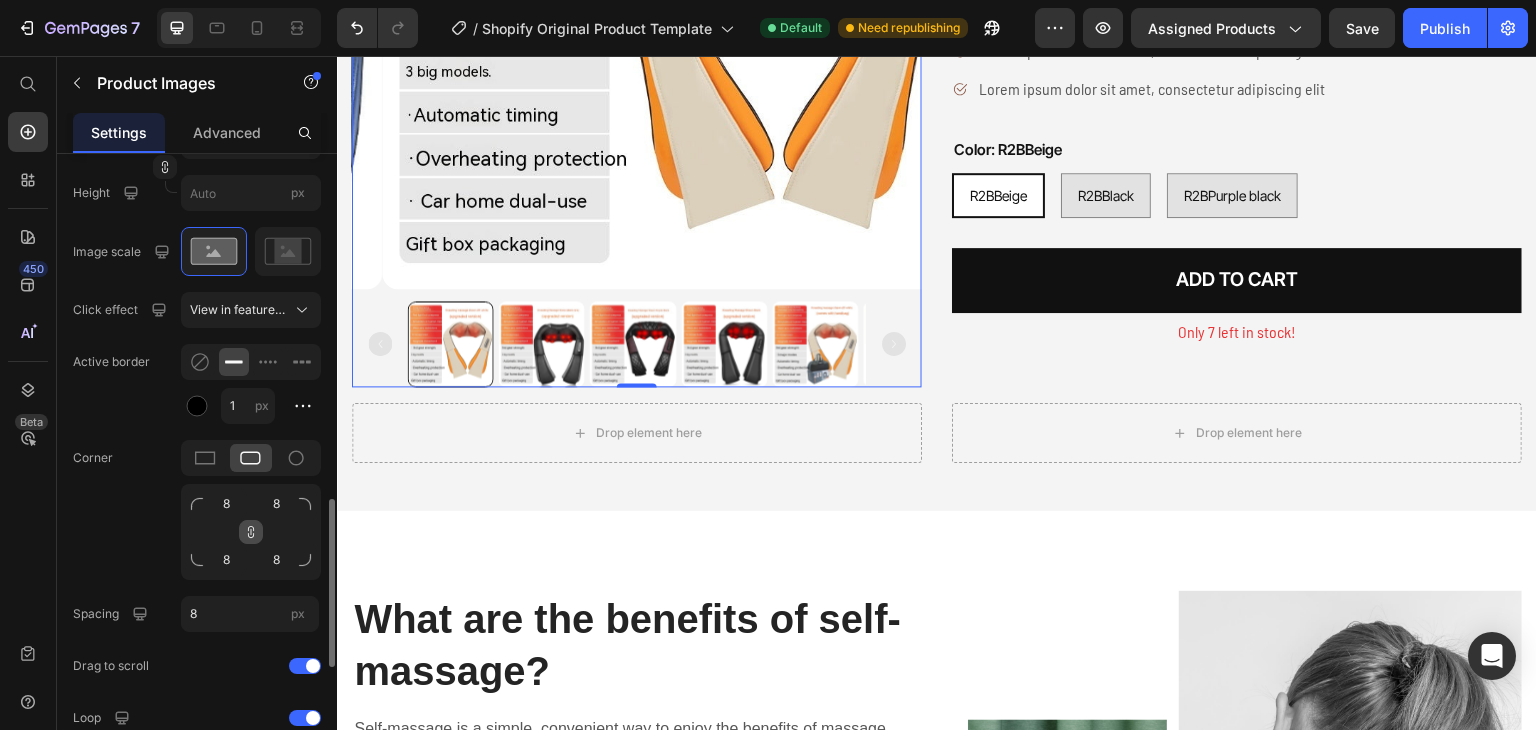 click at bounding box center (251, 532) 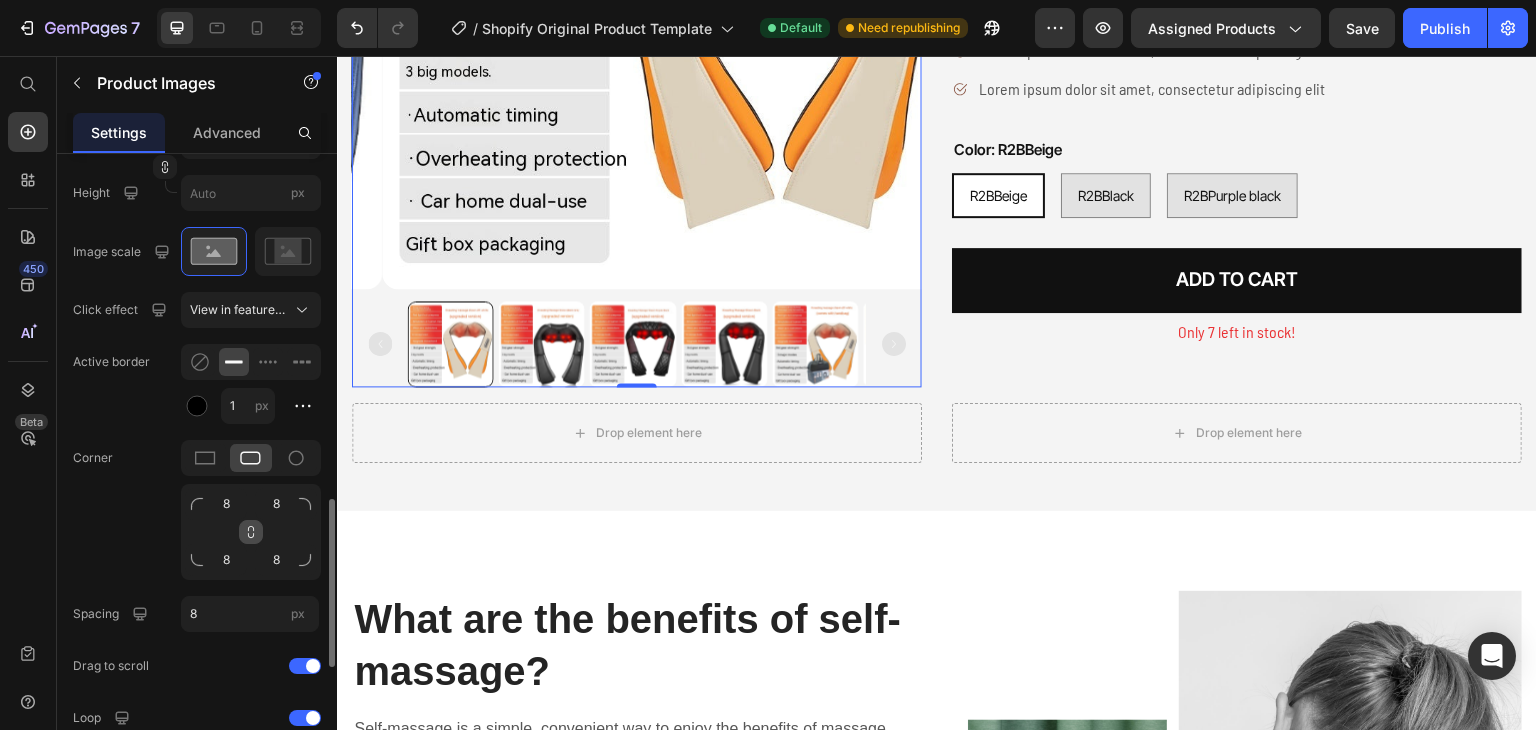 click at bounding box center [251, 532] 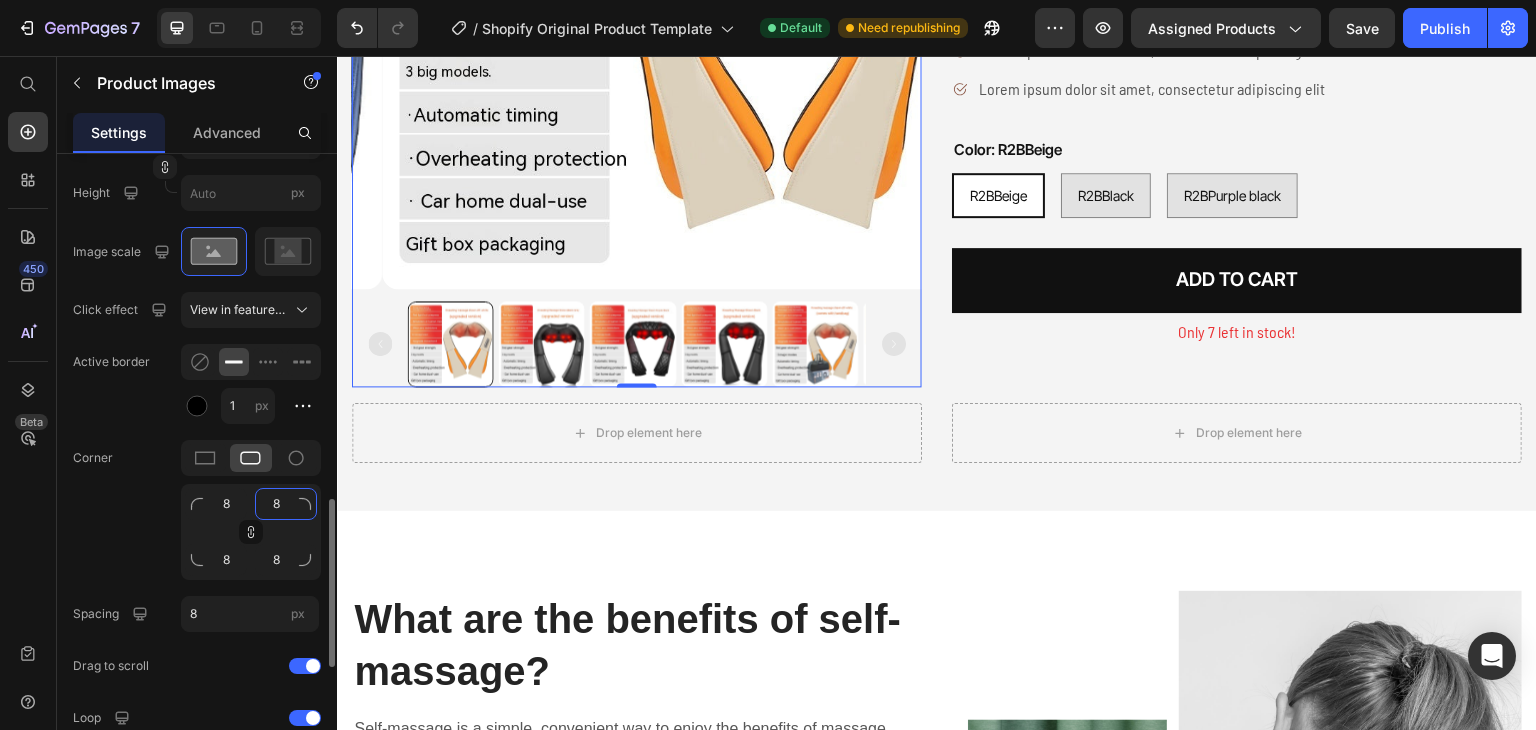 click on "8" 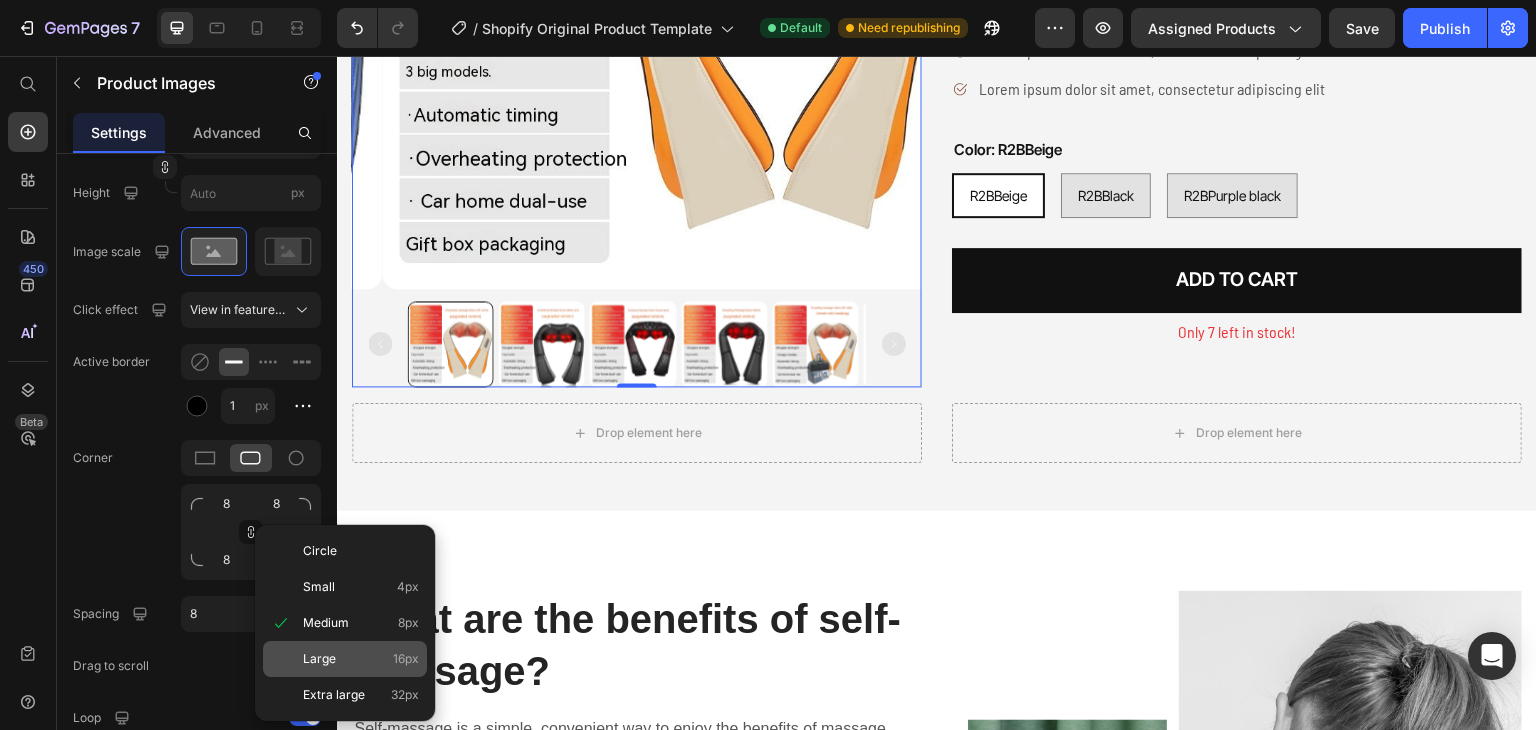 click on "Large" at bounding box center (319, 659) 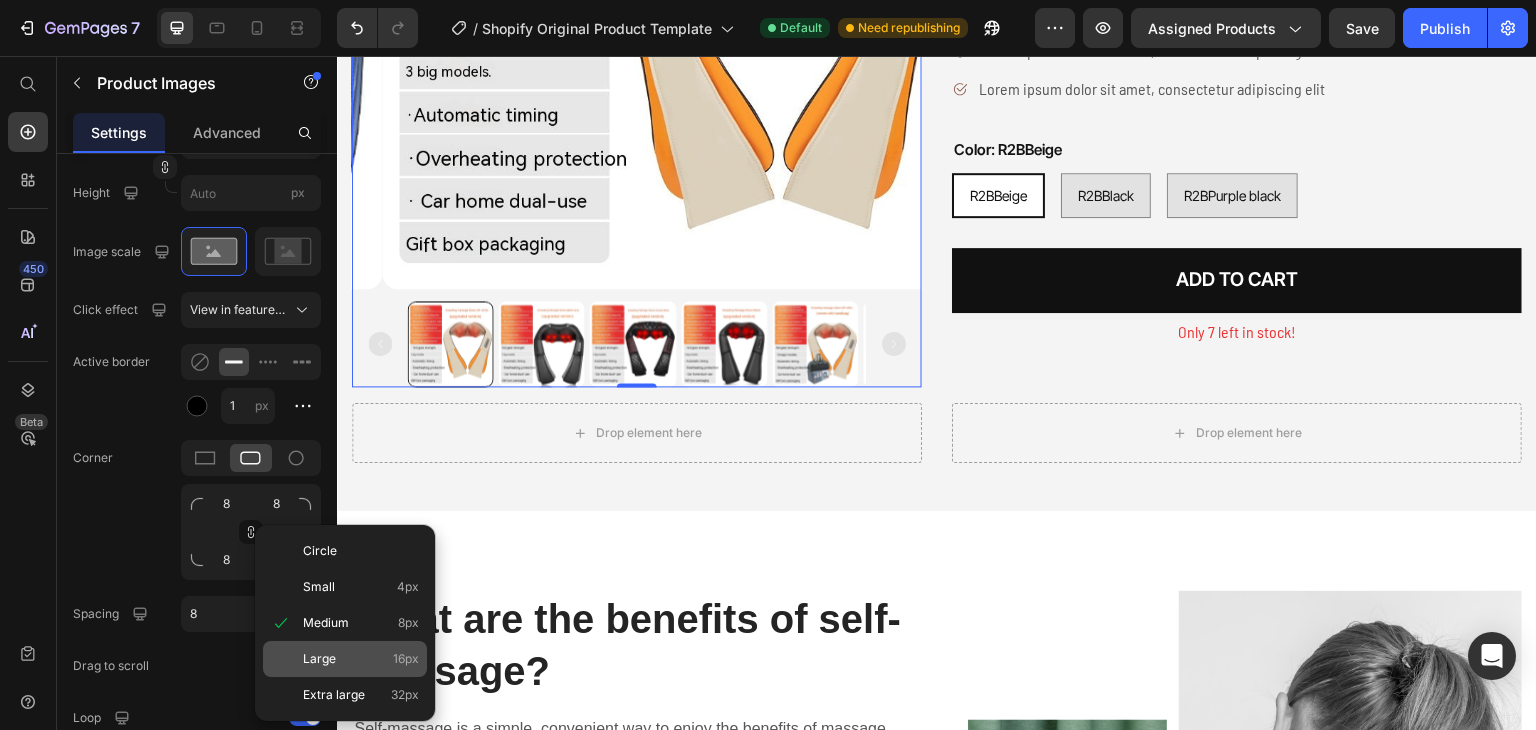 type on "16" 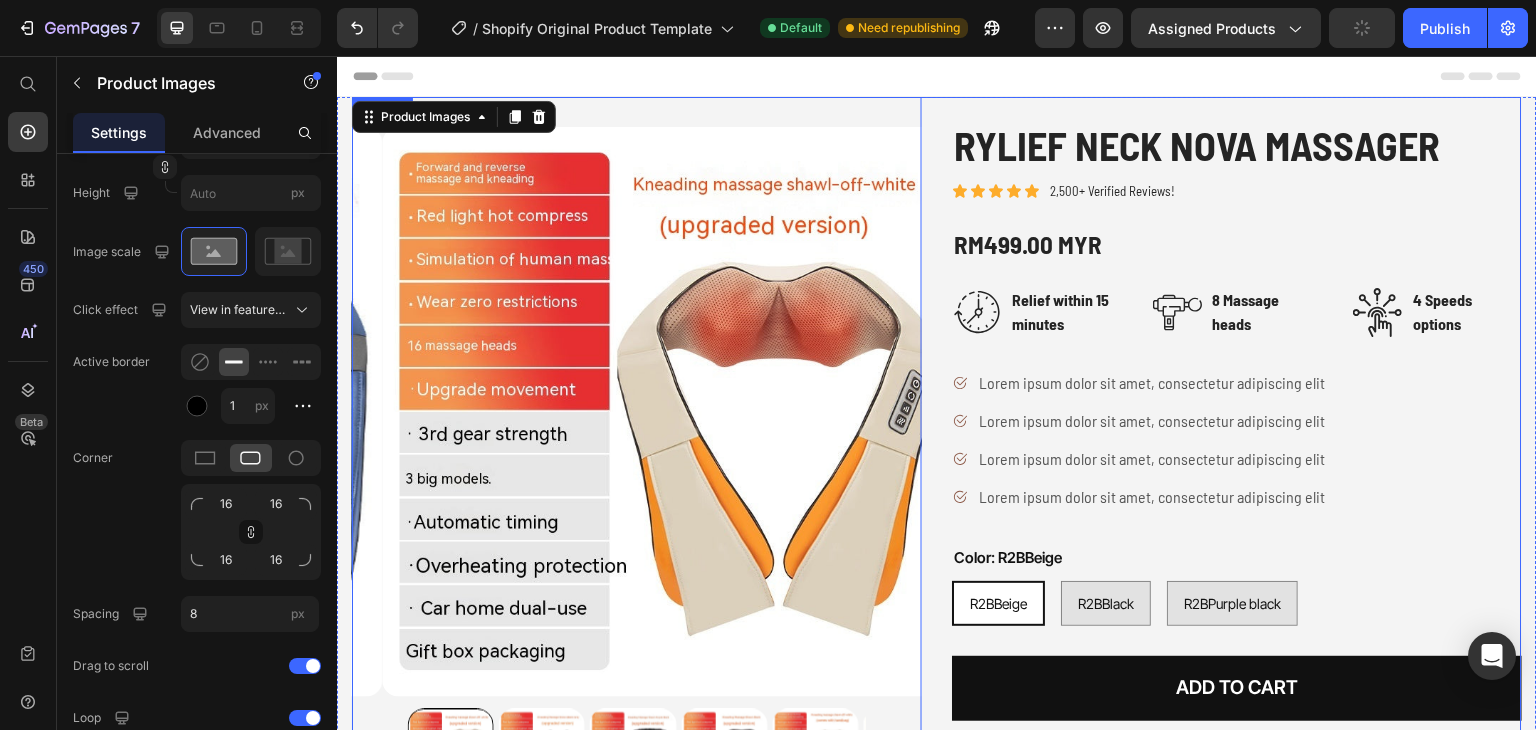 scroll, scrollTop: 0, scrollLeft: 0, axis: both 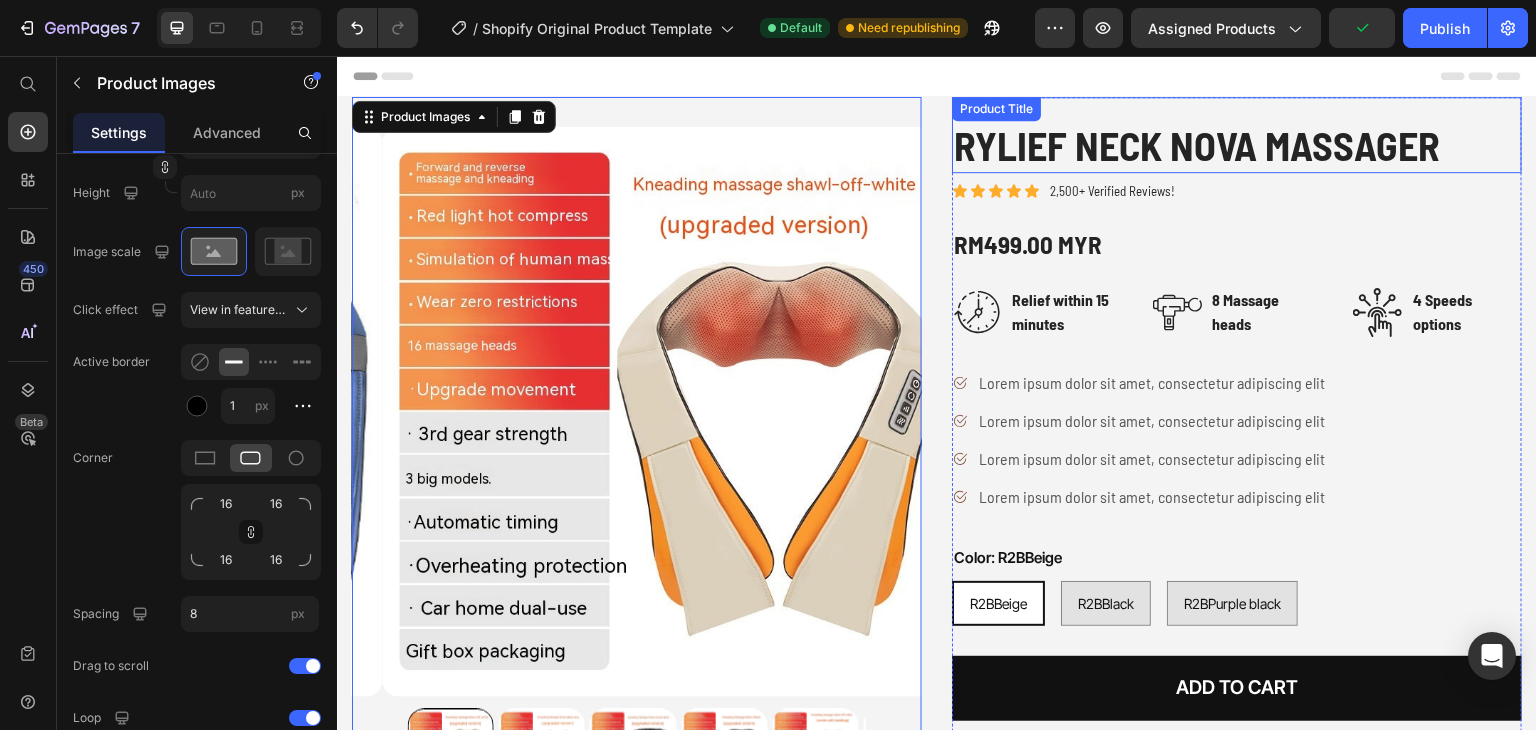 click on "Rylief Neck Nova Massager Product Title" at bounding box center [1237, 135] 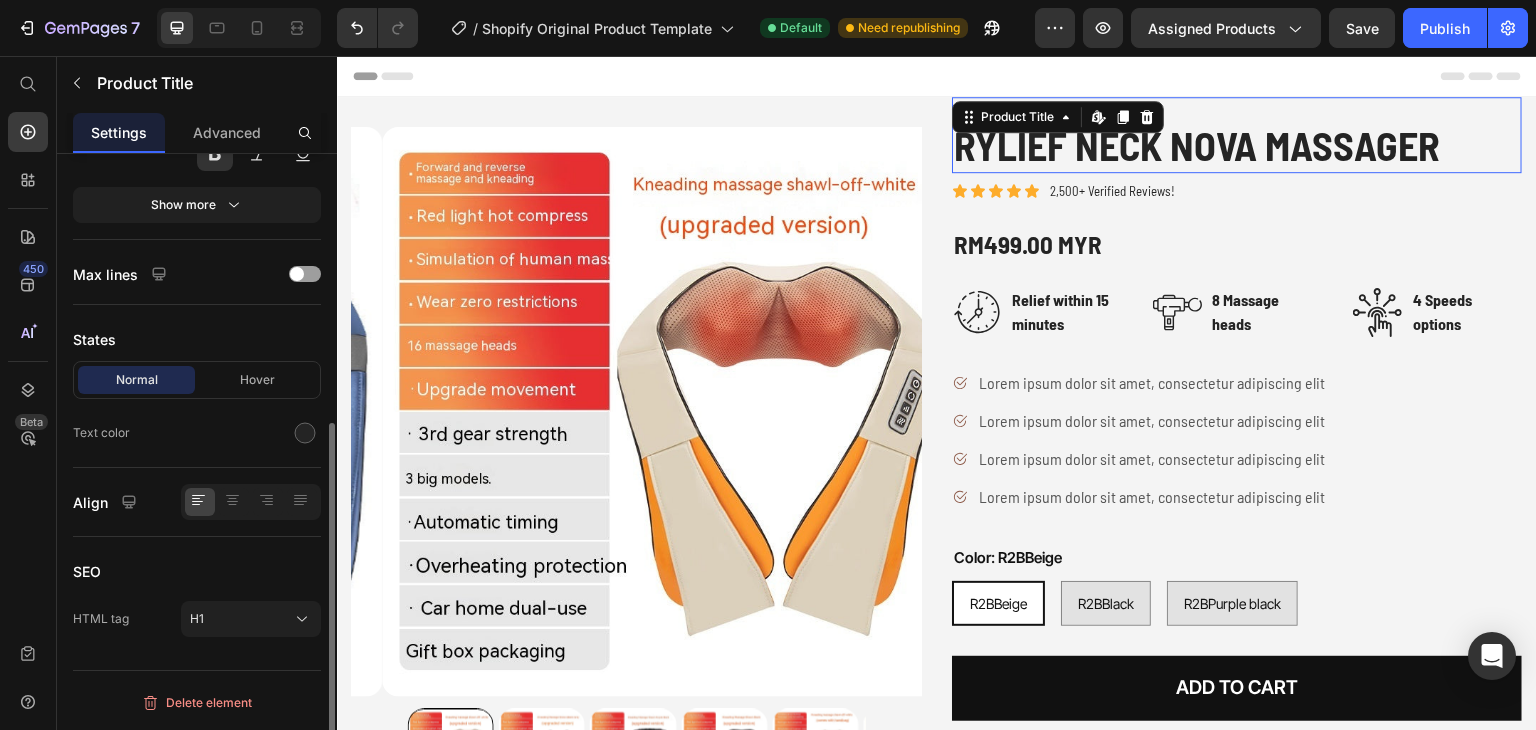scroll, scrollTop: 0, scrollLeft: 0, axis: both 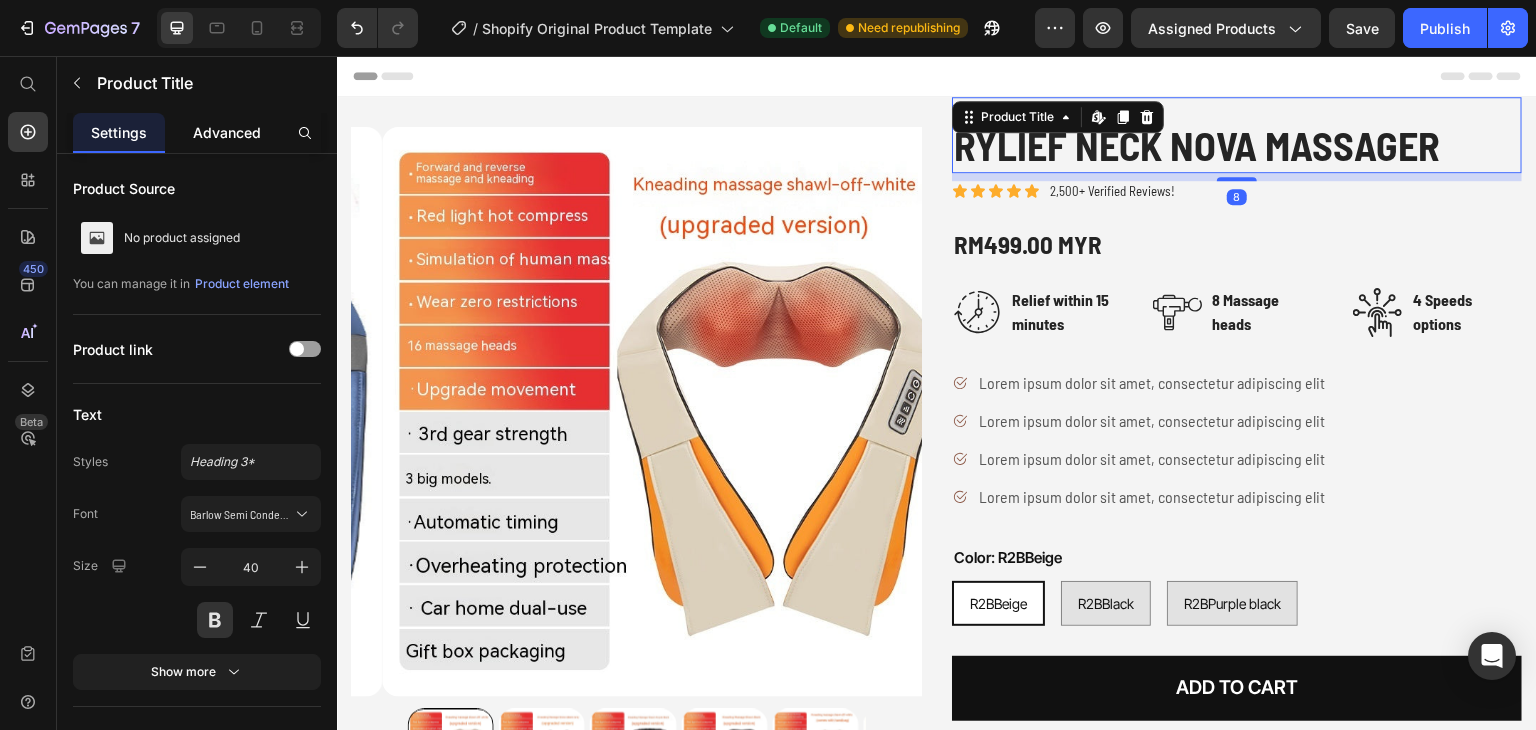 click on "Advanced" at bounding box center [227, 132] 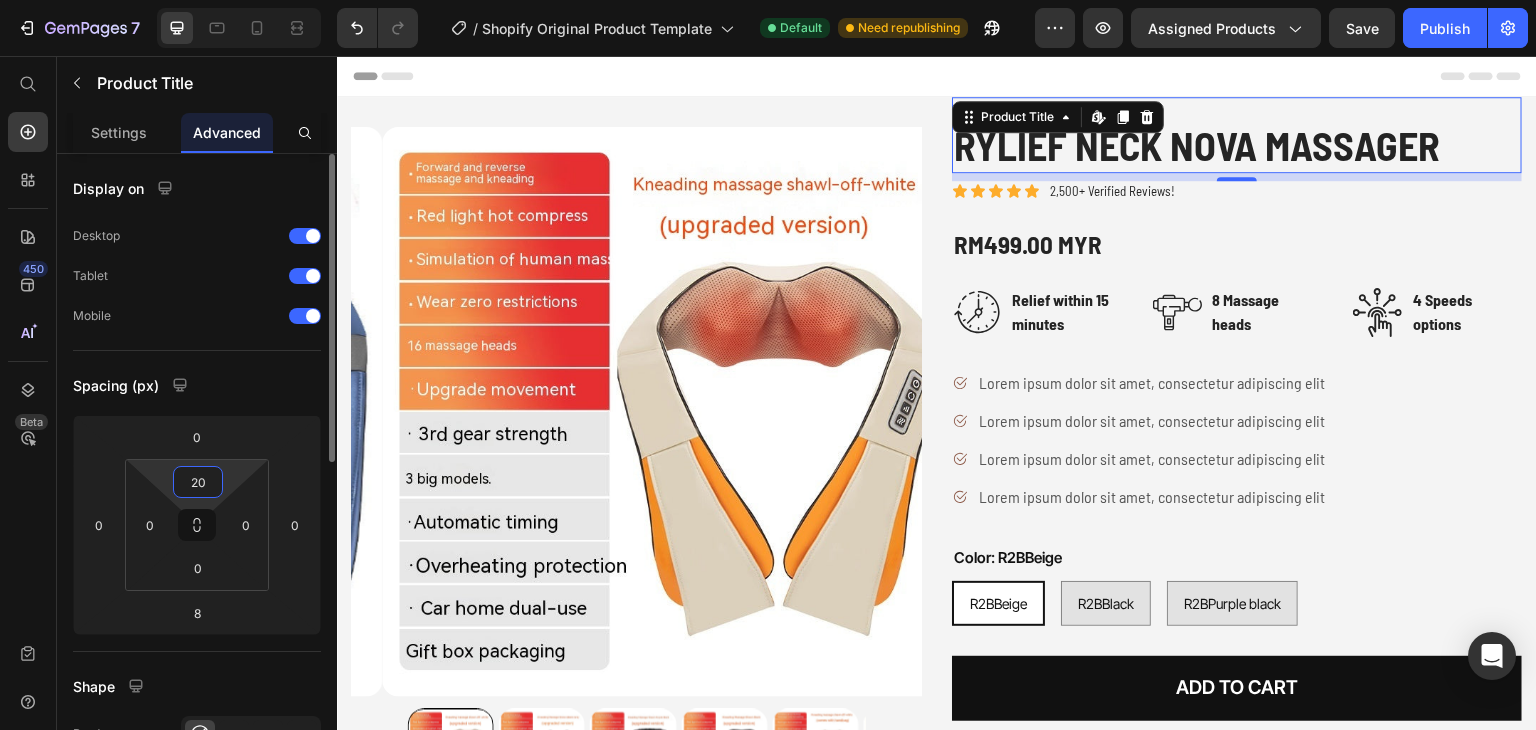 click on "20" at bounding box center (198, 482) 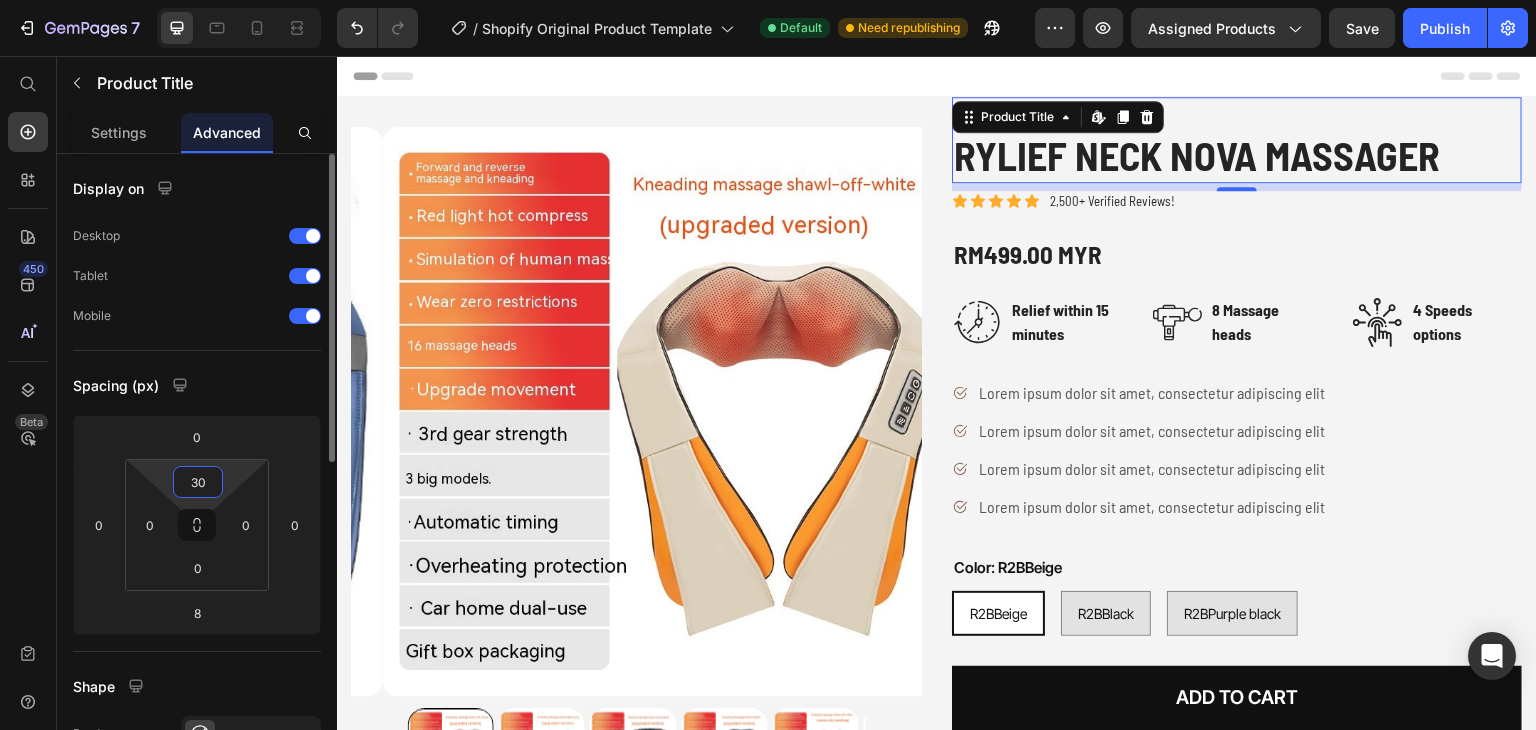 type on "30" 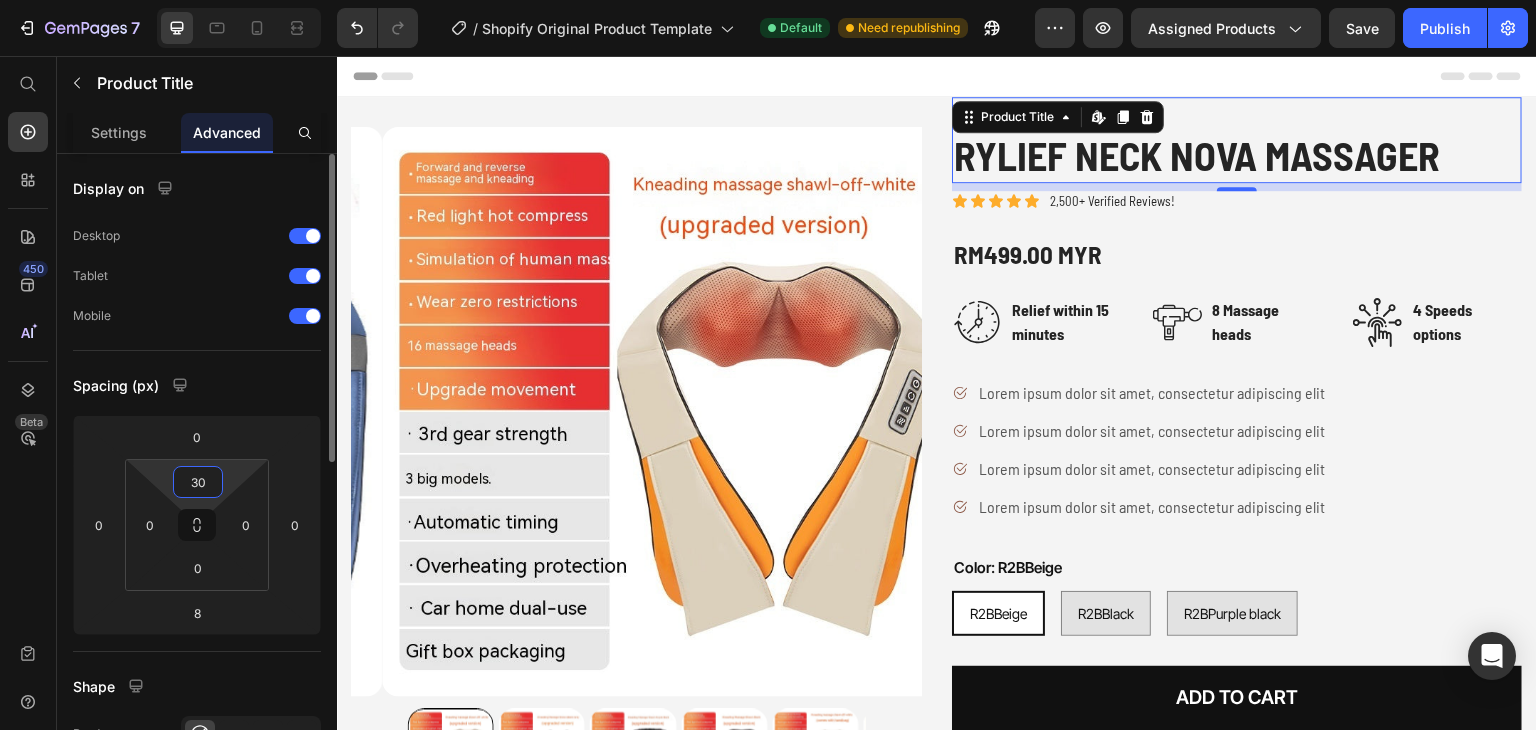 click on "Spacing (px)" at bounding box center (197, 385) 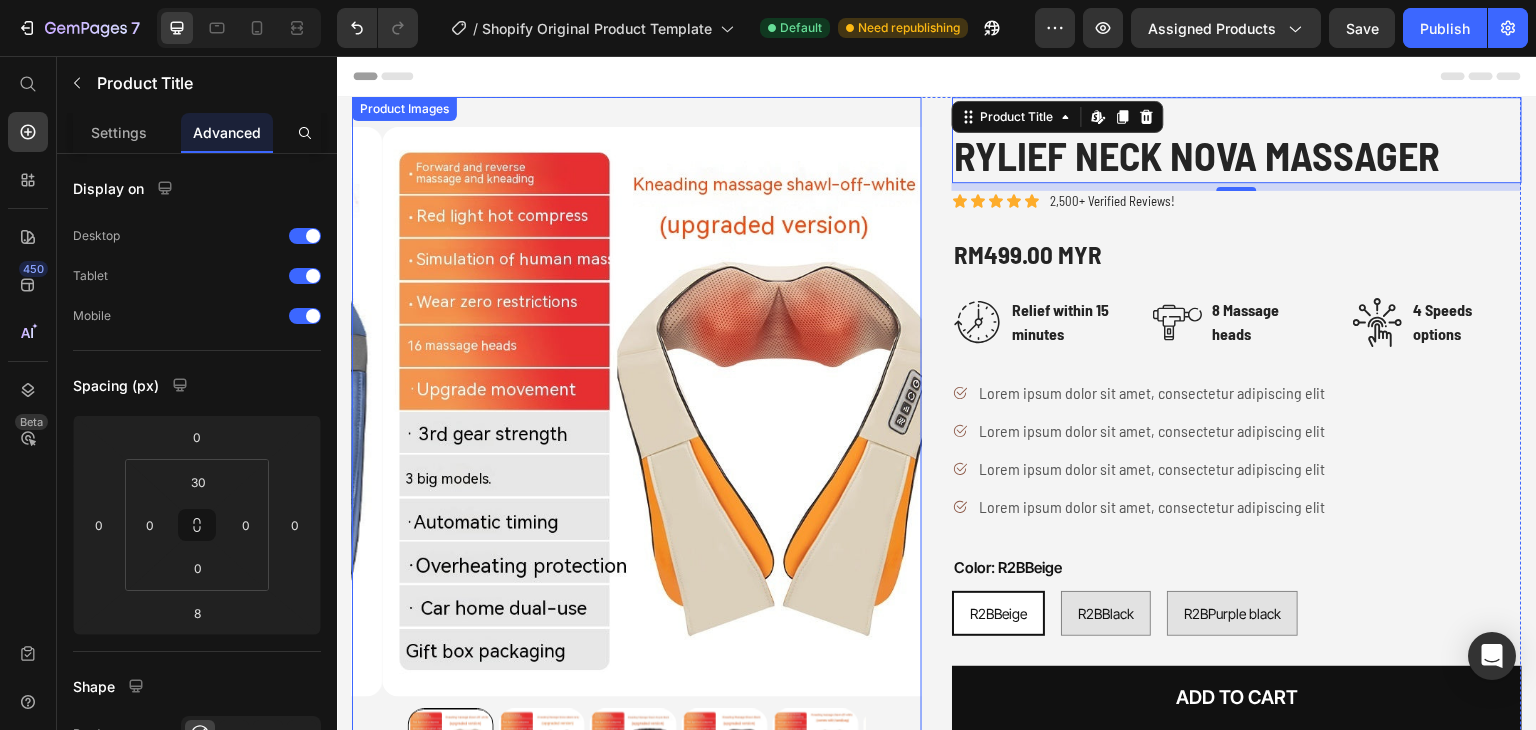 click on "Product Images" at bounding box center [637, 446] 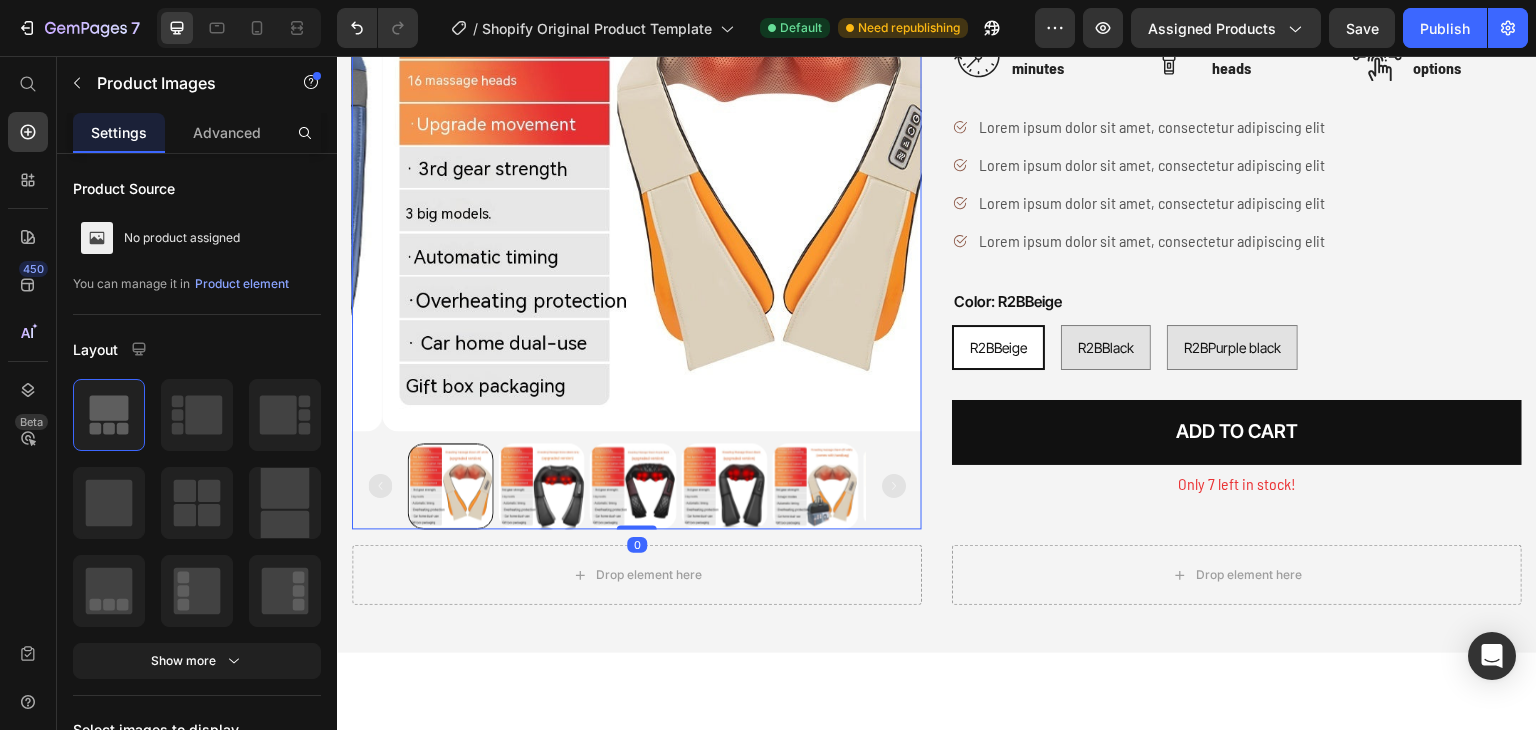 scroll, scrollTop: 211, scrollLeft: 0, axis: vertical 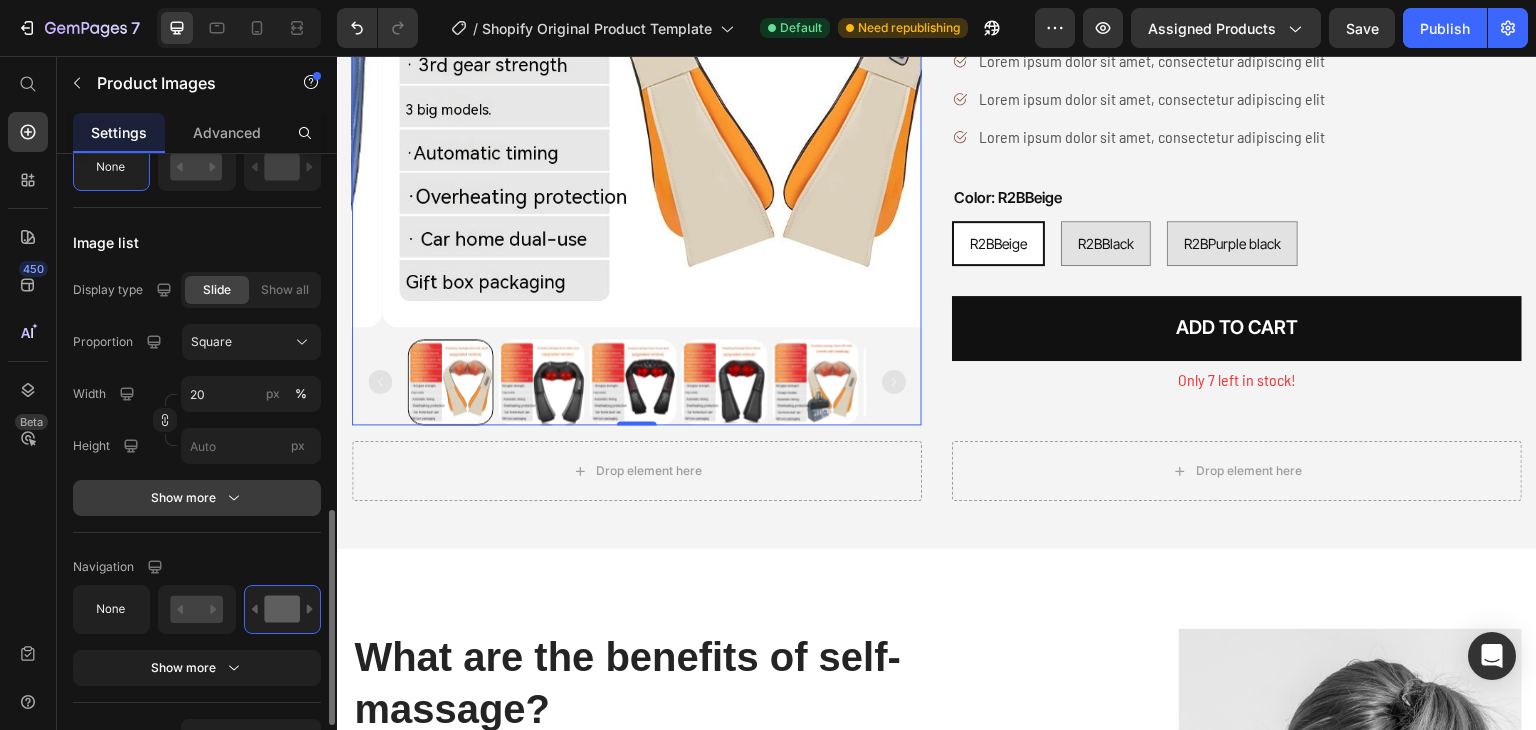 click on "Show more" at bounding box center [197, 498] 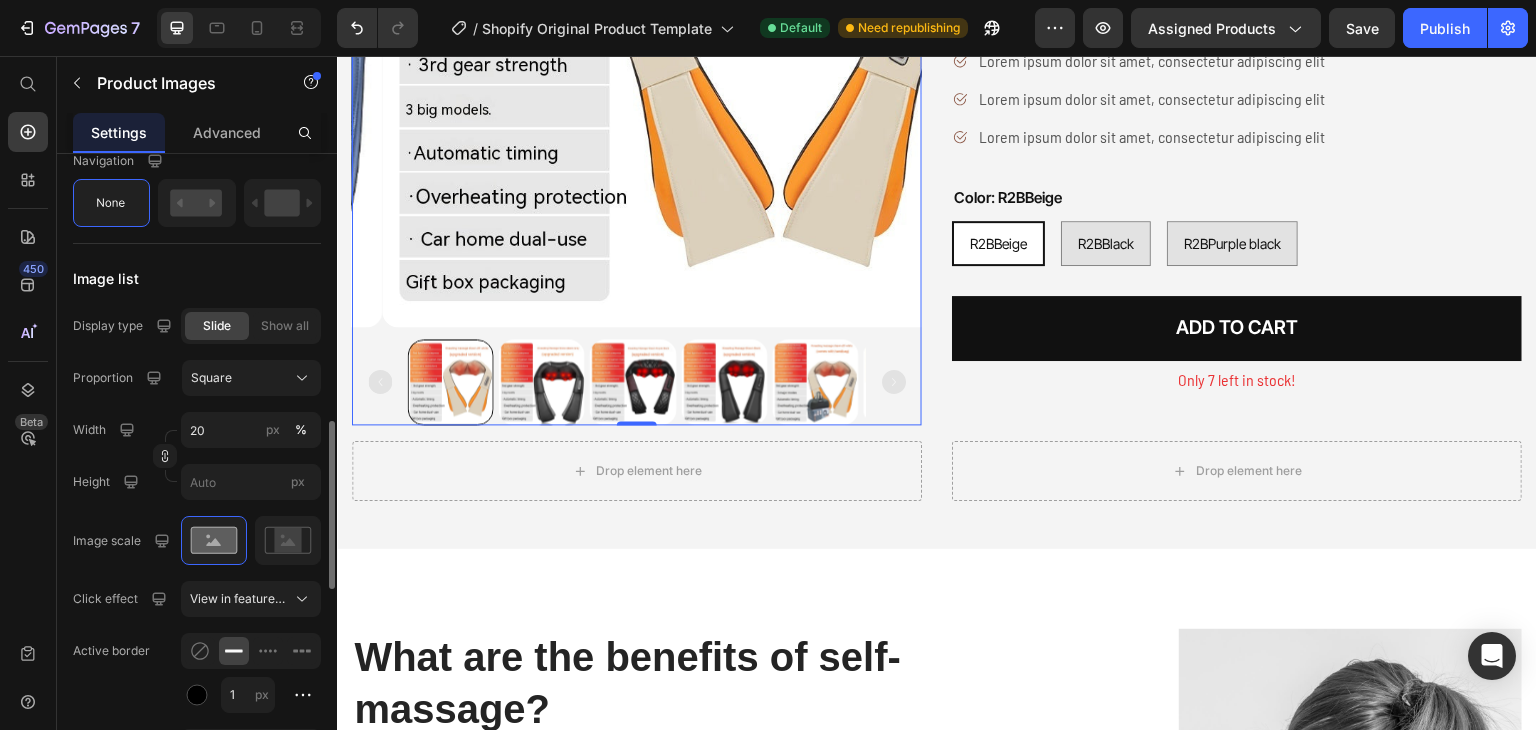 scroll, scrollTop: 1010, scrollLeft: 0, axis: vertical 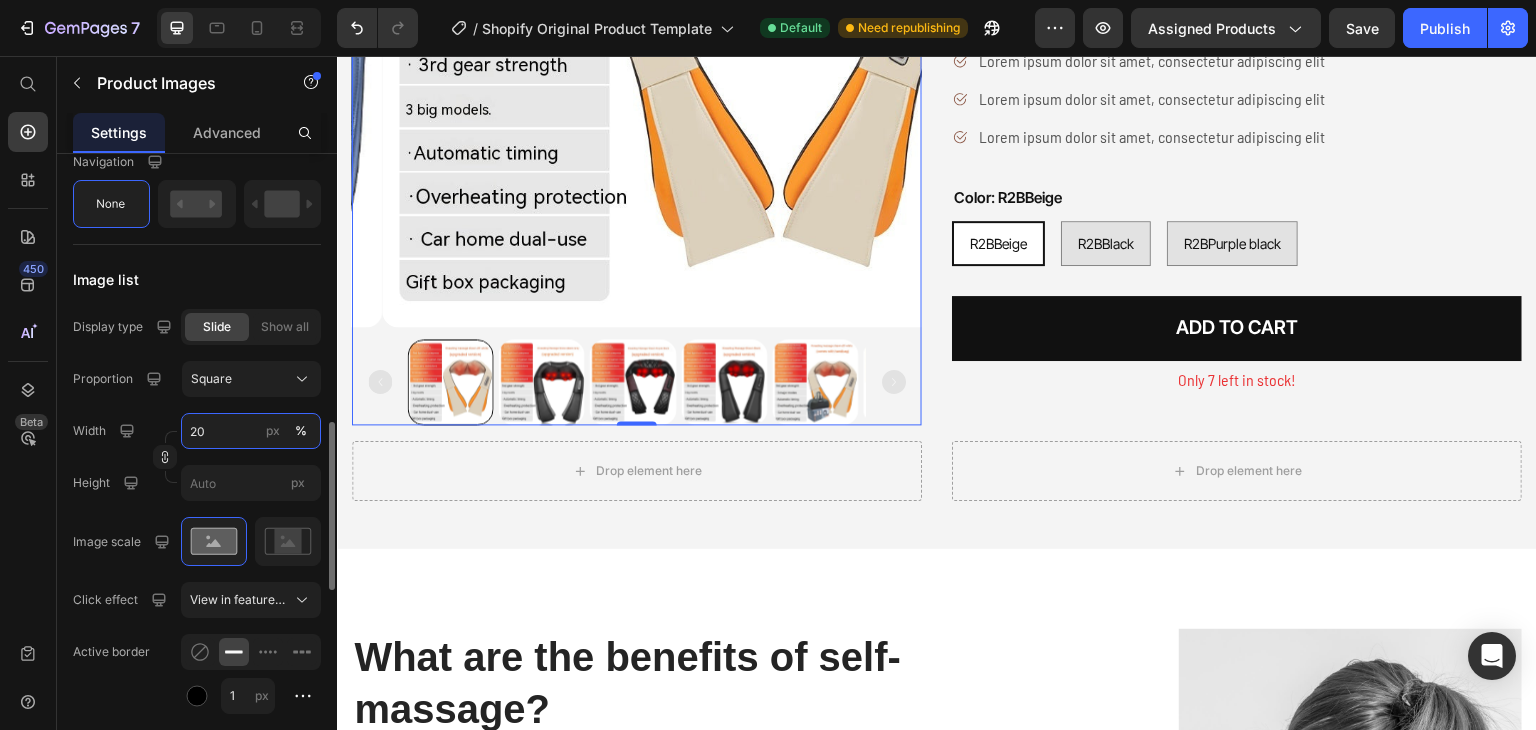 click on "20" at bounding box center (251, 431) 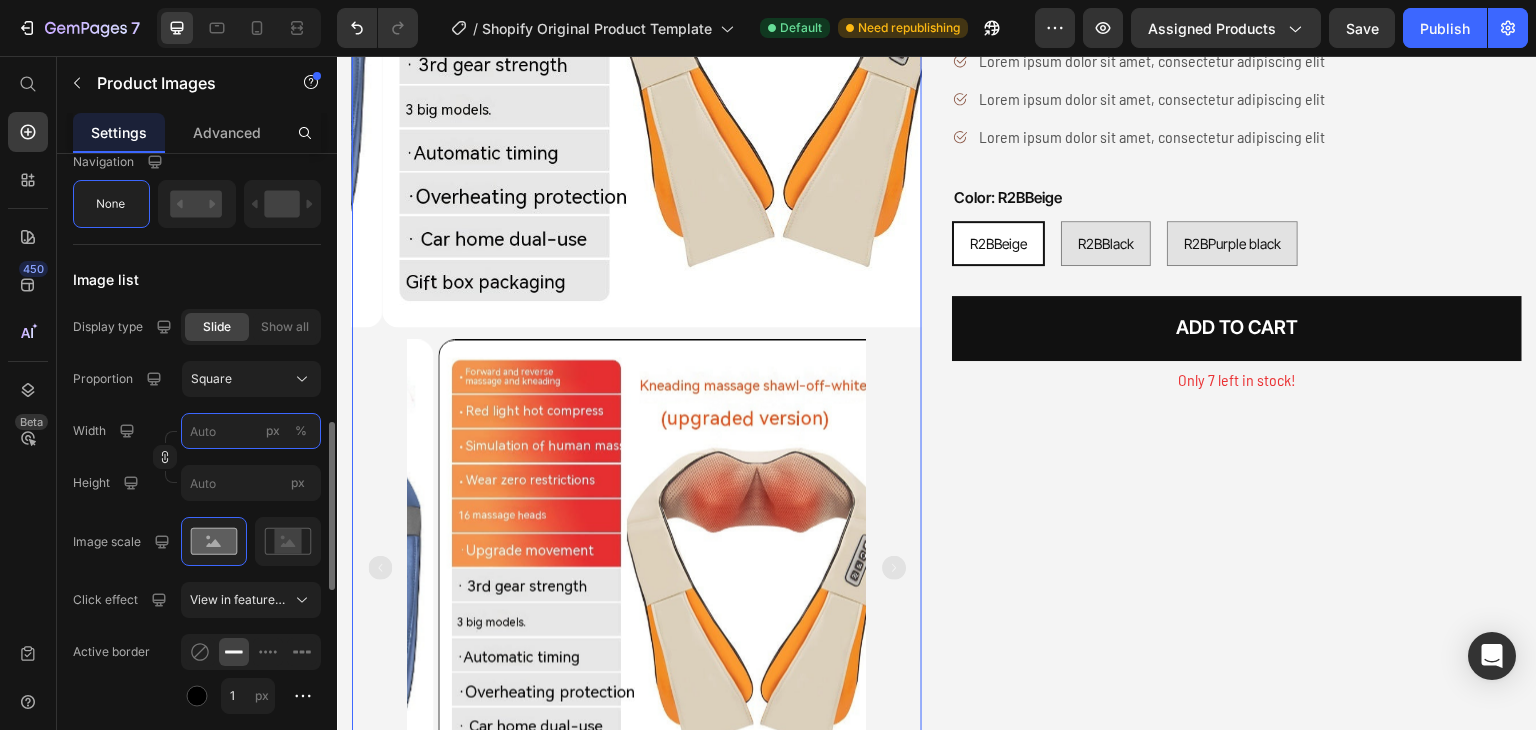 type on "3" 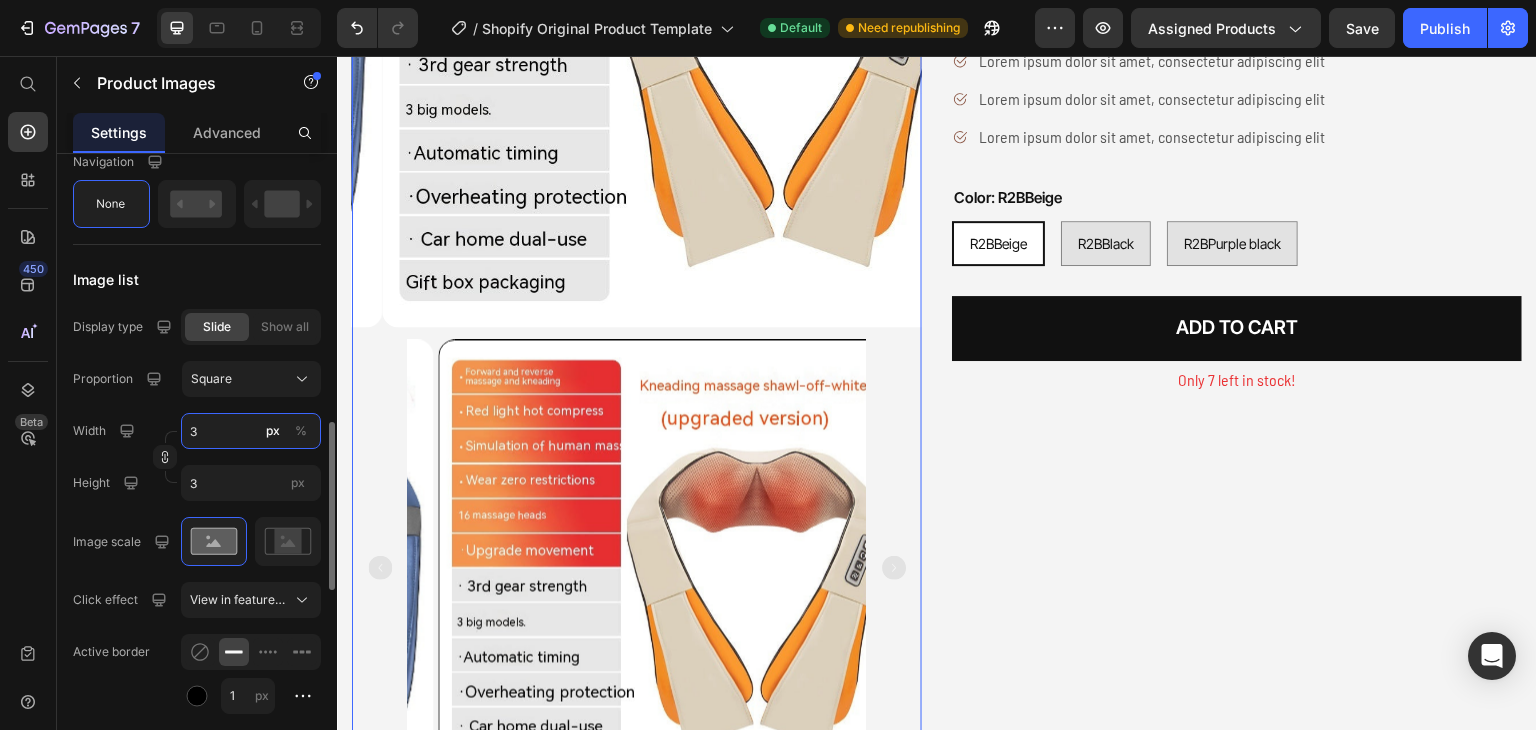 type on "30" 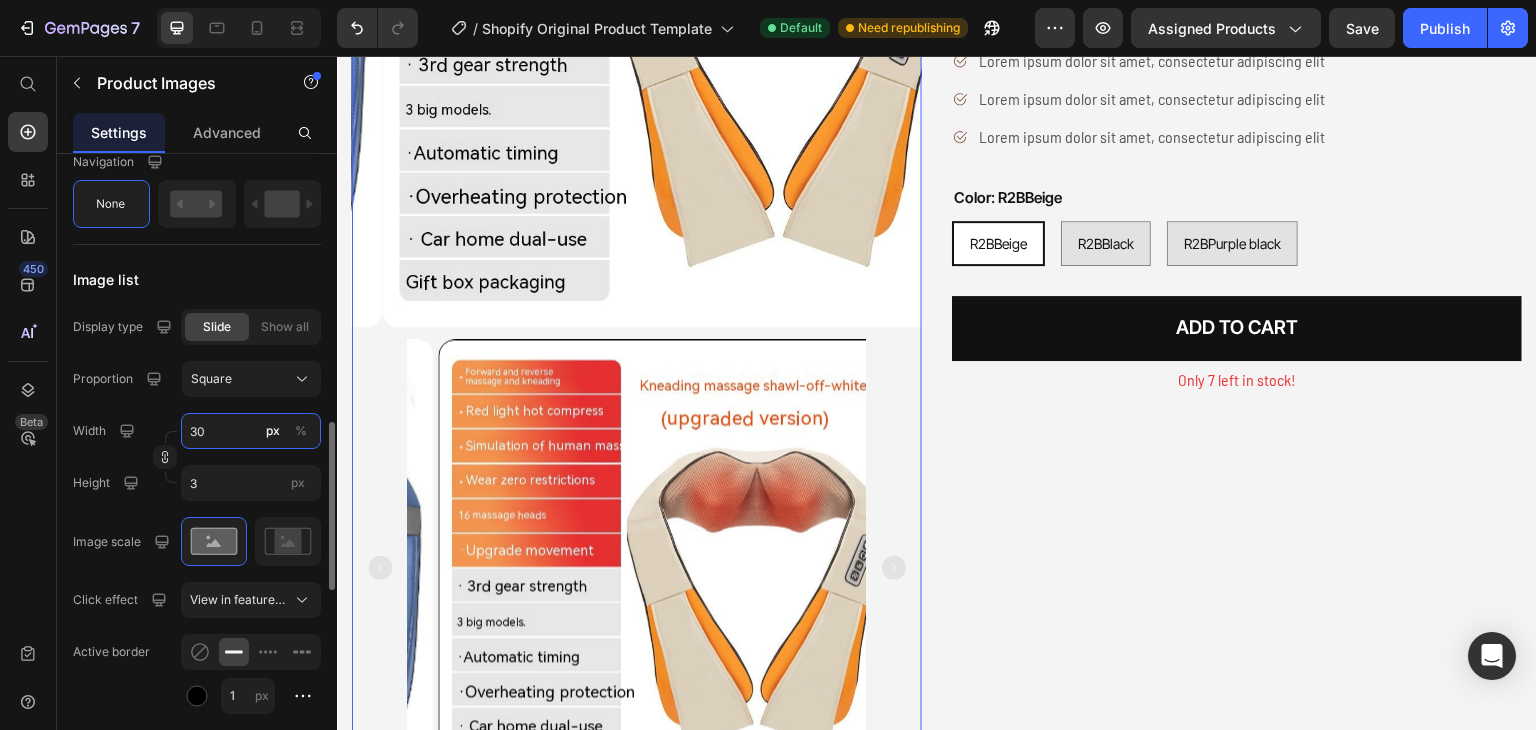type on "30" 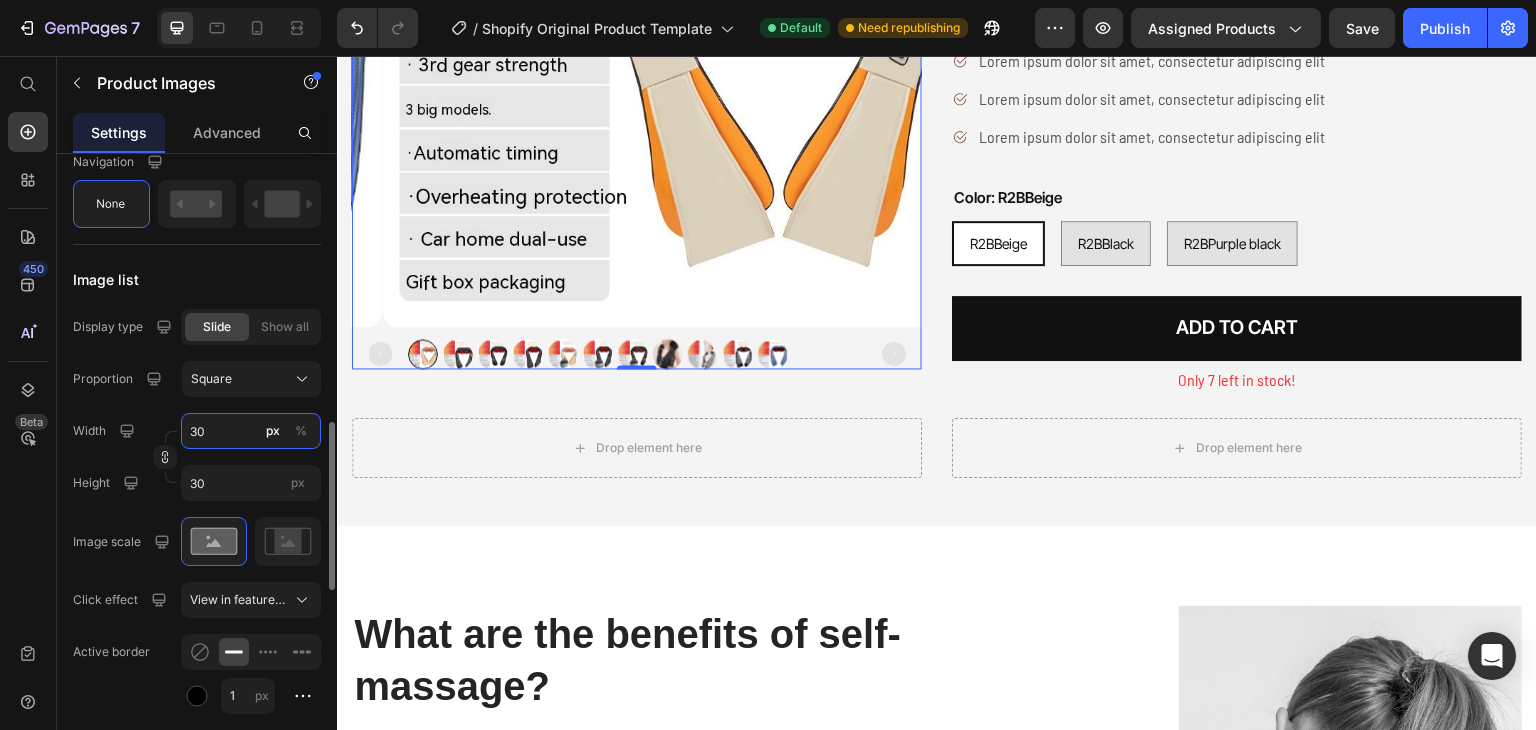 type on "3" 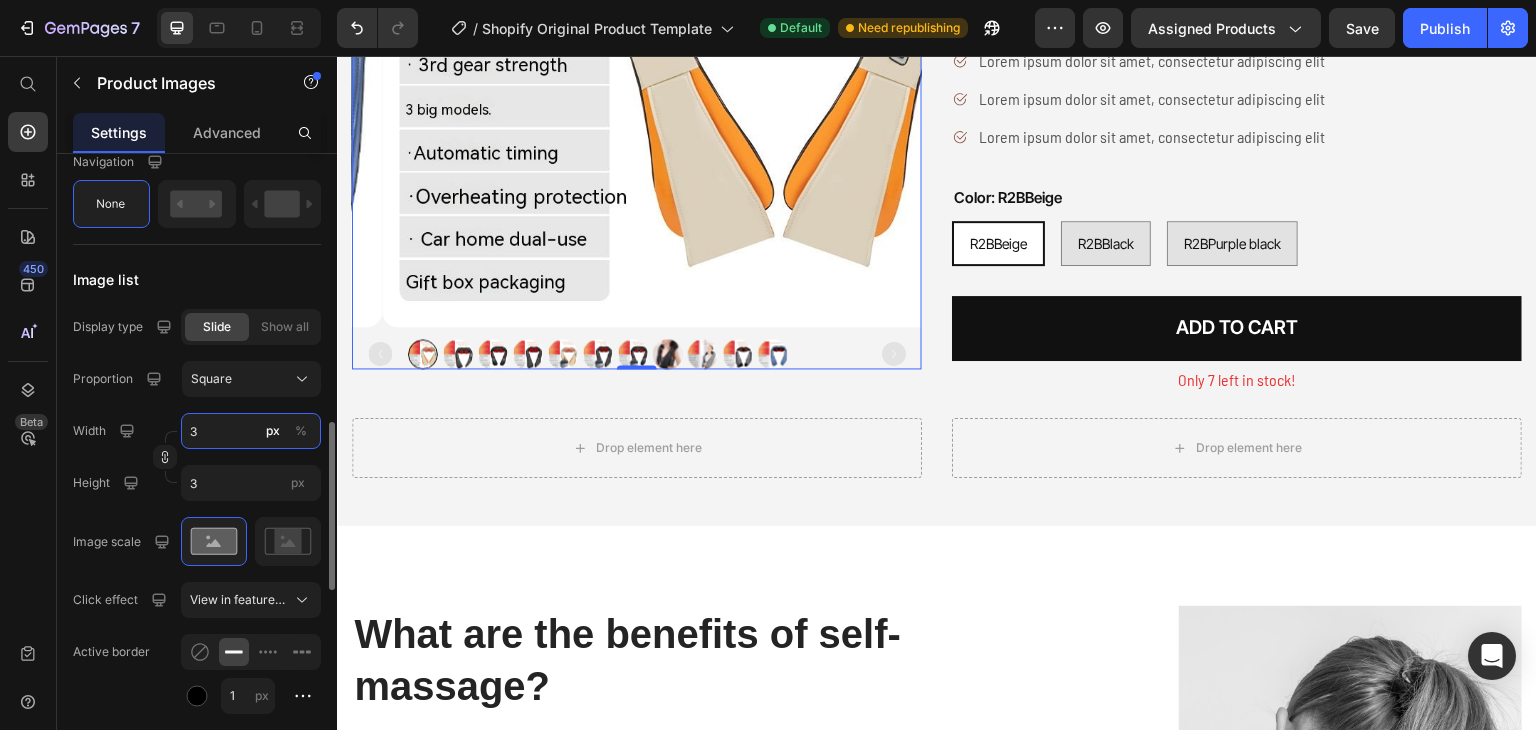 type 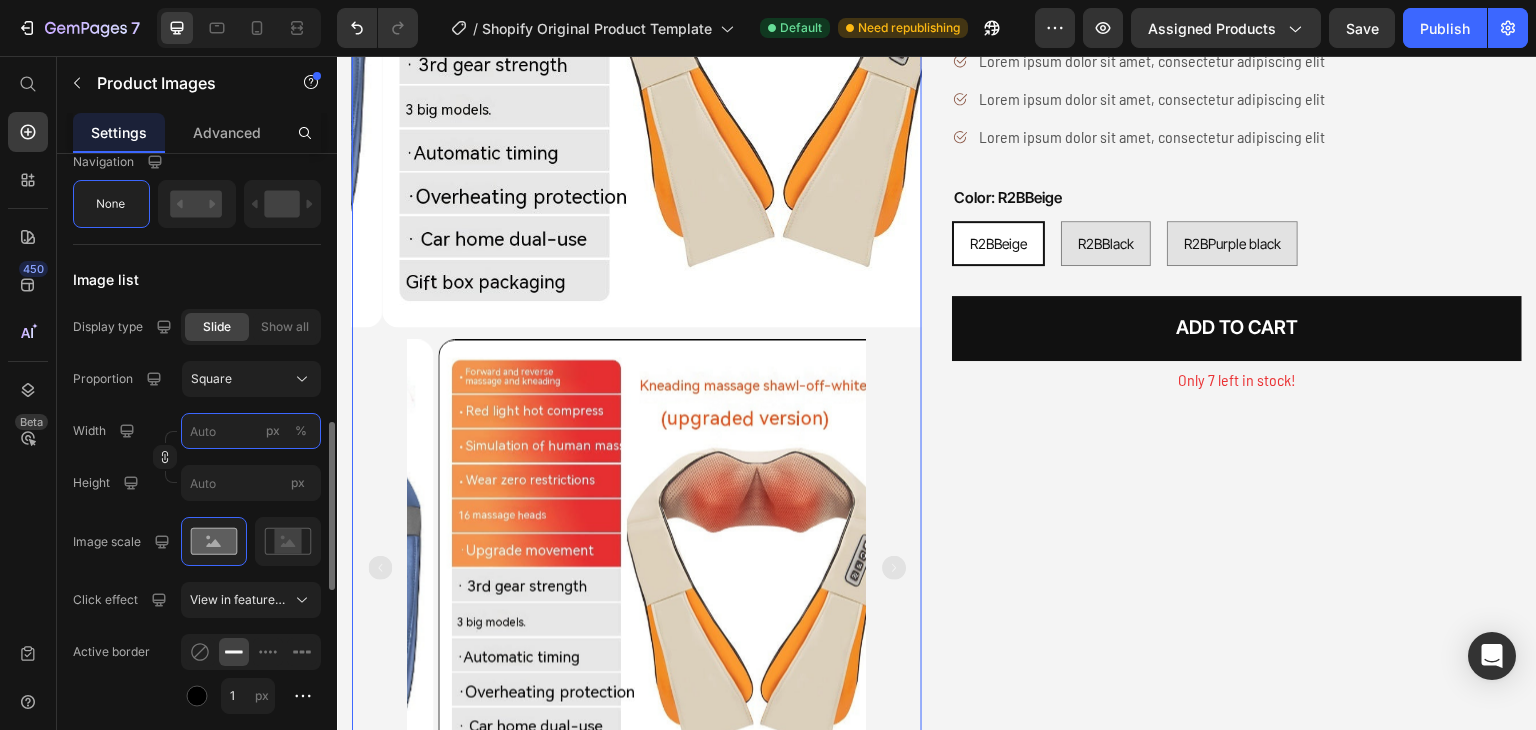 type on "2" 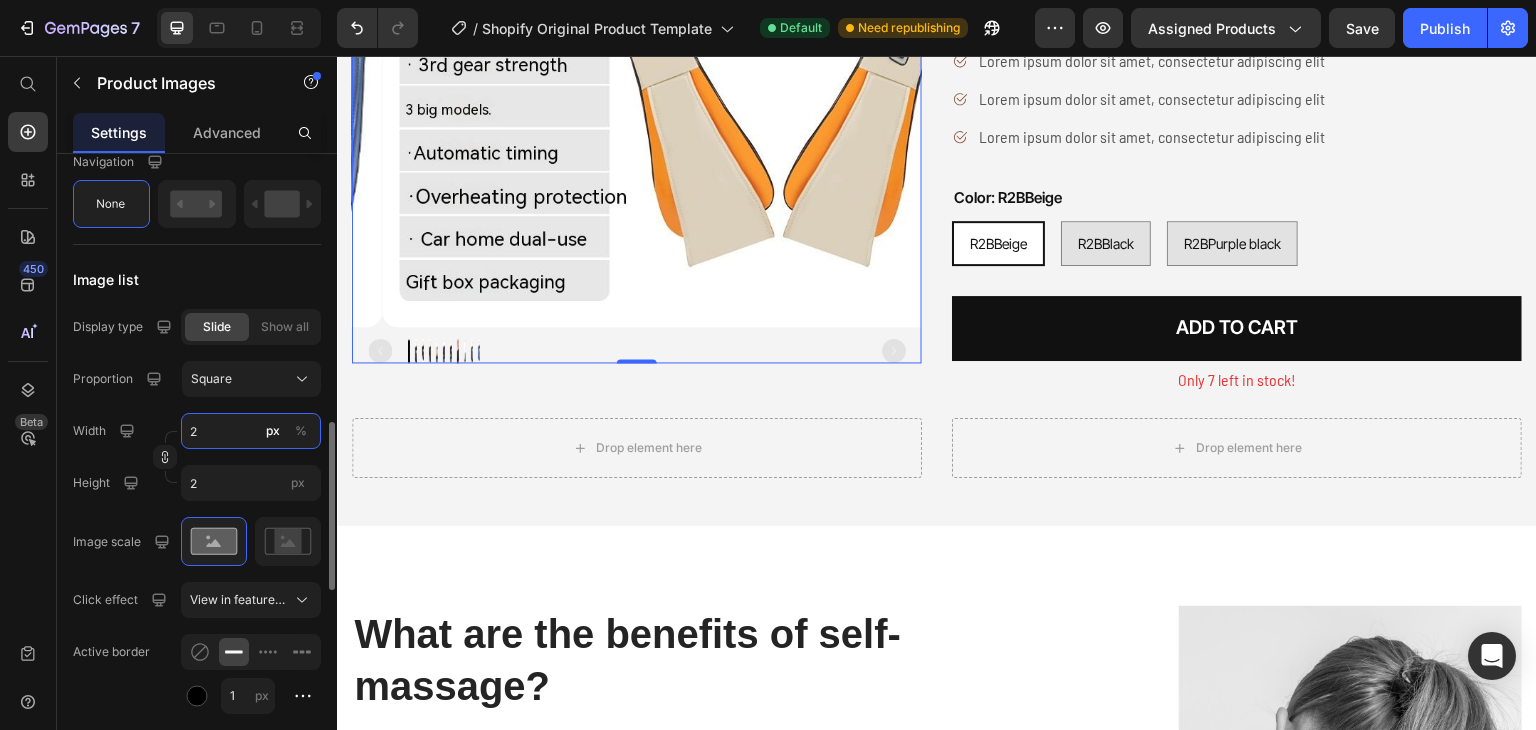 type on "20" 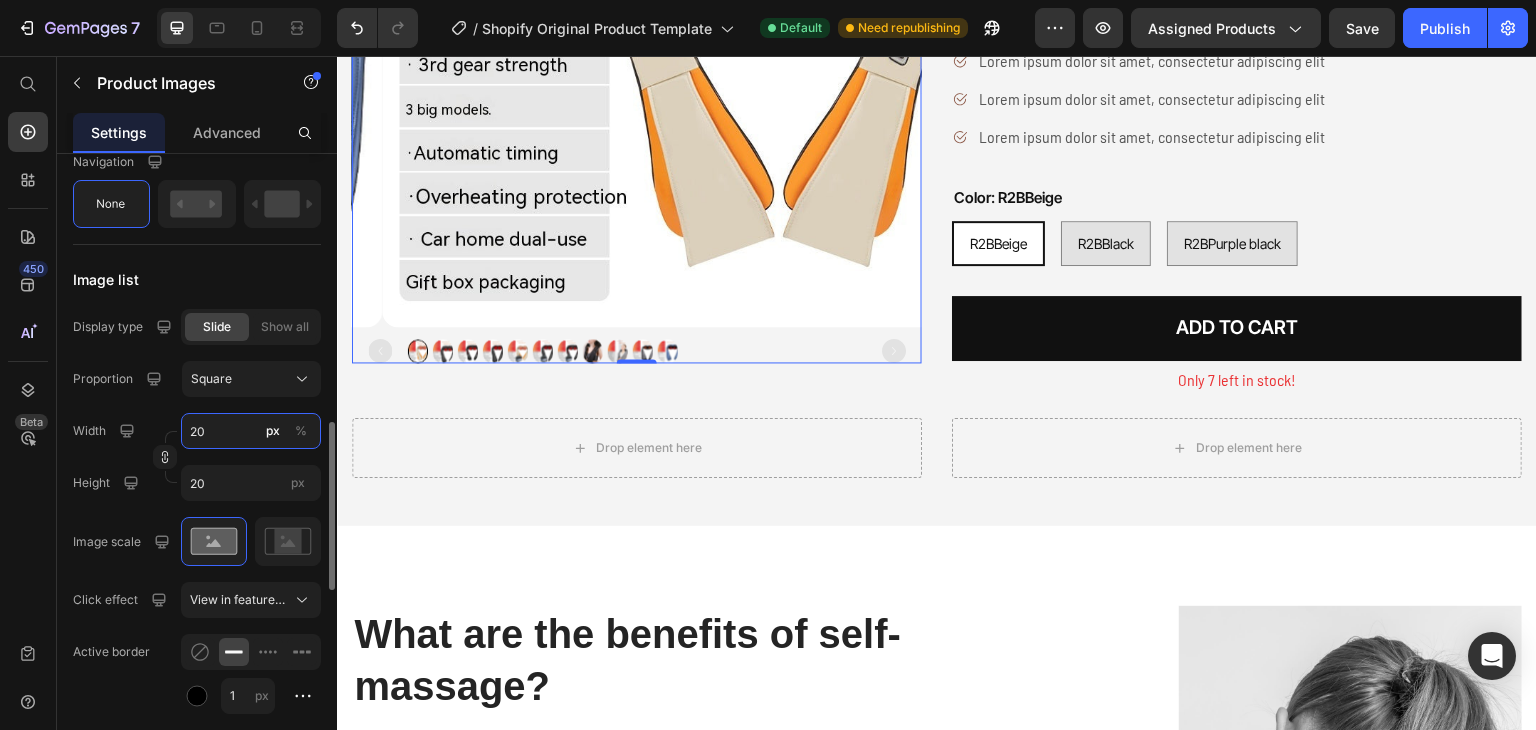 type on "2" 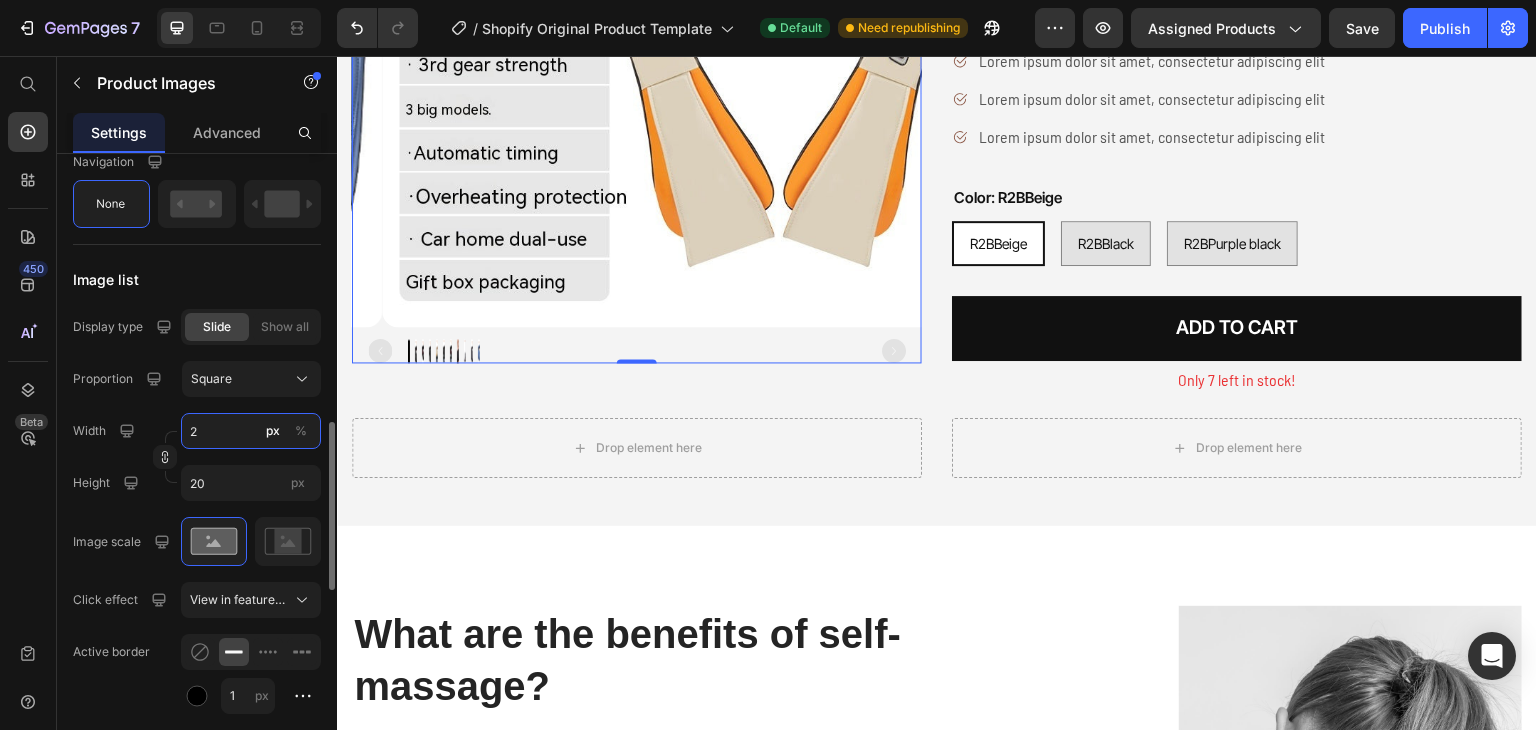 type on "2" 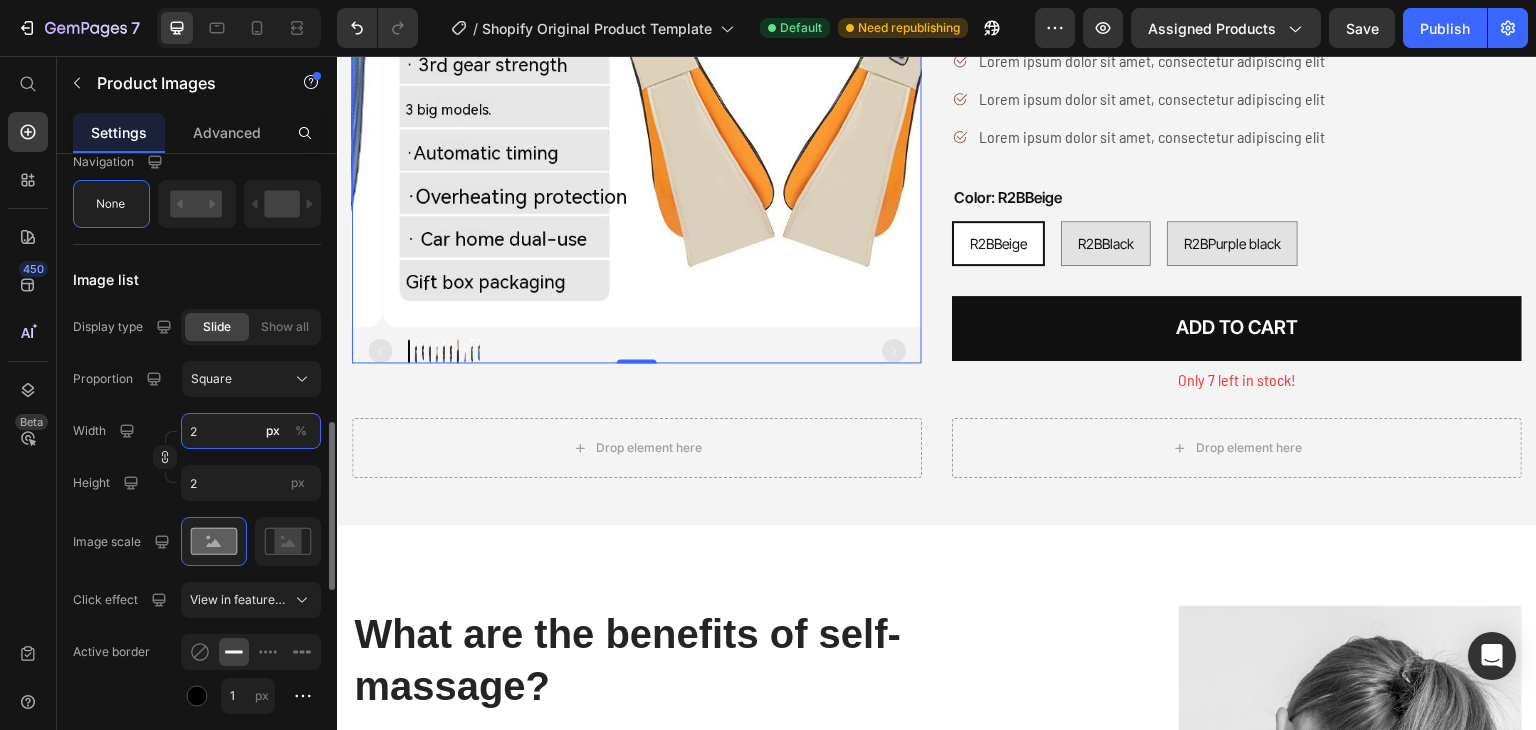 type 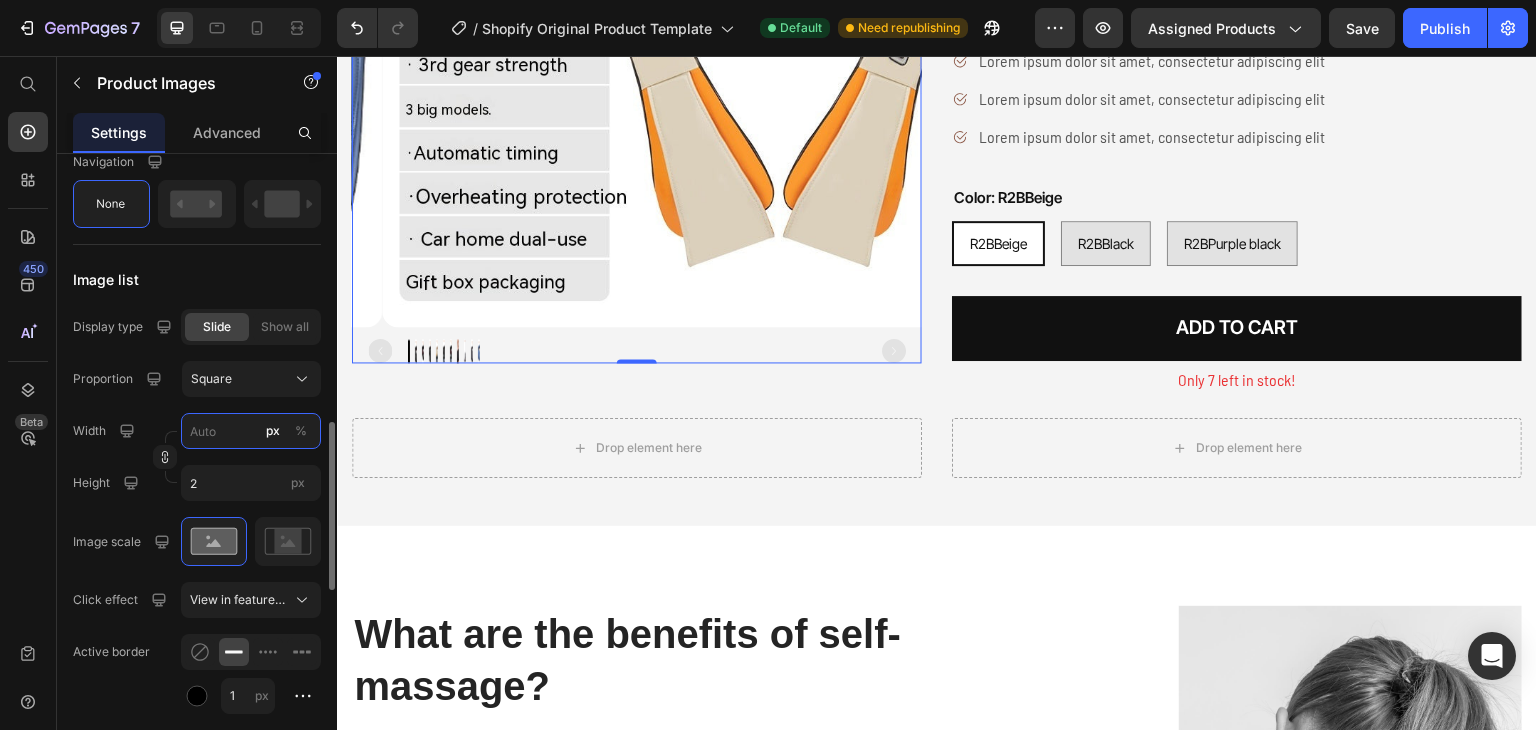 type 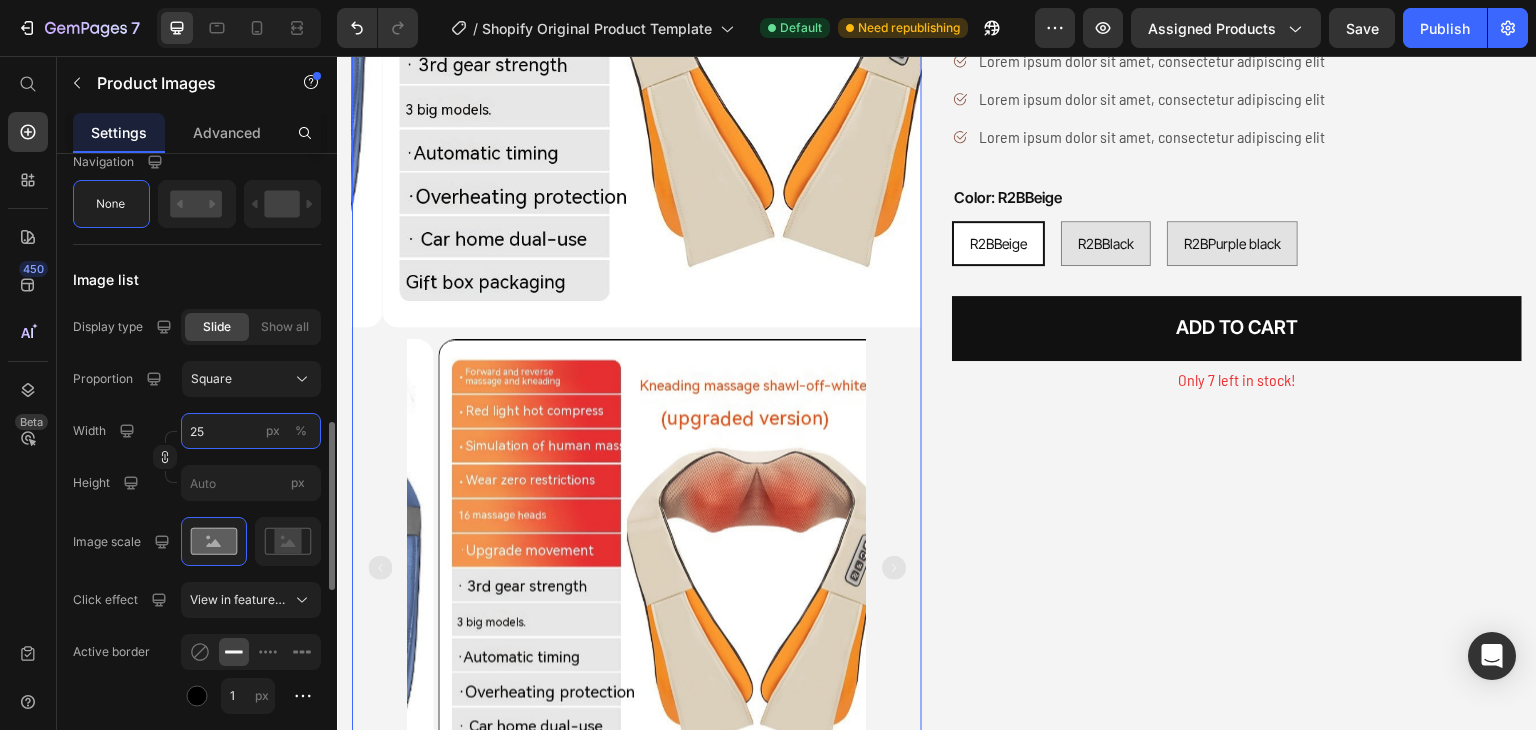 type on "250" 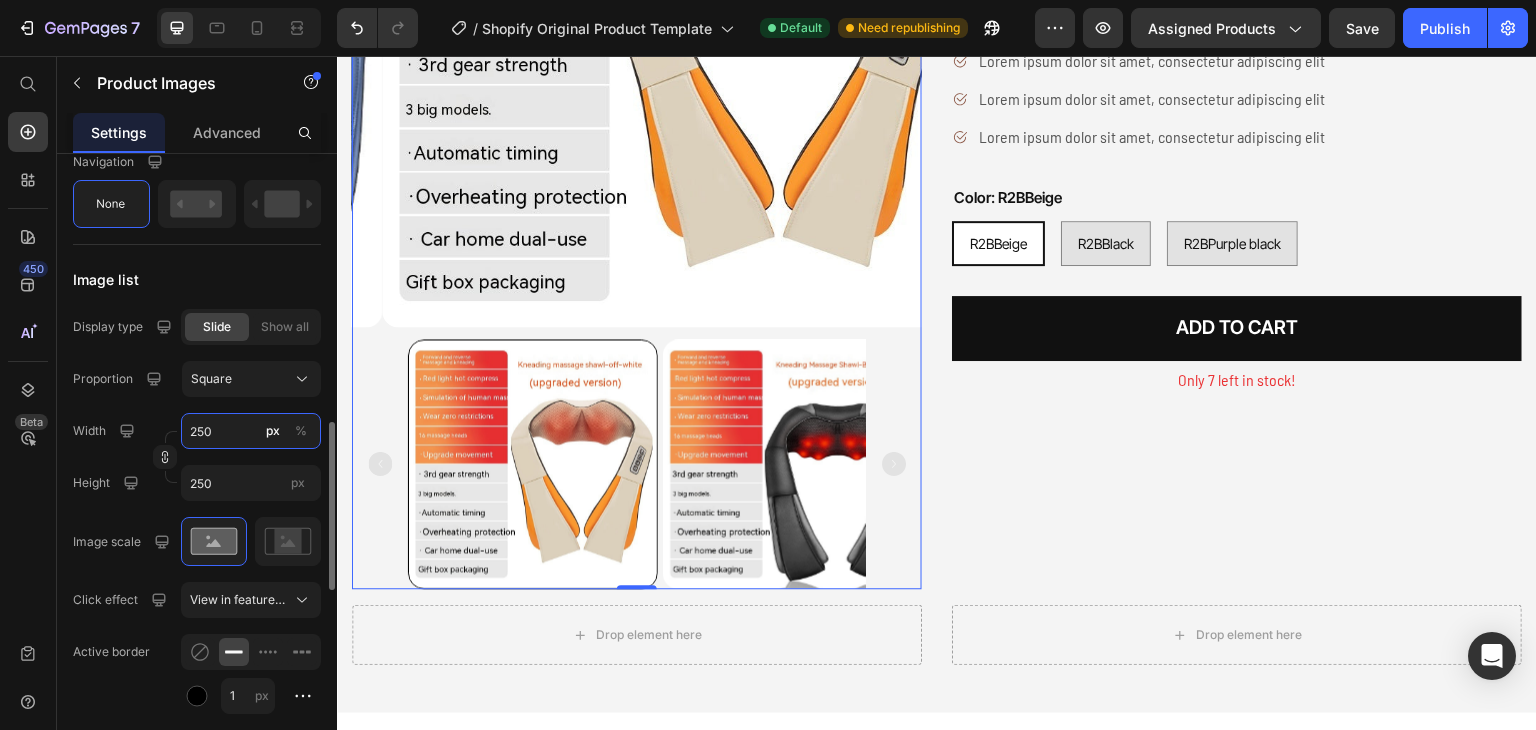 type on "25" 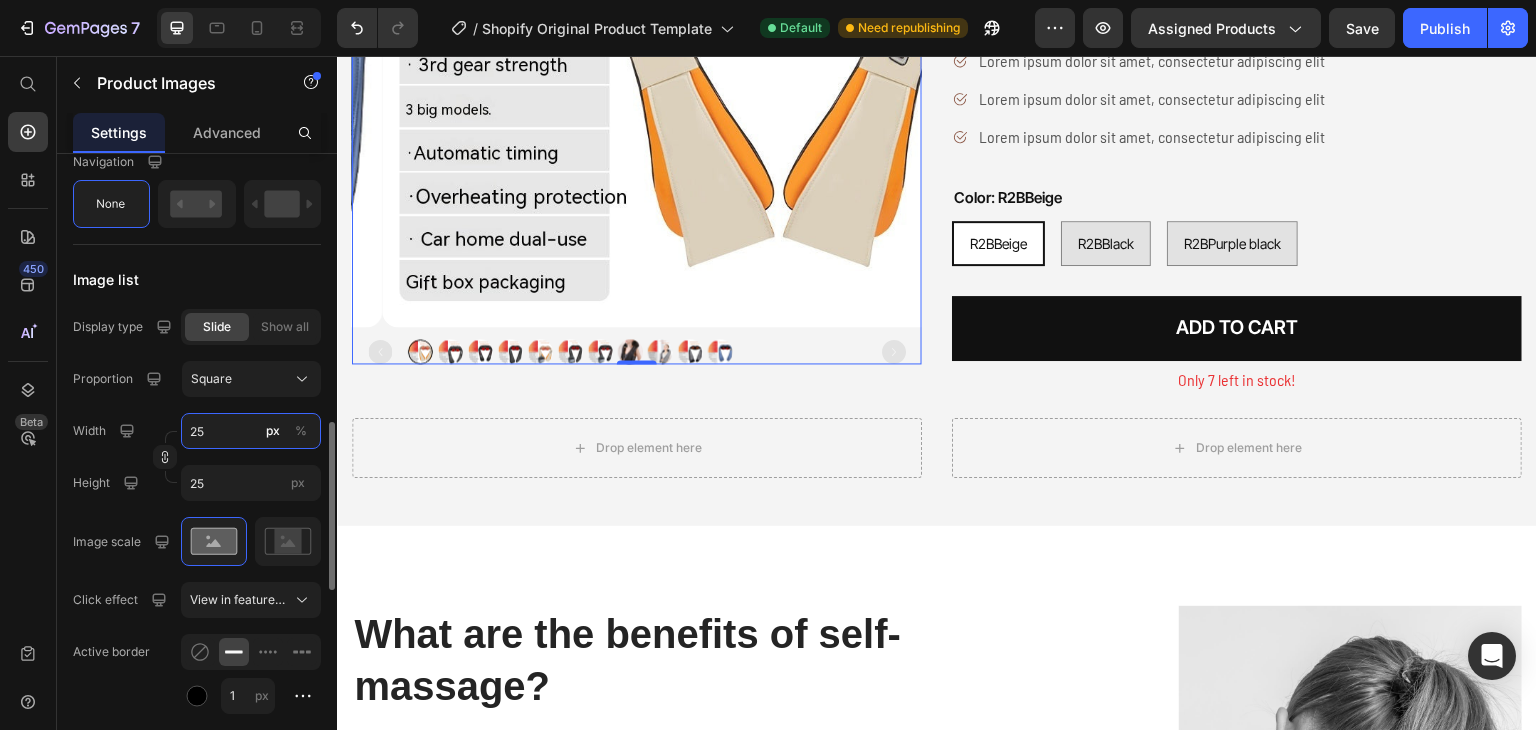 type on "2" 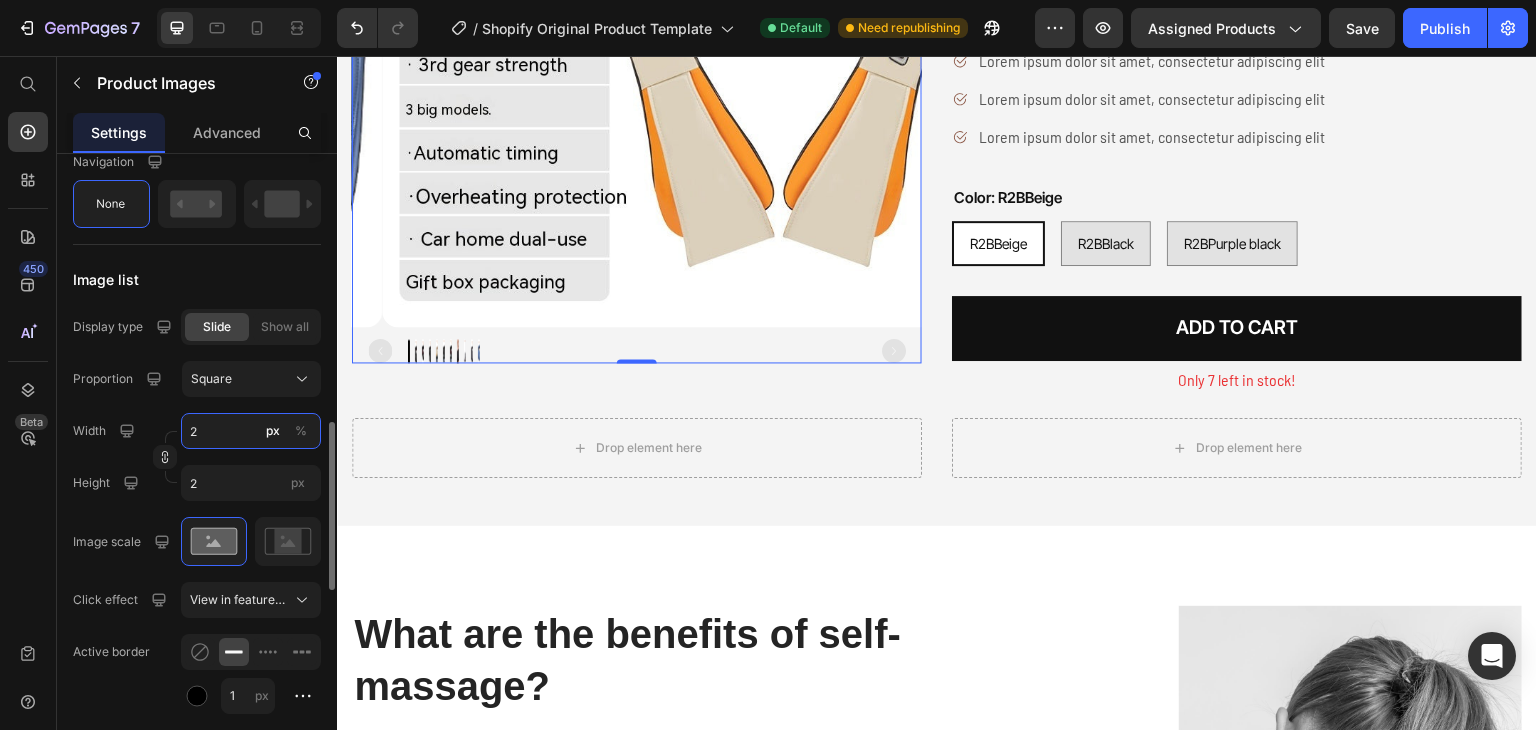 type 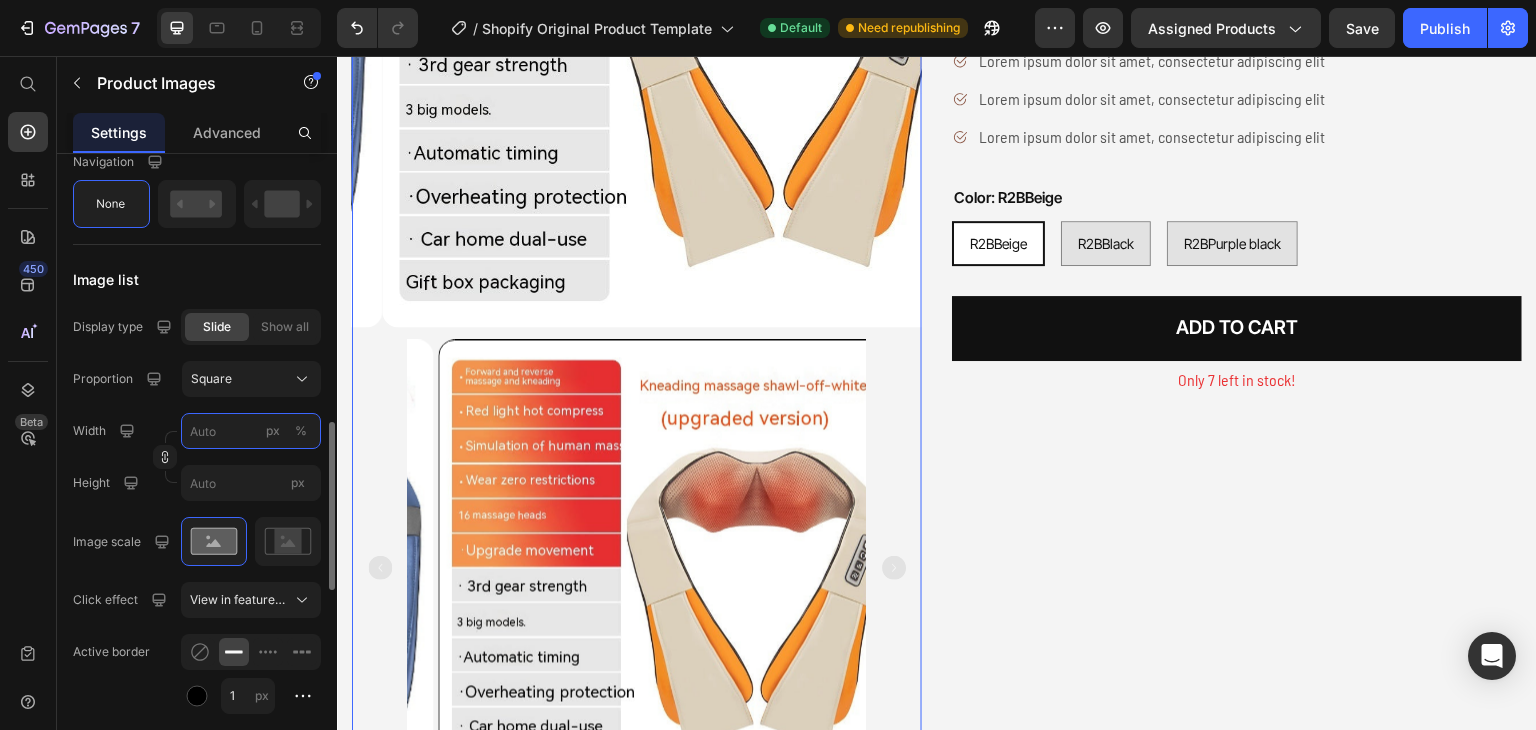 type on "2" 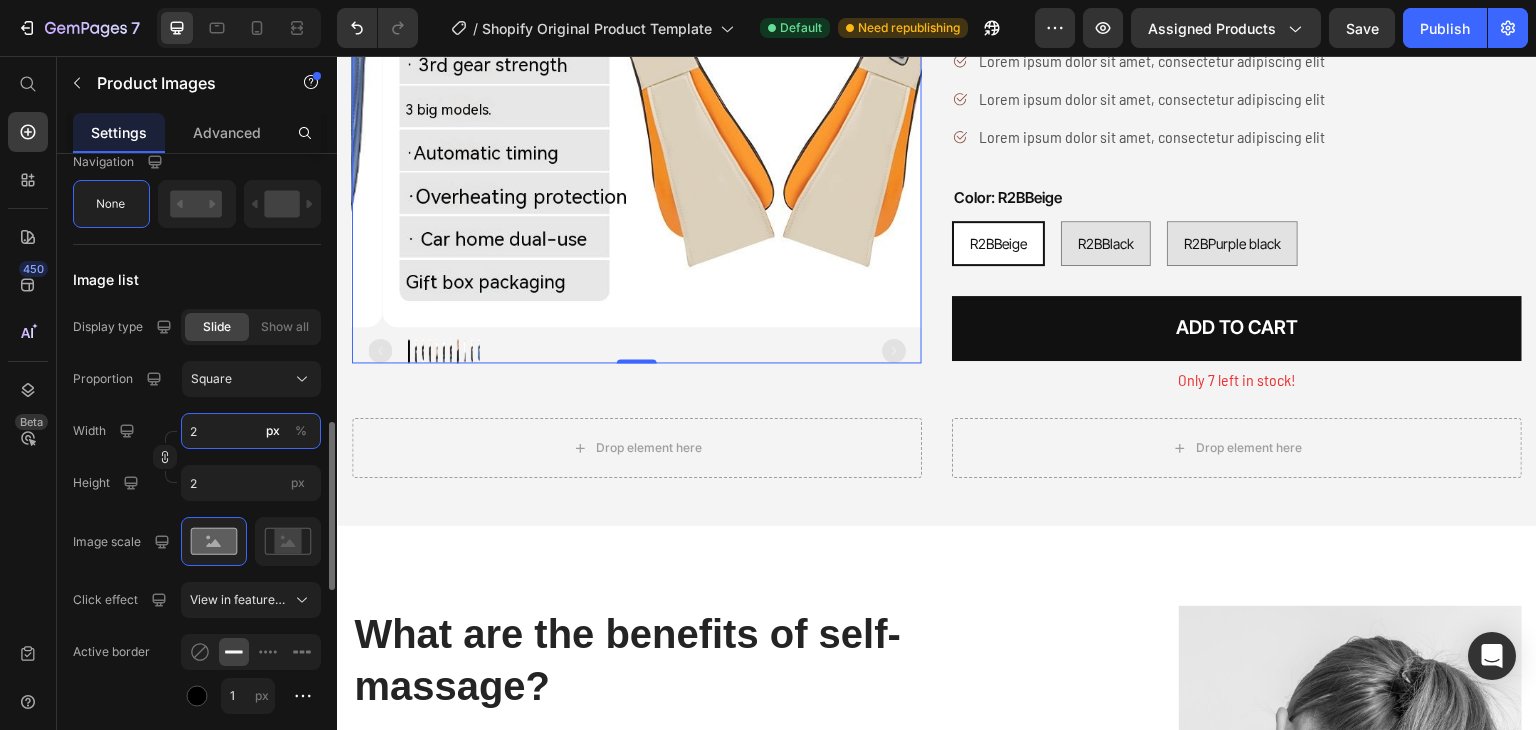 type on "25" 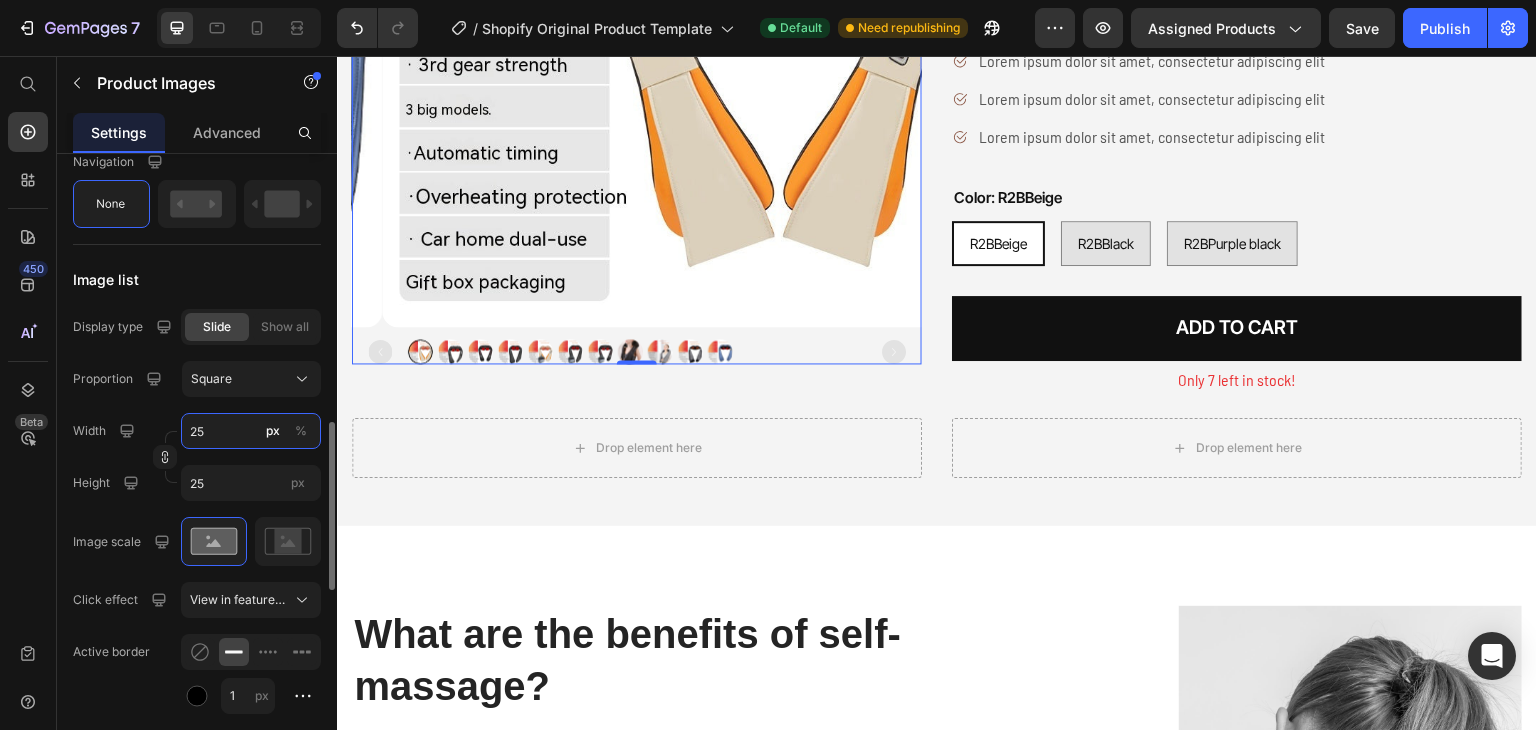 type on "250" 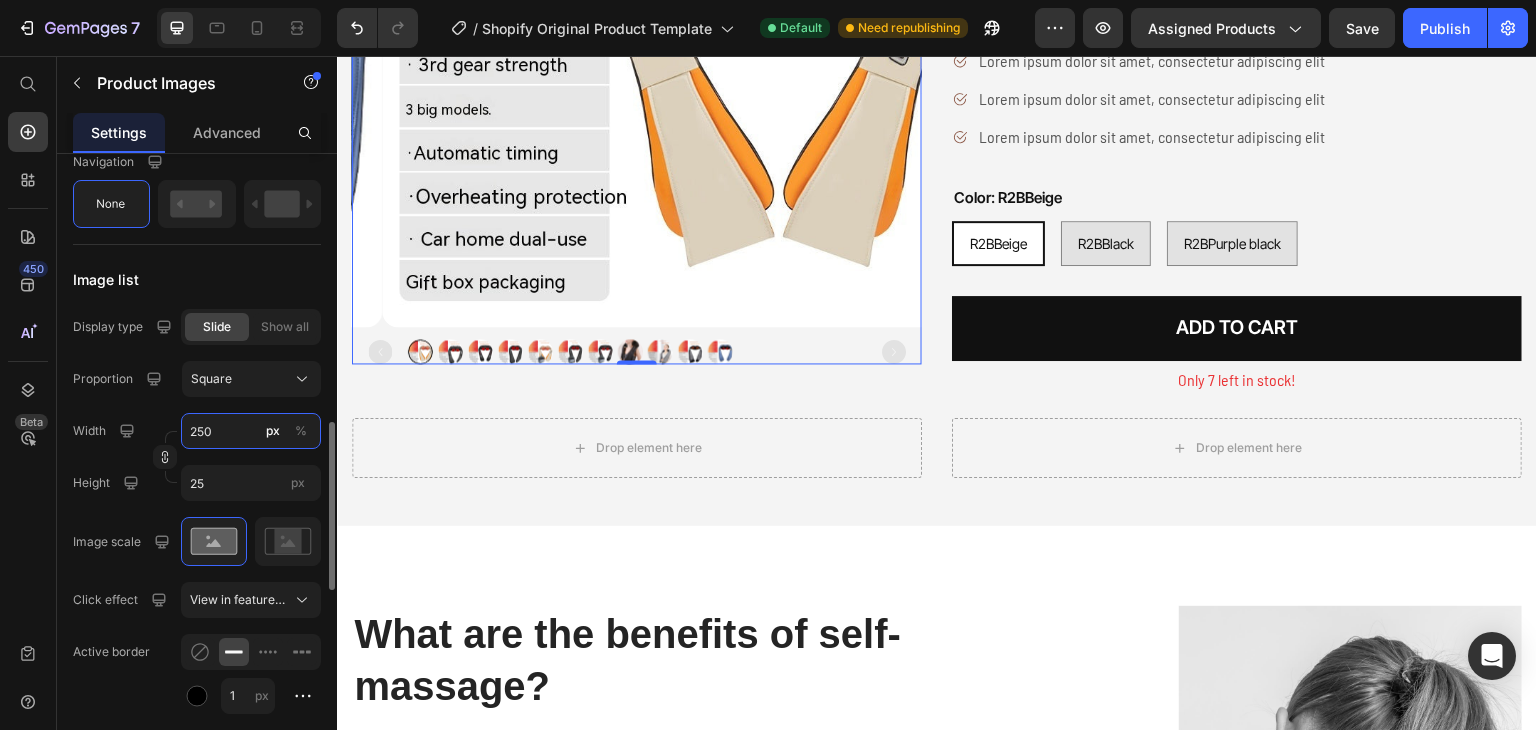 type on "250" 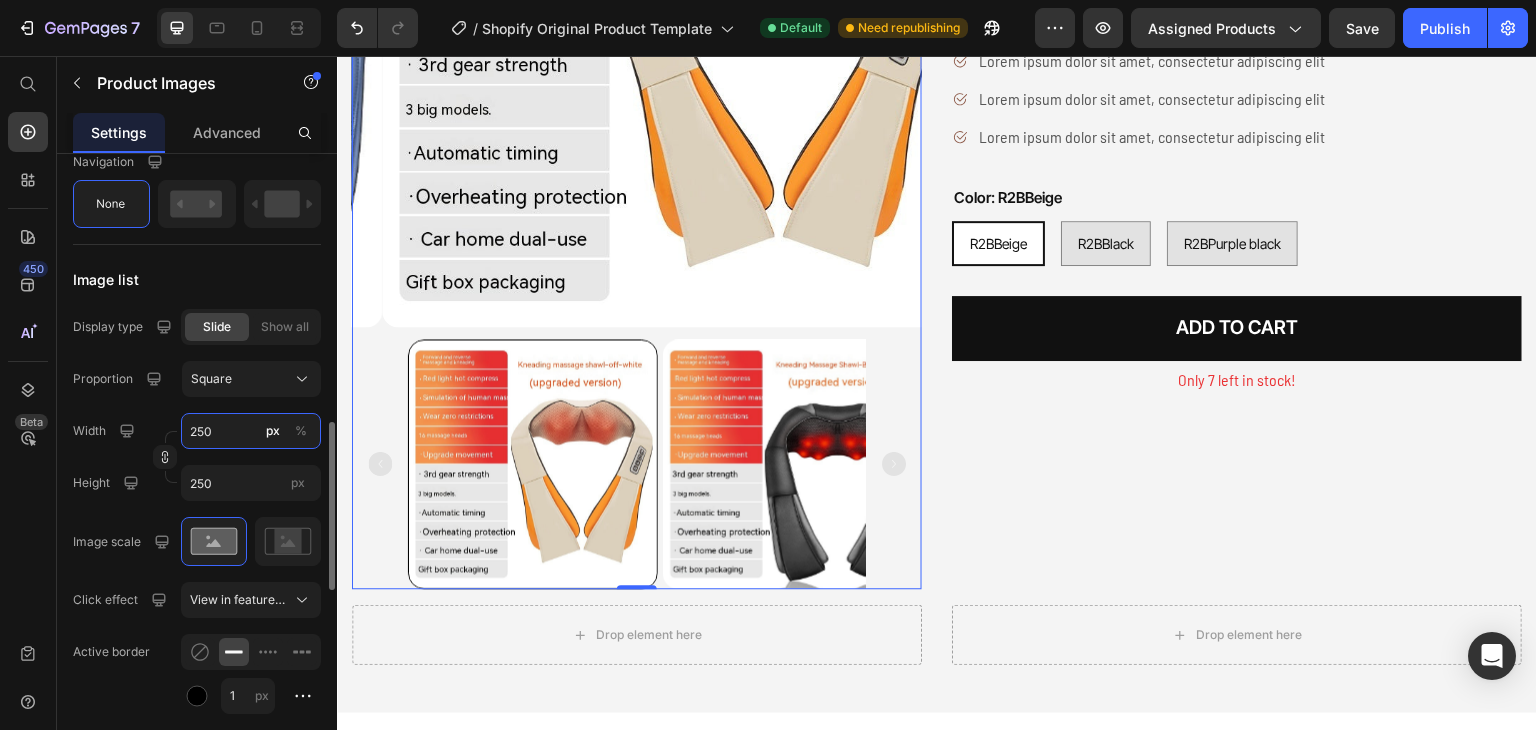 type on "25" 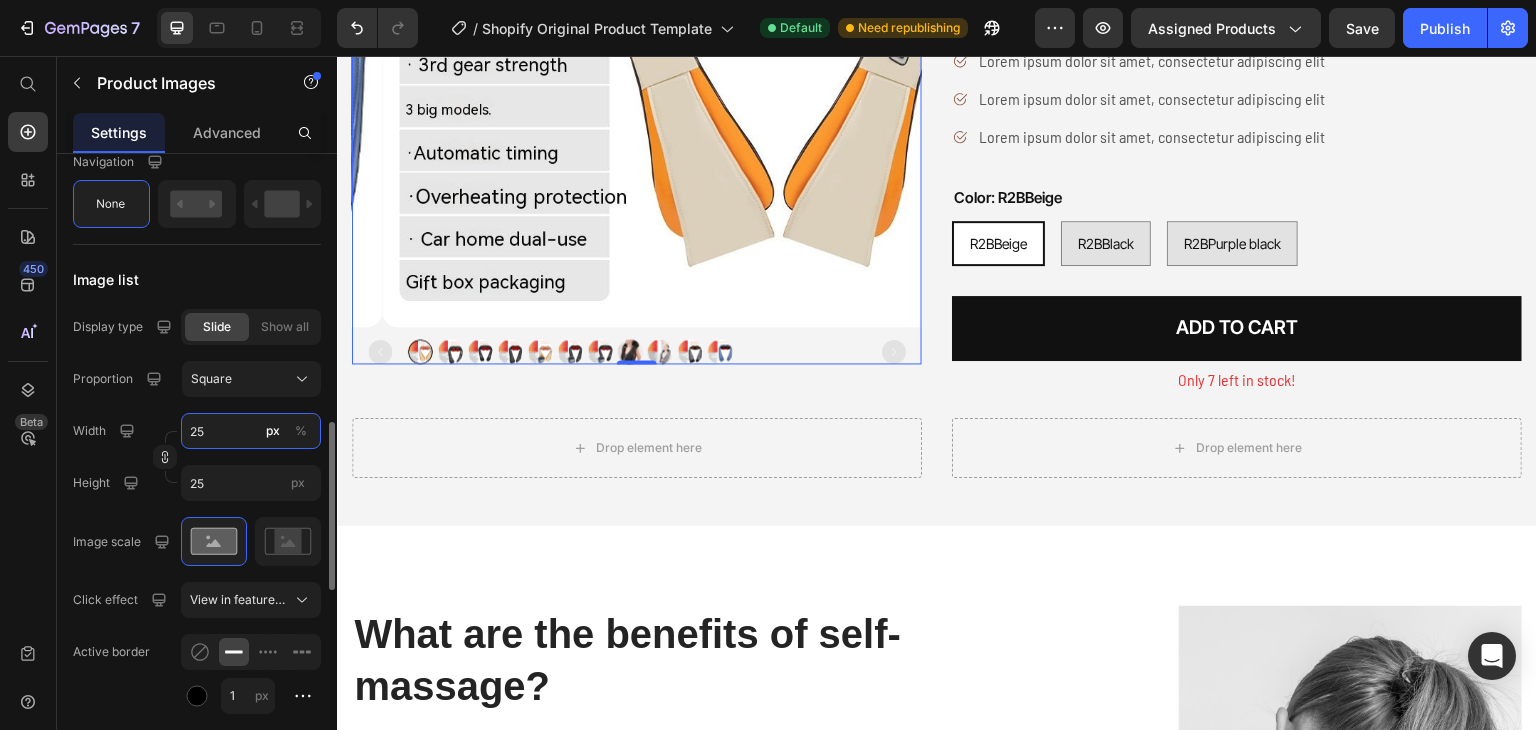 type on "2" 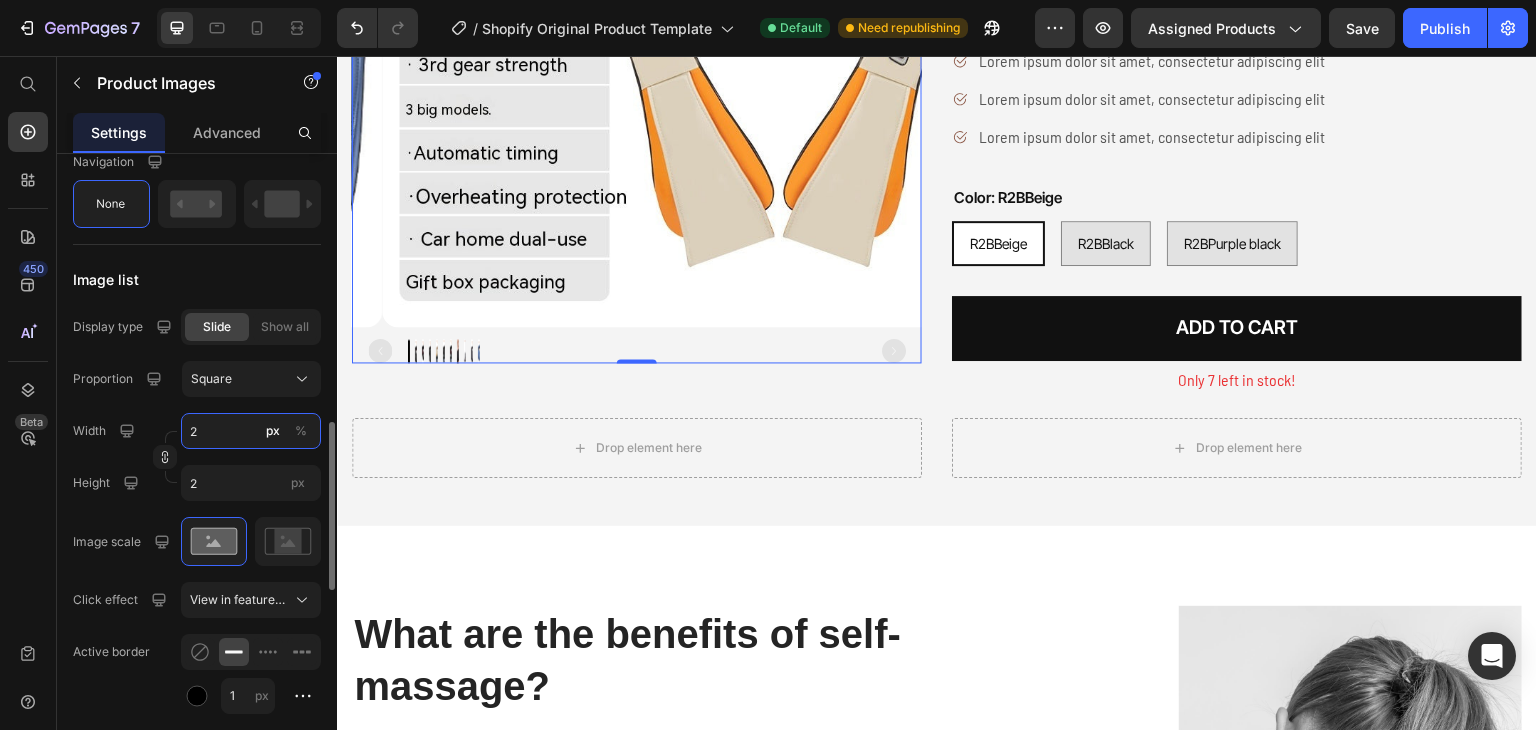 type 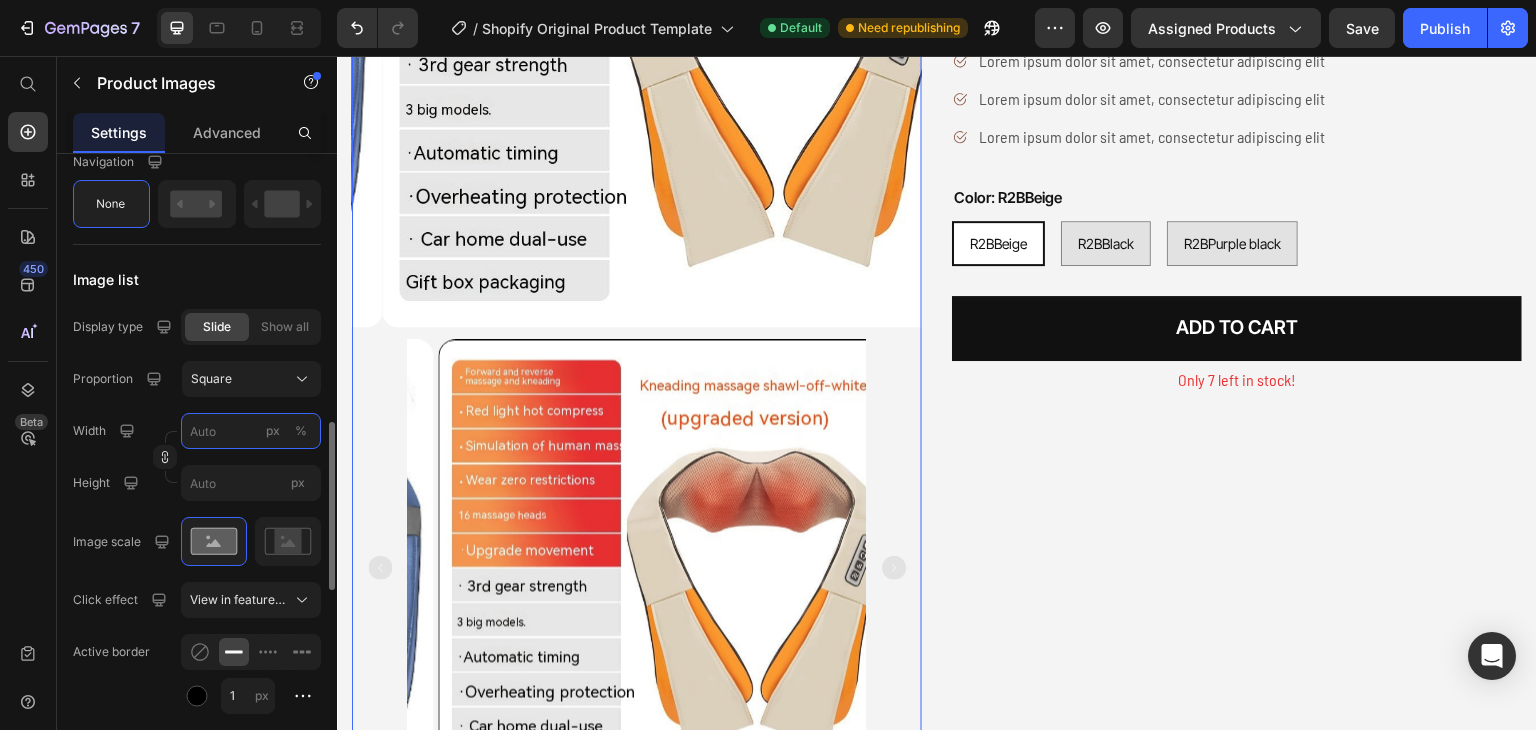 type on "2" 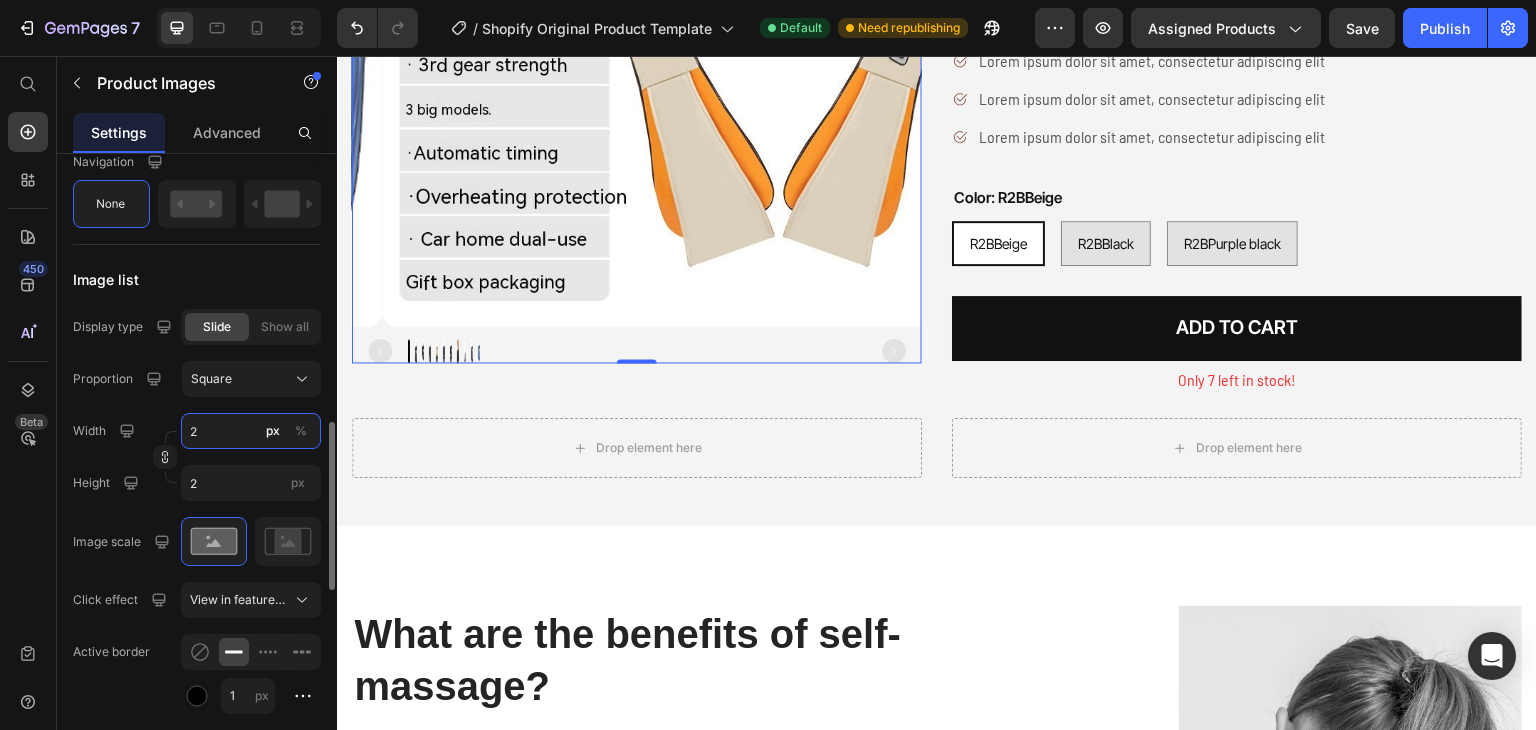 type on "25" 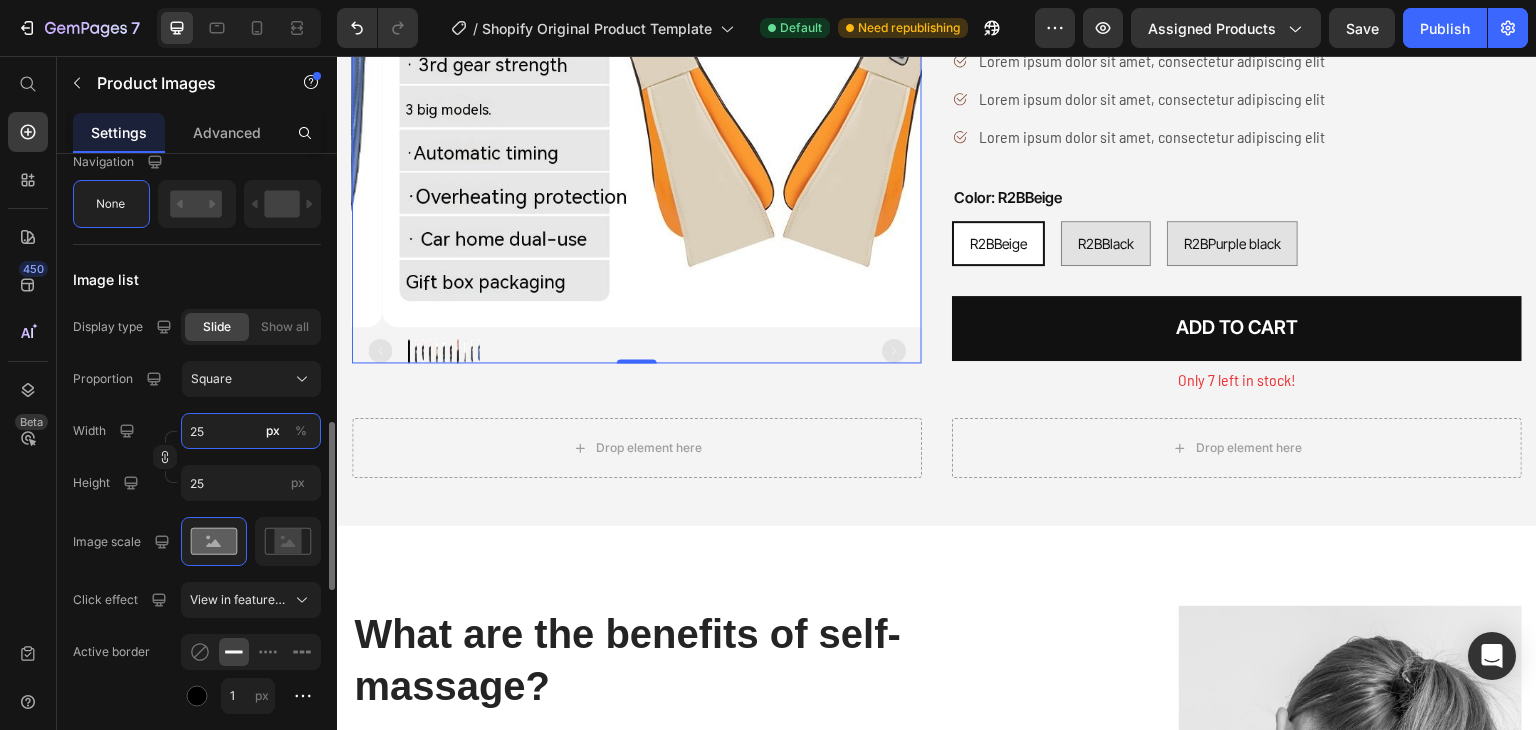 type on "250" 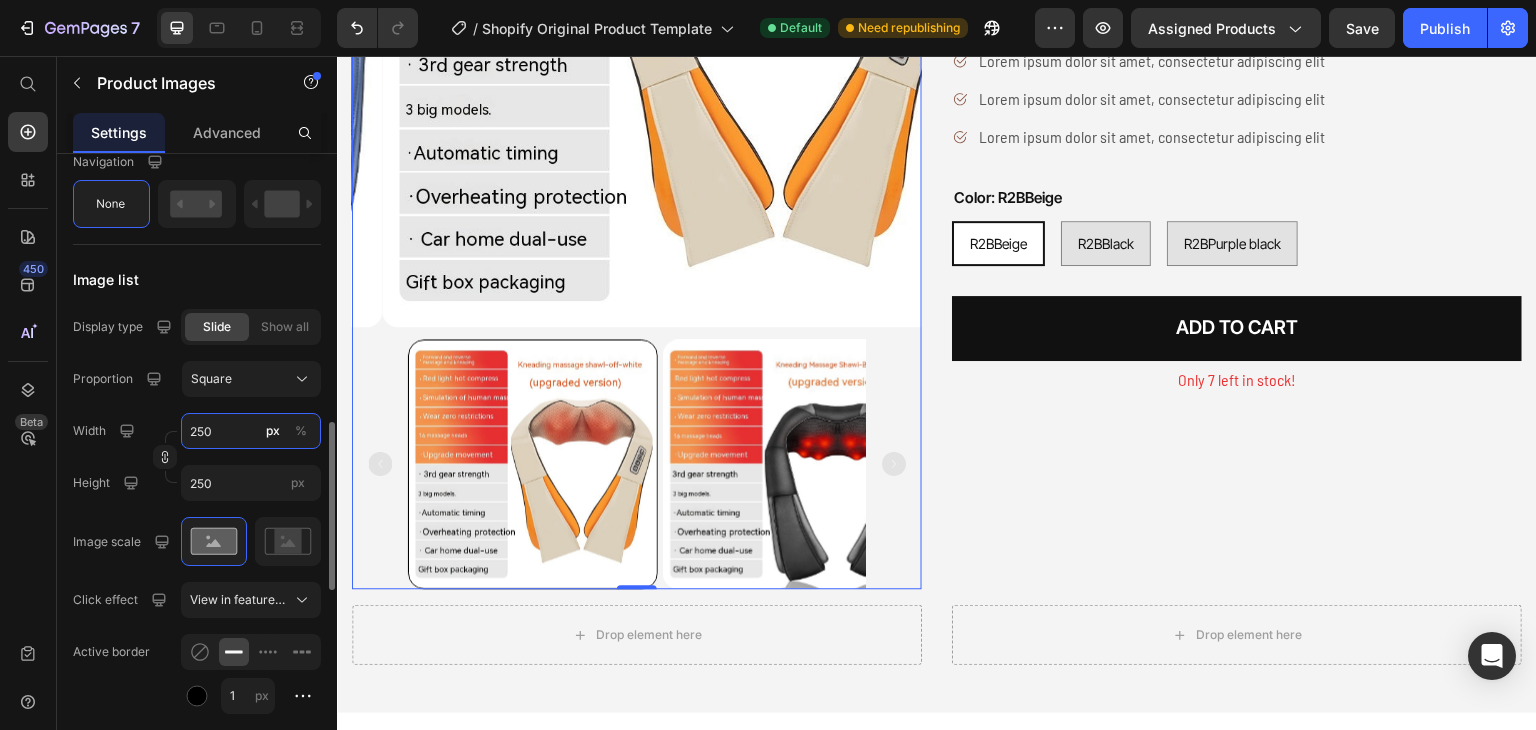 type on "25" 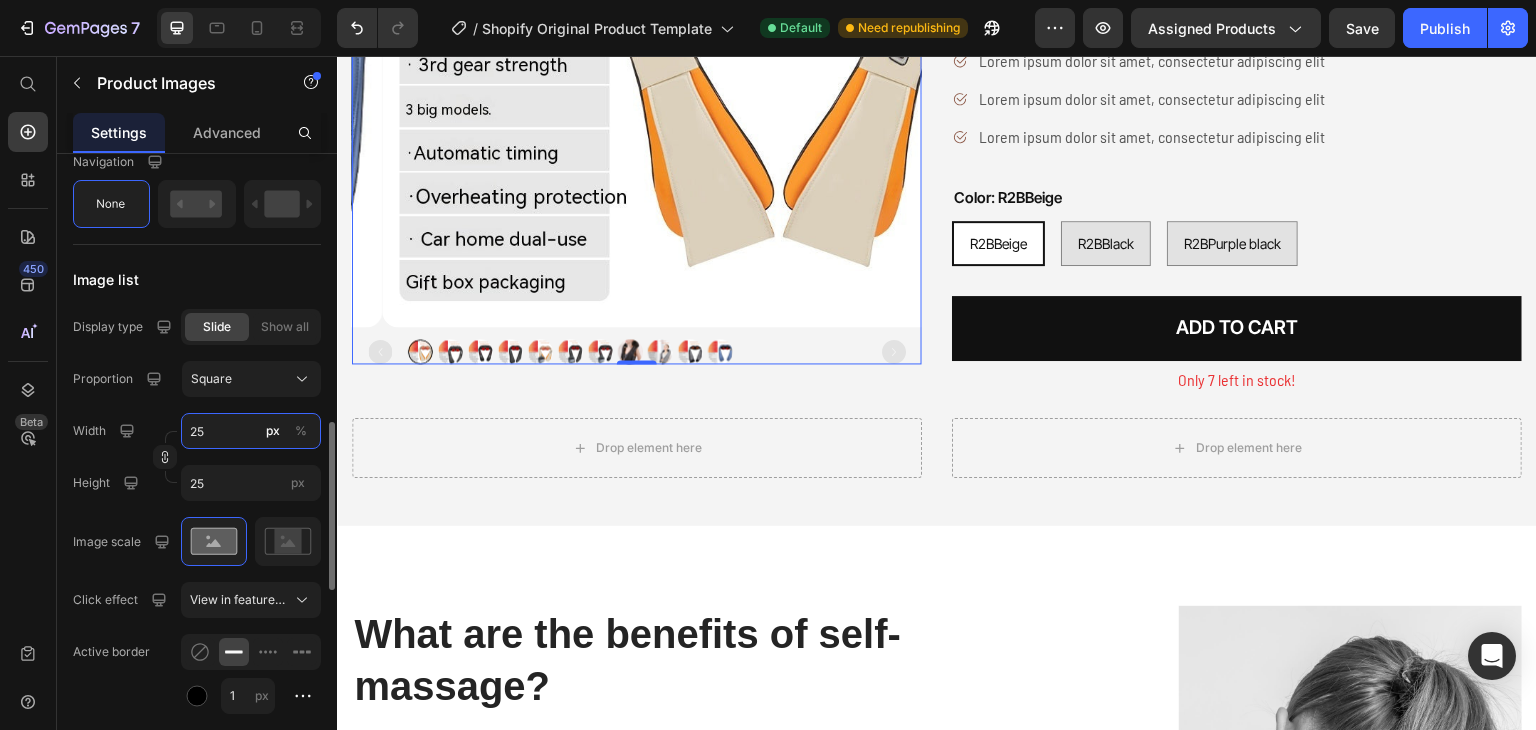 type on "2" 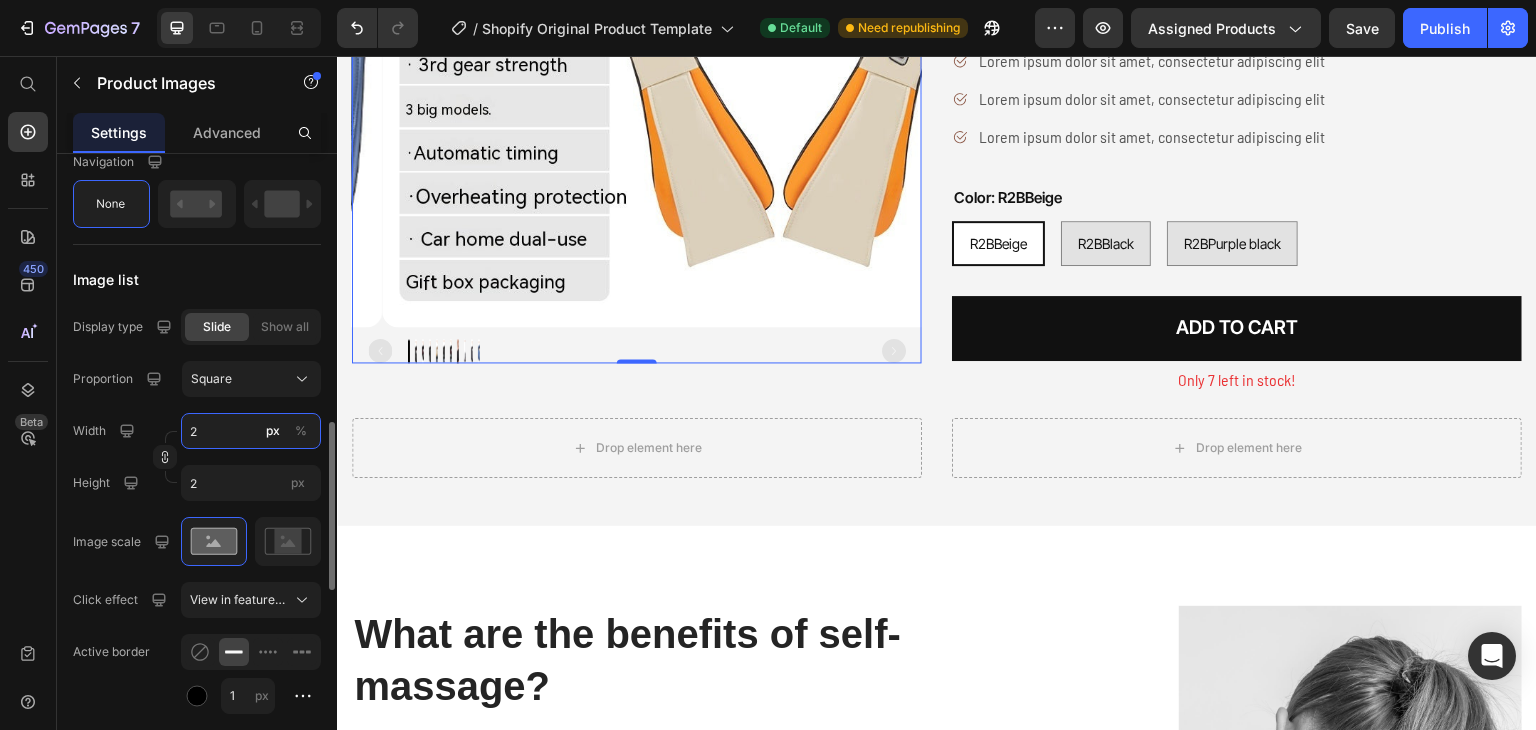 type 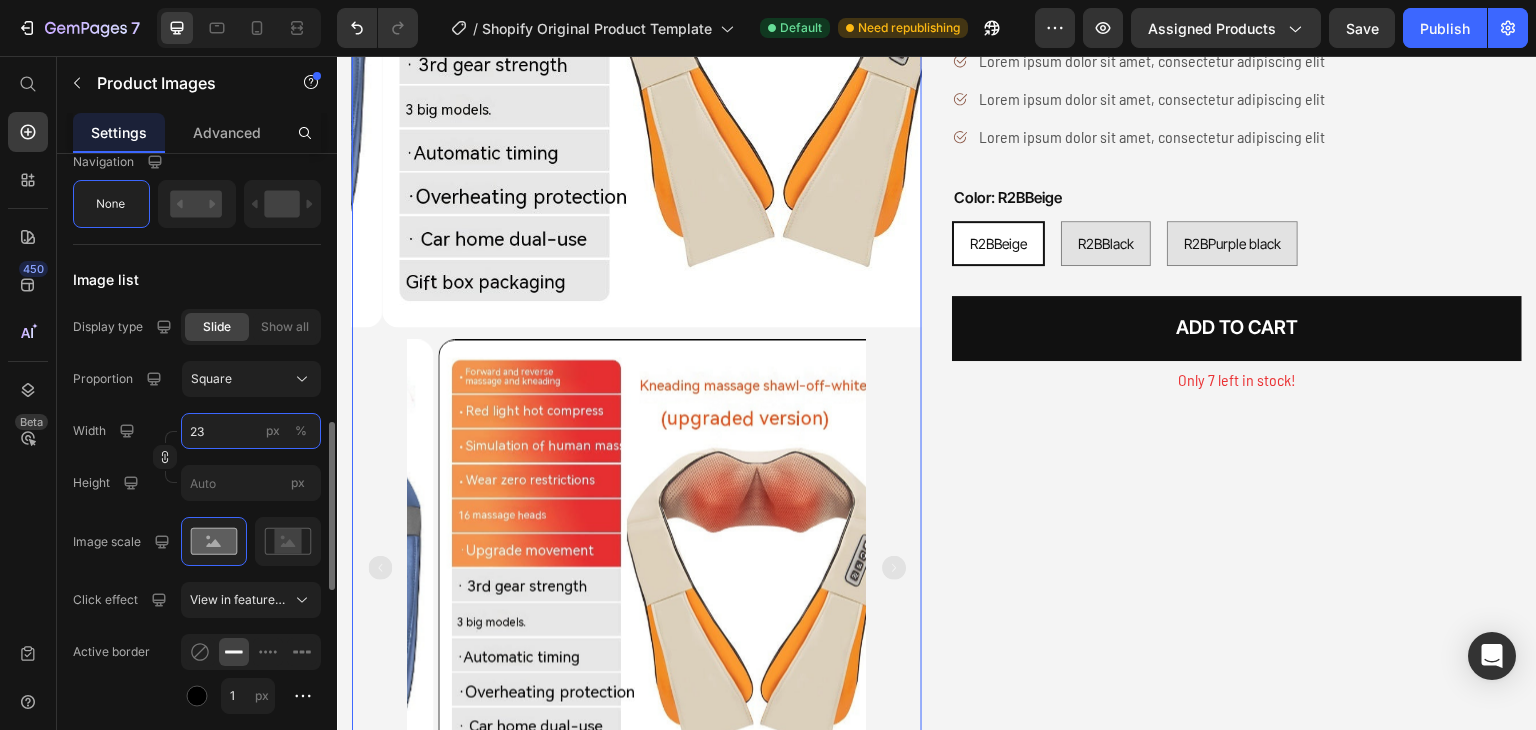 type on "230" 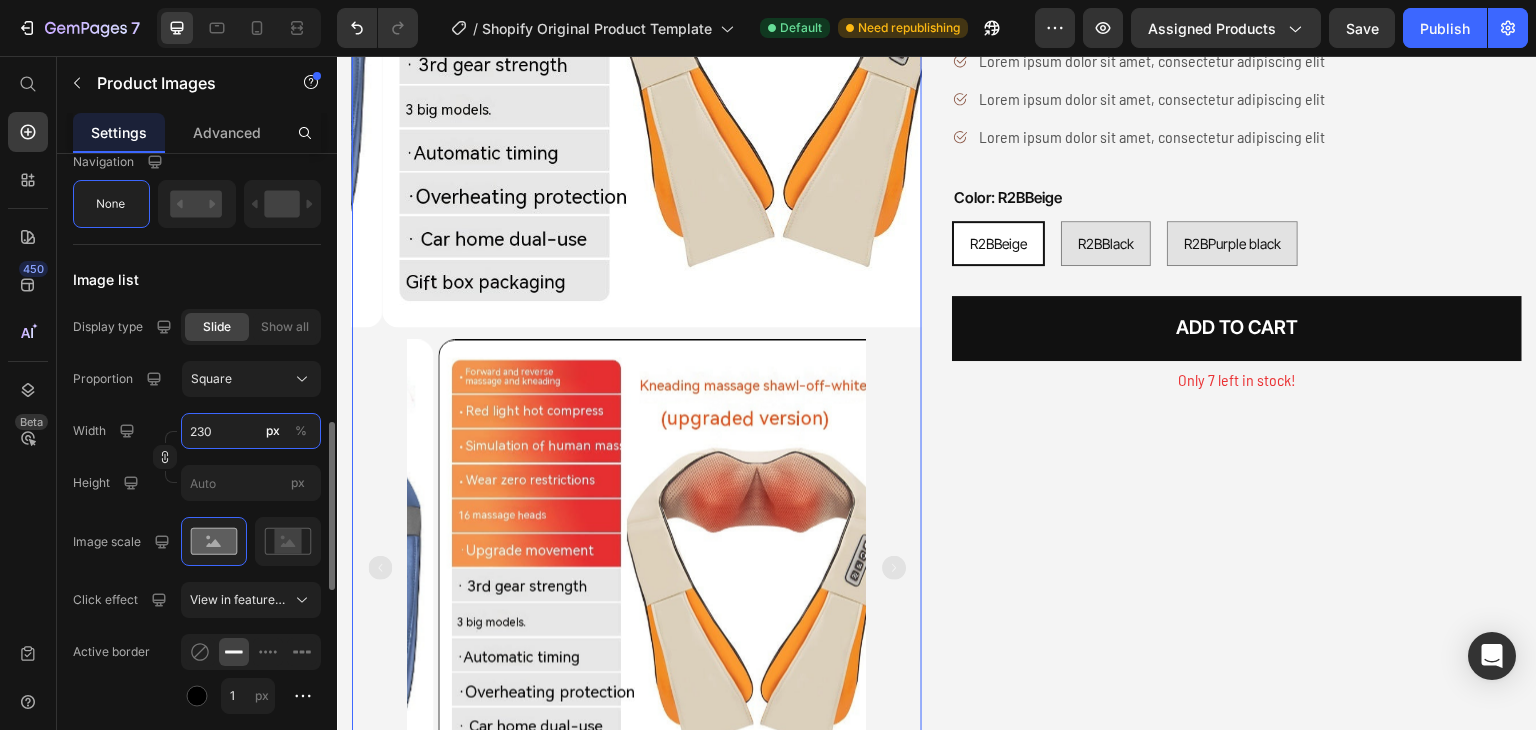 type on "230" 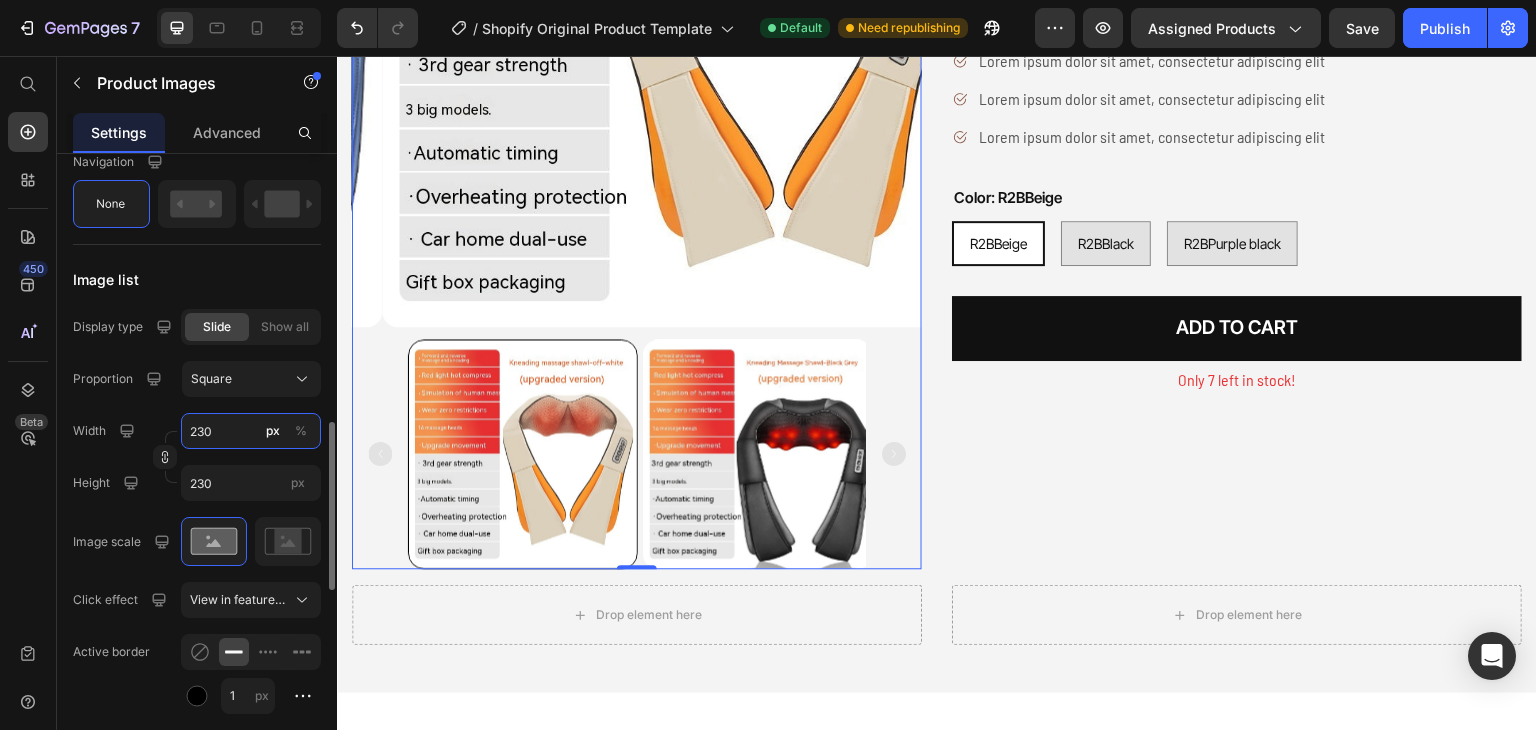 type on "23" 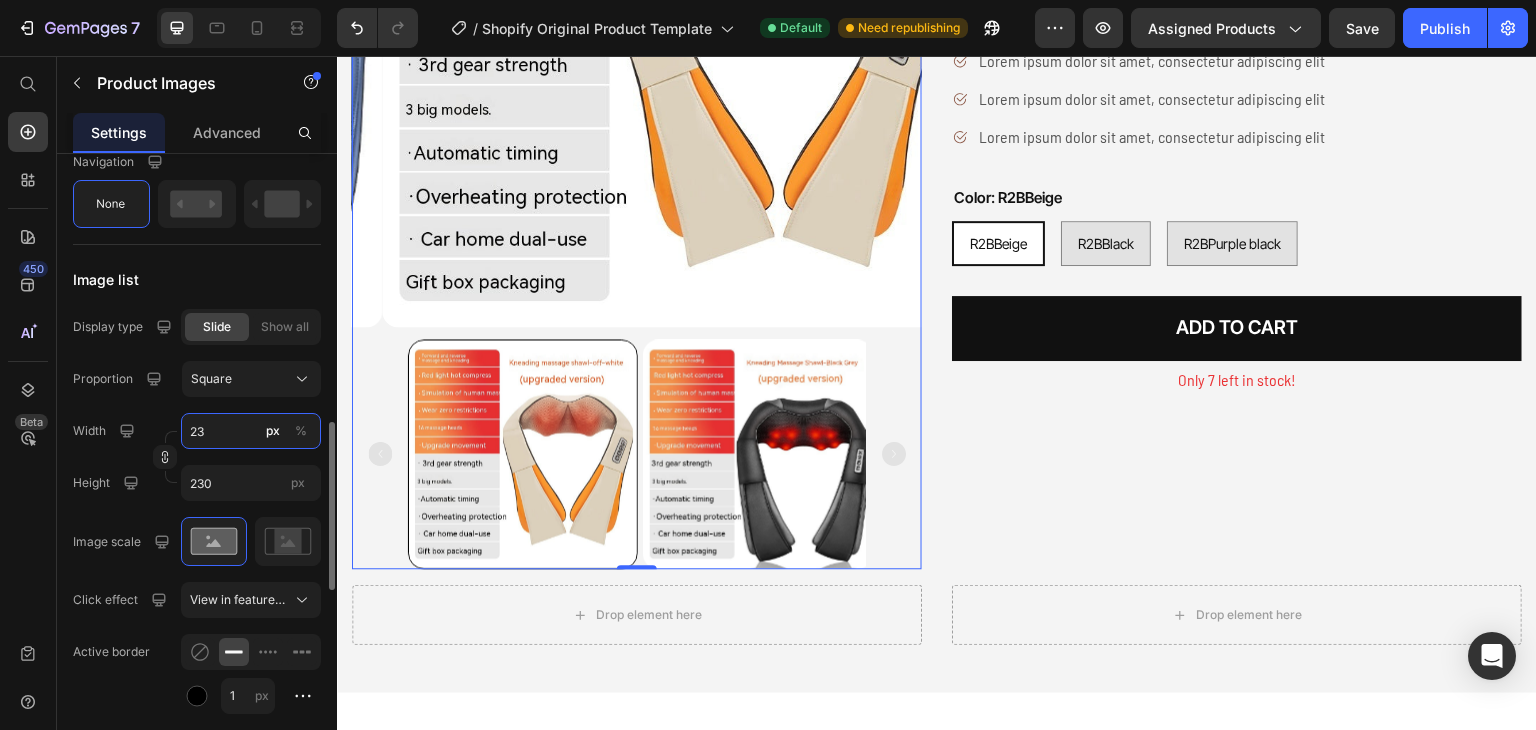 type on "23" 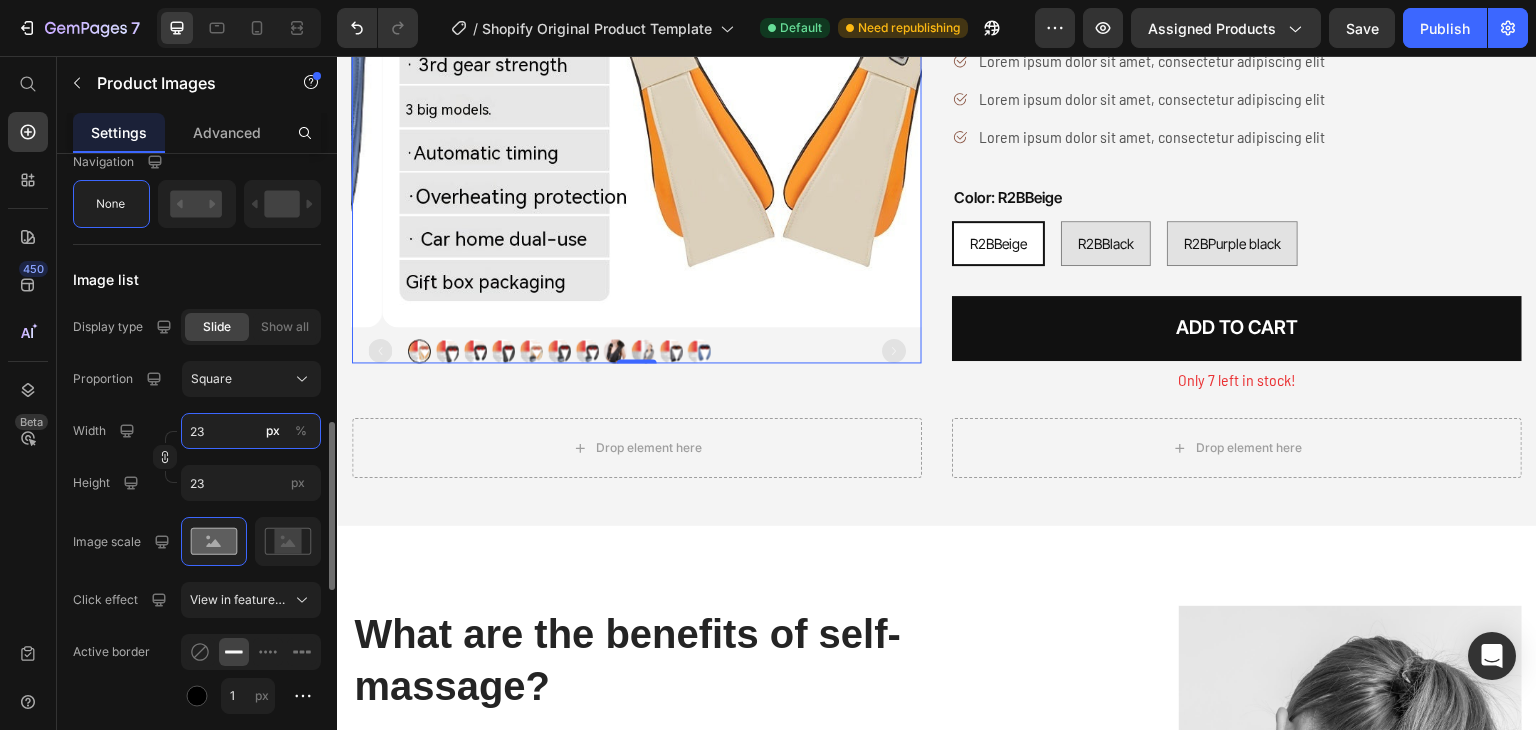 type on "2" 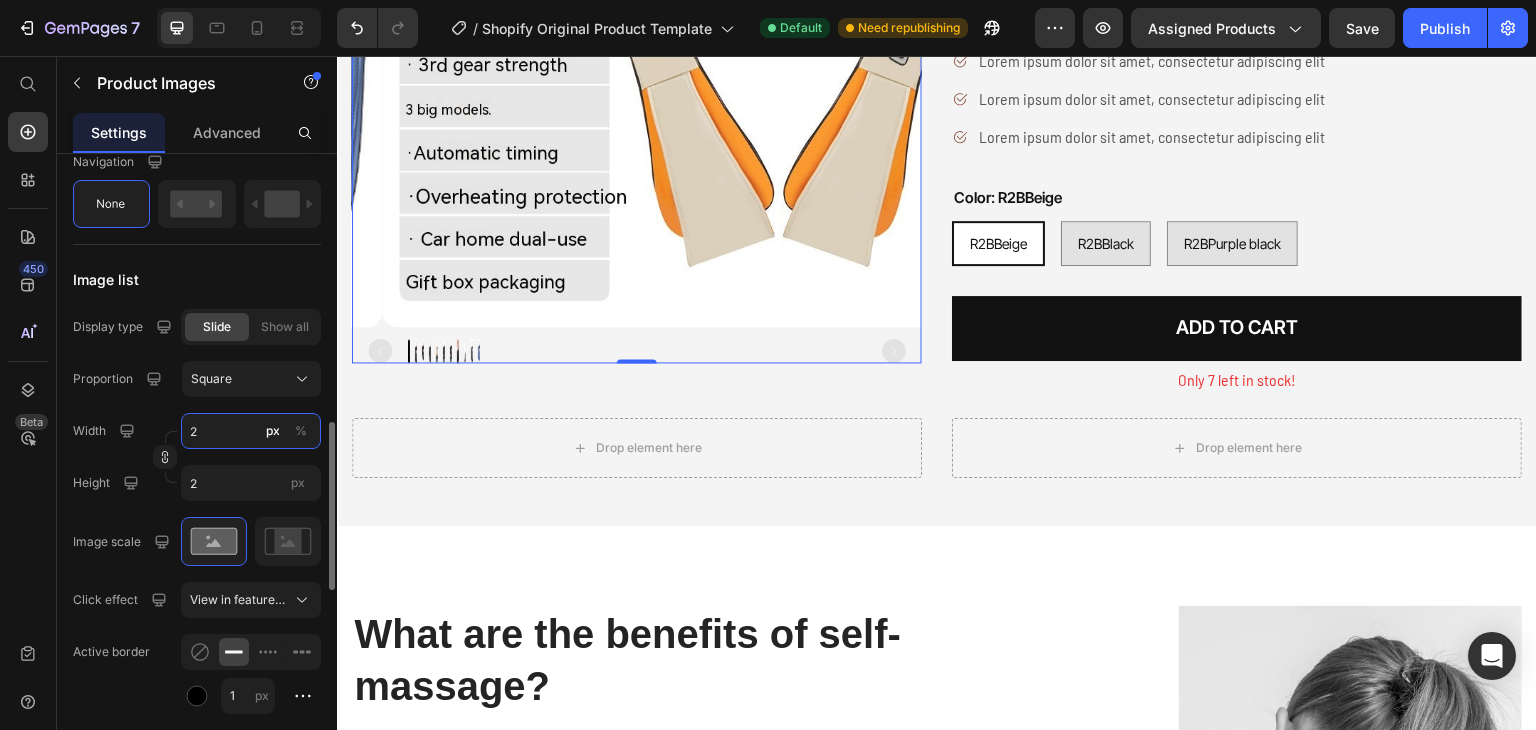 type 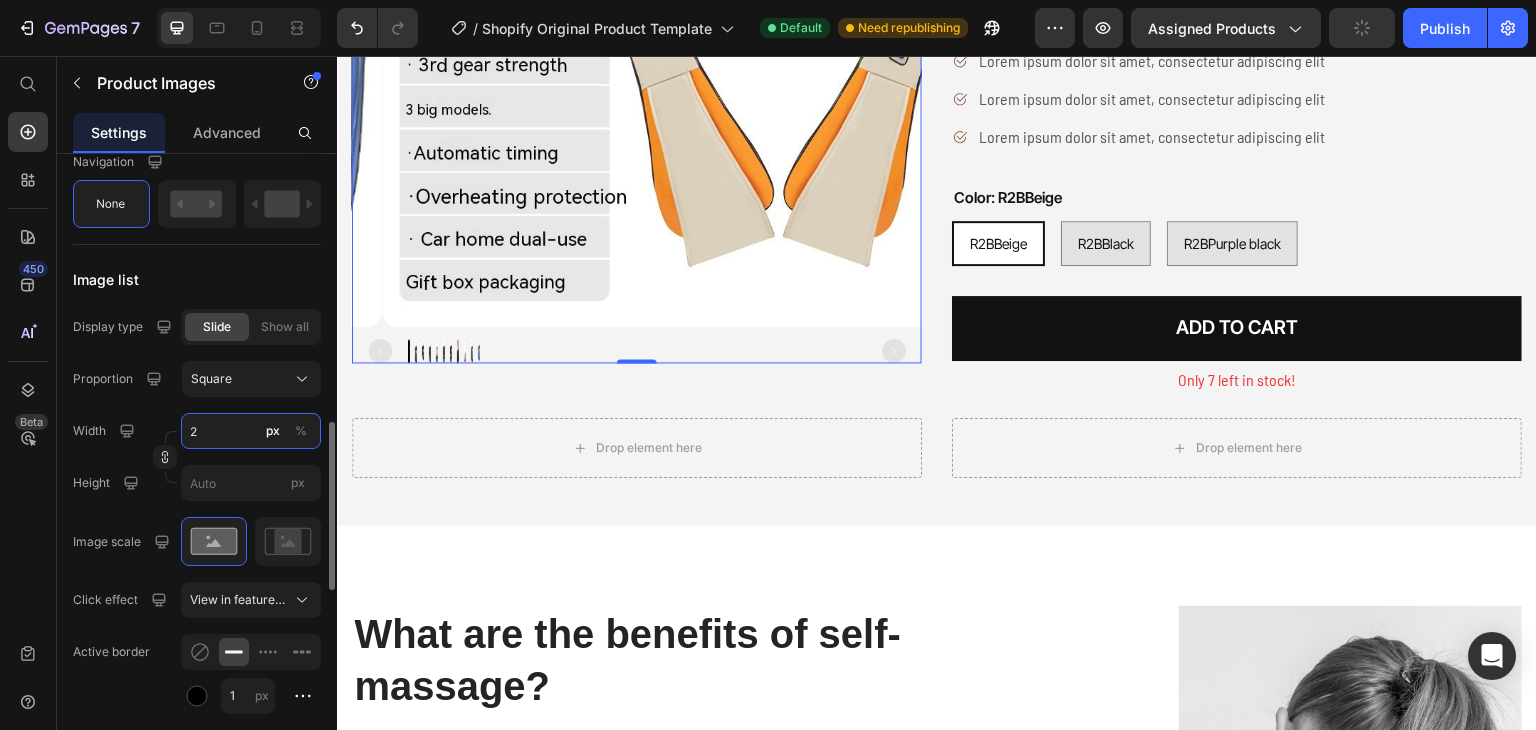 type on "20" 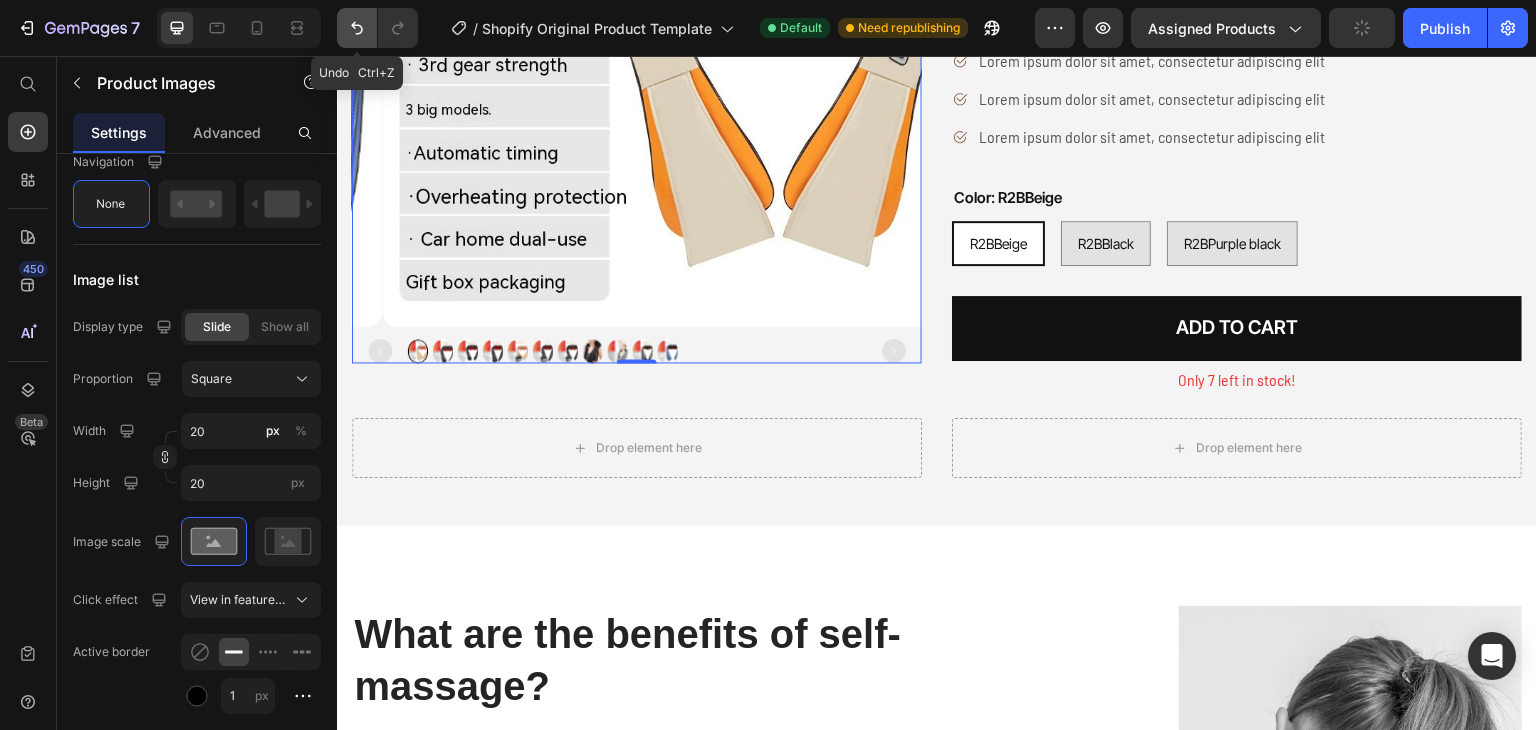 click 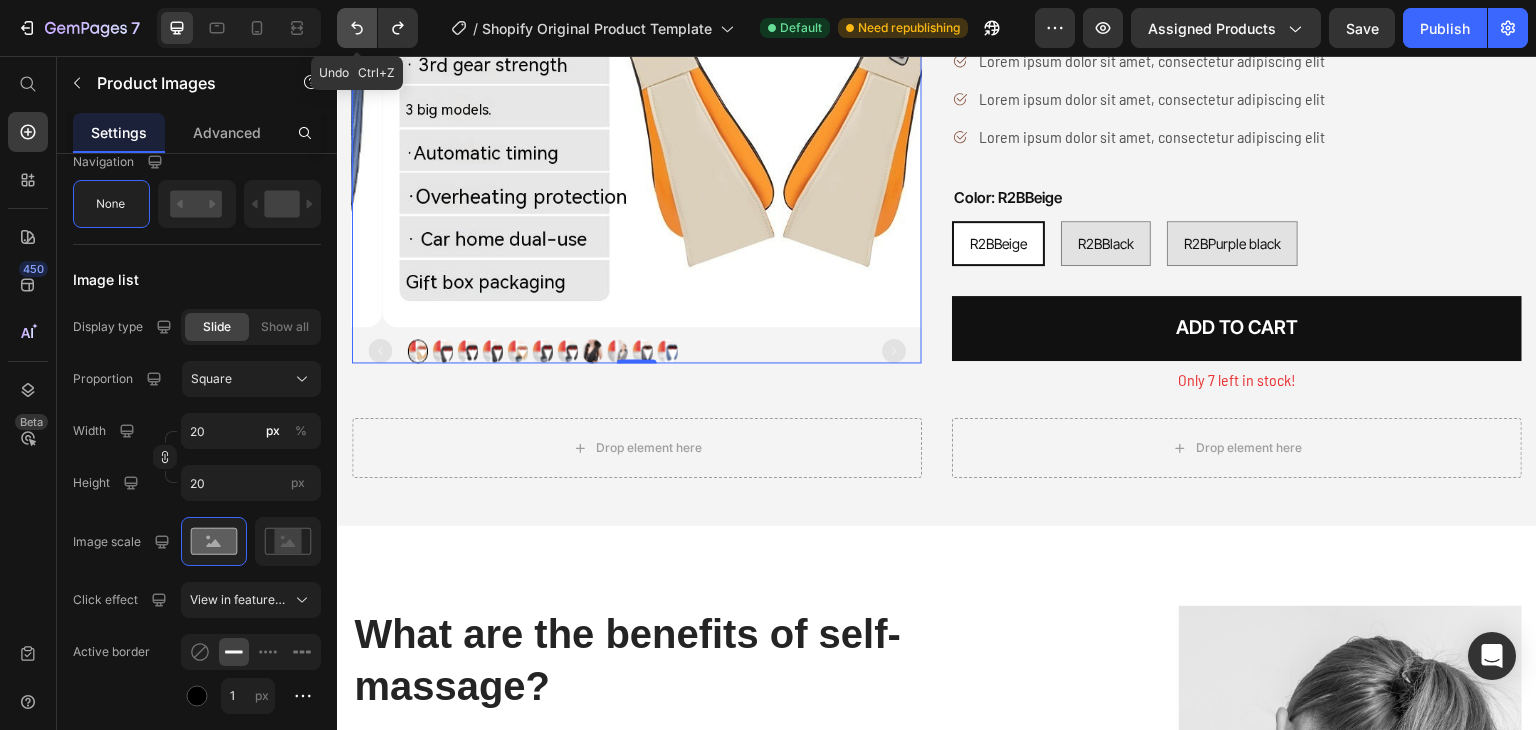 click 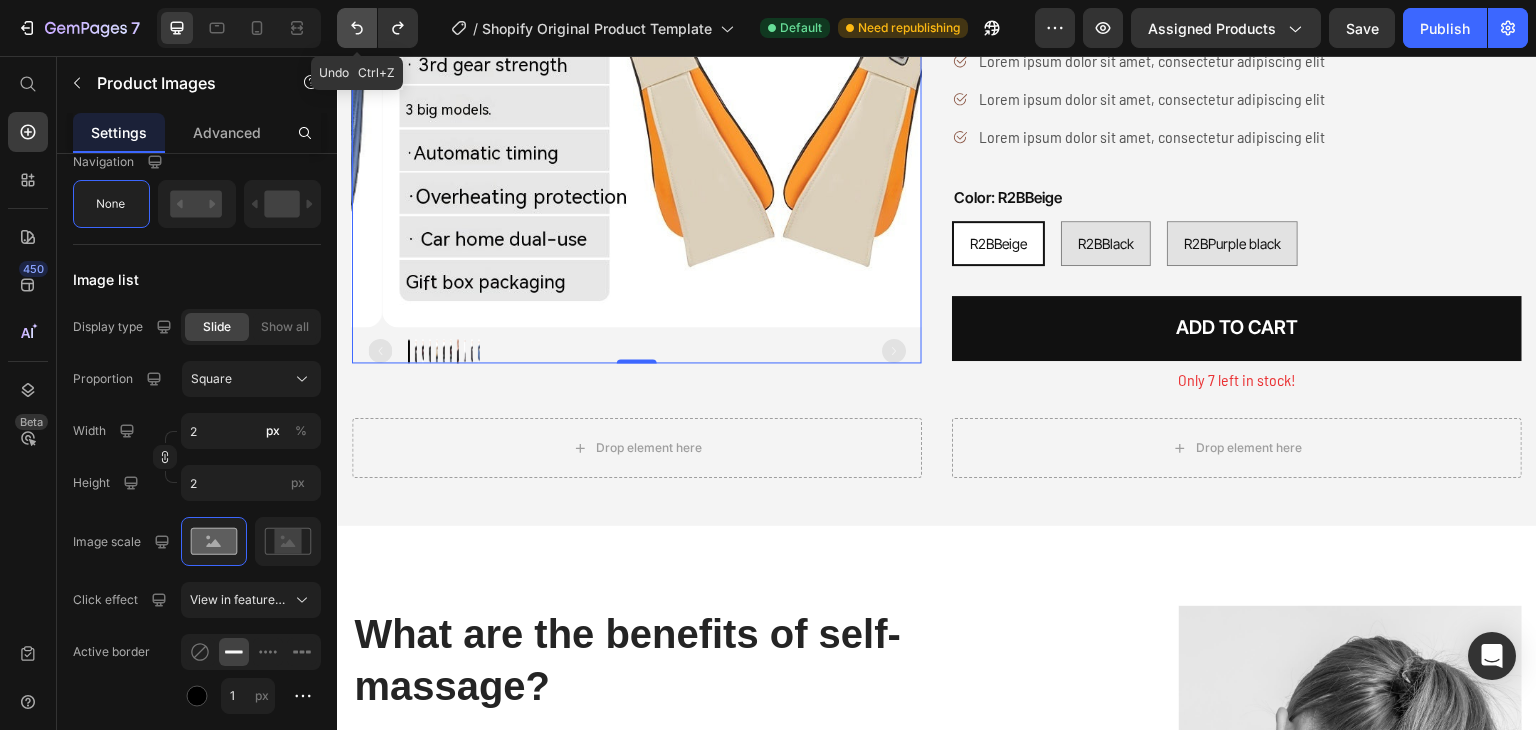 click 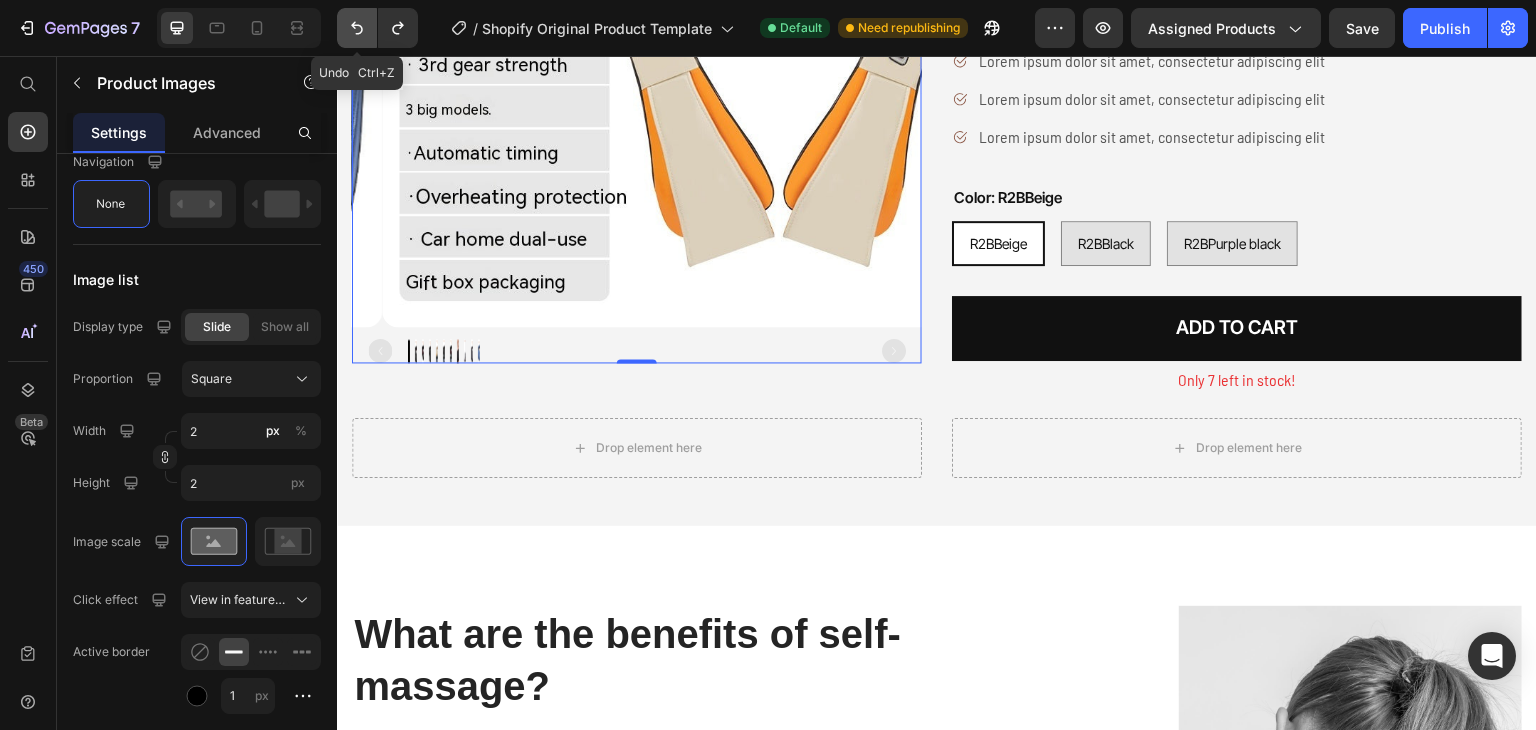 click 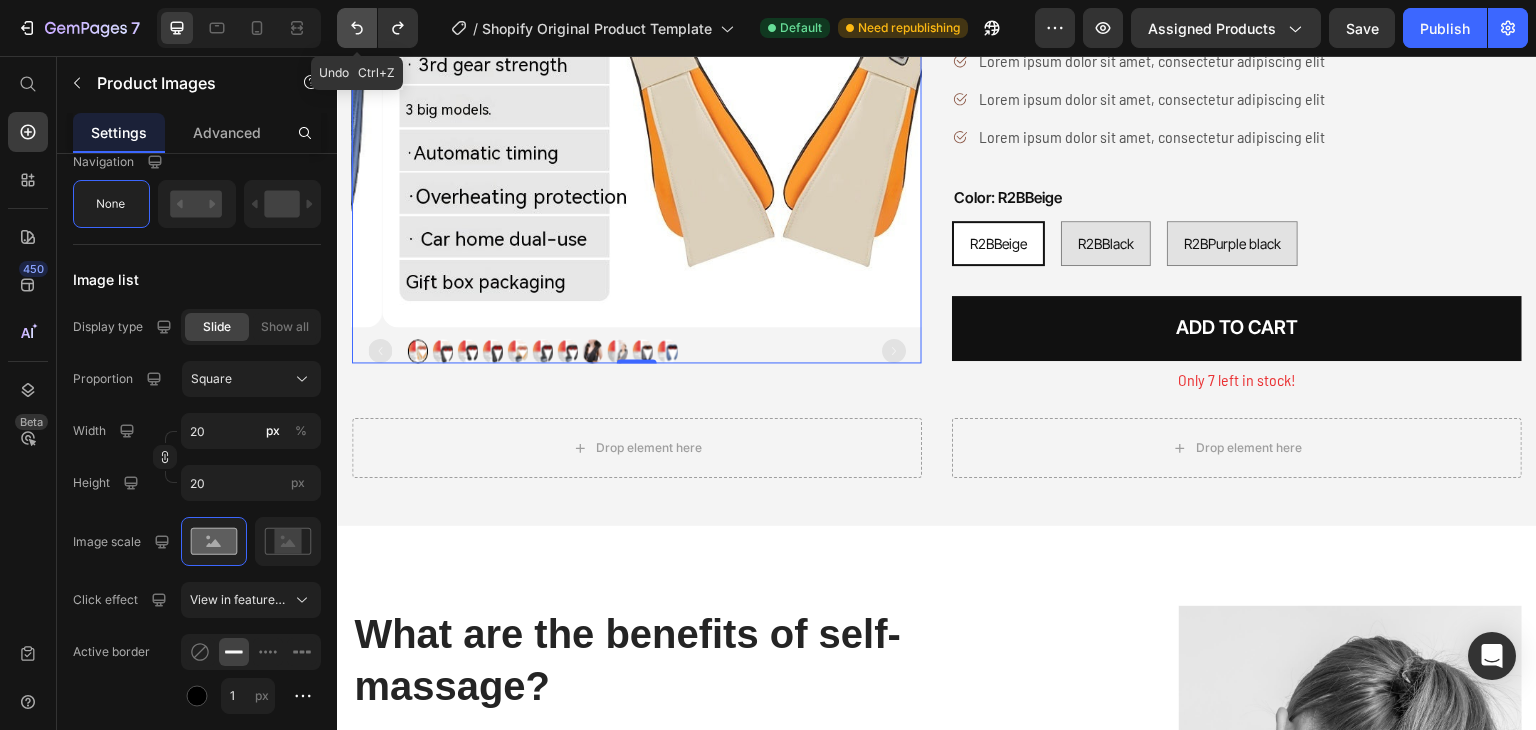 click 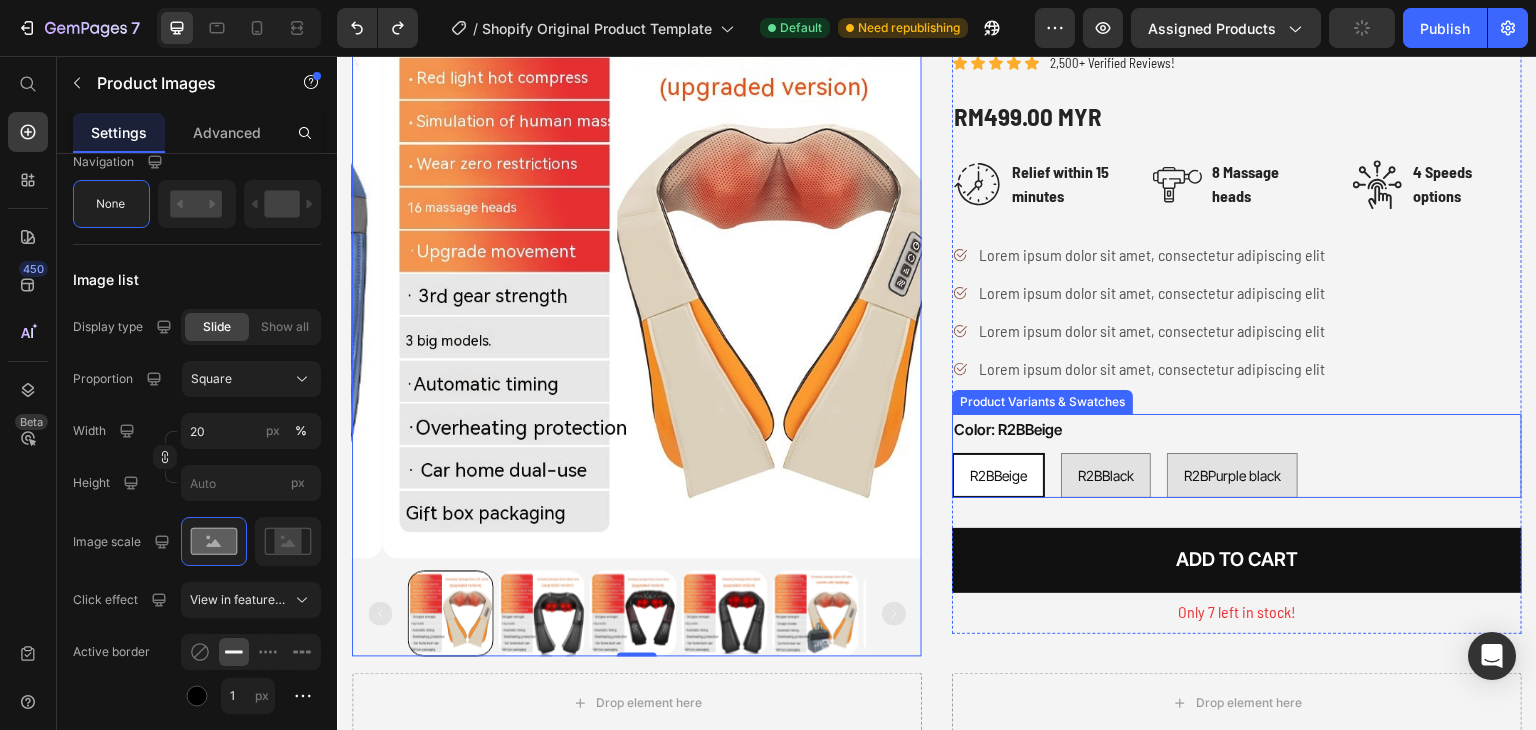 scroll, scrollTop: 110, scrollLeft: 0, axis: vertical 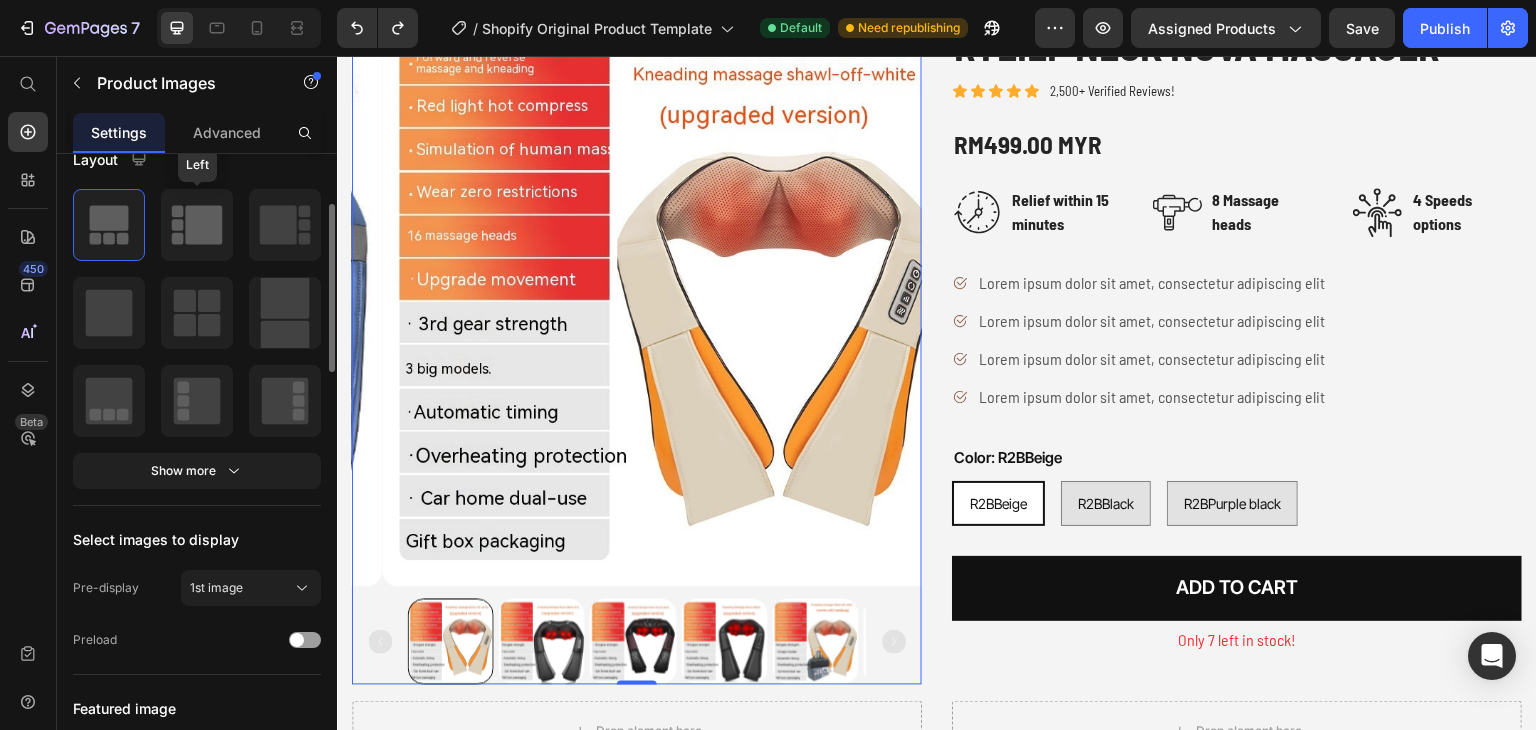 click 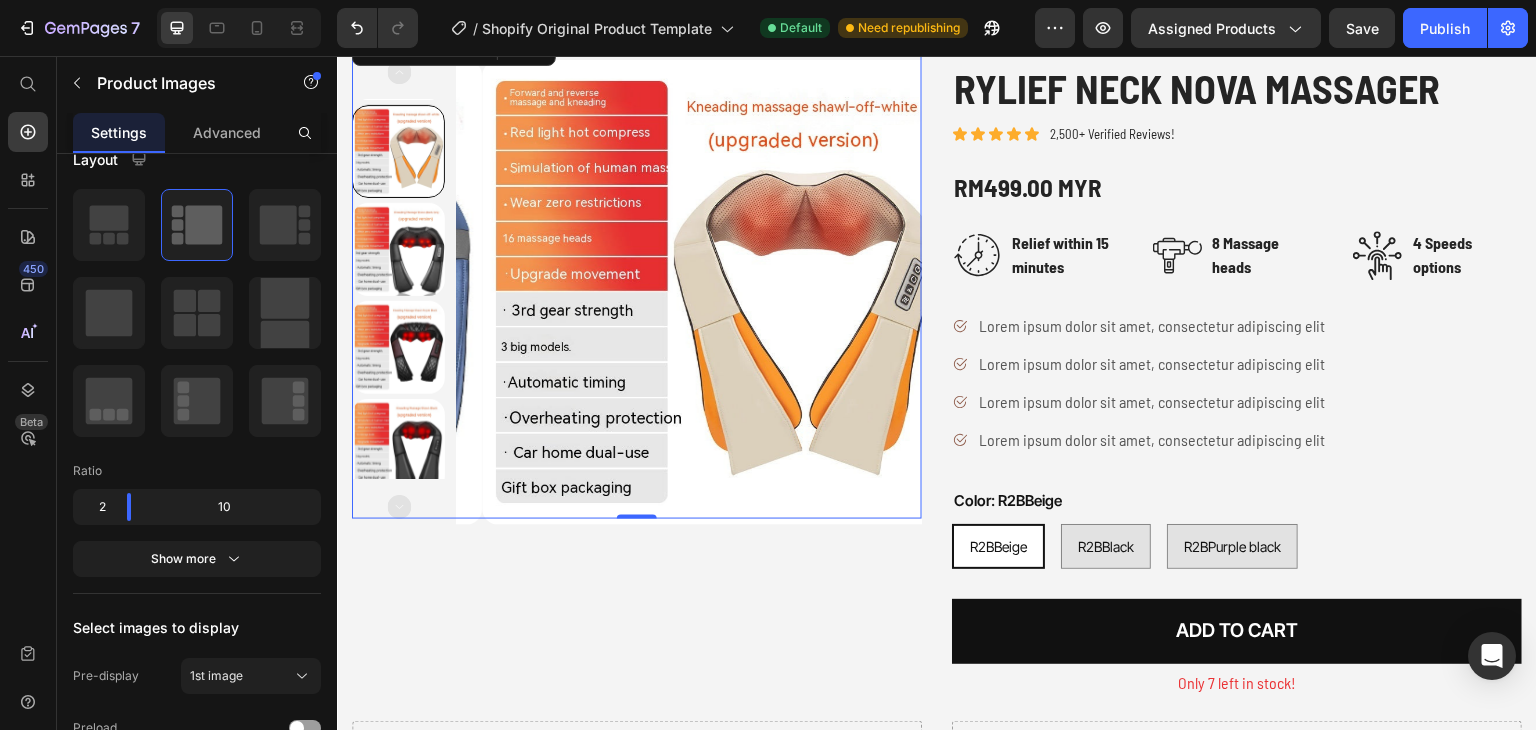 scroll, scrollTop: 48, scrollLeft: 0, axis: vertical 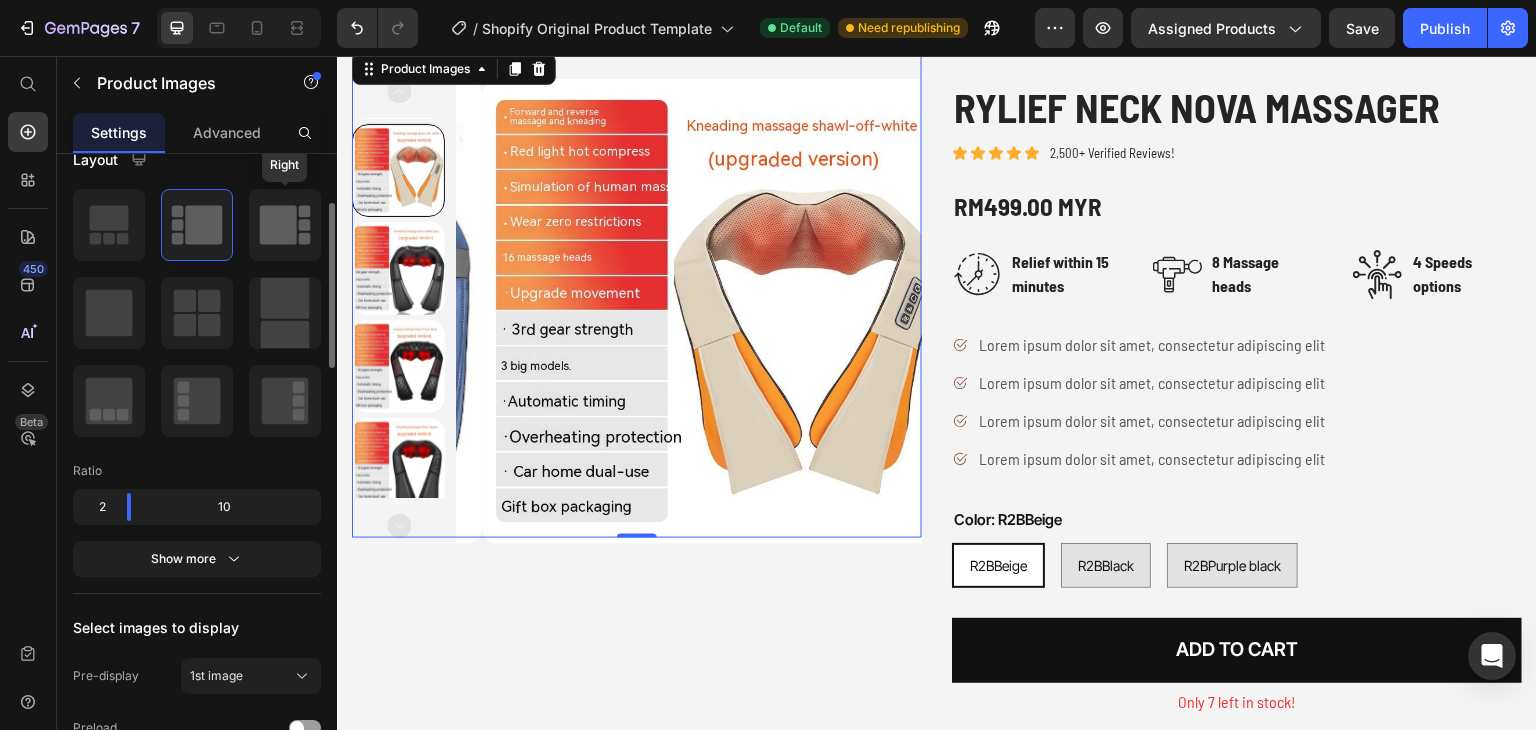 click 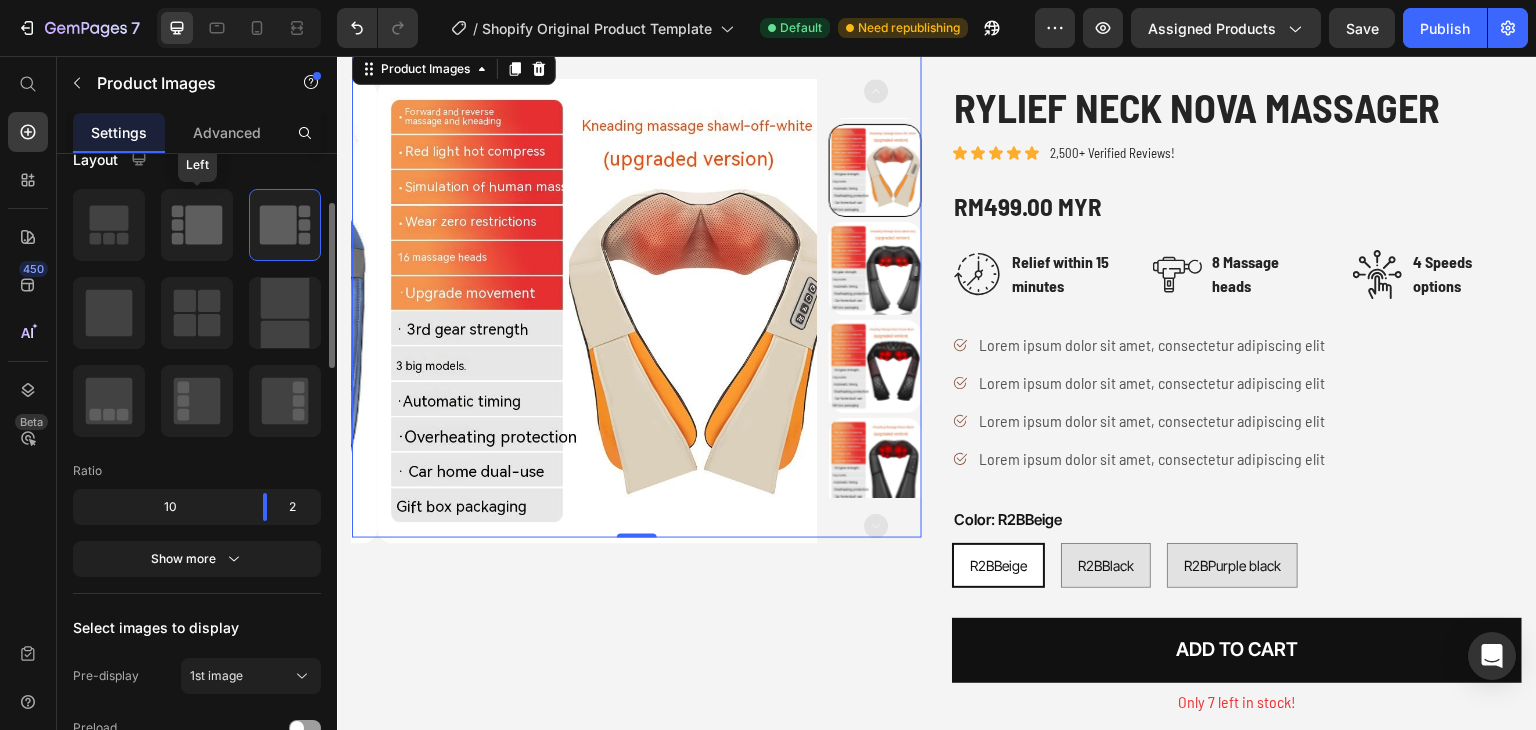 click 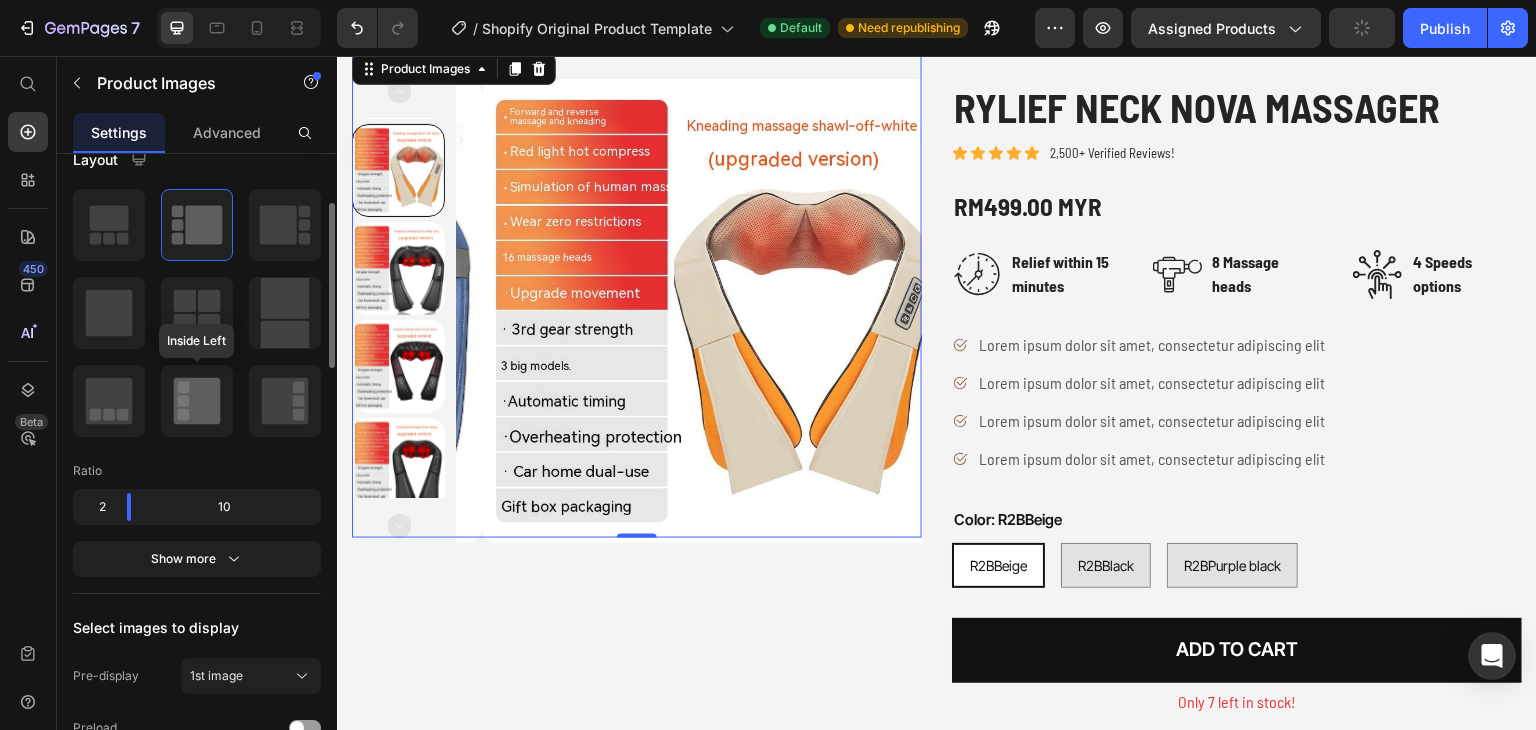 click 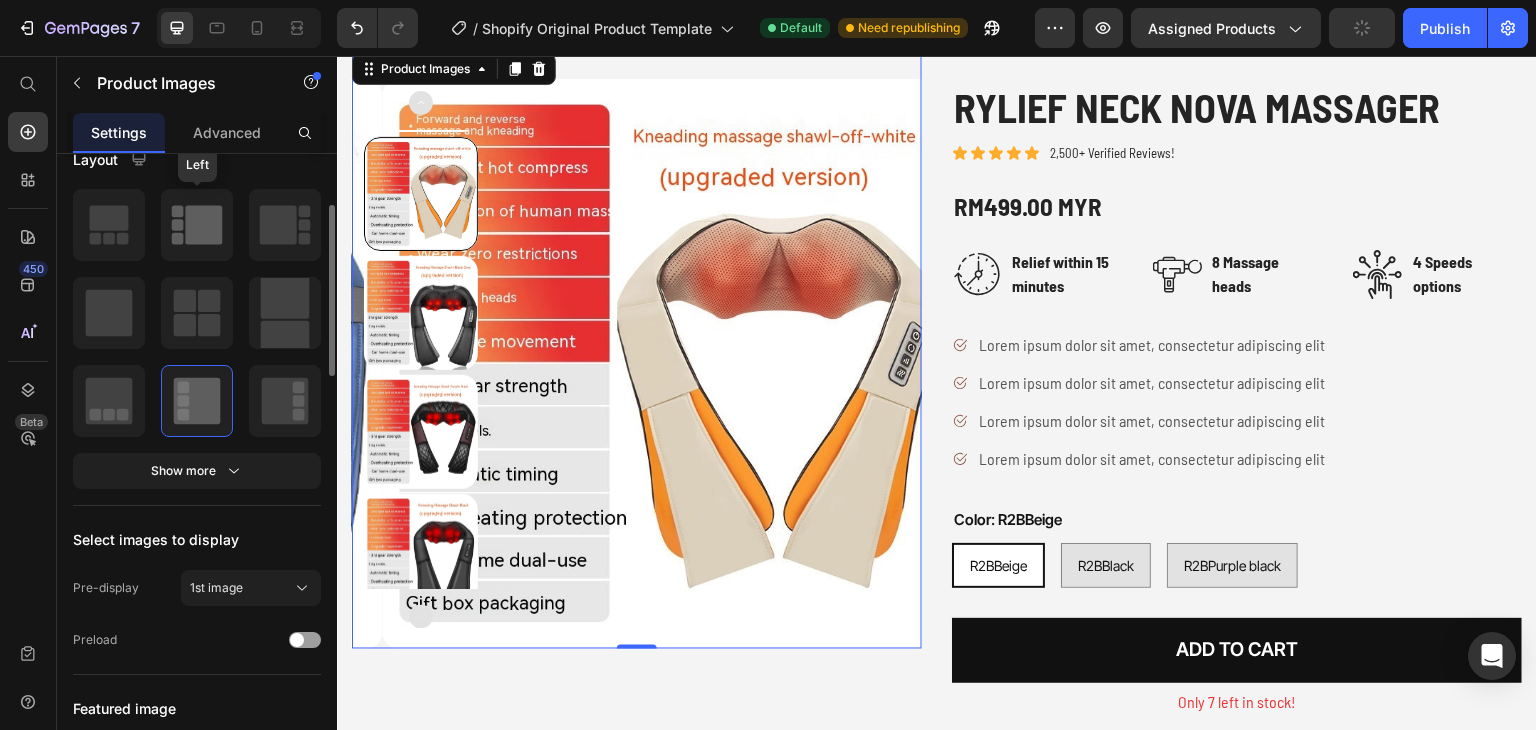 click 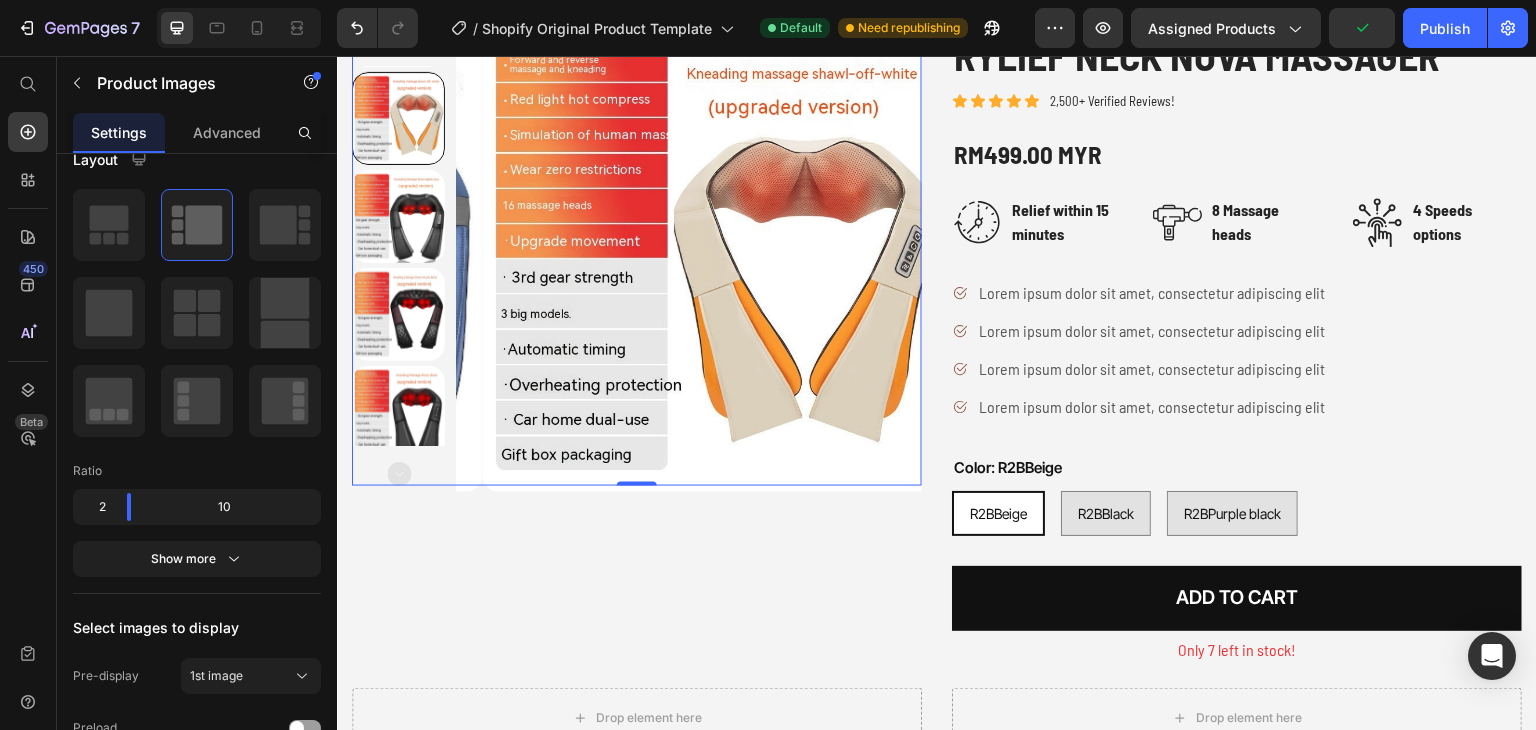 scroll, scrollTop: 103, scrollLeft: 0, axis: vertical 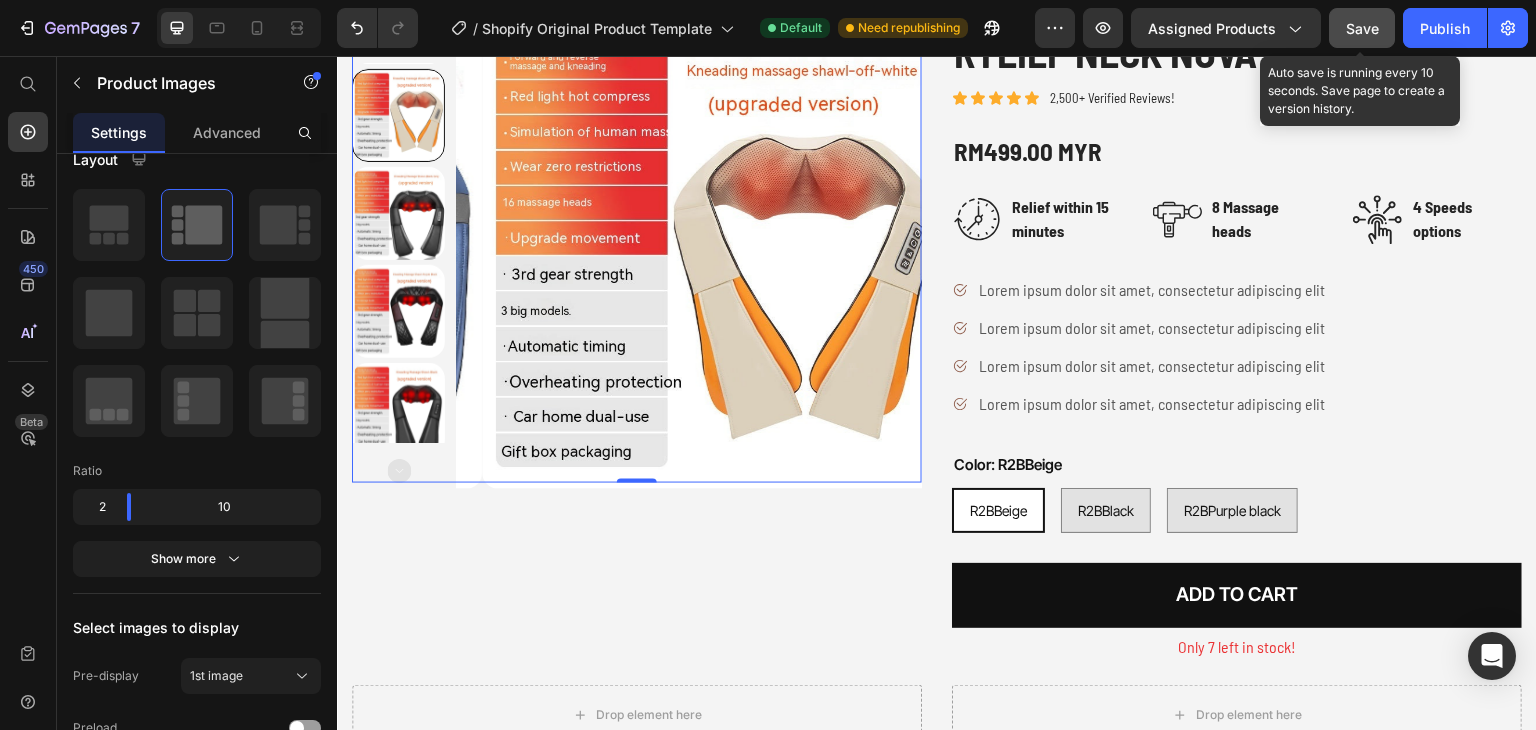 click on "Save" 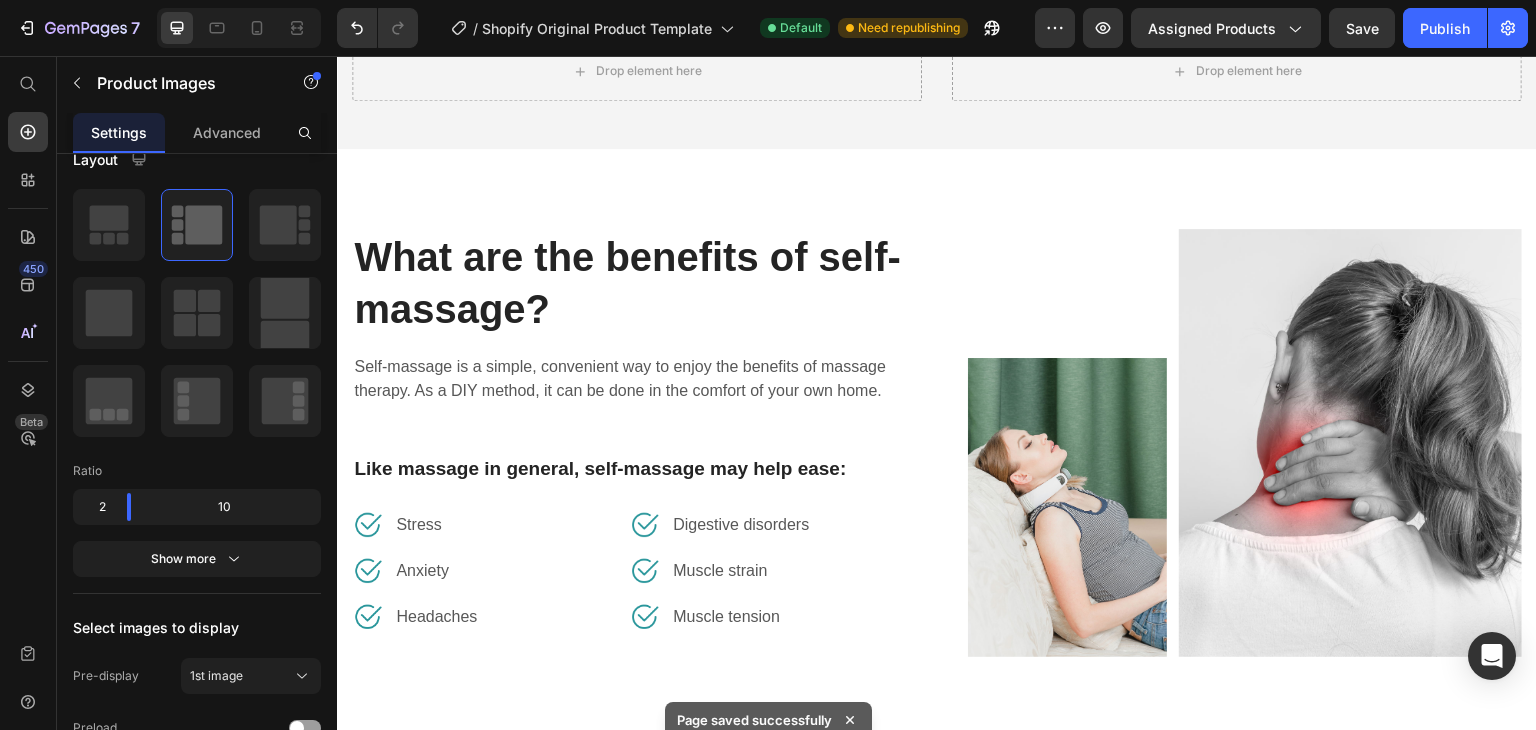 scroll, scrollTop: 750, scrollLeft: 0, axis: vertical 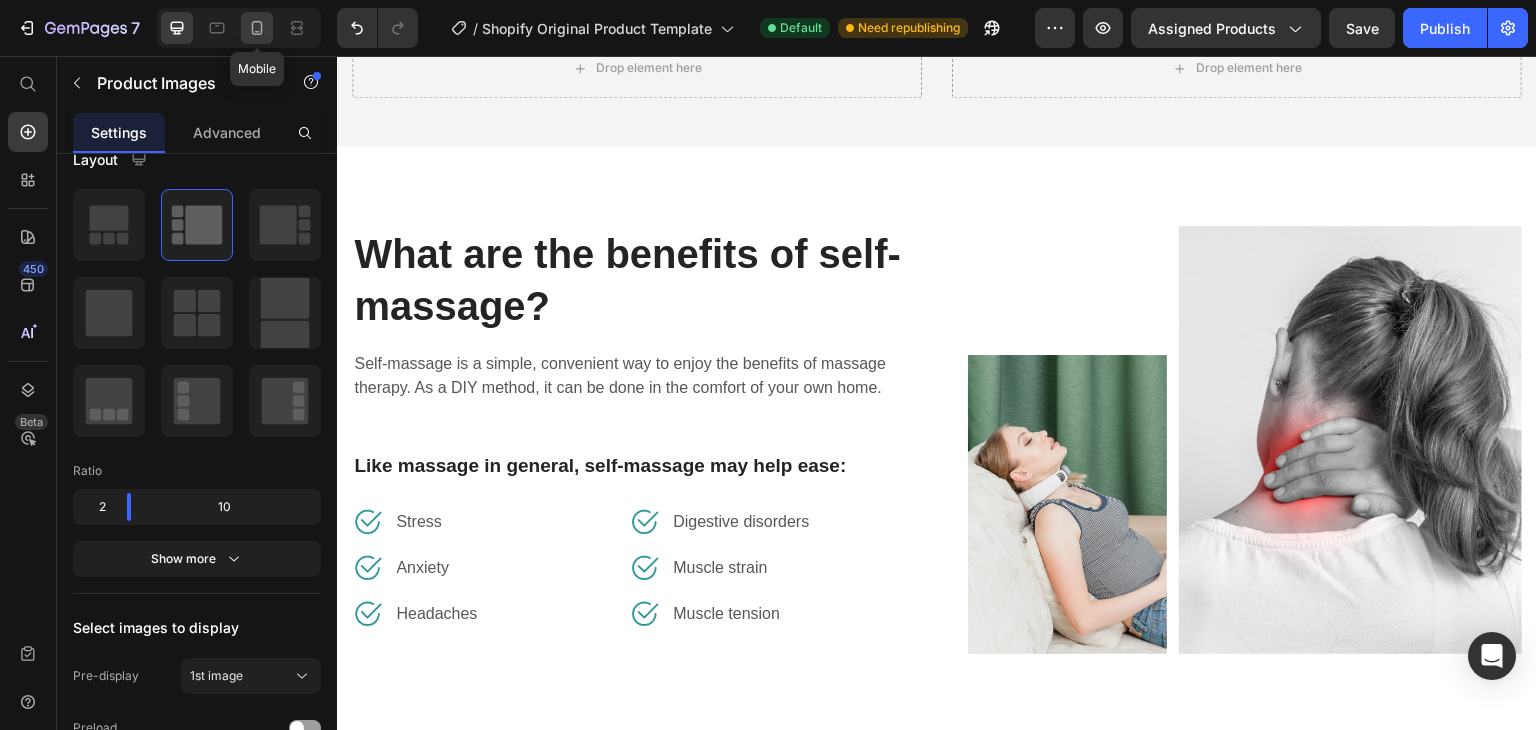 click 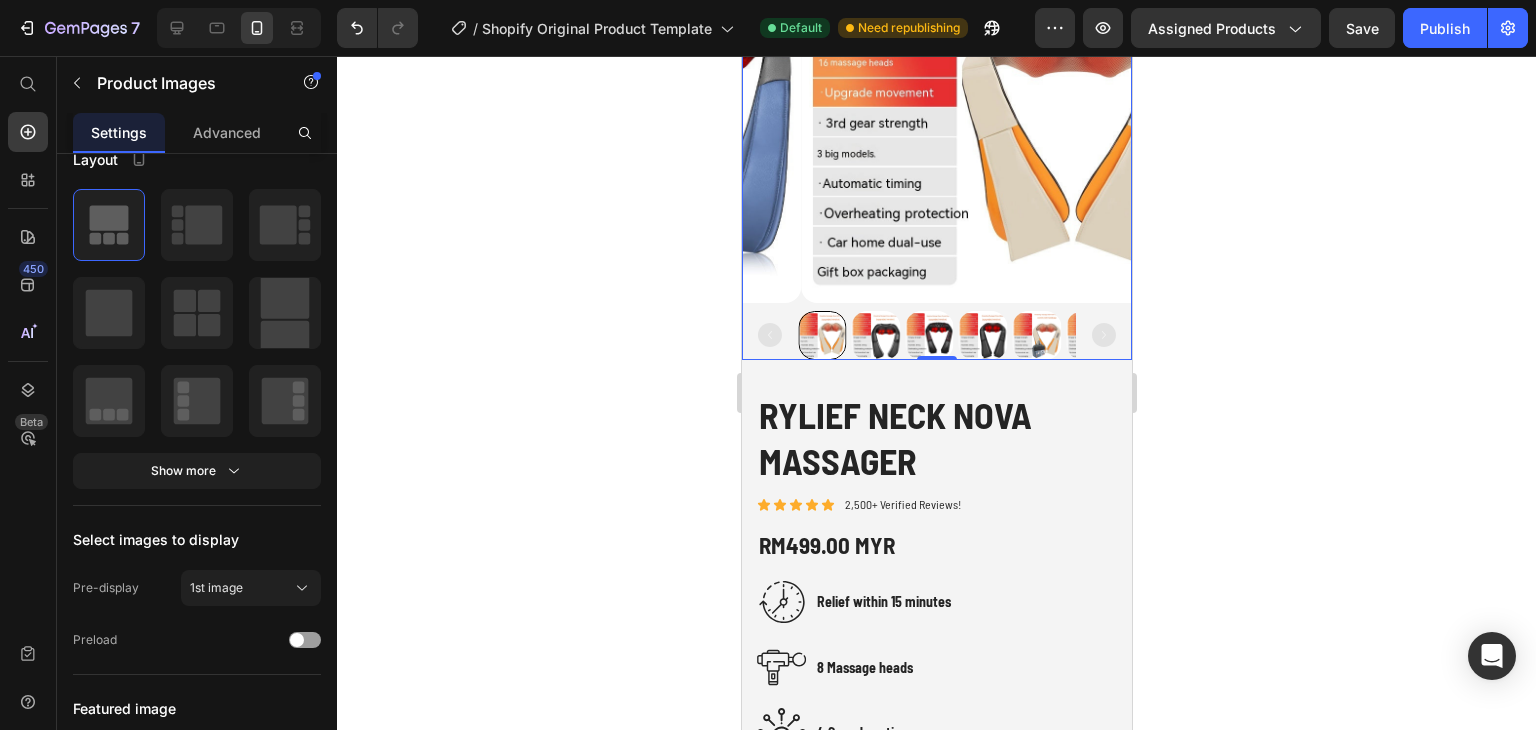 scroll, scrollTop: 81, scrollLeft: 0, axis: vertical 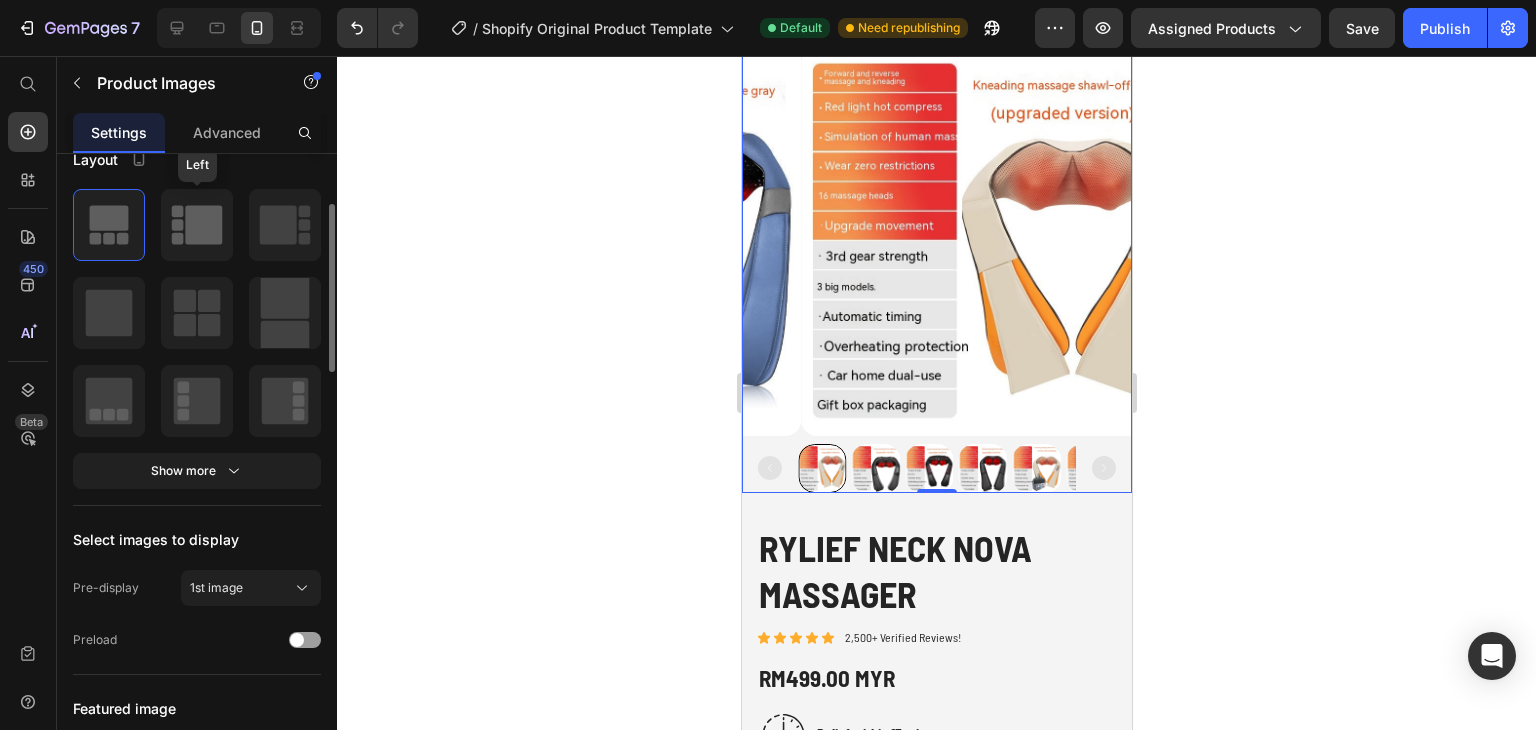 click 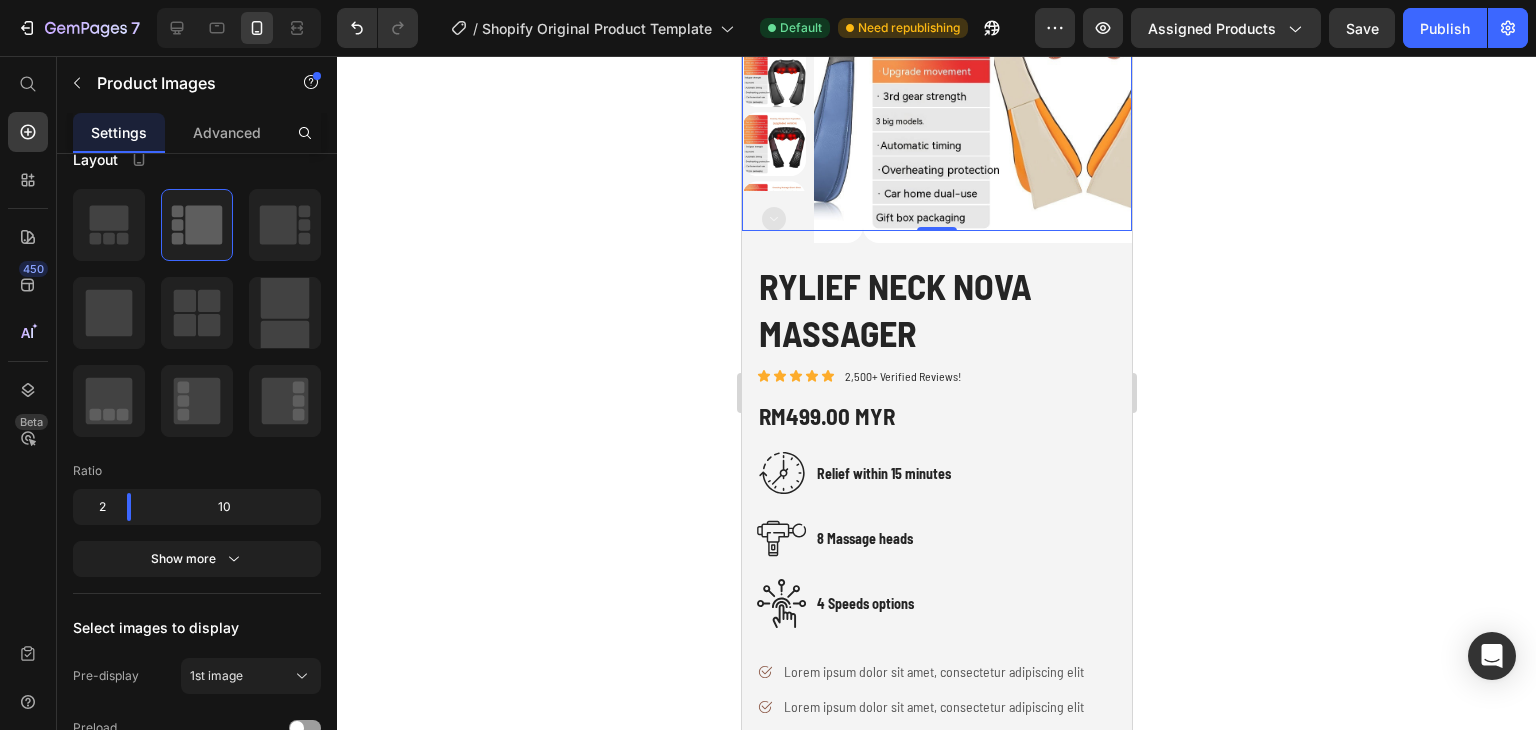 scroll, scrollTop: 204, scrollLeft: 0, axis: vertical 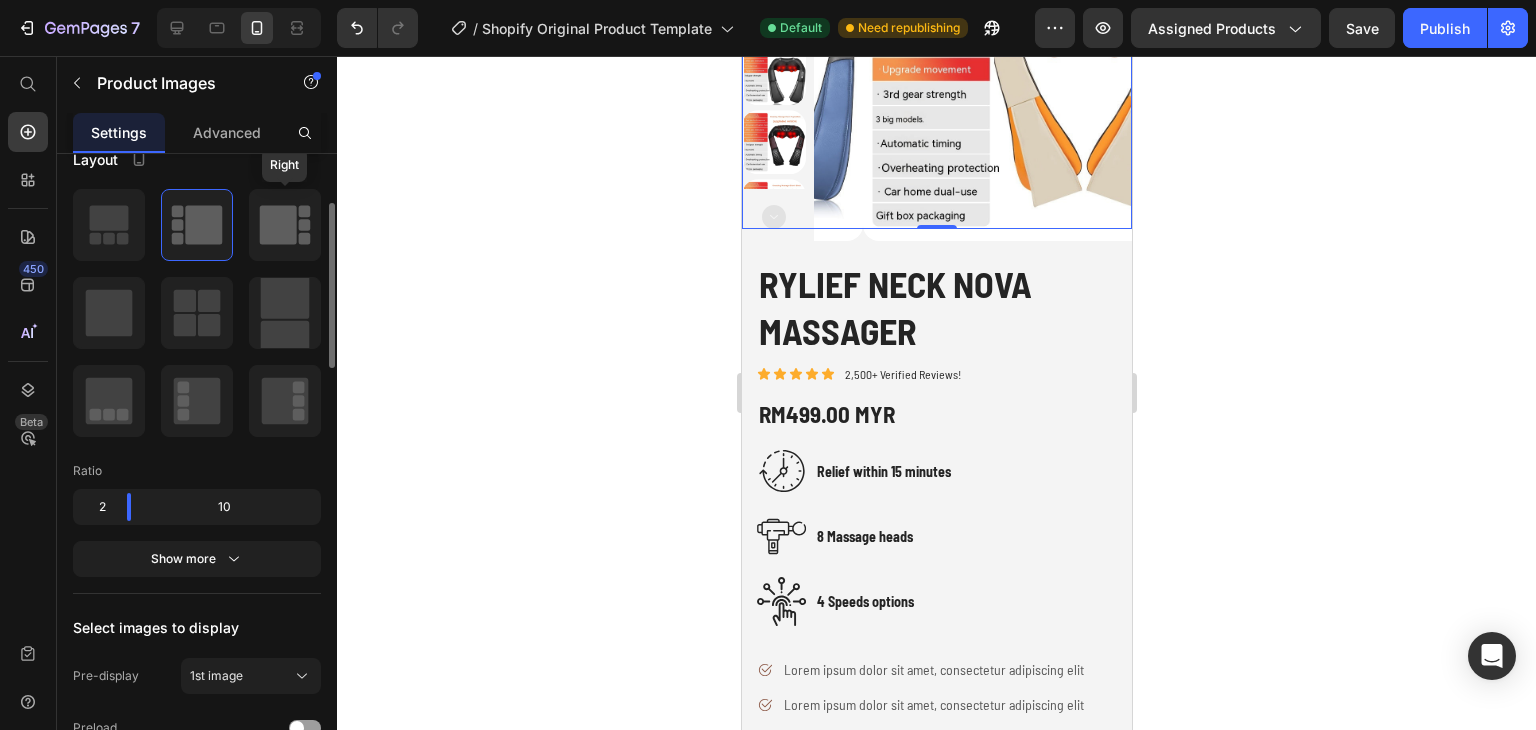 click 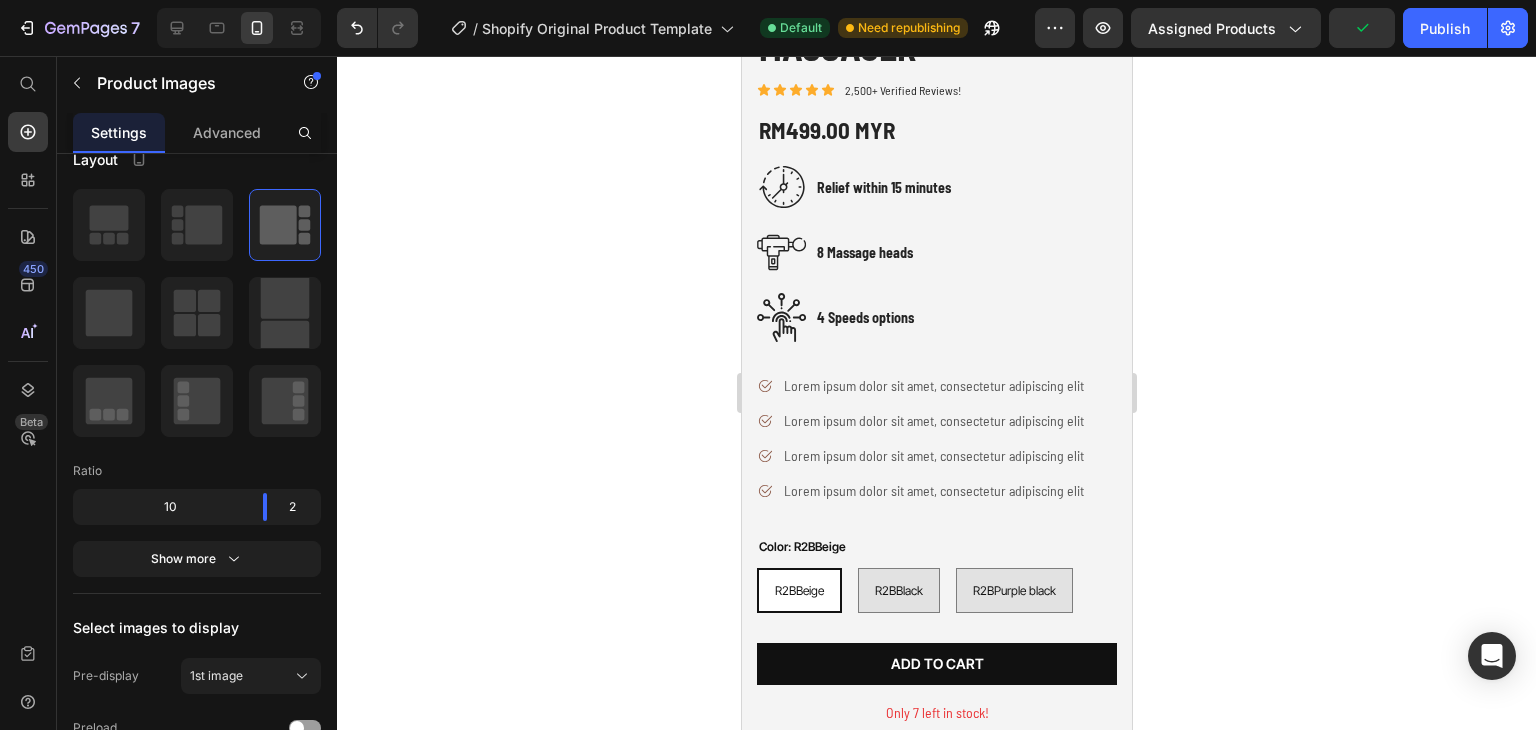 scroll, scrollTop: 306, scrollLeft: 0, axis: vertical 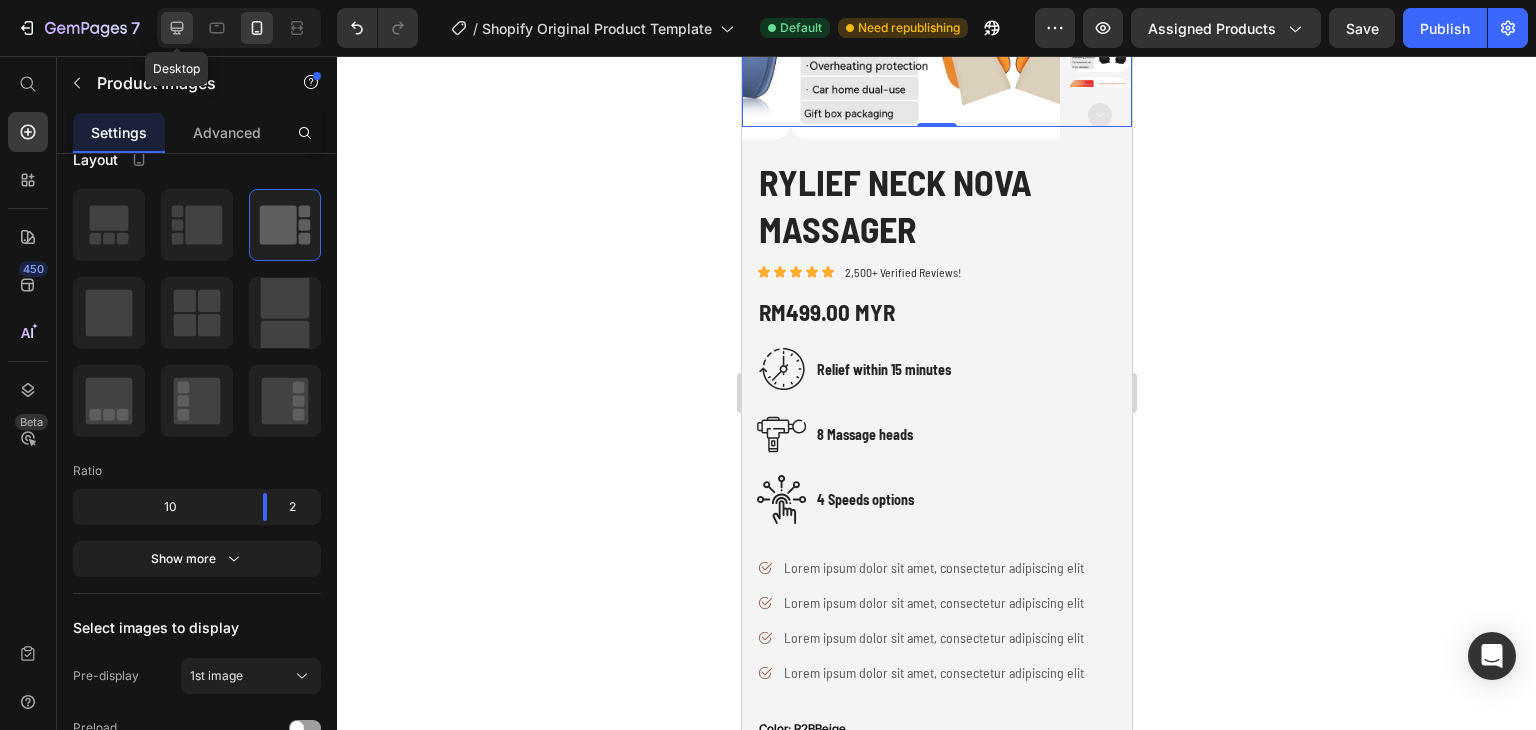 click 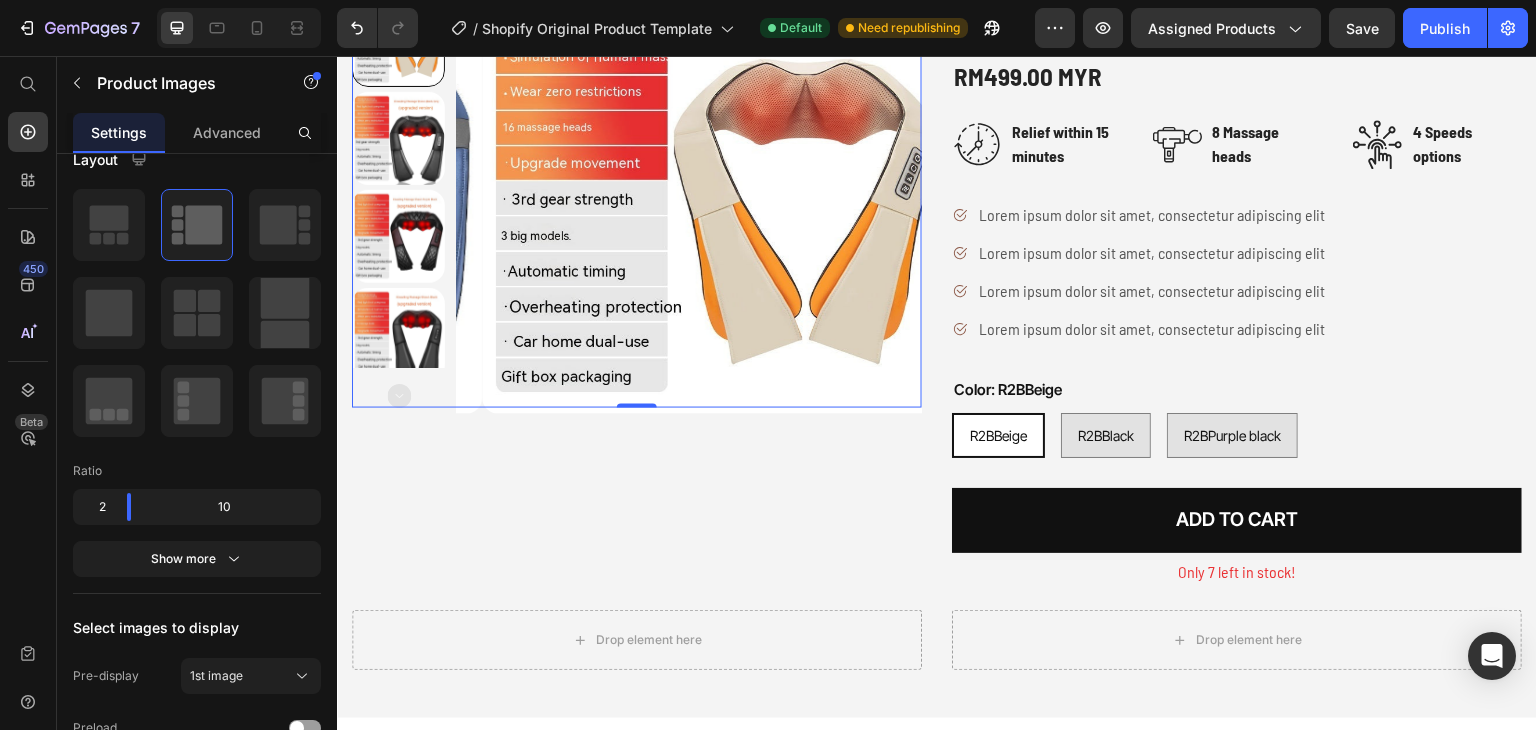 scroll, scrollTop: 222, scrollLeft: 0, axis: vertical 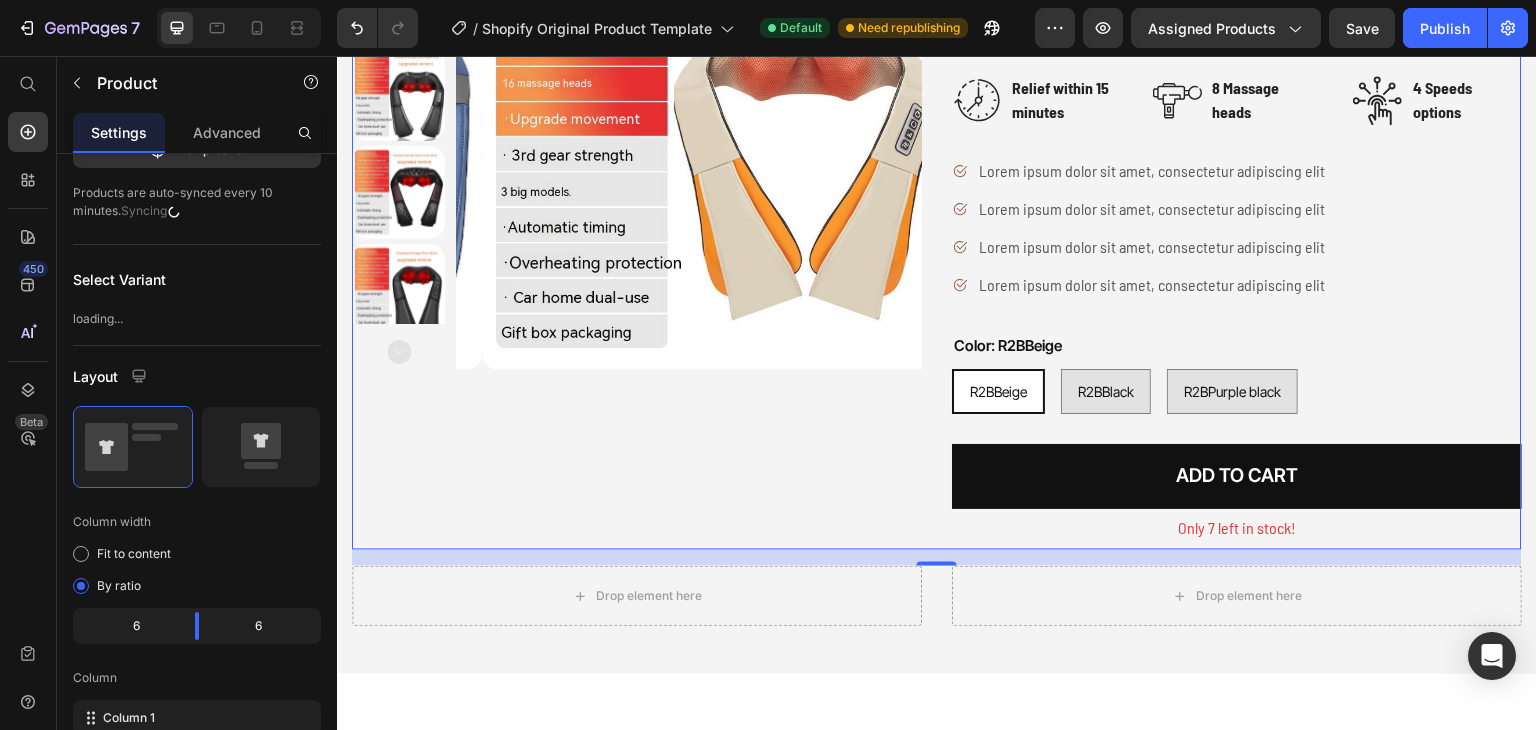 click on "Product Images" at bounding box center [637, 212] 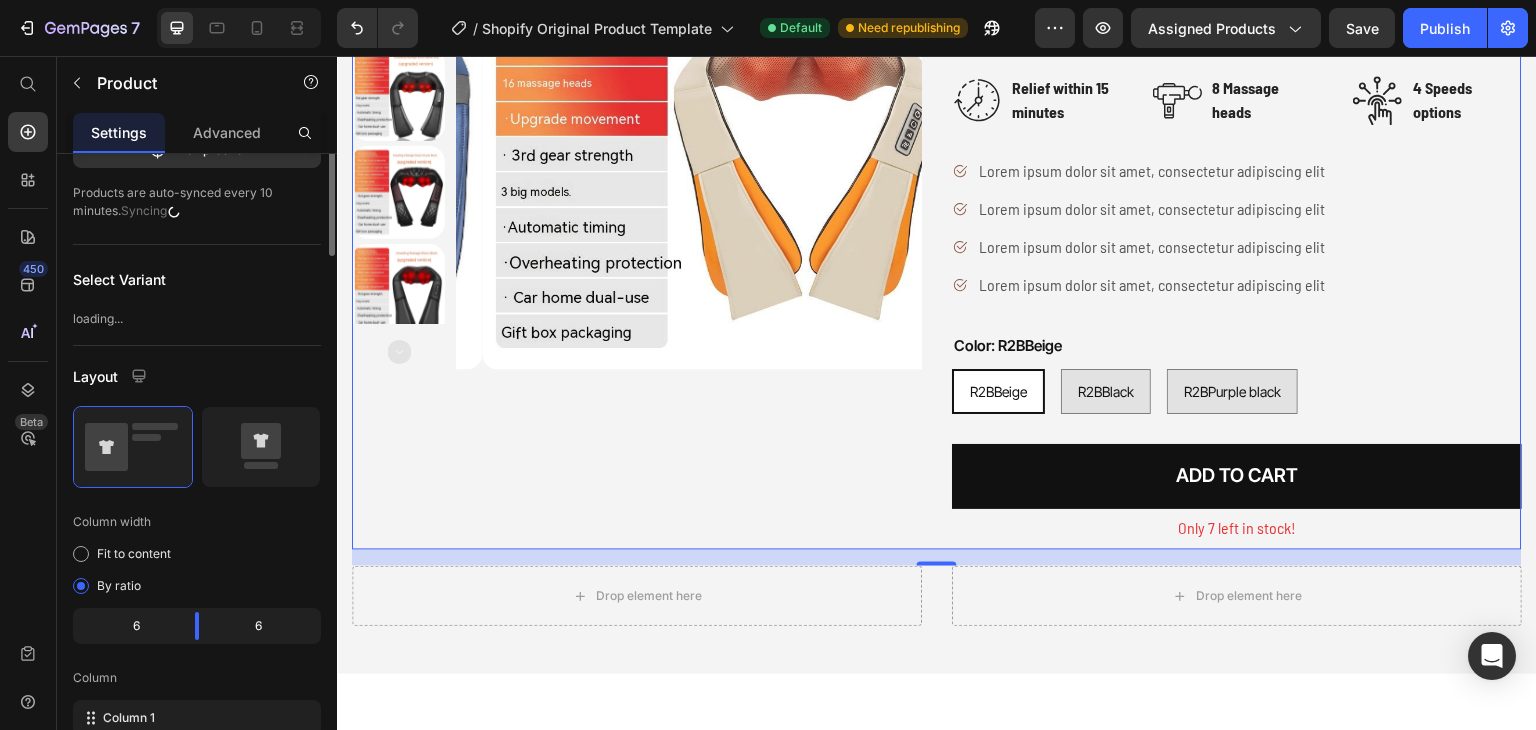 scroll, scrollTop: 0, scrollLeft: 0, axis: both 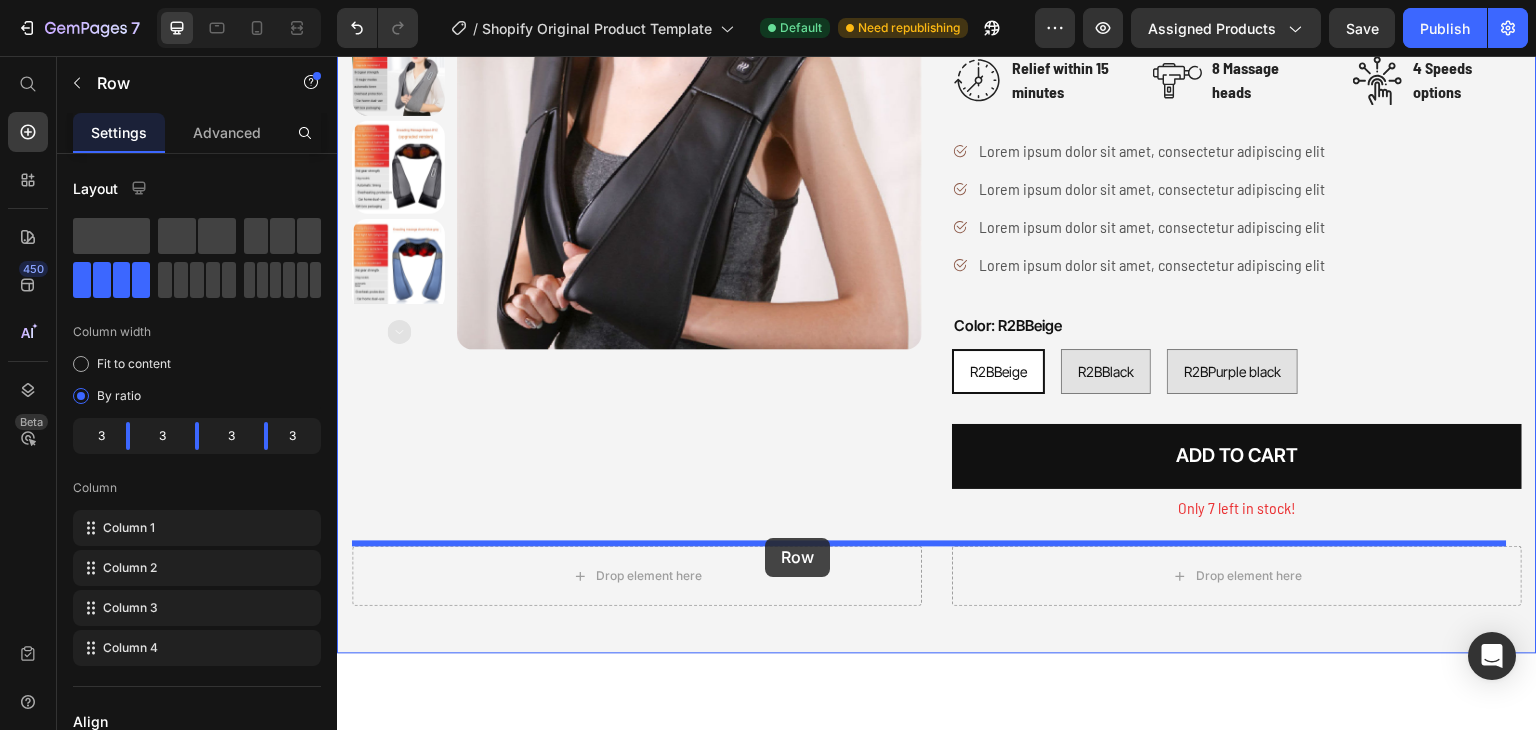 drag, startPoint x: 398, startPoint y: 428, endPoint x: 765, endPoint y: 538, distance: 383.13052 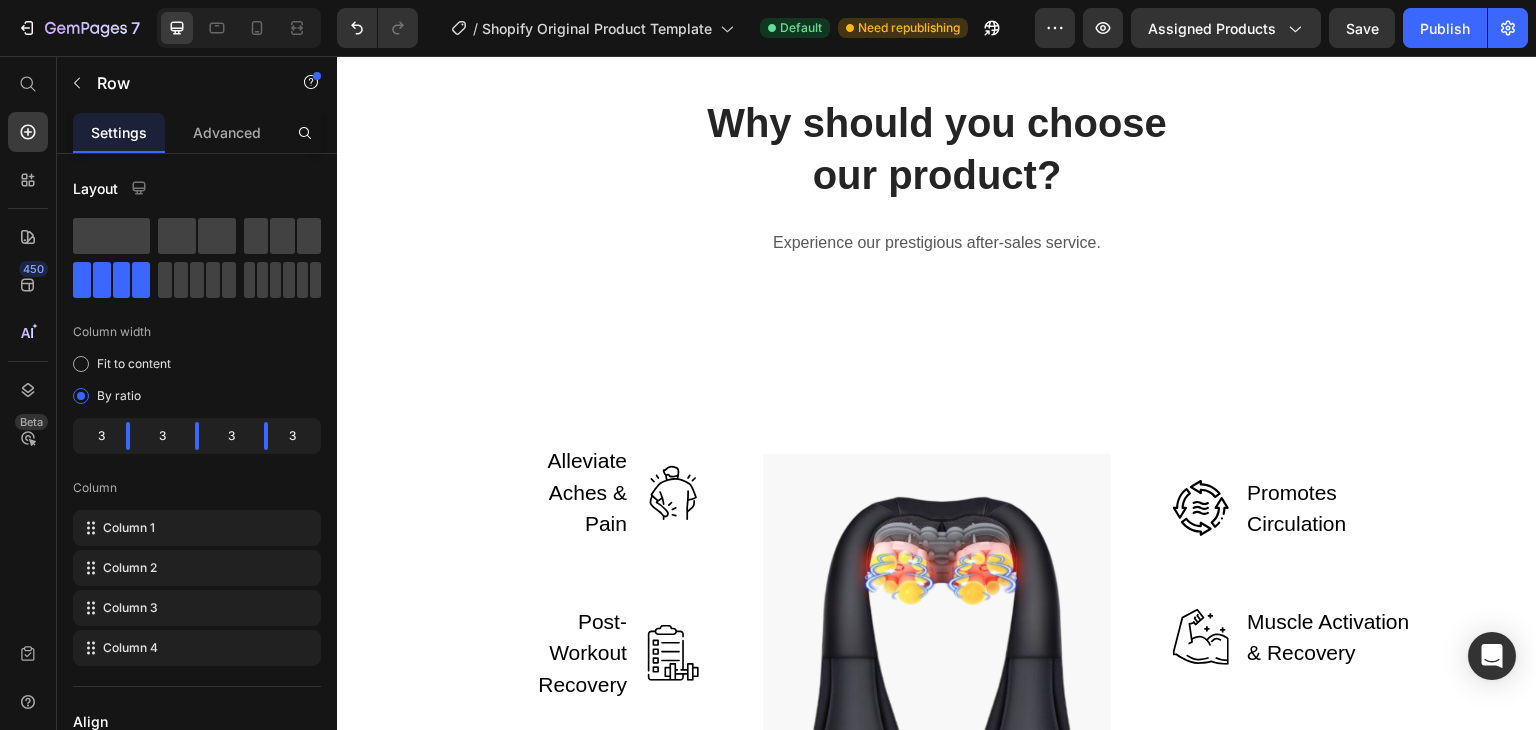 scroll, scrollTop: 1585, scrollLeft: 0, axis: vertical 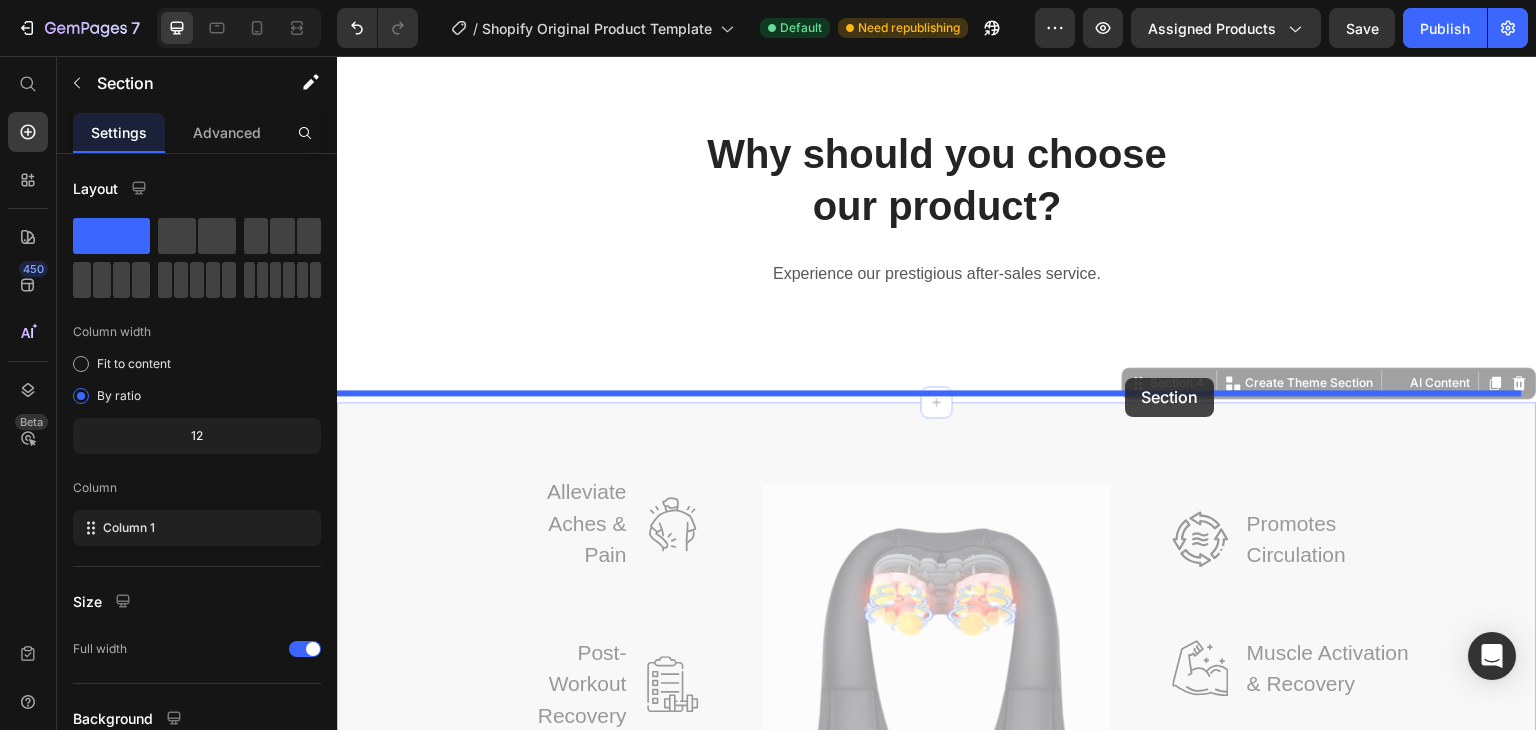 click on "What are the benefits of self-massage? Heading Self-massage is a simple, convenient way to enjoy the benefits of massage therapy. As a DIY method, it can be done in the comfort of your own home. Text block Like massage in general, self-massage may help ease: Text block Image Stress Text block Row Image Anxiety Text block Row Image Headaches Text block Row Image Digestive disorders Text block Row Image Muscle strain Text block Row Image Muscle tension Text block Row Row Image Image Row Row Section 2 Why should you choose our product? Heading Experience our prestigious after-sales service. Text block Row Section 3 Alleviate Aches & Pain Text block Image Row Post-Workout Recovery Text block Image Row Better Sleep & Improved Mood Text block Image Row Image Image Promotes Circulation Text block Row Image Muscle Activation & Recovery Text block Row Image Lightweight & Easy-To-Use Text block Row Row Section 4   You can create reusable sections Create Theme Section AI Content Write with GemAI Tone and Voice Product" at bounding box center (937, 3988) 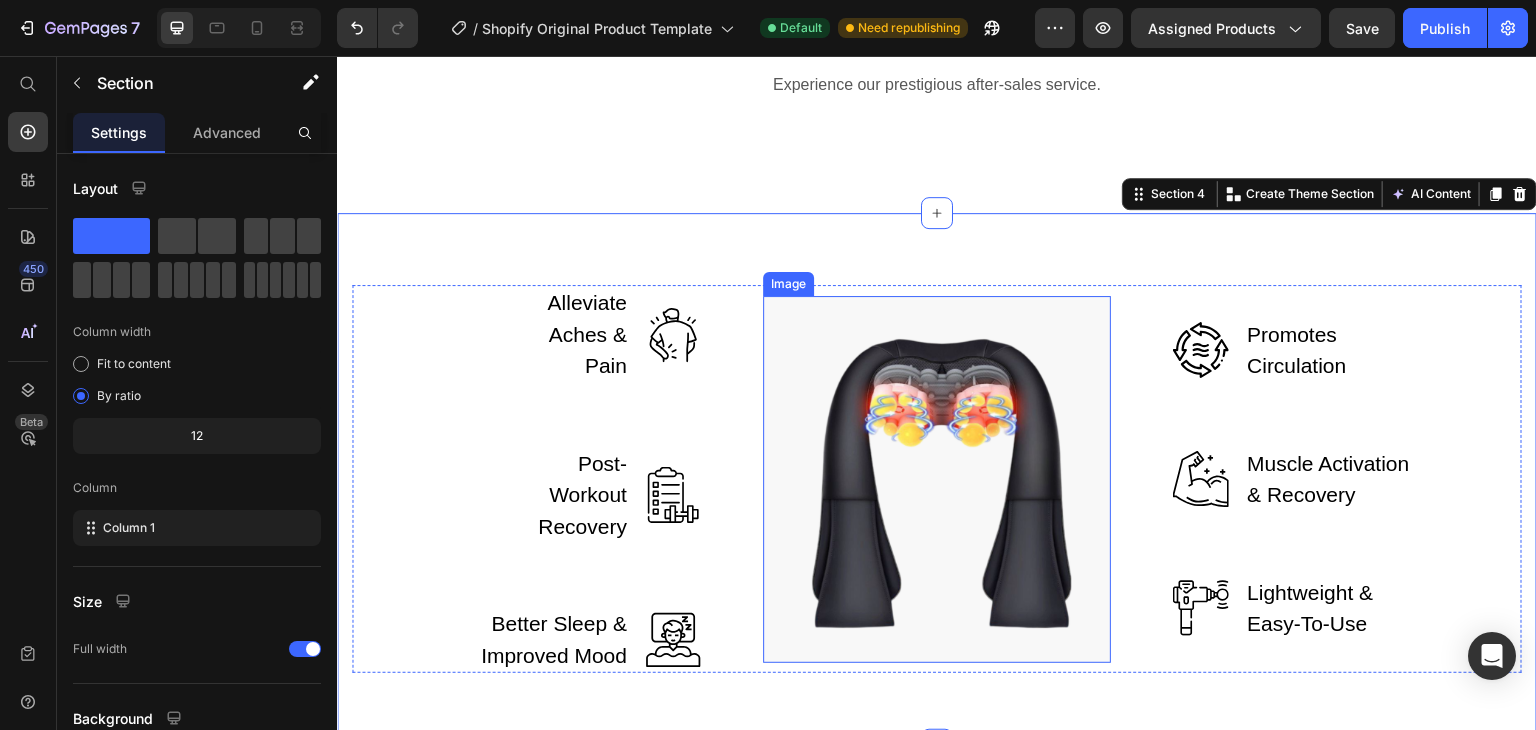 scroll, scrollTop: 1776, scrollLeft: 0, axis: vertical 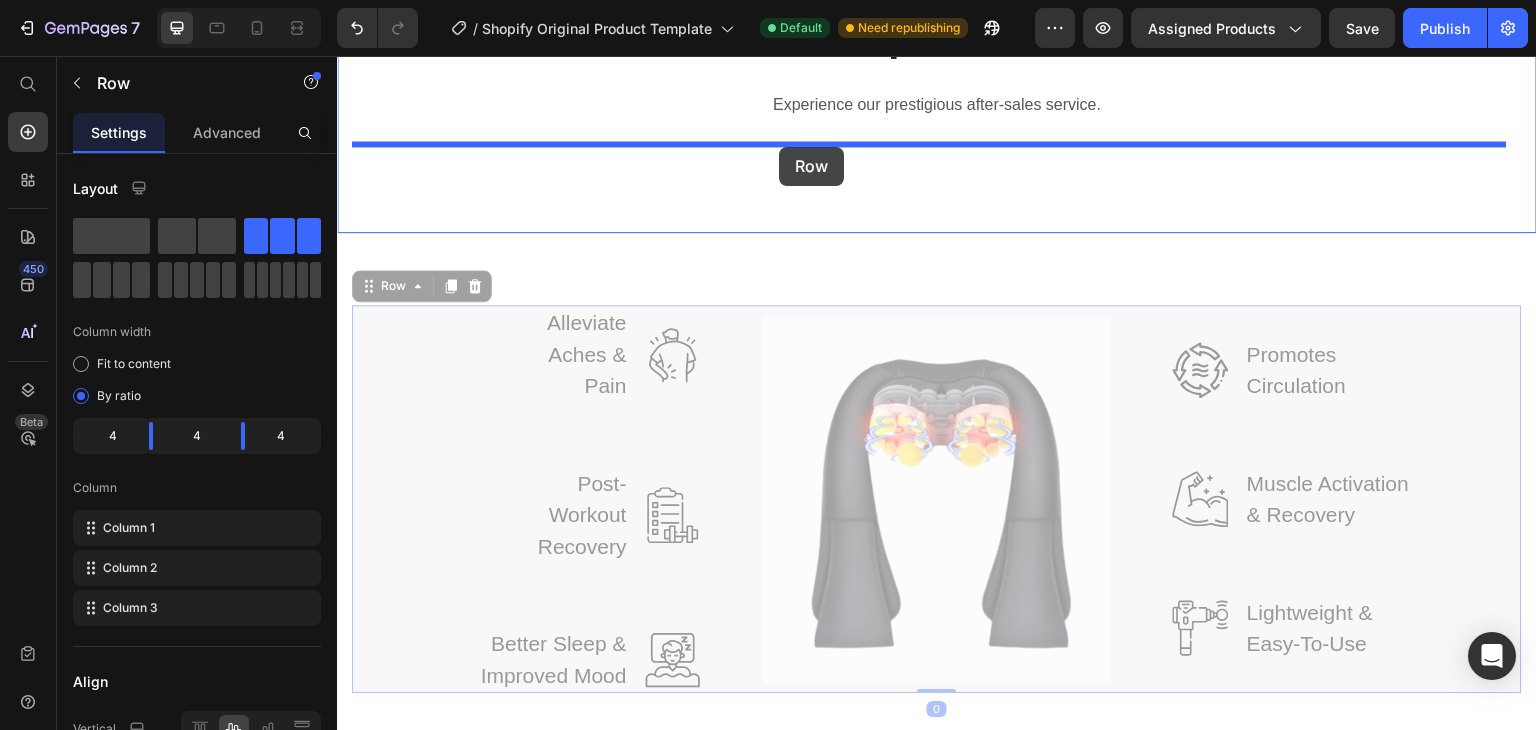 drag, startPoint x: 392, startPoint y: 257, endPoint x: 779, endPoint y: 147, distance: 402.32947 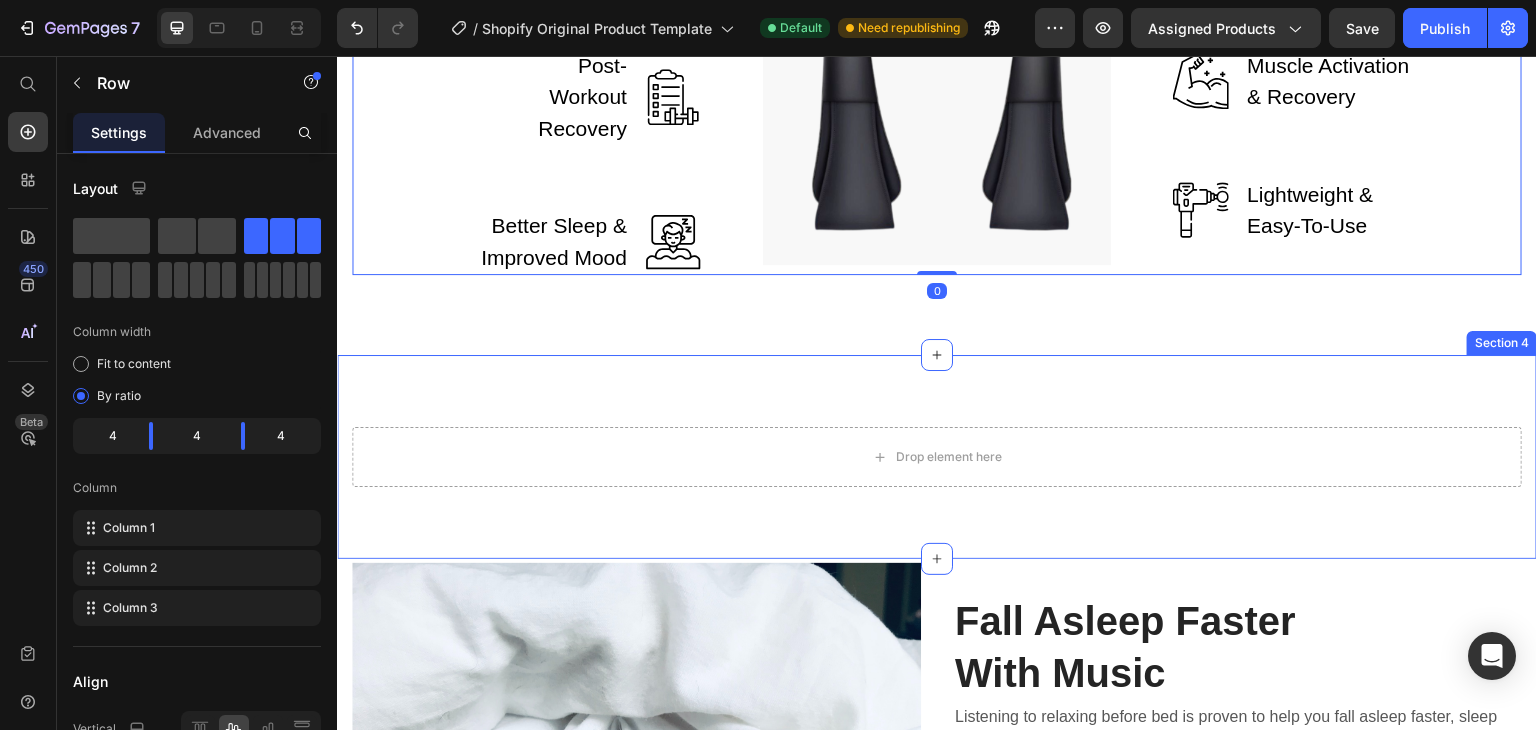 scroll, scrollTop: 2022, scrollLeft: 0, axis: vertical 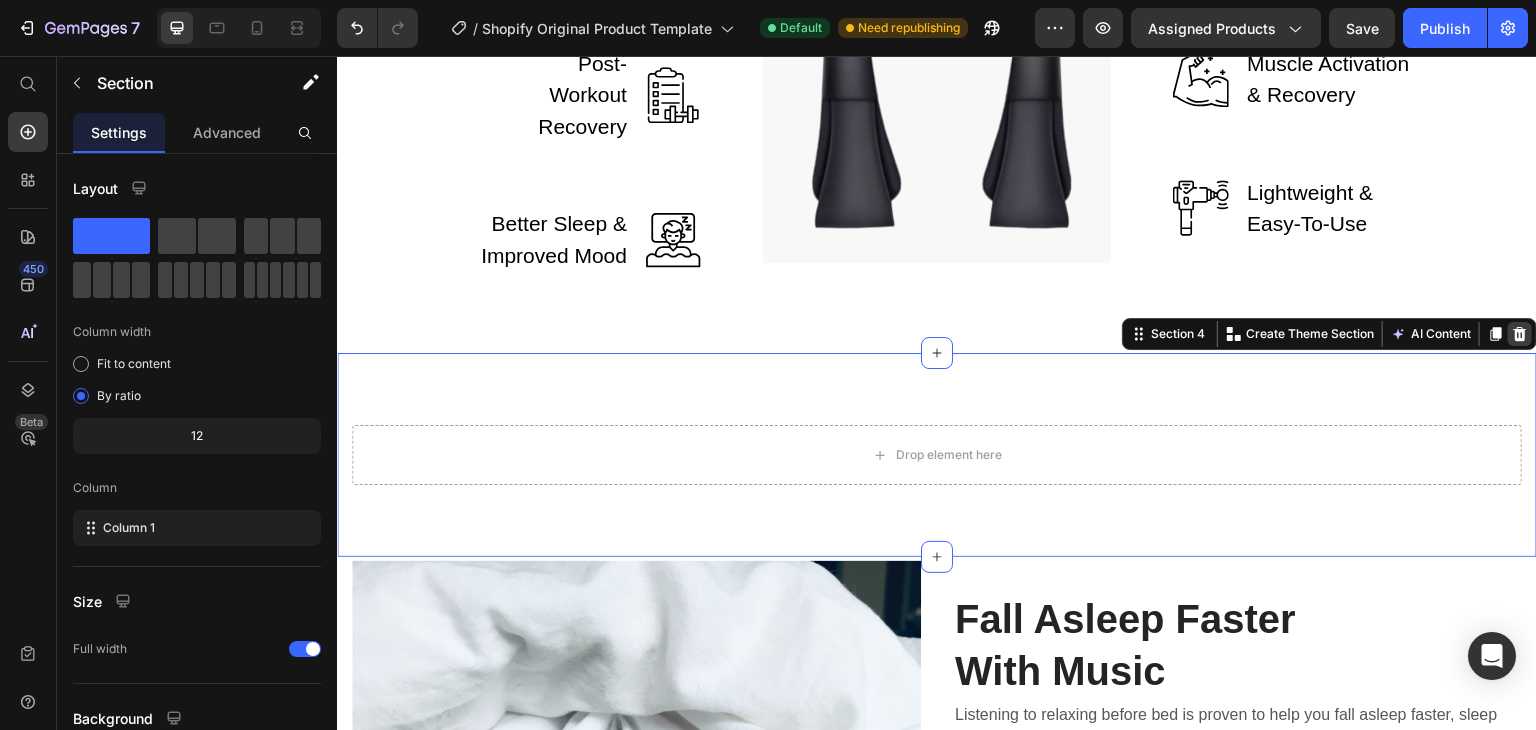 click at bounding box center [1520, 334] 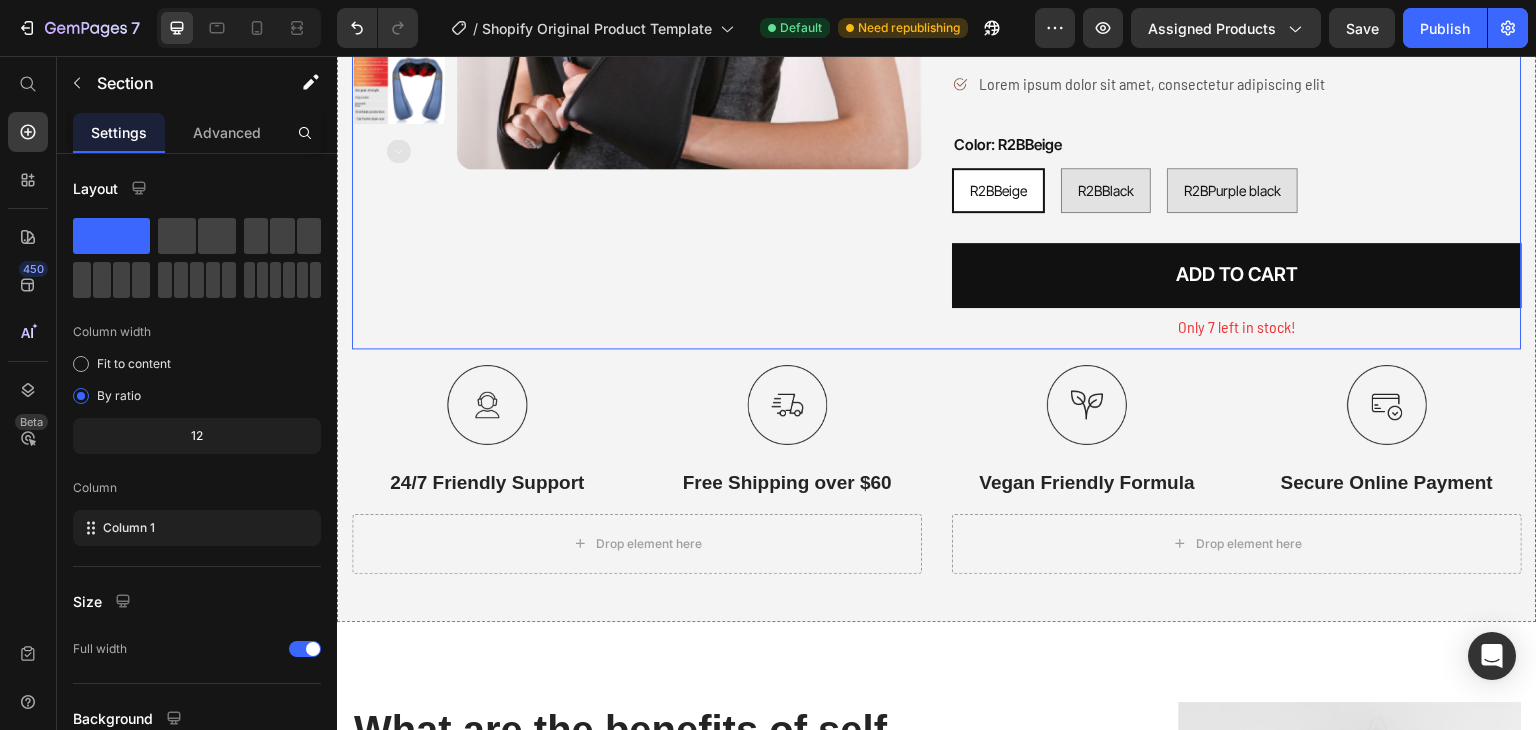 scroll, scrollTop: 500, scrollLeft: 0, axis: vertical 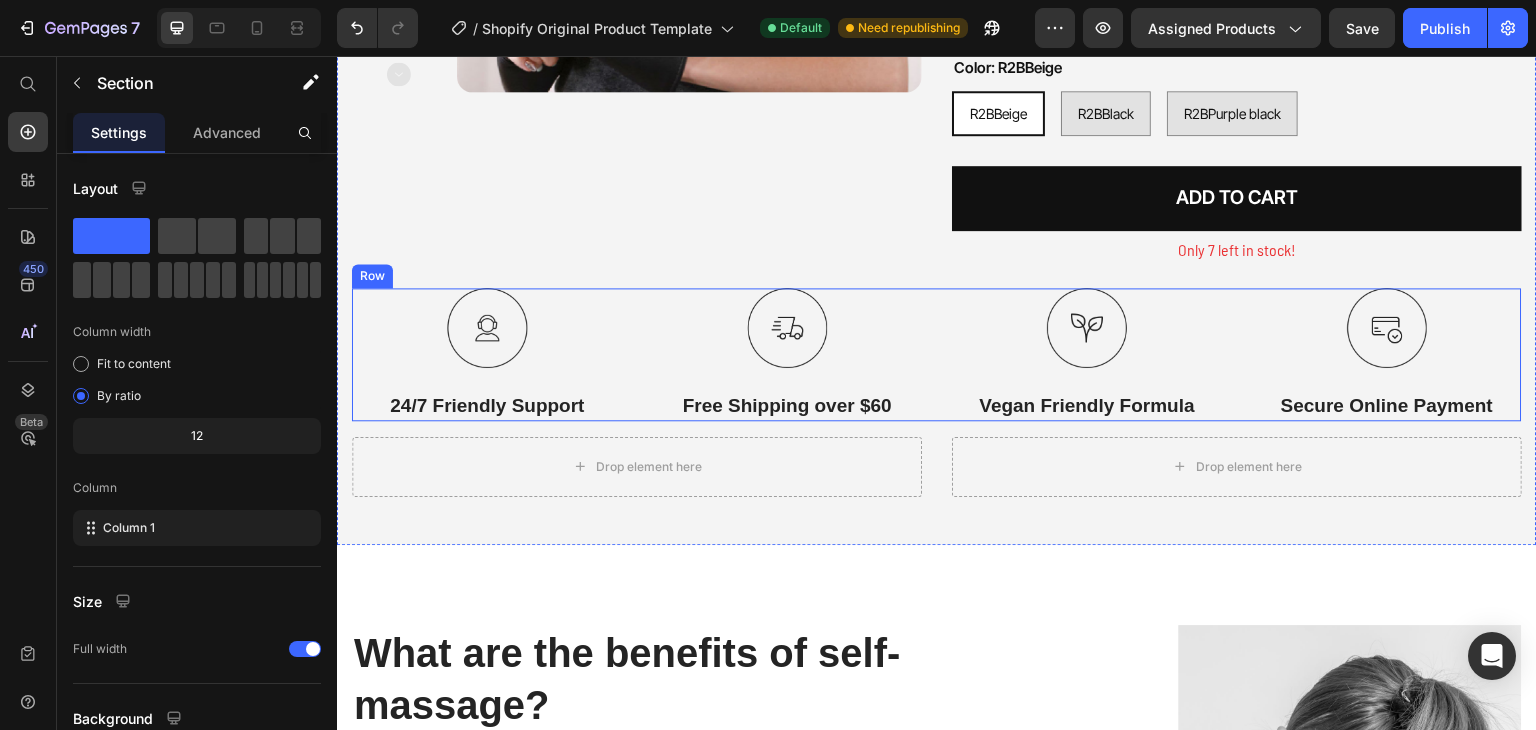 click on "Image 24/7 Friendly Support Text Block Image Free Shipping over $60 Text Block Image Vegan Friendly Formula Text Block Image Secure Online Payment Text Block Row" at bounding box center (937, 354) 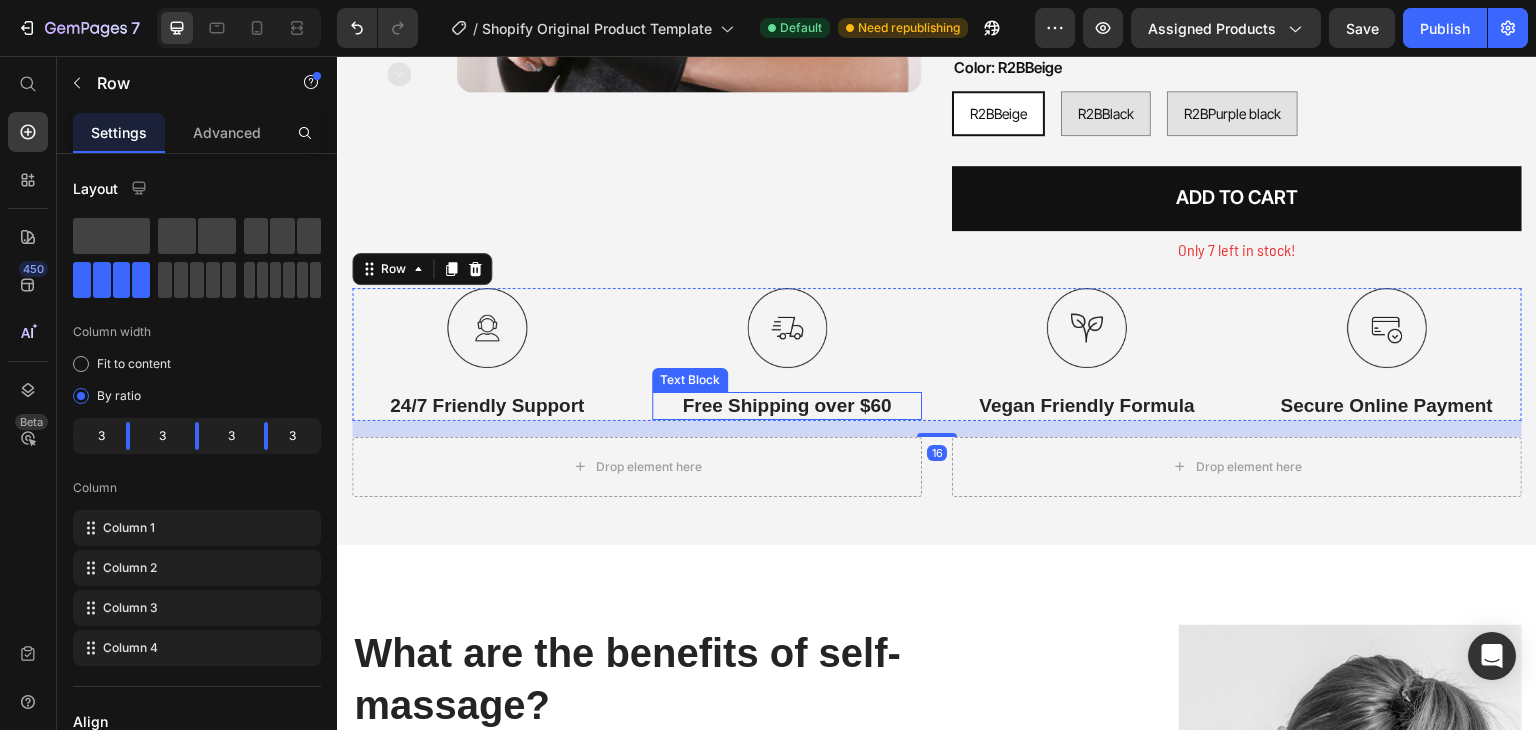 click on "Free Shipping over $60" at bounding box center [787, 406] 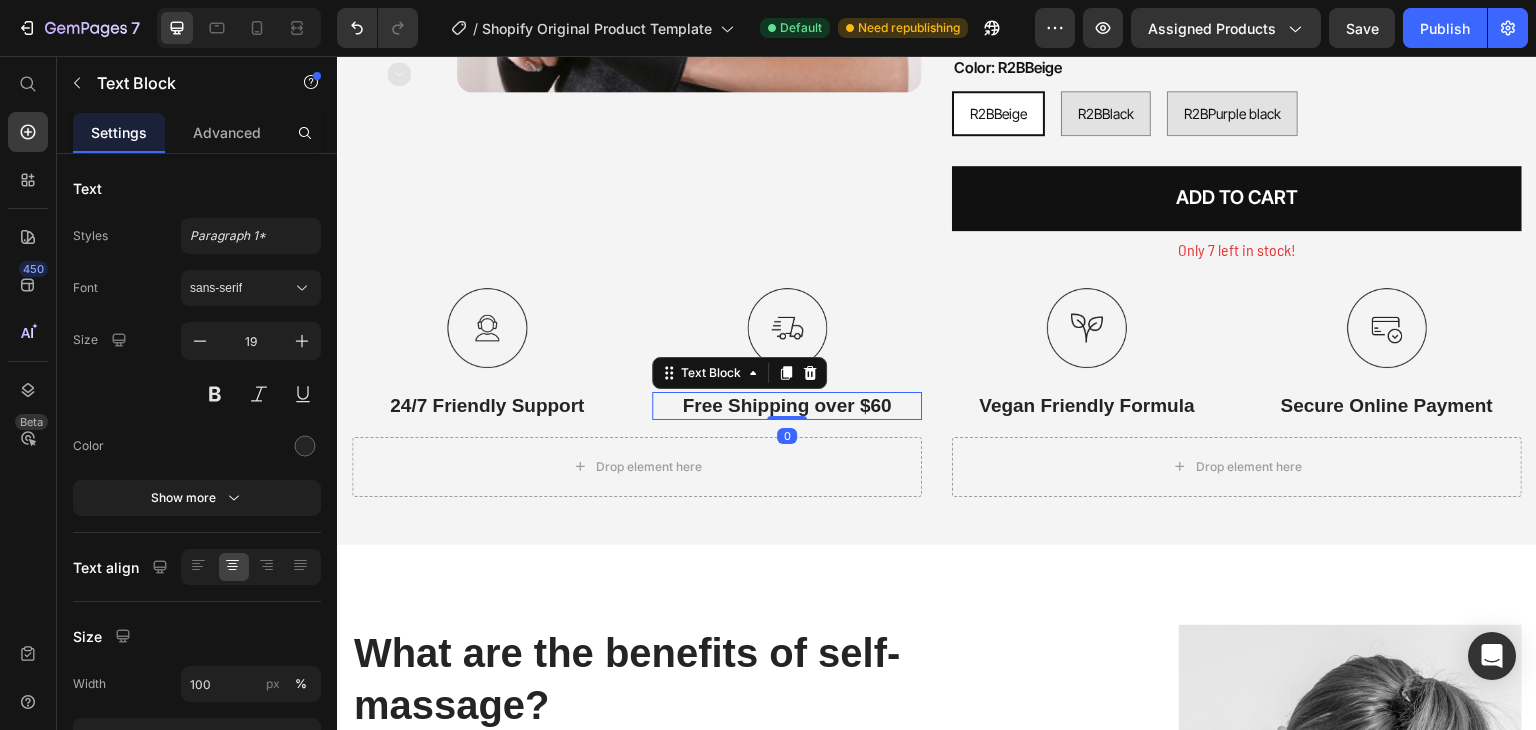 click on "Free Shipping over $60" at bounding box center (787, 406) 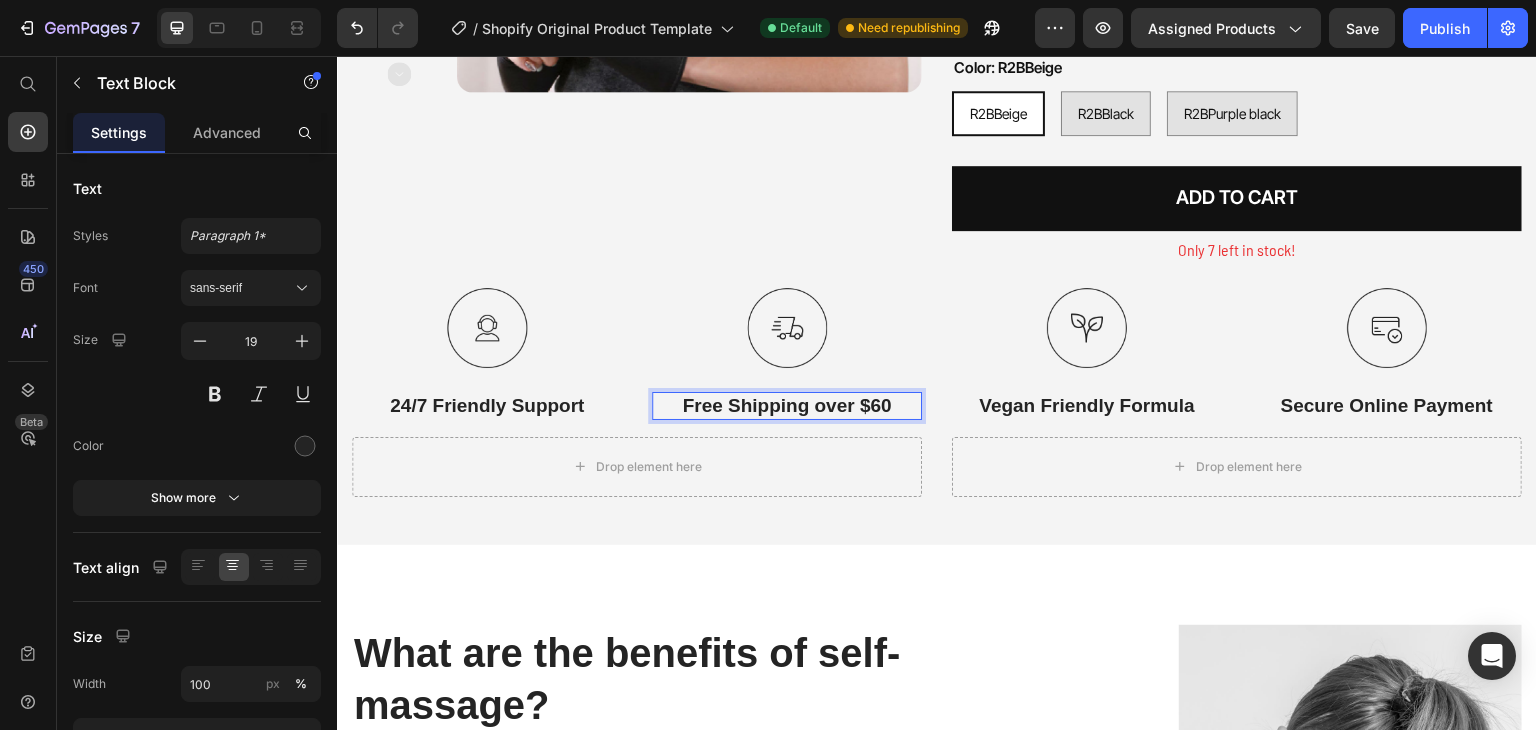 click on "Free Shipping over $60" at bounding box center (787, 406) 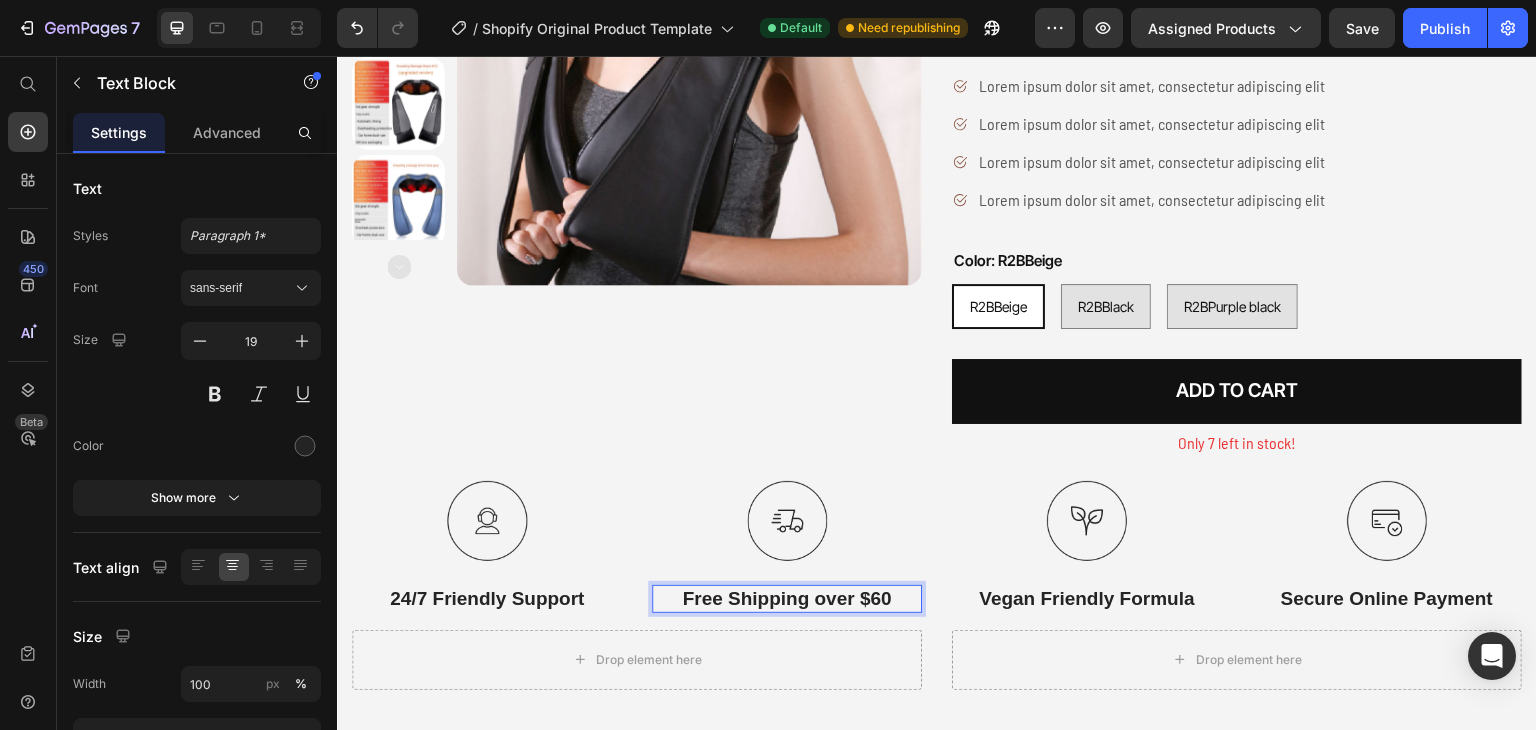 scroll, scrollTop: 400, scrollLeft: 0, axis: vertical 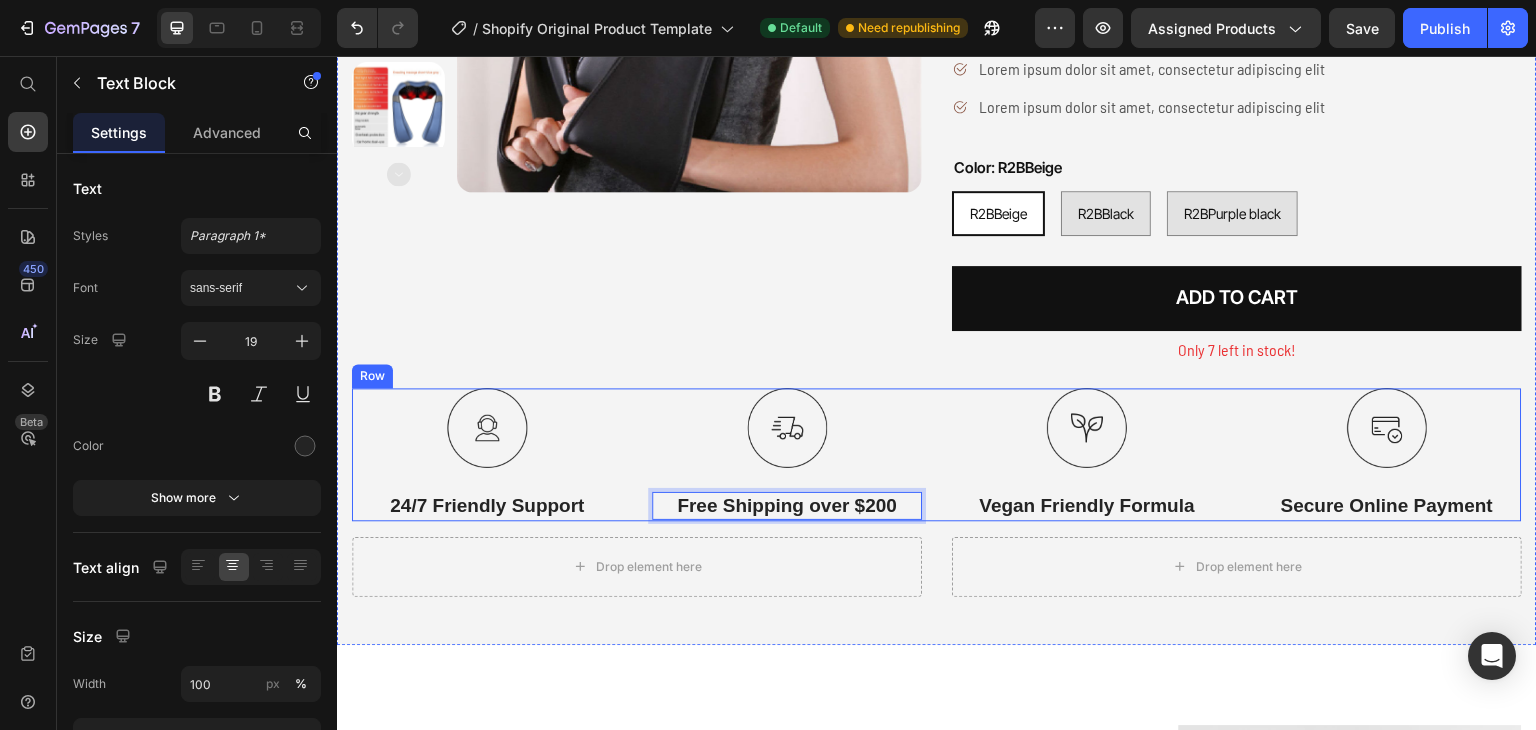 click on "Product Images" at bounding box center [637, 34] 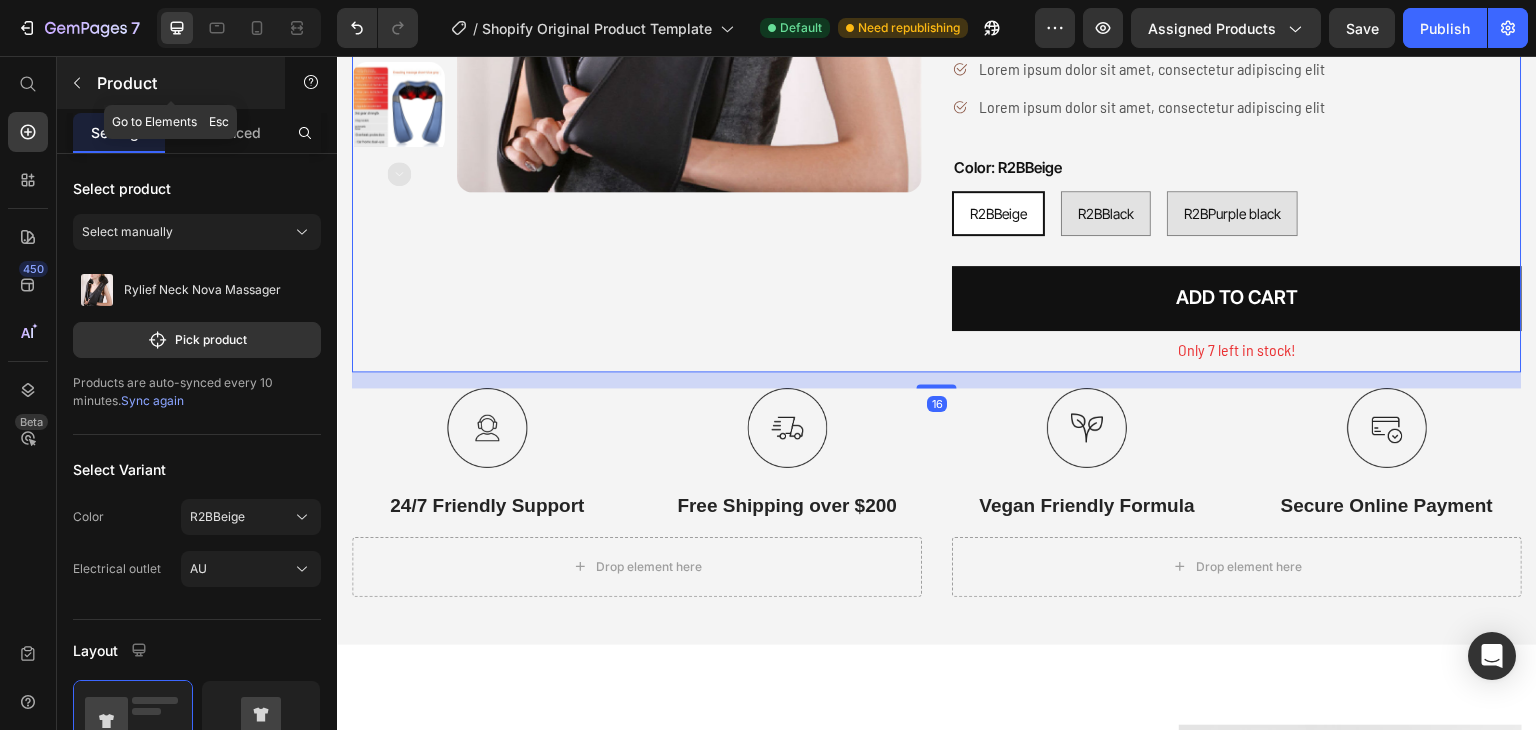 click 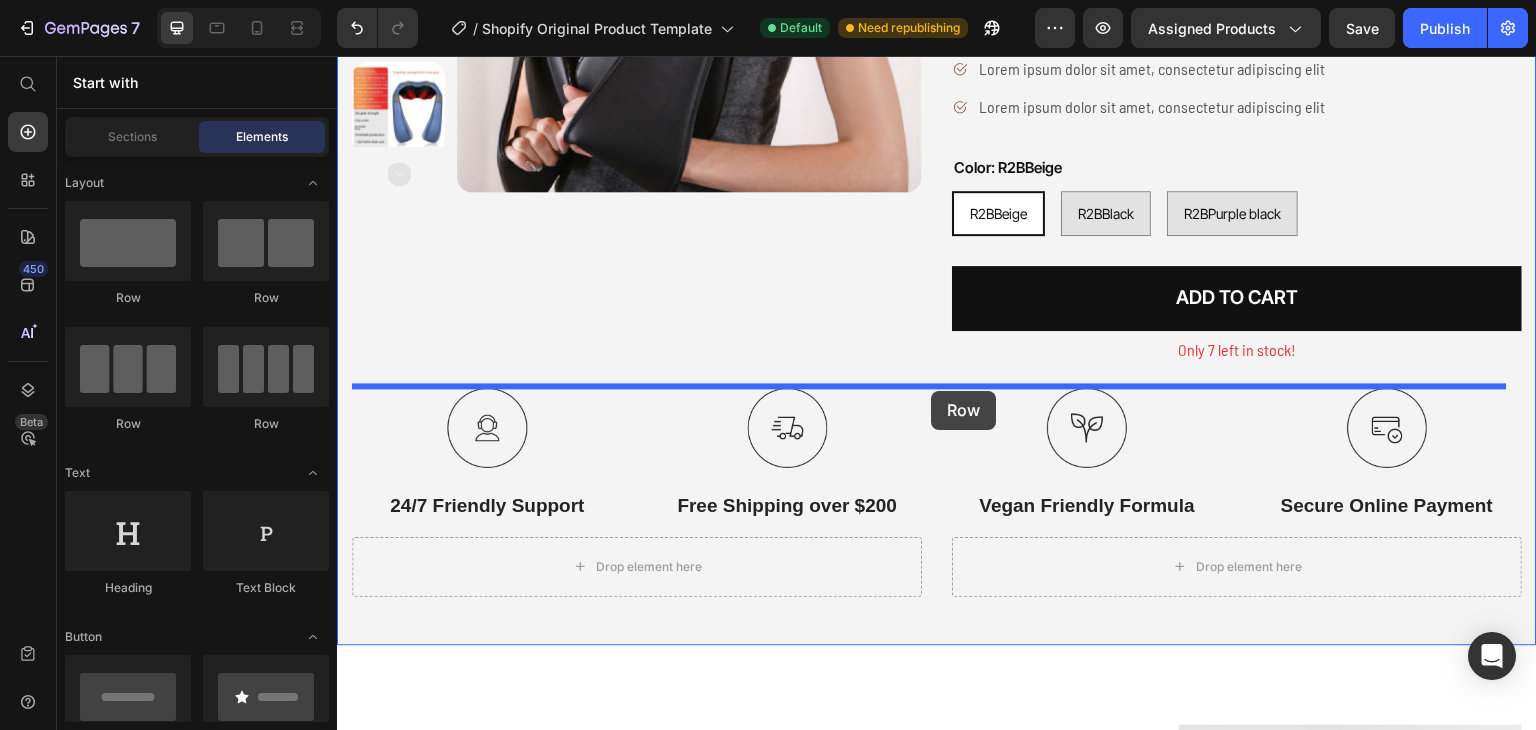 drag, startPoint x: 663, startPoint y: 447, endPoint x: 931, endPoint y: 391, distance: 273.78824 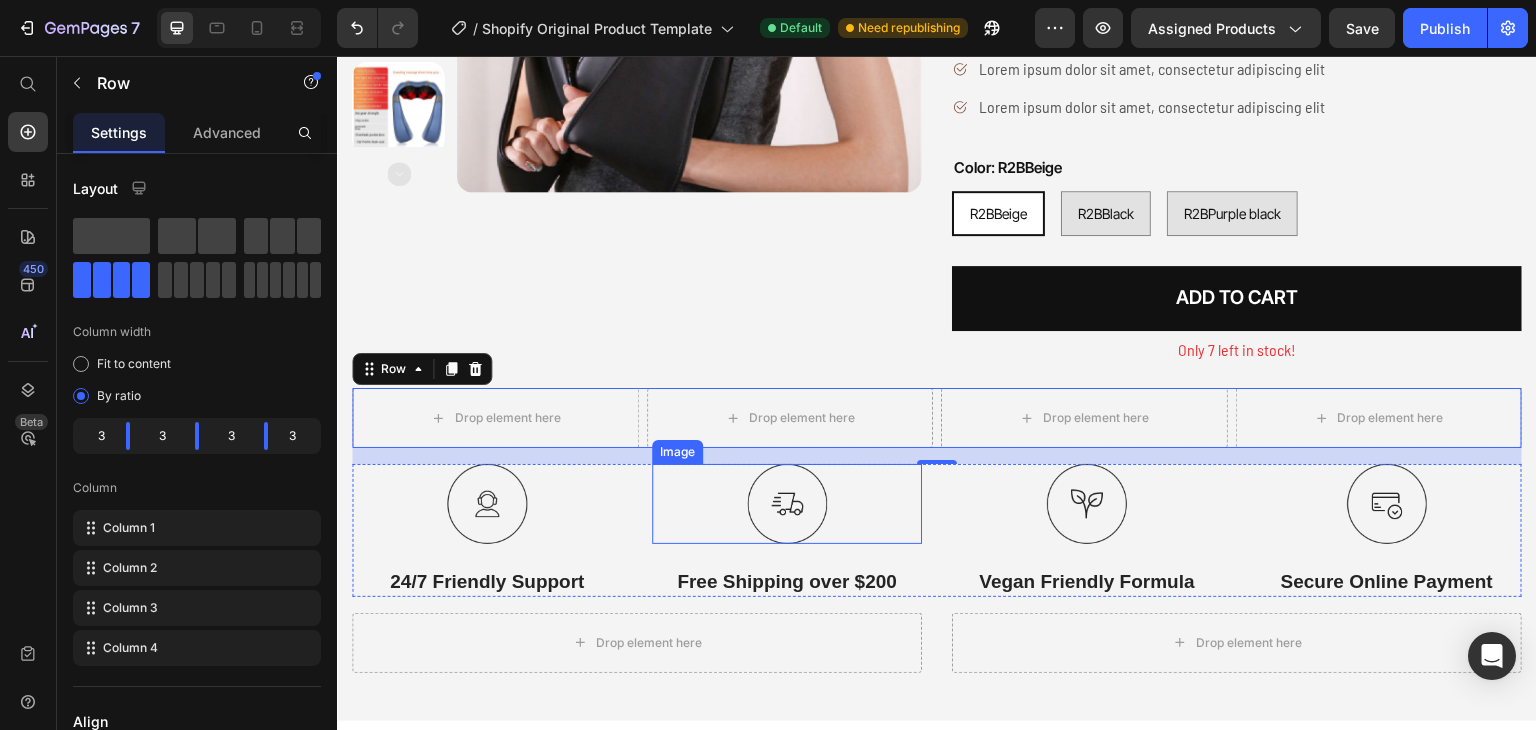 click at bounding box center (787, 504) 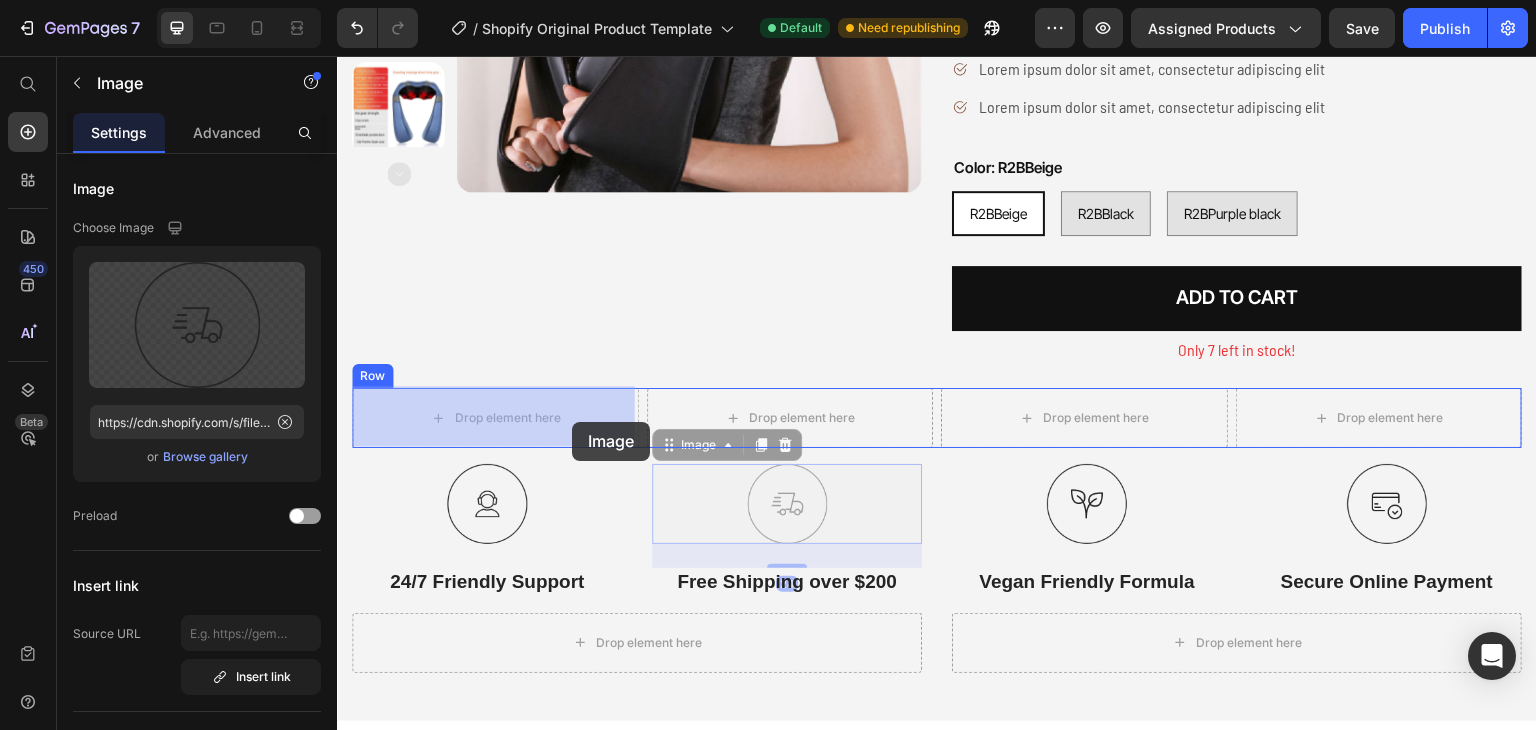 drag, startPoint x: 689, startPoint y: 442, endPoint x: 572, endPoint y: 422, distance: 118.69709 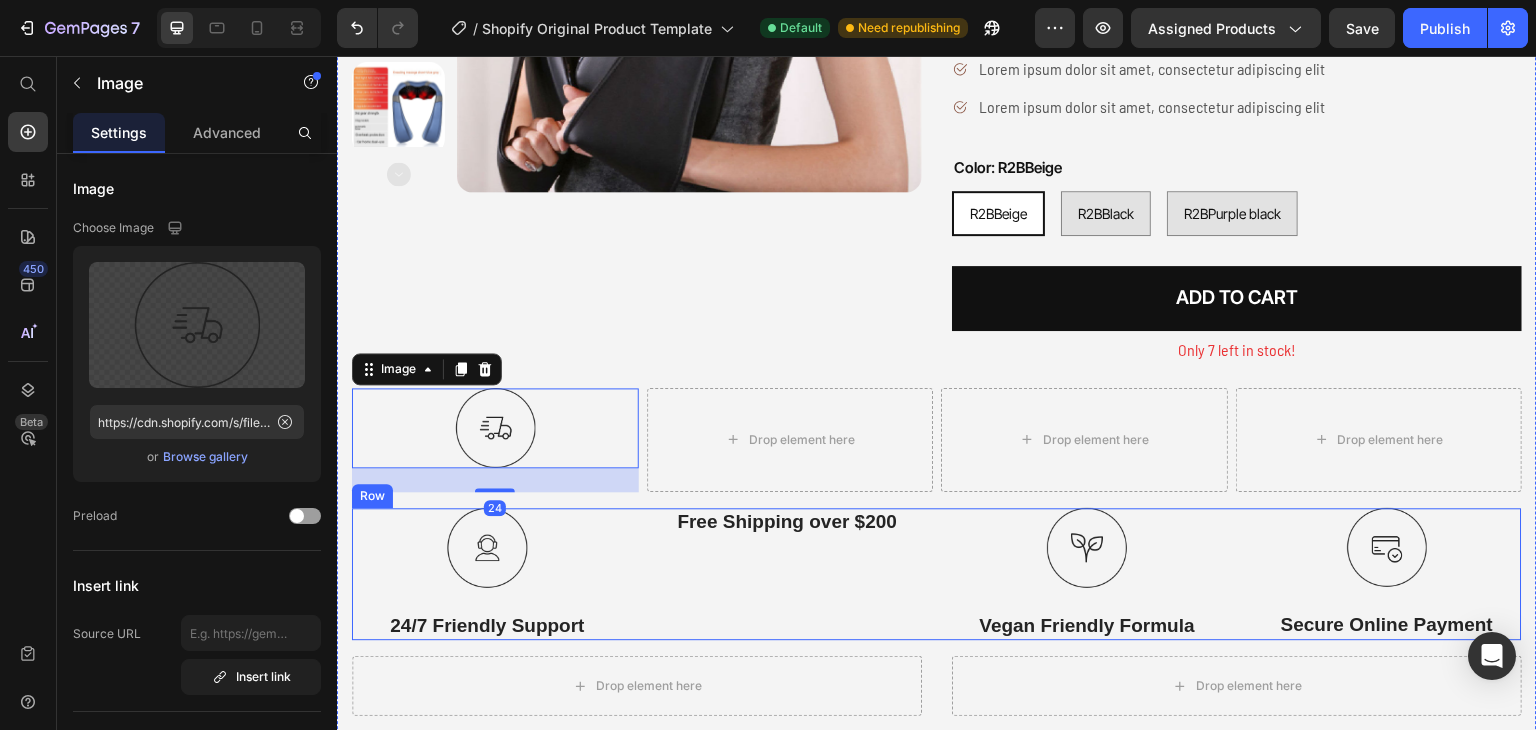 click on "Free Shipping over $200" at bounding box center (787, 522) 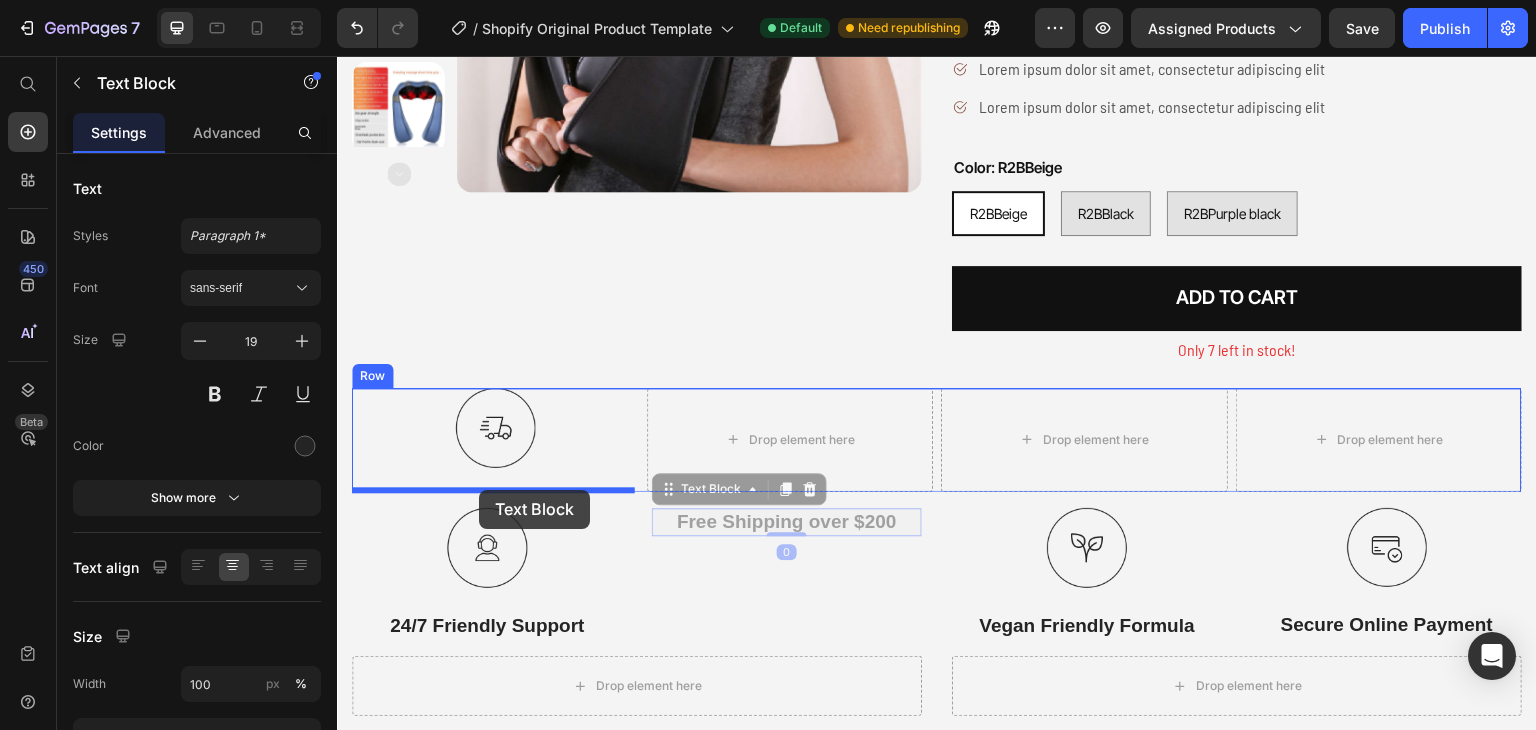drag, startPoint x: 673, startPoint y: 487, endPoint x: 479, endPoint y: 490, distance: 194.0232 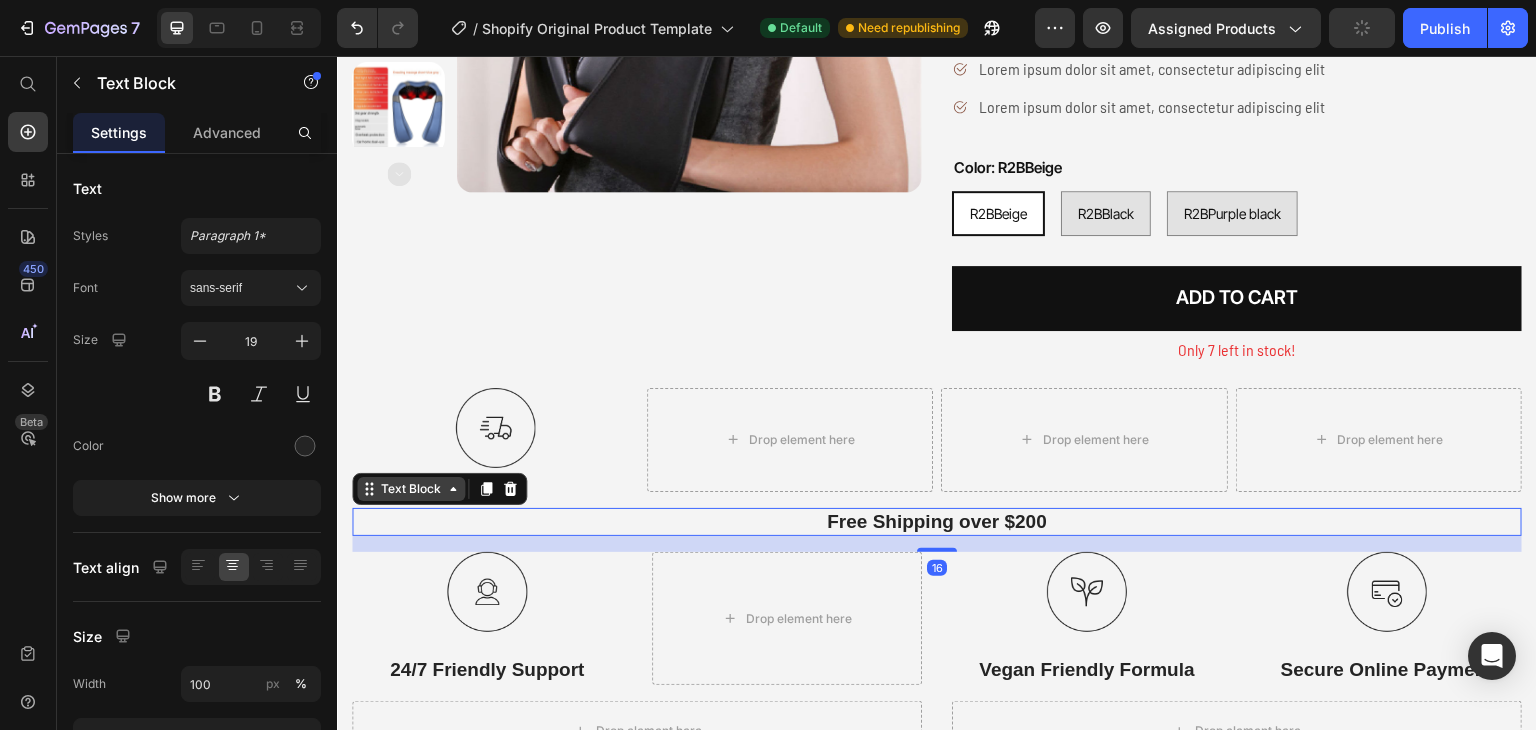 click on "Text Block" at bounding box center [411, 489] 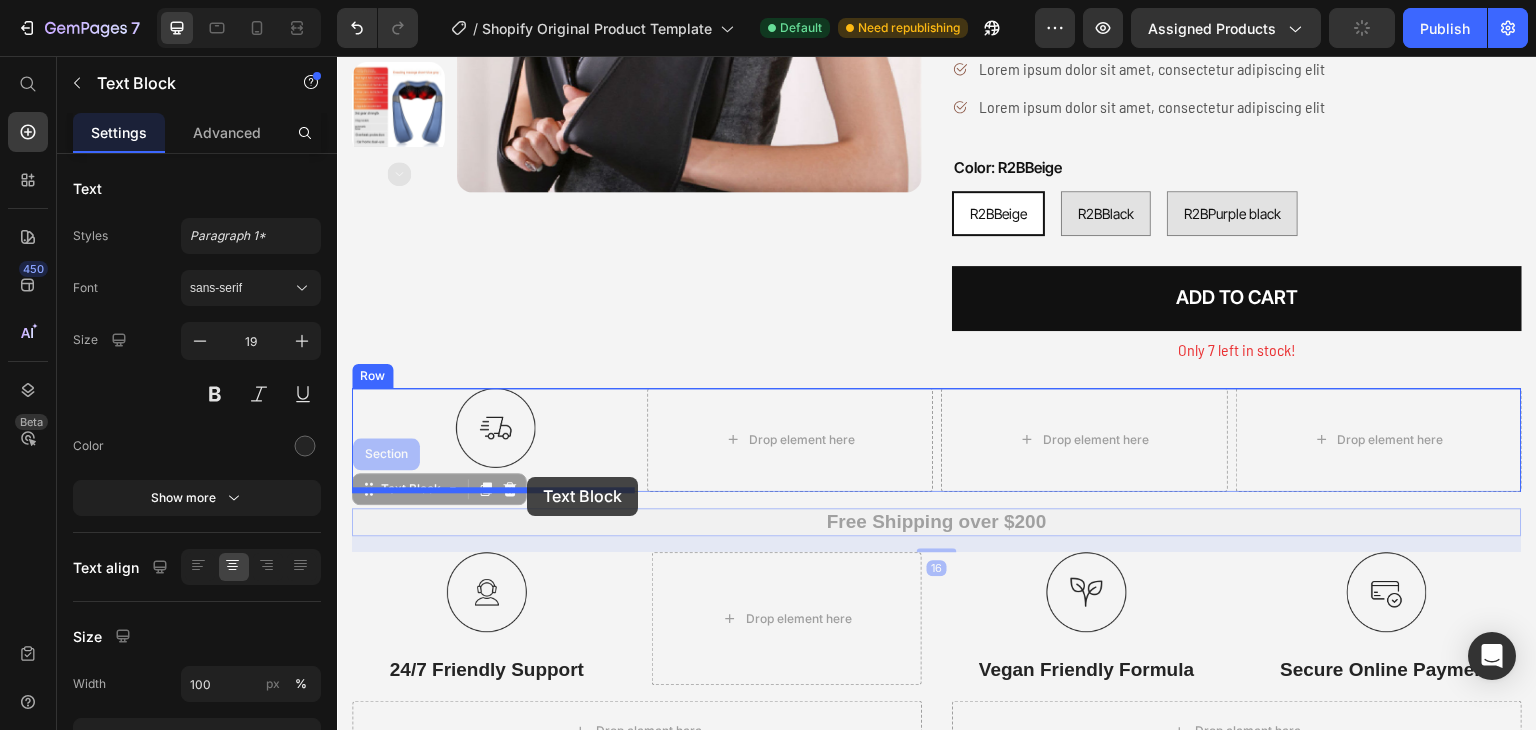drag, startPoint x: 437, startPoint y: 489, endPoint x: 527, endPoint y: 477, distance: 90.79648 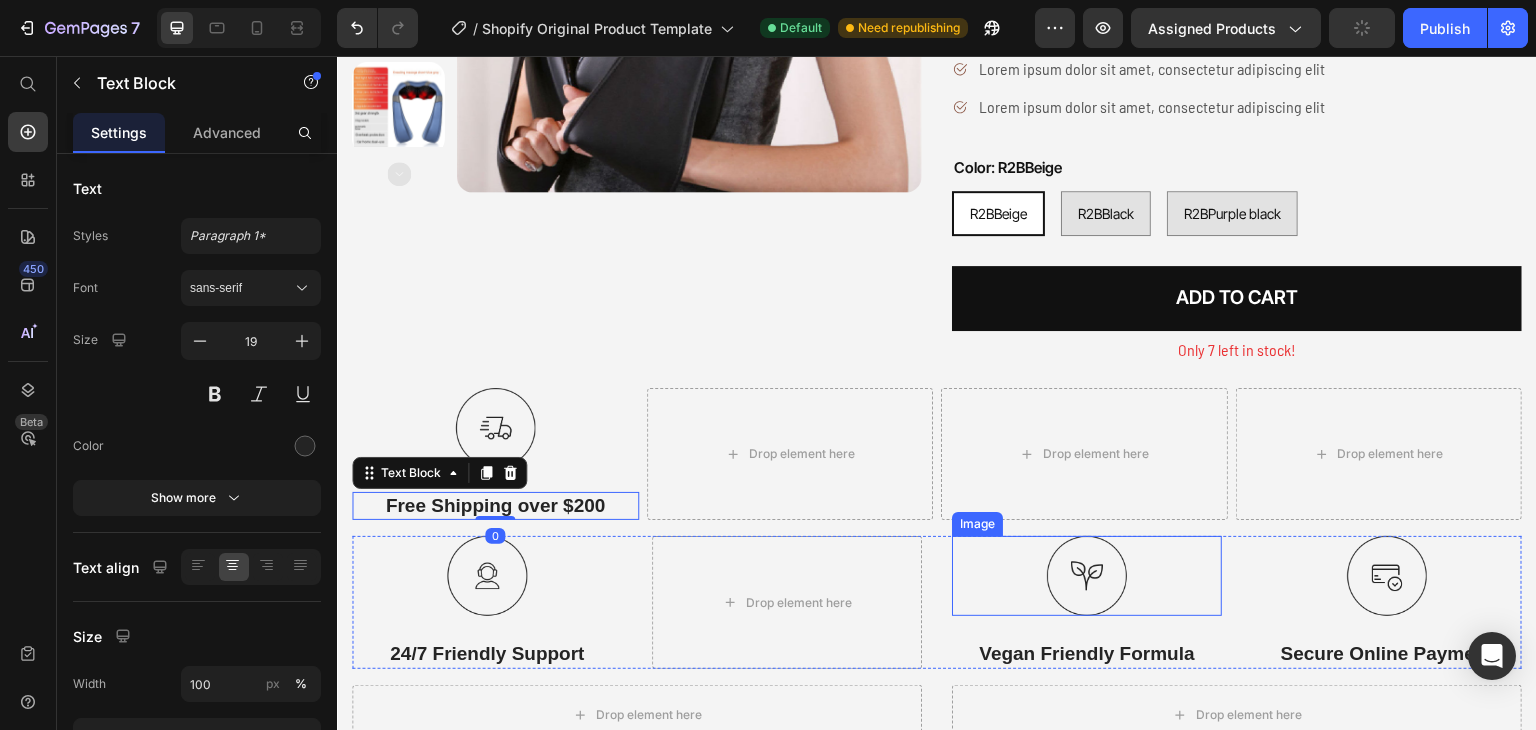 click at bounding box center [1087, 576] 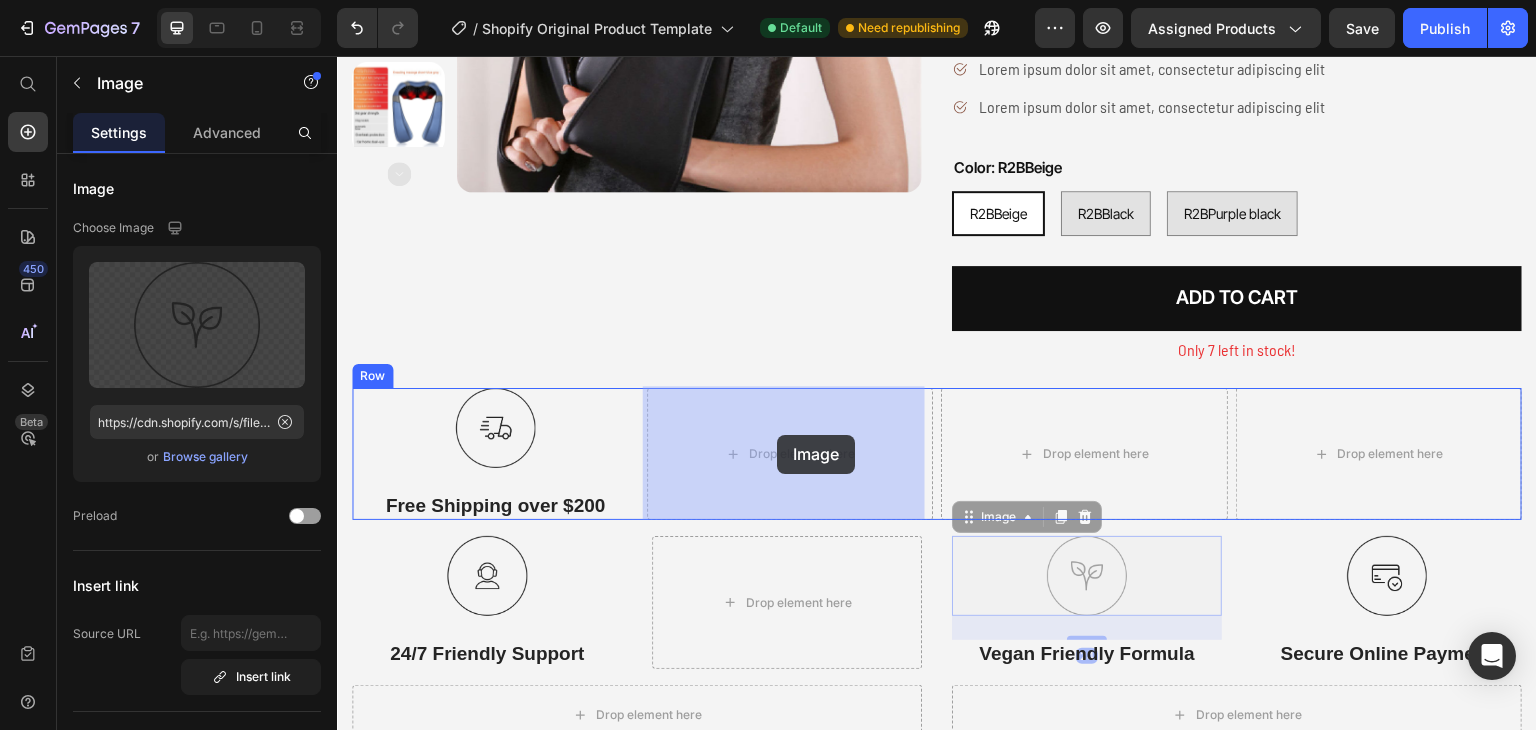 drag, startPoint x: 982, startPoint y: 520, endPoint x: 777, endPoint y: 435, distance: 221.92342 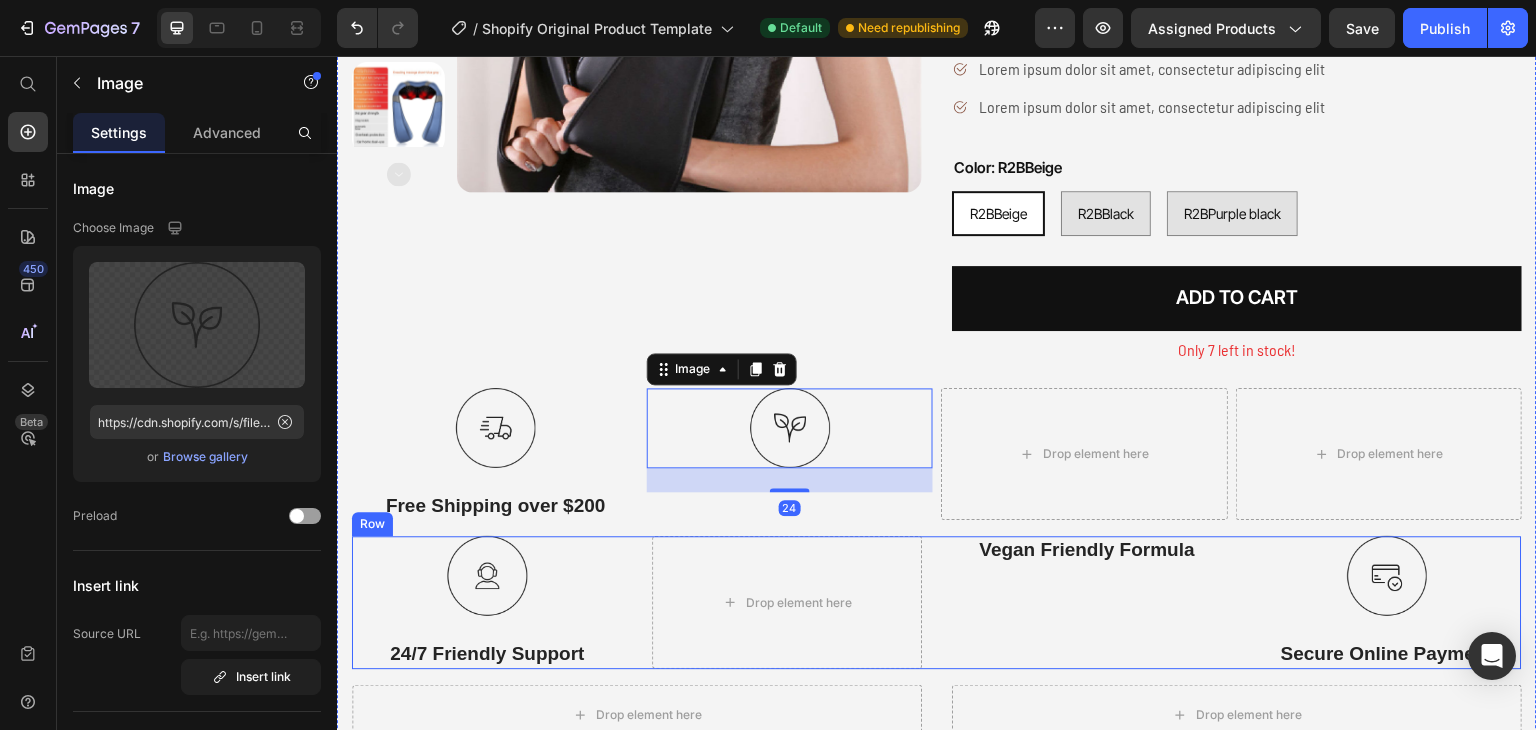 click on "Vegan Friendly Formula" at bounding box center (1087, 550) 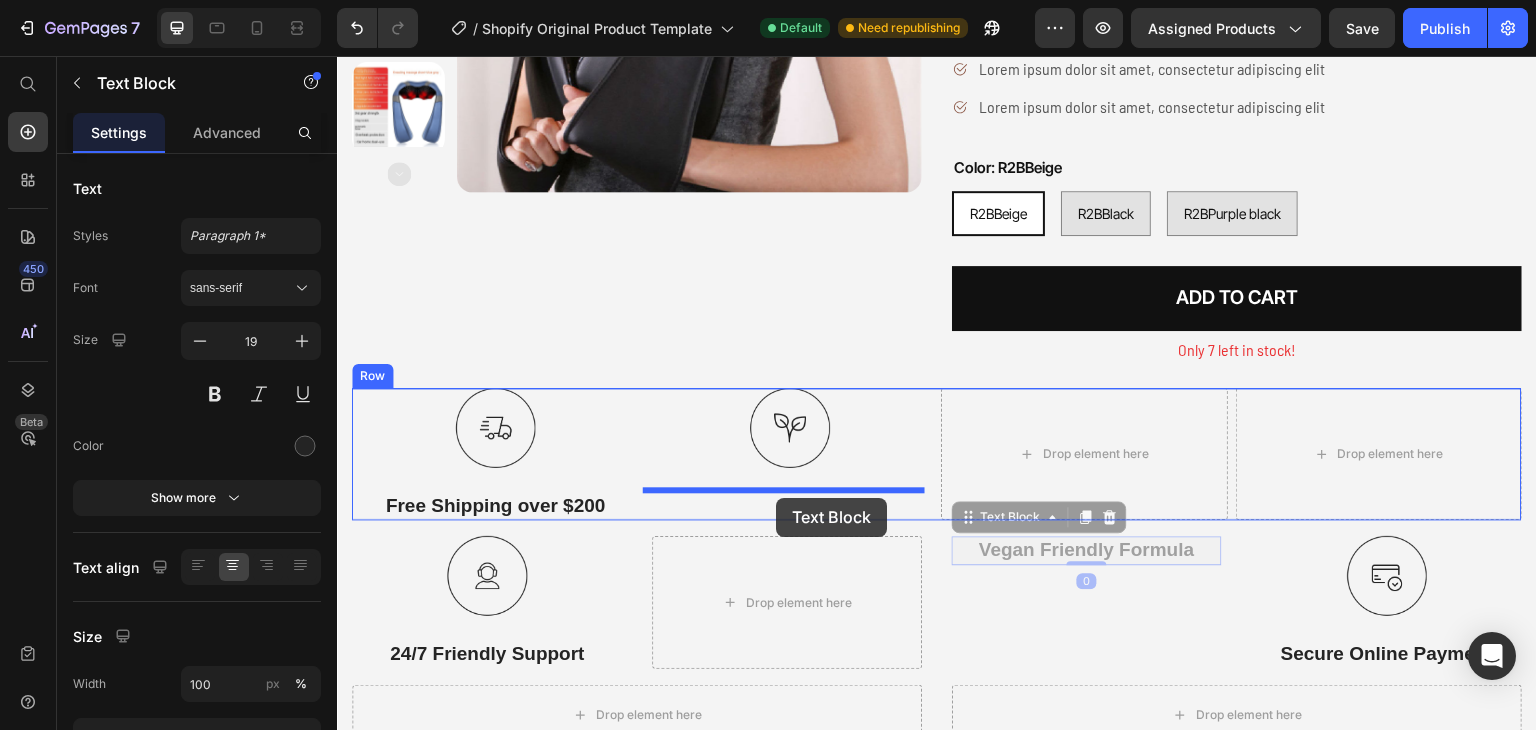 drag, startPoint x: 971, startPoint y: 523, endPoint x: 776, endPoint y: 498, distance: 196.59604 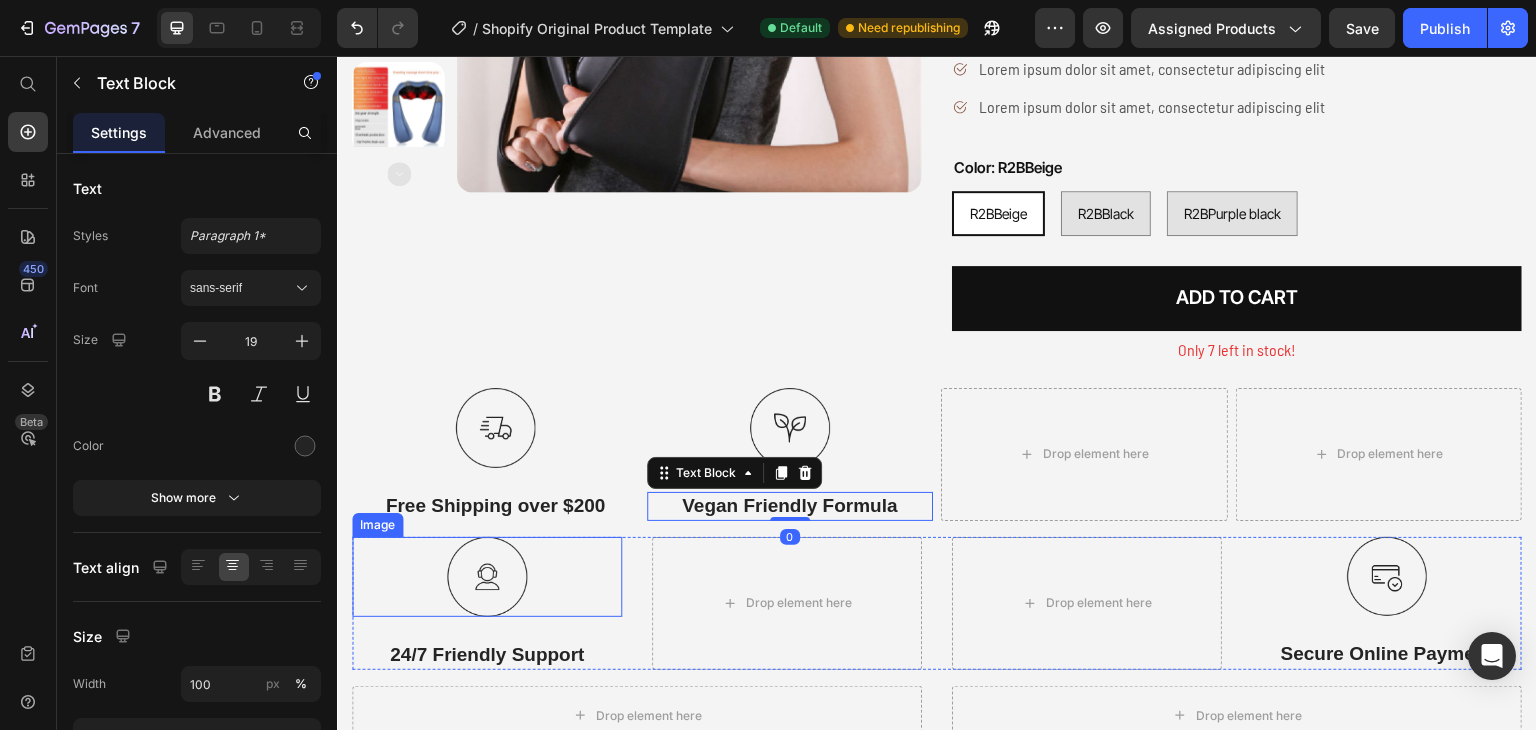 click at bounding box center [487, 577] 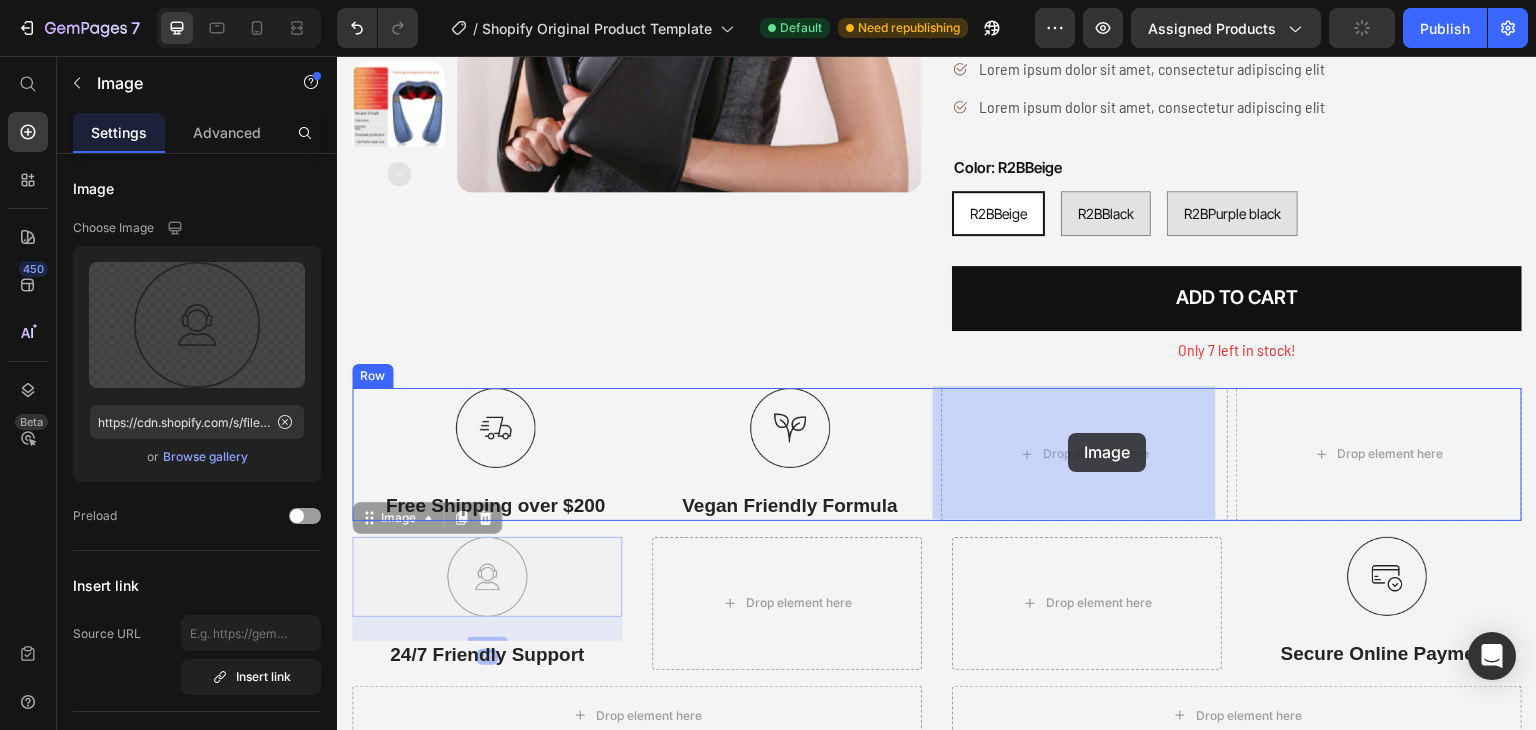 drag, startPoint x: 396, startPoint y: 520, endPoint x: 1069, endPoint y: 433, distance: 678.60004 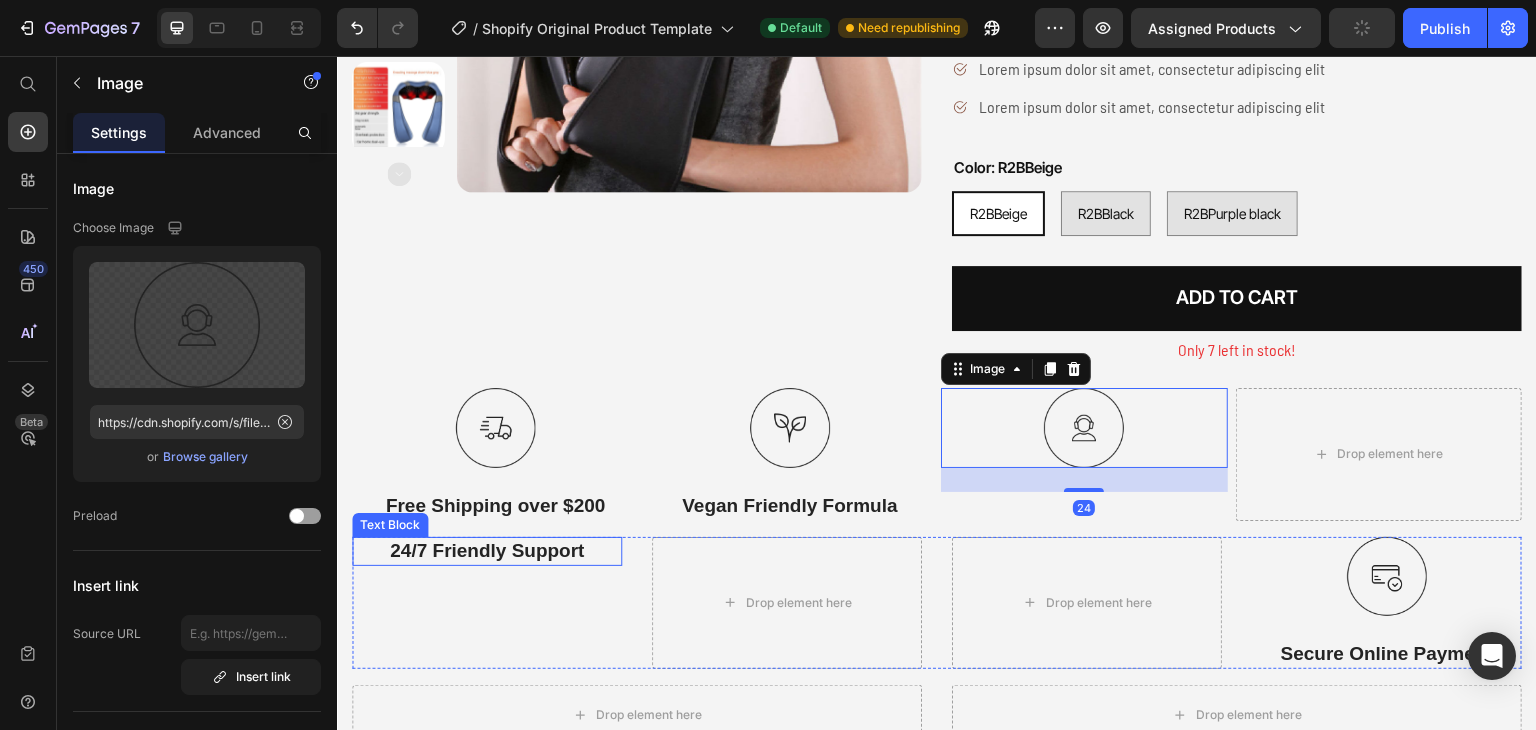 click on "24/7 Friendly Support" at bounding box center (487, 551) 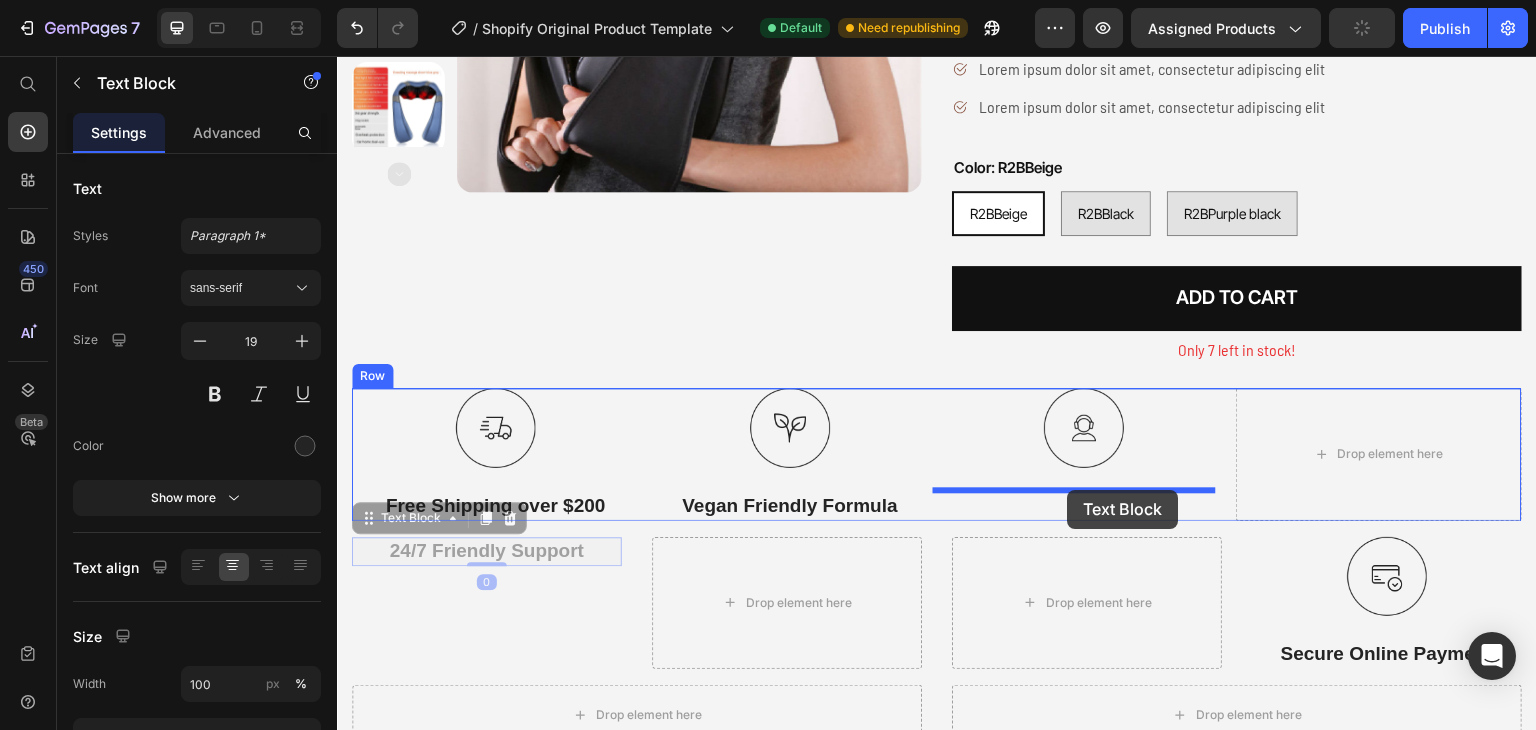 drag, startPoint x: 390, startPoint y: 515, endPoint x: 1068, endPoint y: 490, distance: 678.46075 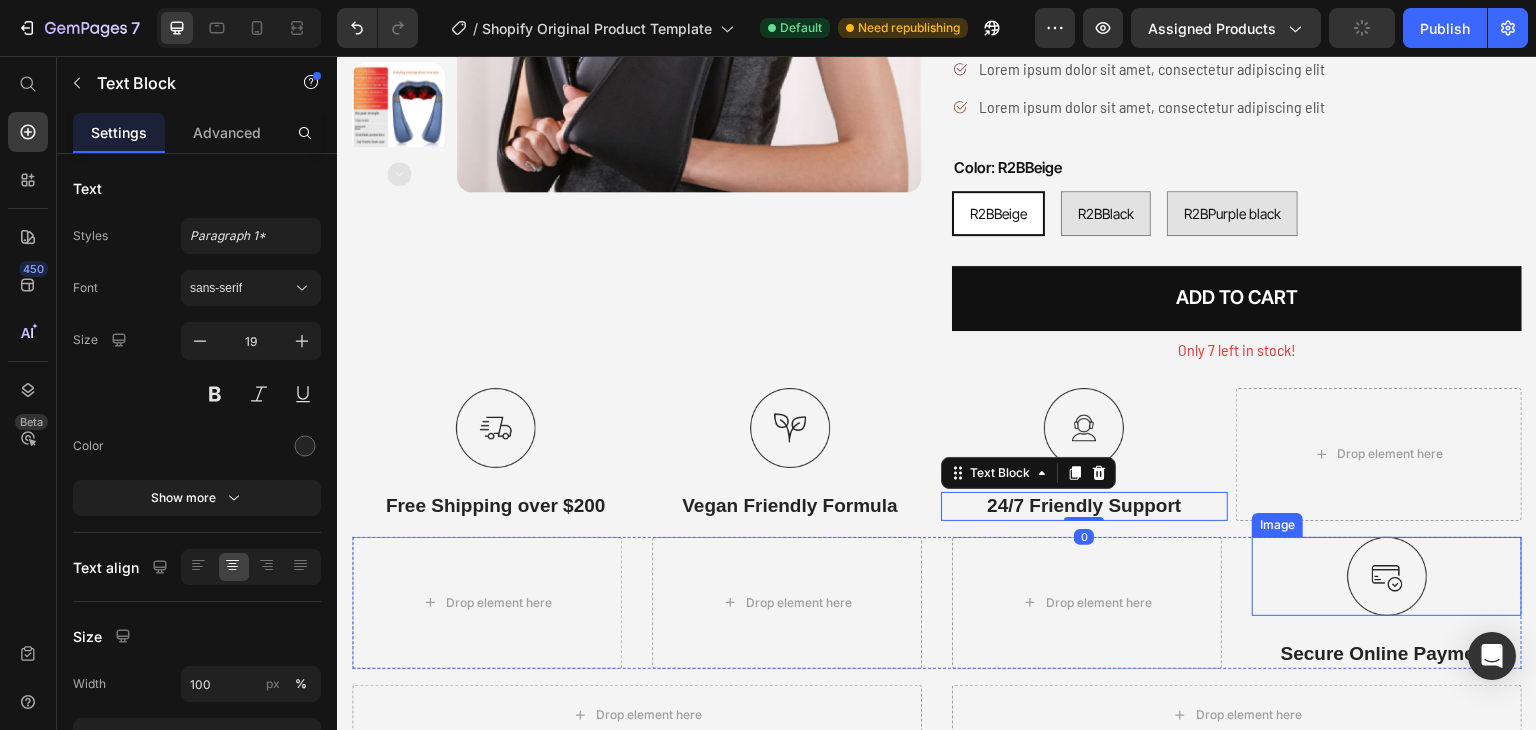 click at bounding box center (1387, 577) 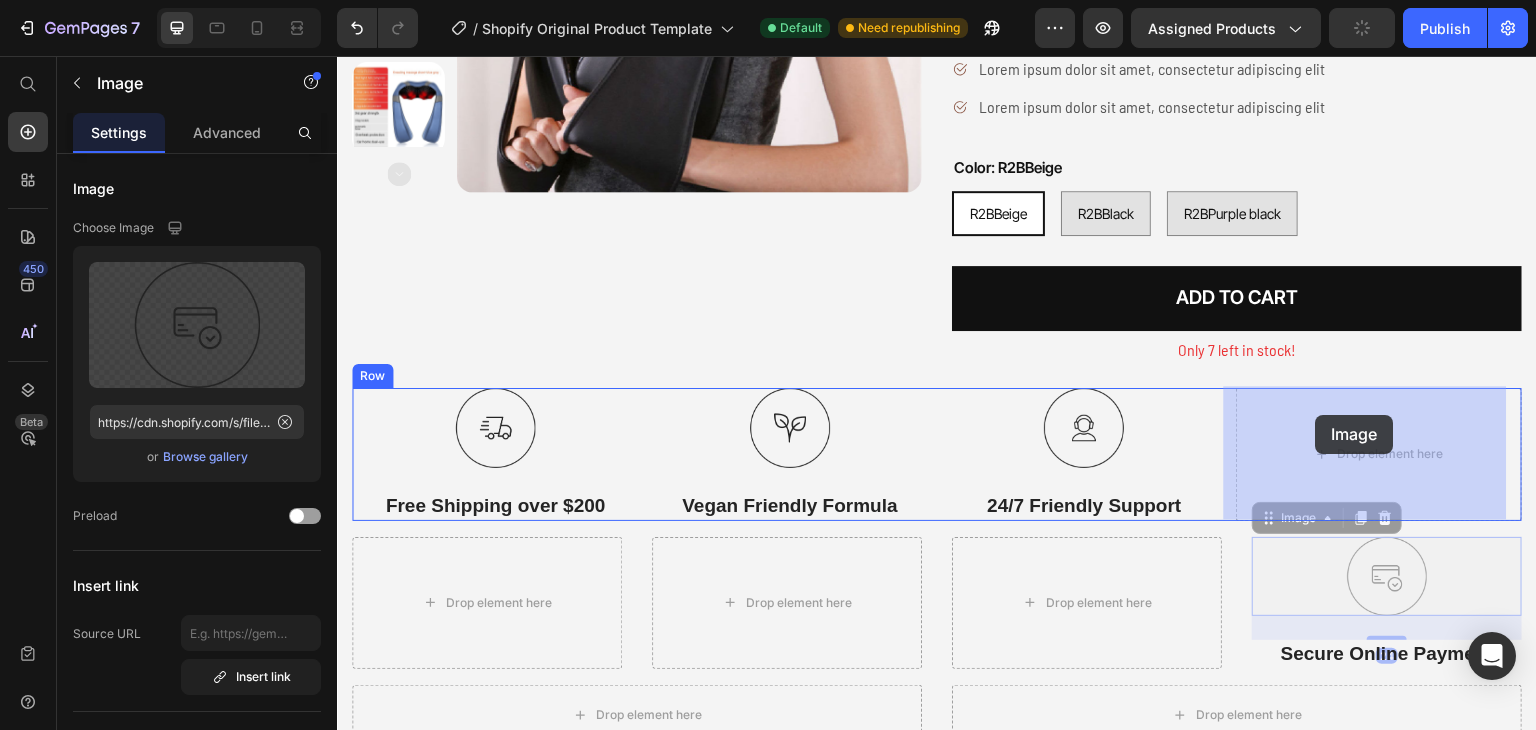 drag, startPoint x: 1293, startPoint y: 522, endPoint x: 1313, endPoint y: 464, distance: 61.351448 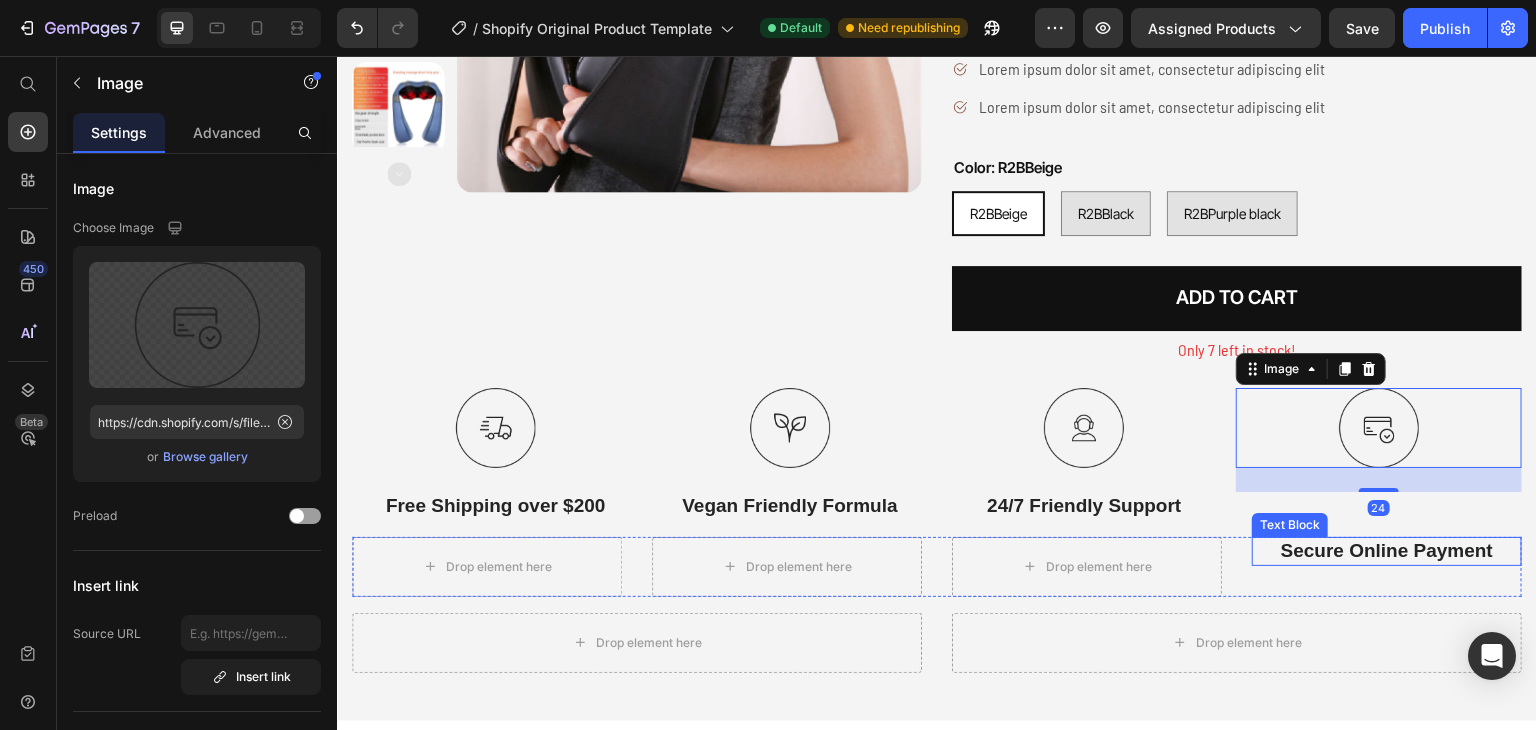 click on "Secure Online Payment" at bounding box center [1387, 551] 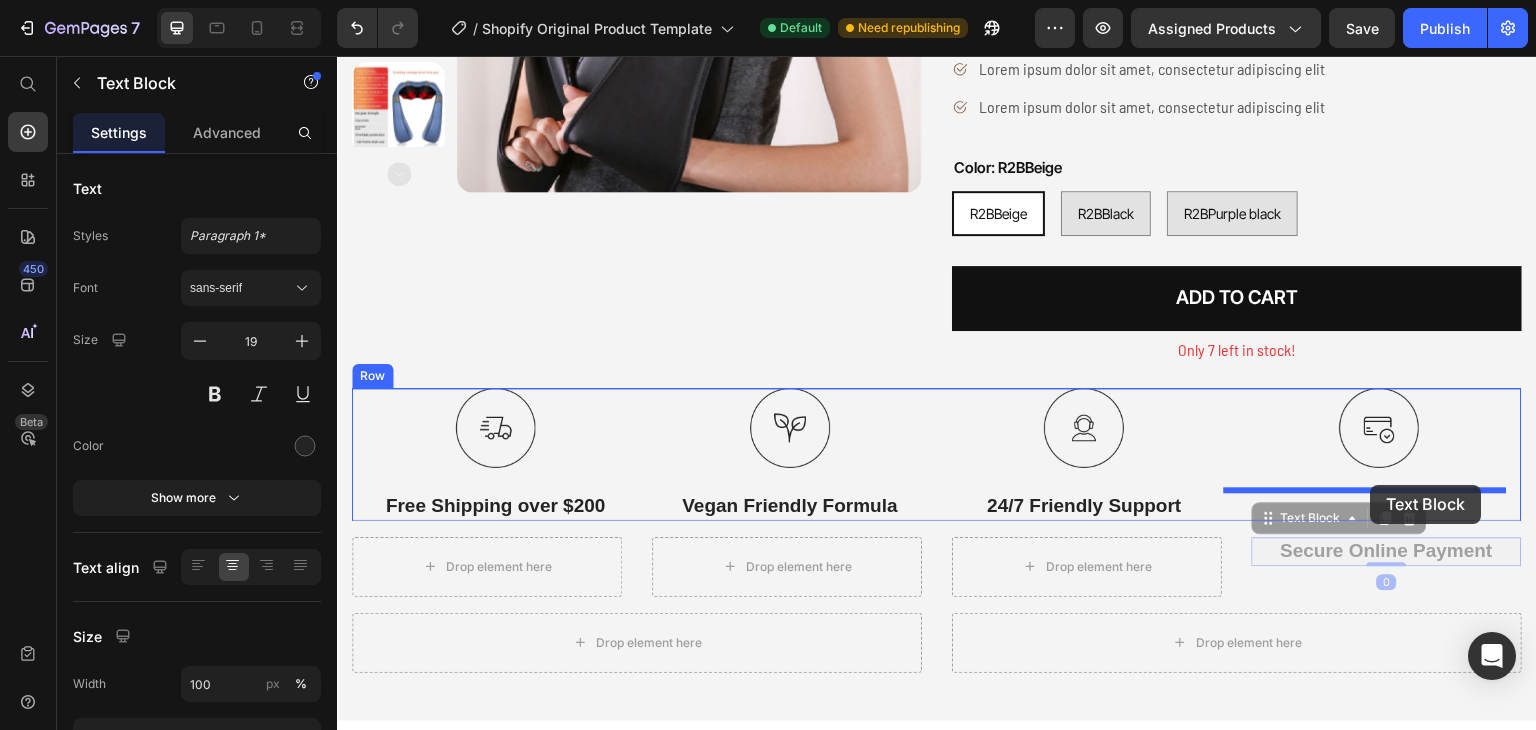 drag, startPoint x: 1275, startPoint y: 514, endPoint x: 1371, endPoint y: 485, distance: 100.28459 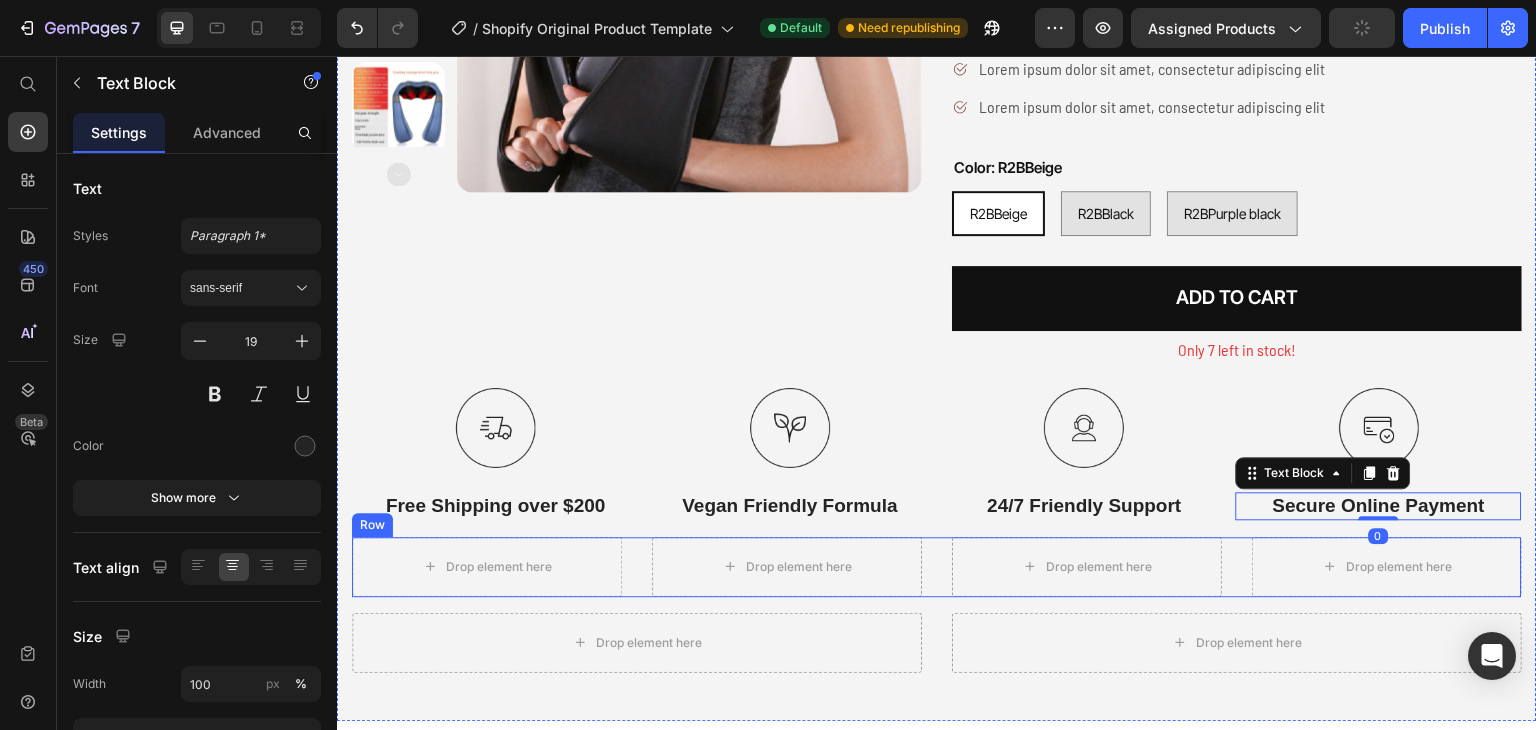 click on "Drop element here
Drop element here
Drop element here
Drop element here Row" at bounding box center (937, 567) 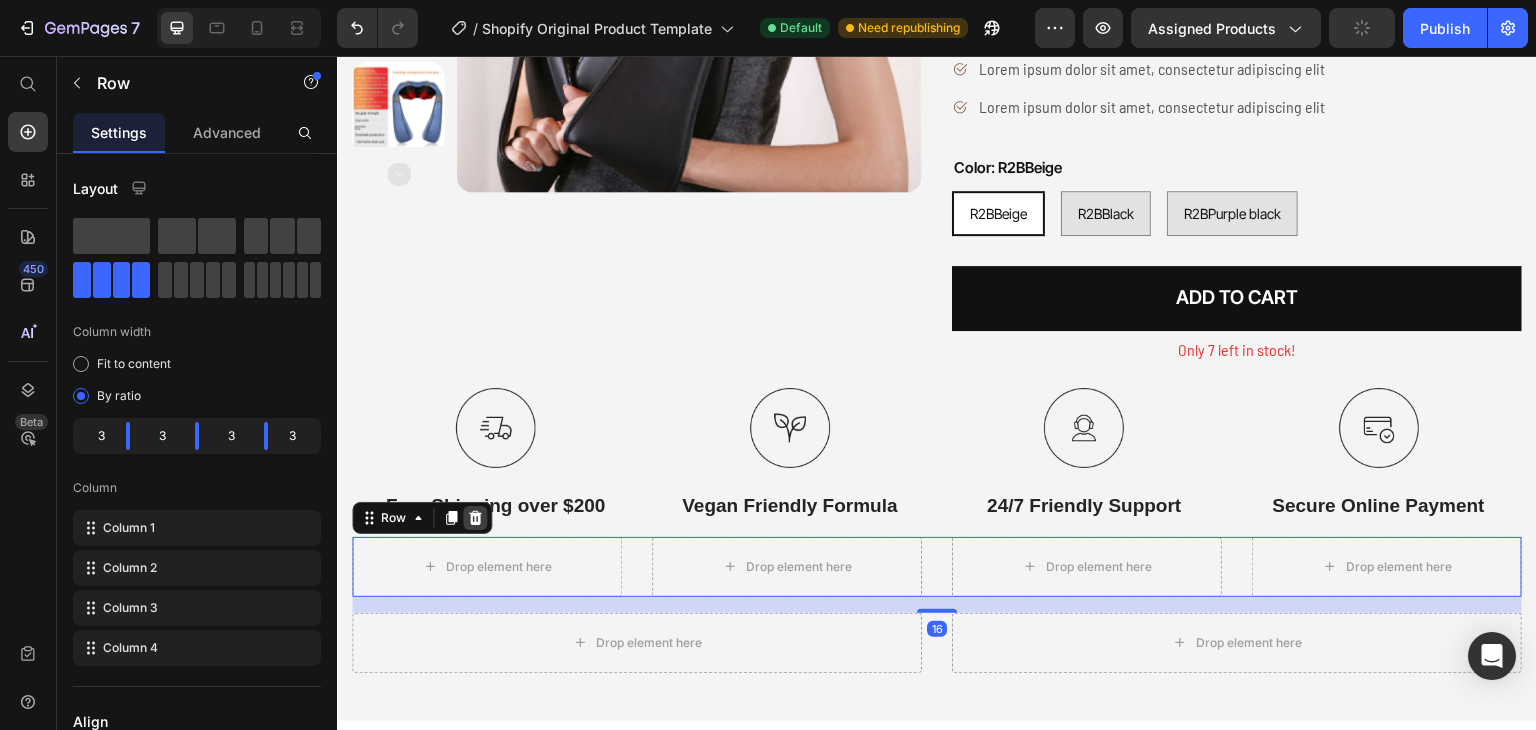 click 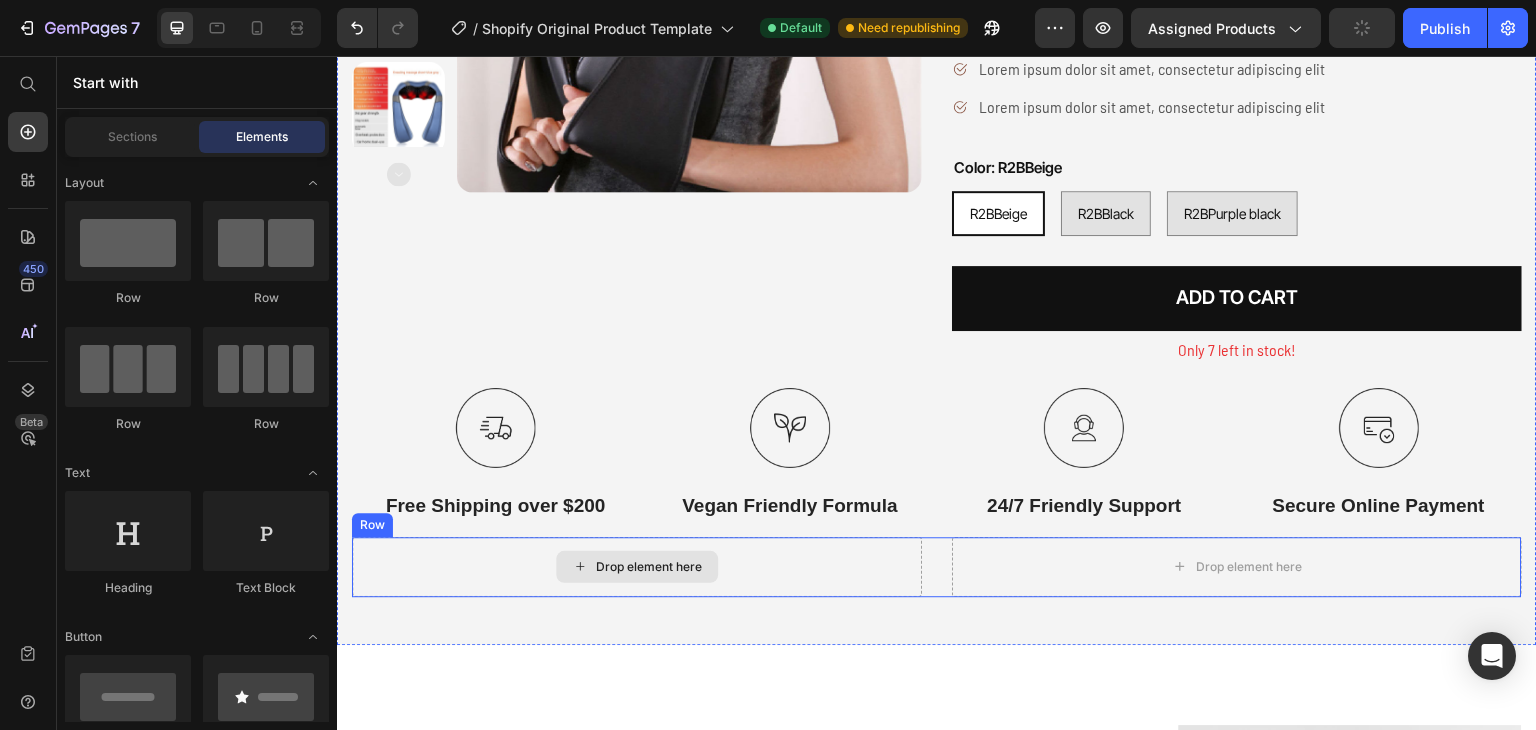 click on "Drop element here" at bounding box center [649, 567] 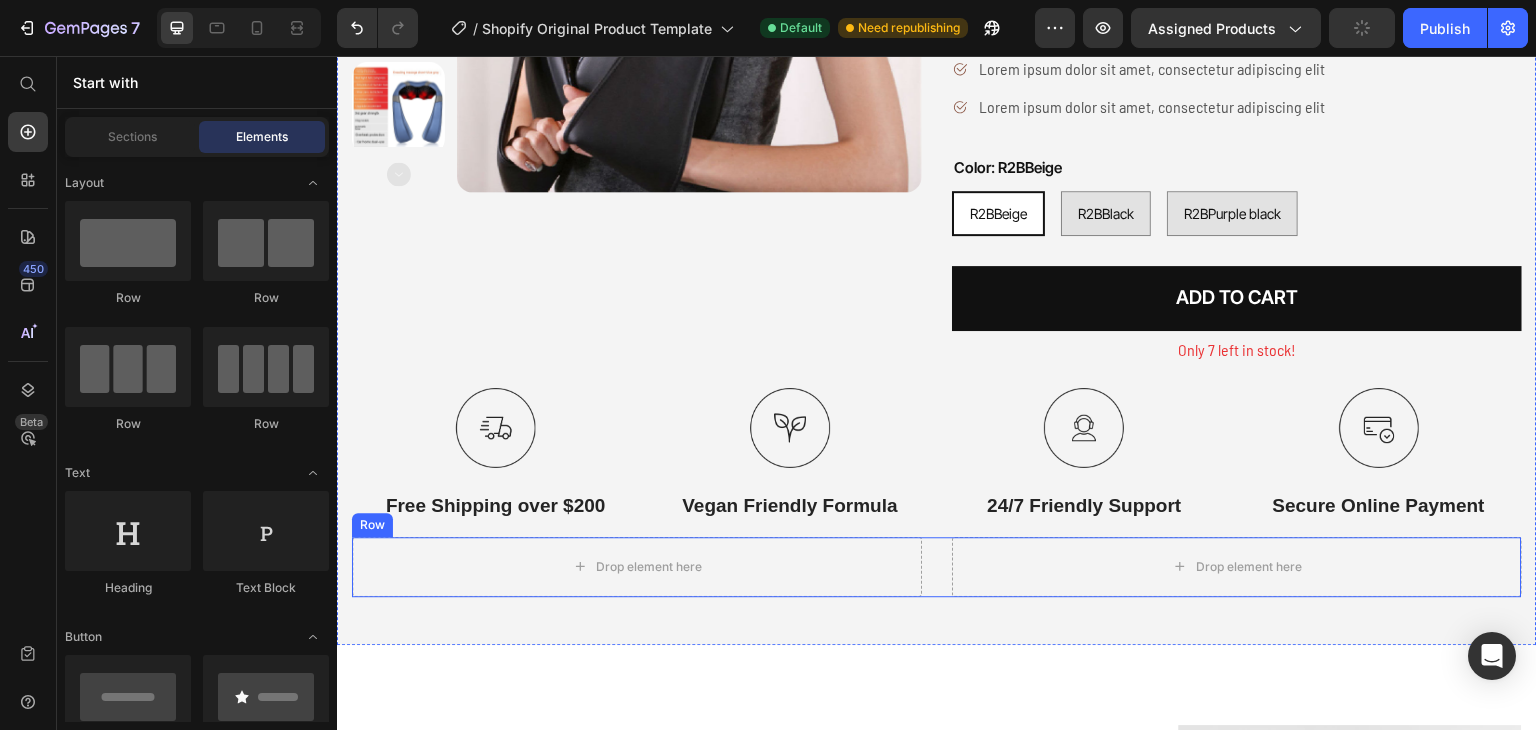 click on "Drop element here
Drop element here Row" at bounding box center (937, 567) 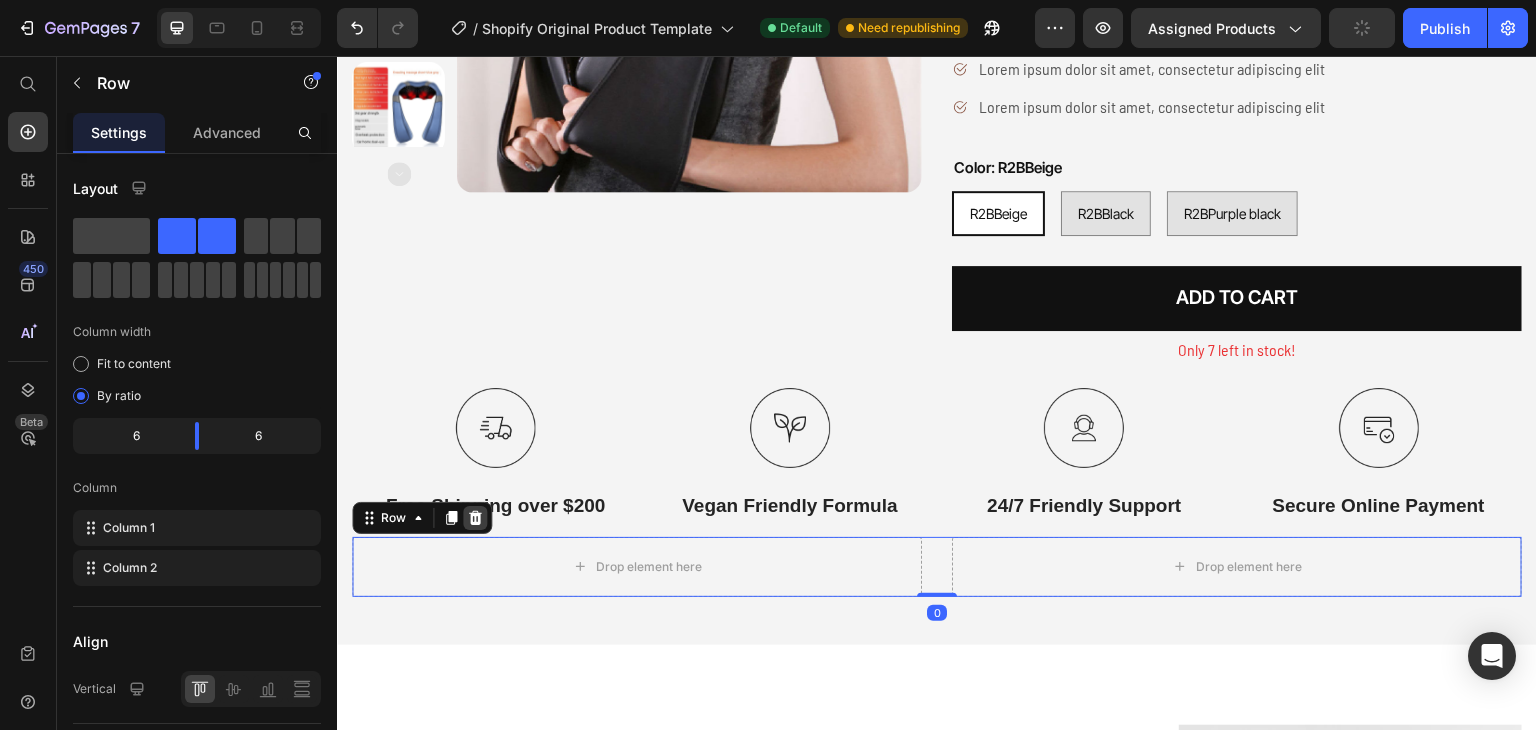 click 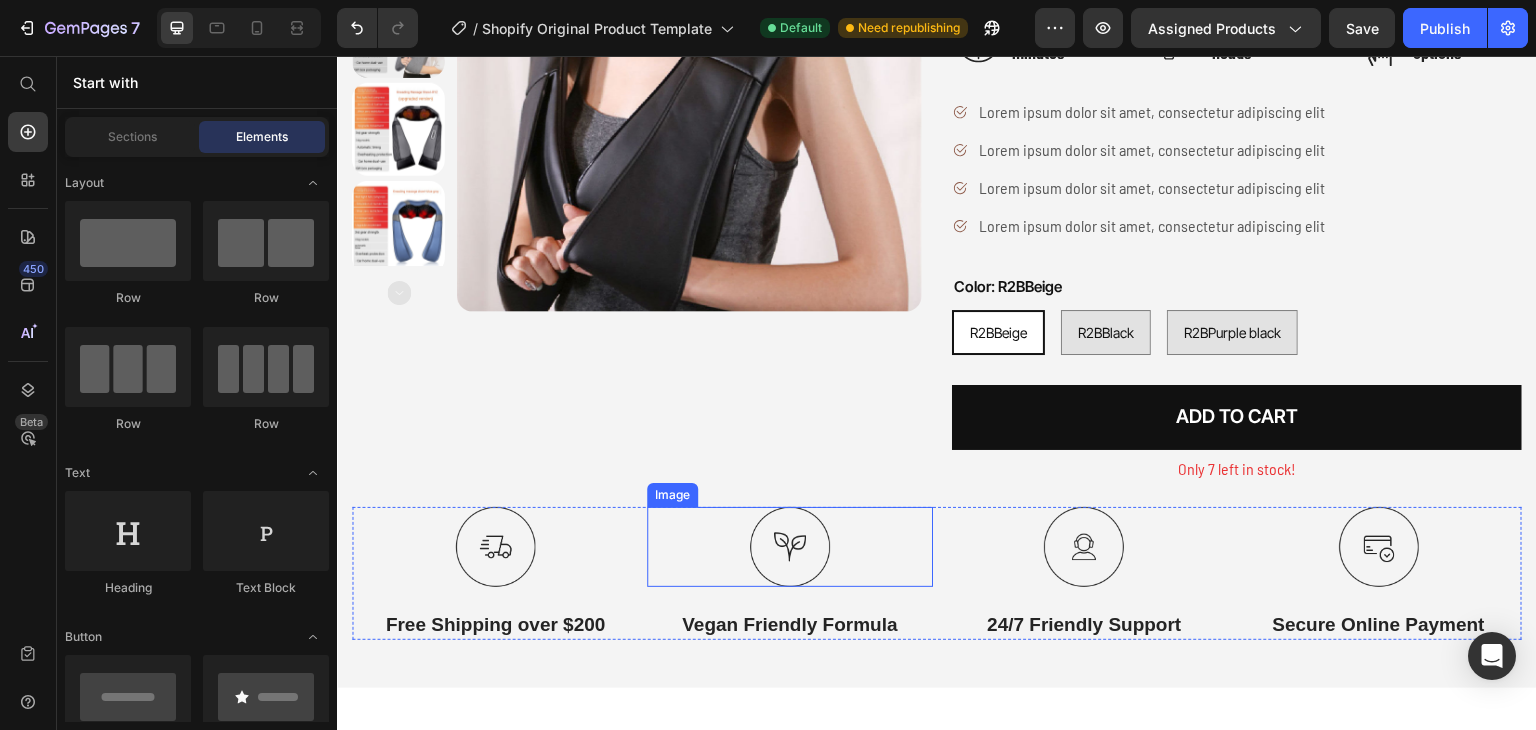 scroll, scrollTop: 300, scrollLeft: 0, axis: vertical 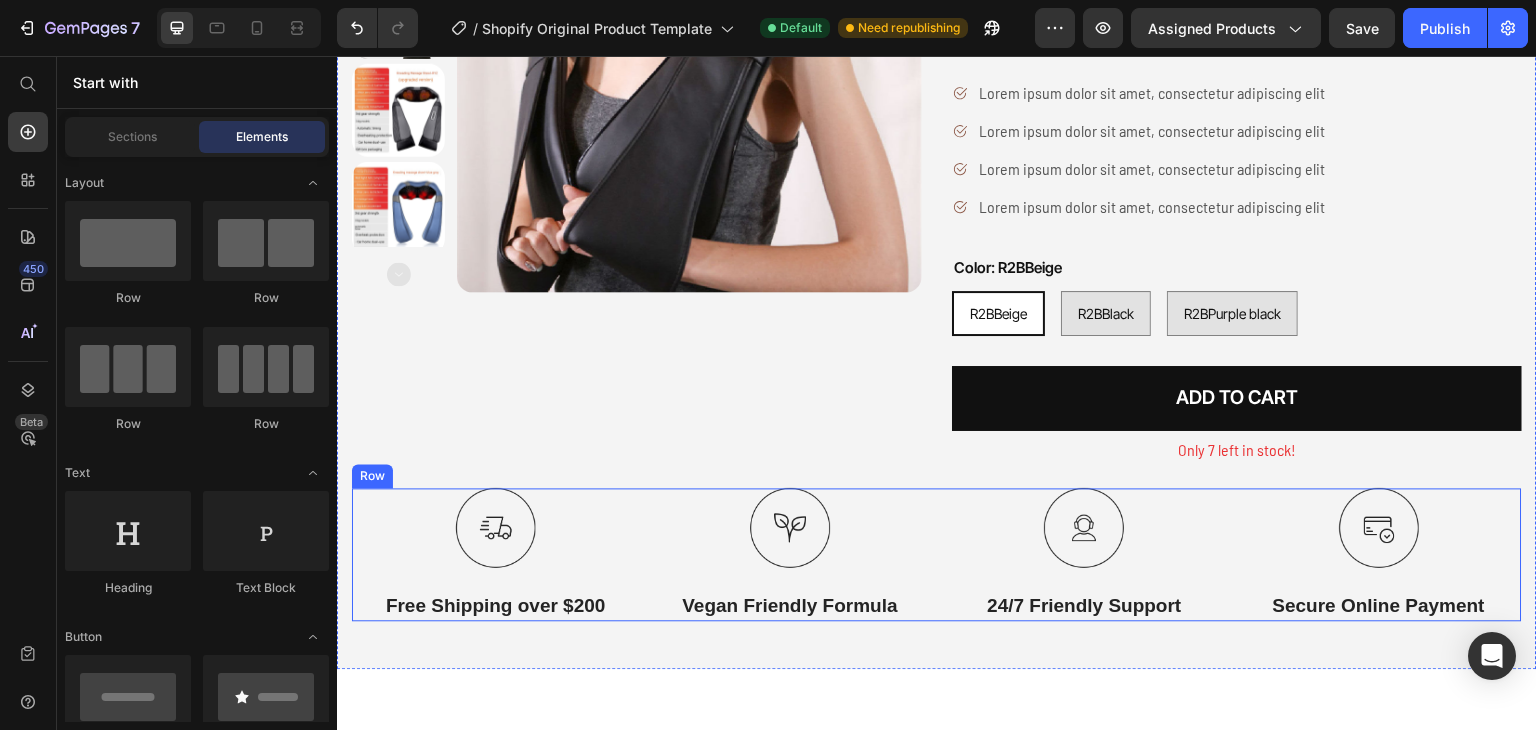 click on "Image Free Shipping over $200 Text Block Image Vegan Friendly Formula Text Block Image 24/7 Friendly Support Text Block Image Secure Online Payment Text Block Row" at bounding box center [937, 554] 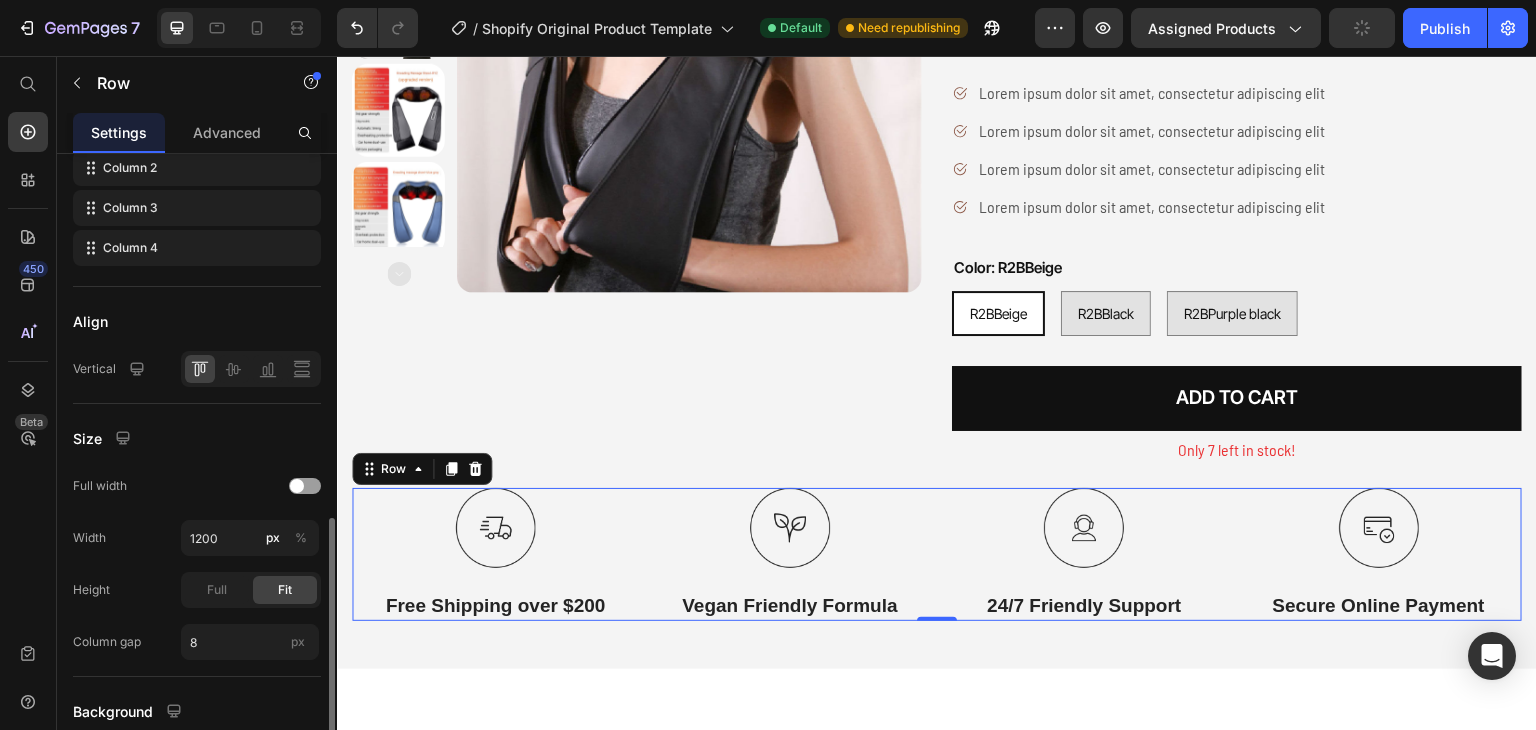 scroll, scrollTop: 500, scrollLeft: 0, axis: vertical 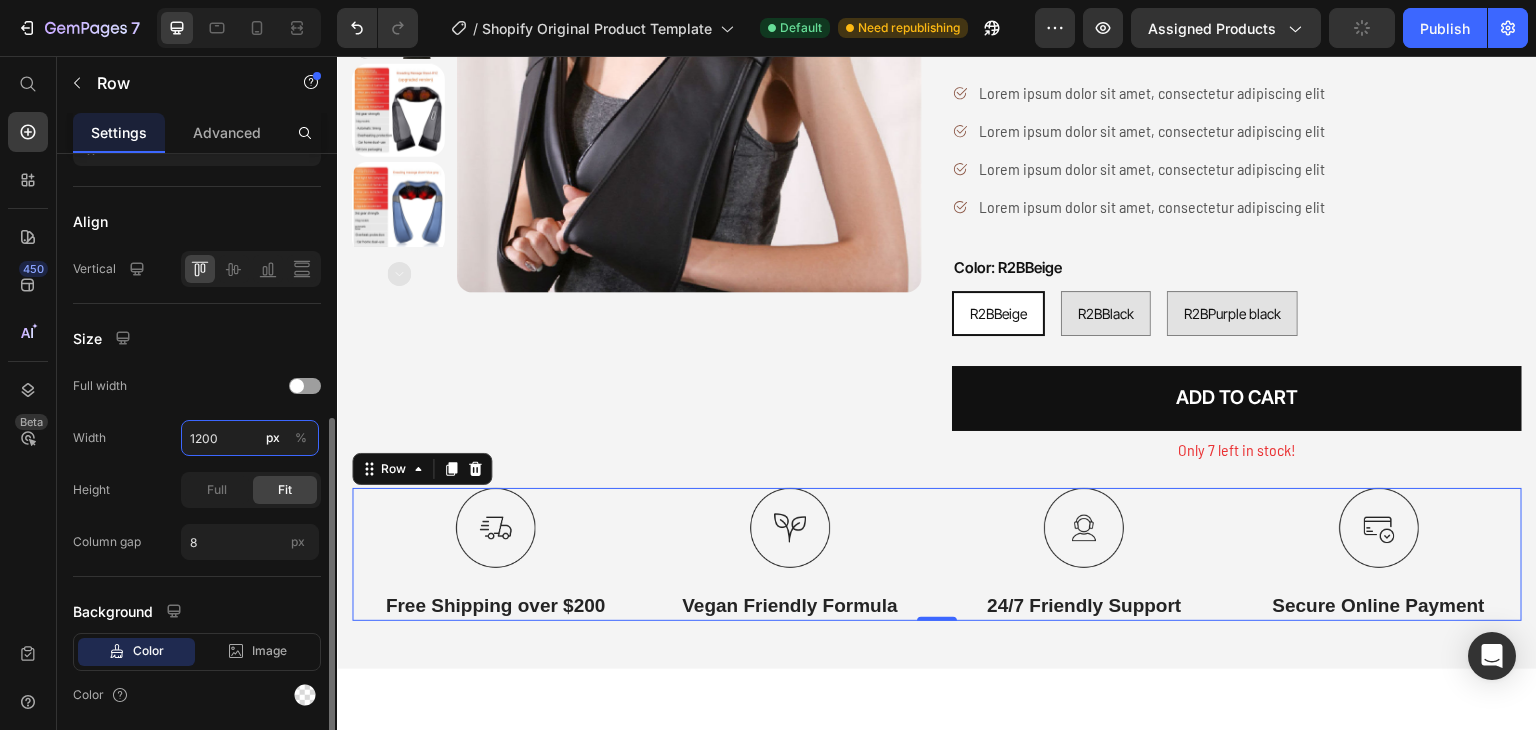 click on "1200" at bounding box center (250, 438) 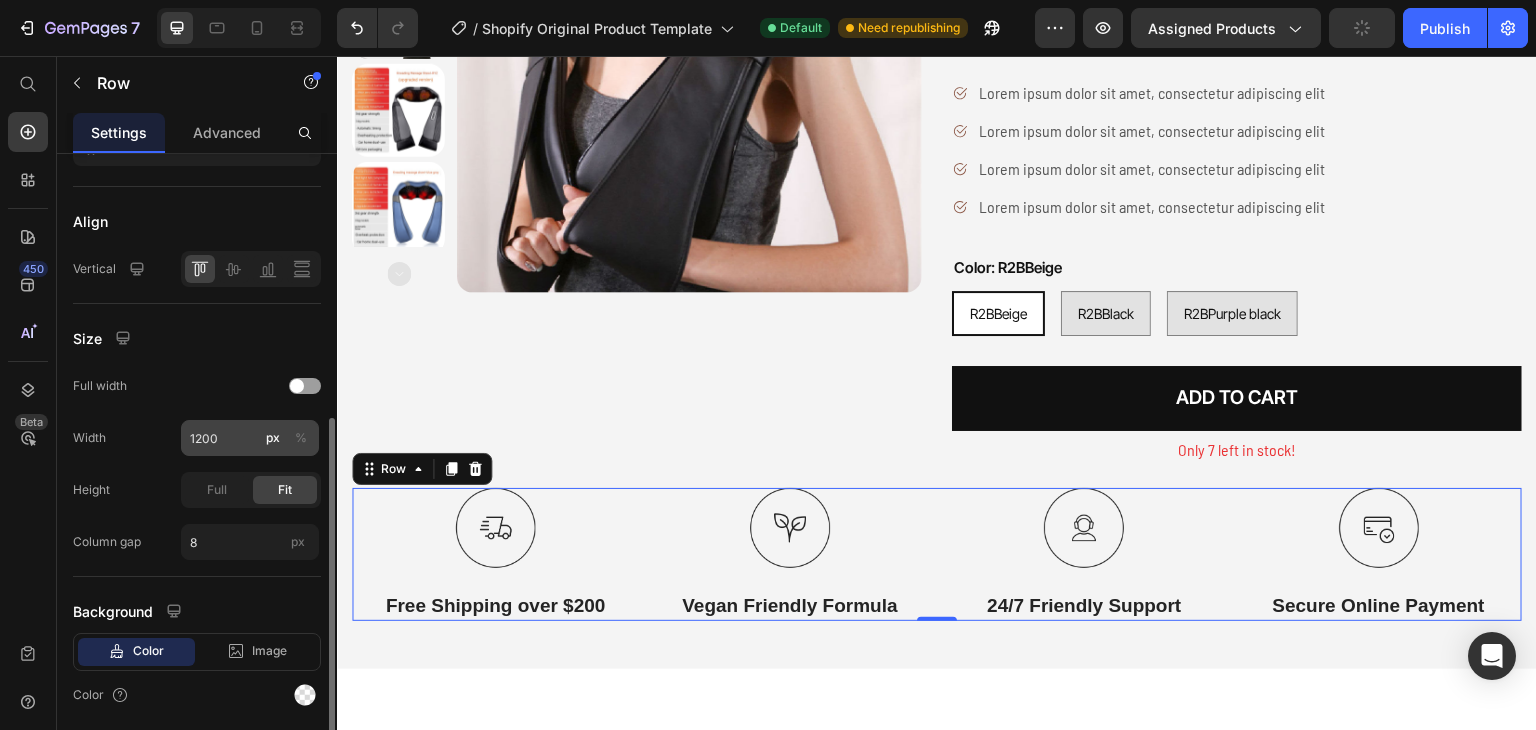 click on "%" 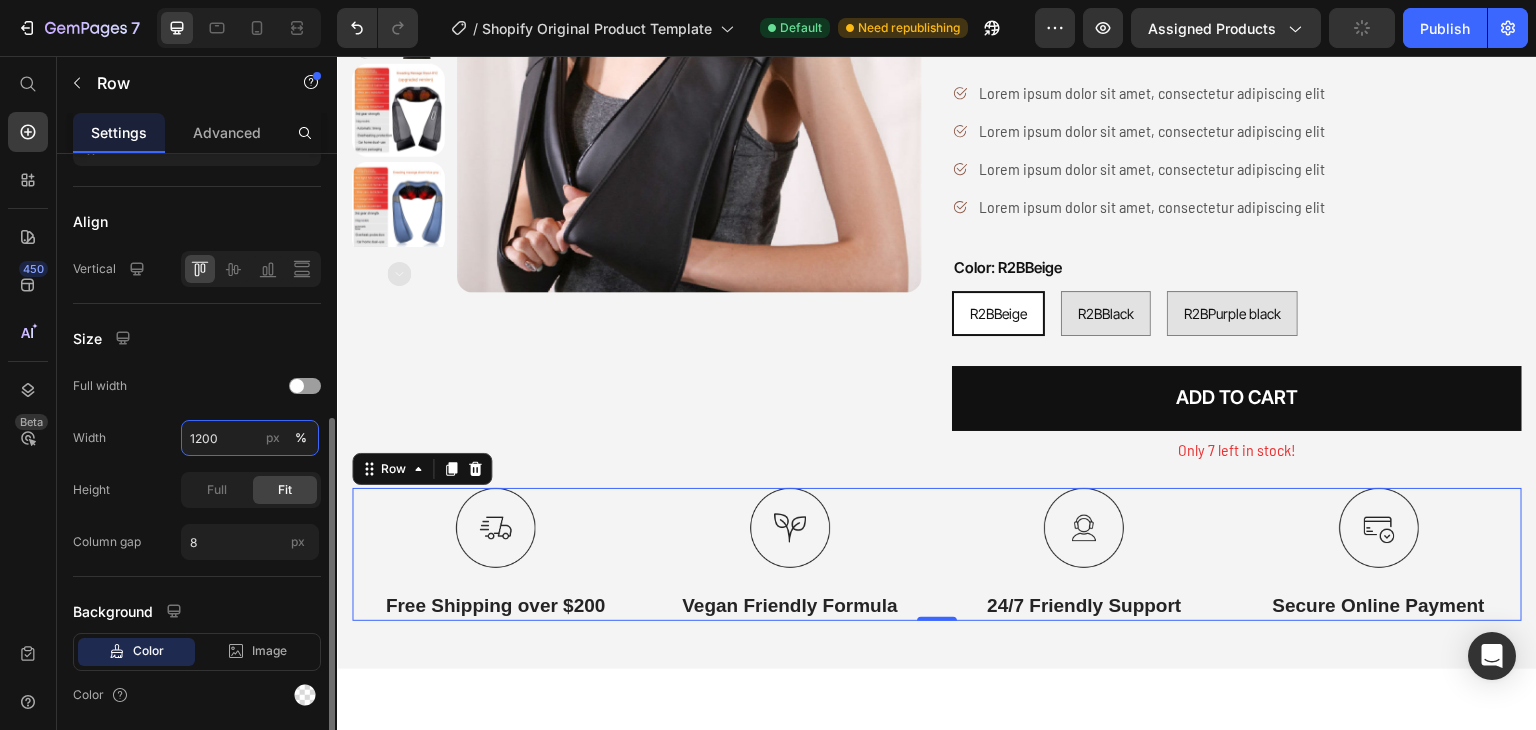 click on "1200" at bounding box center (250, 438) 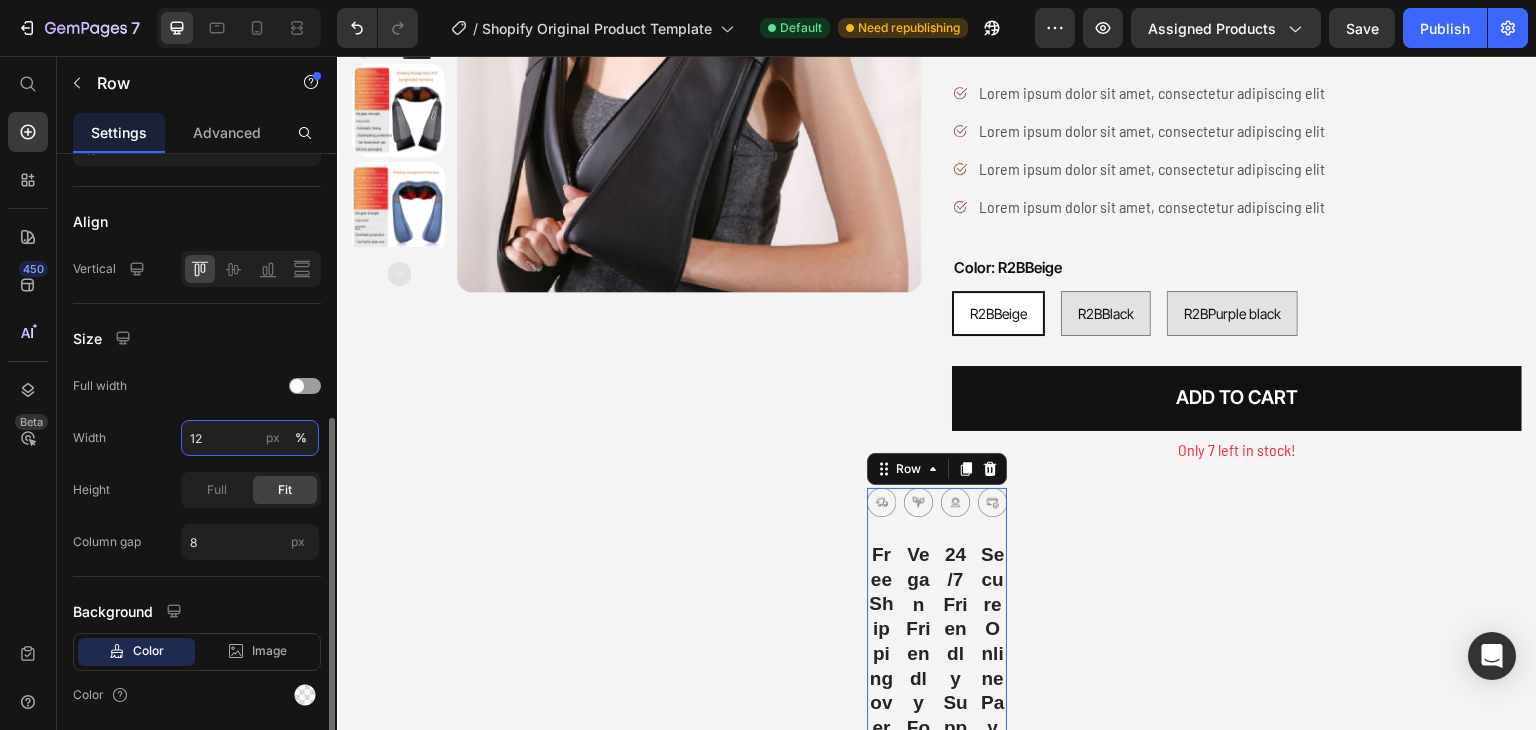 type on "1" 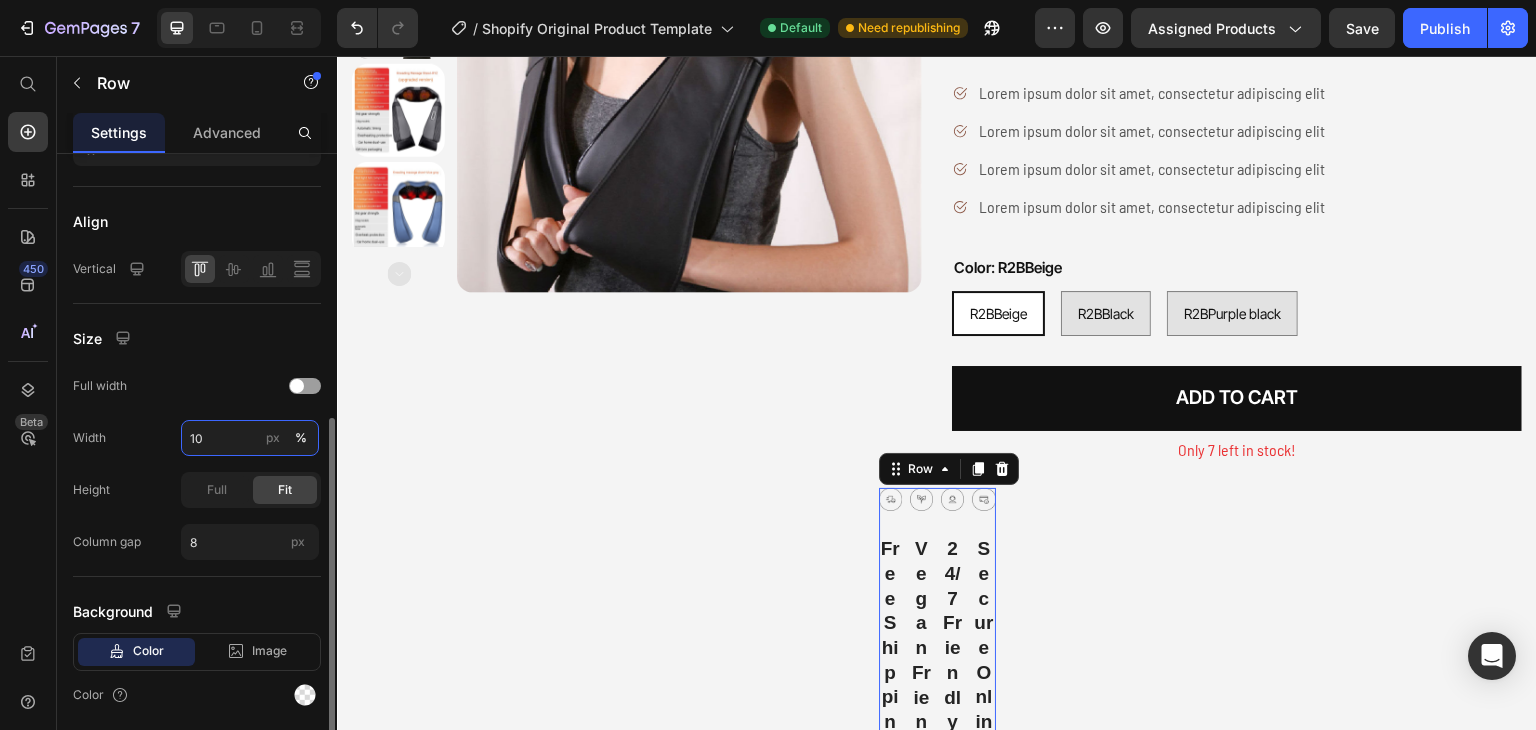 type on "1" 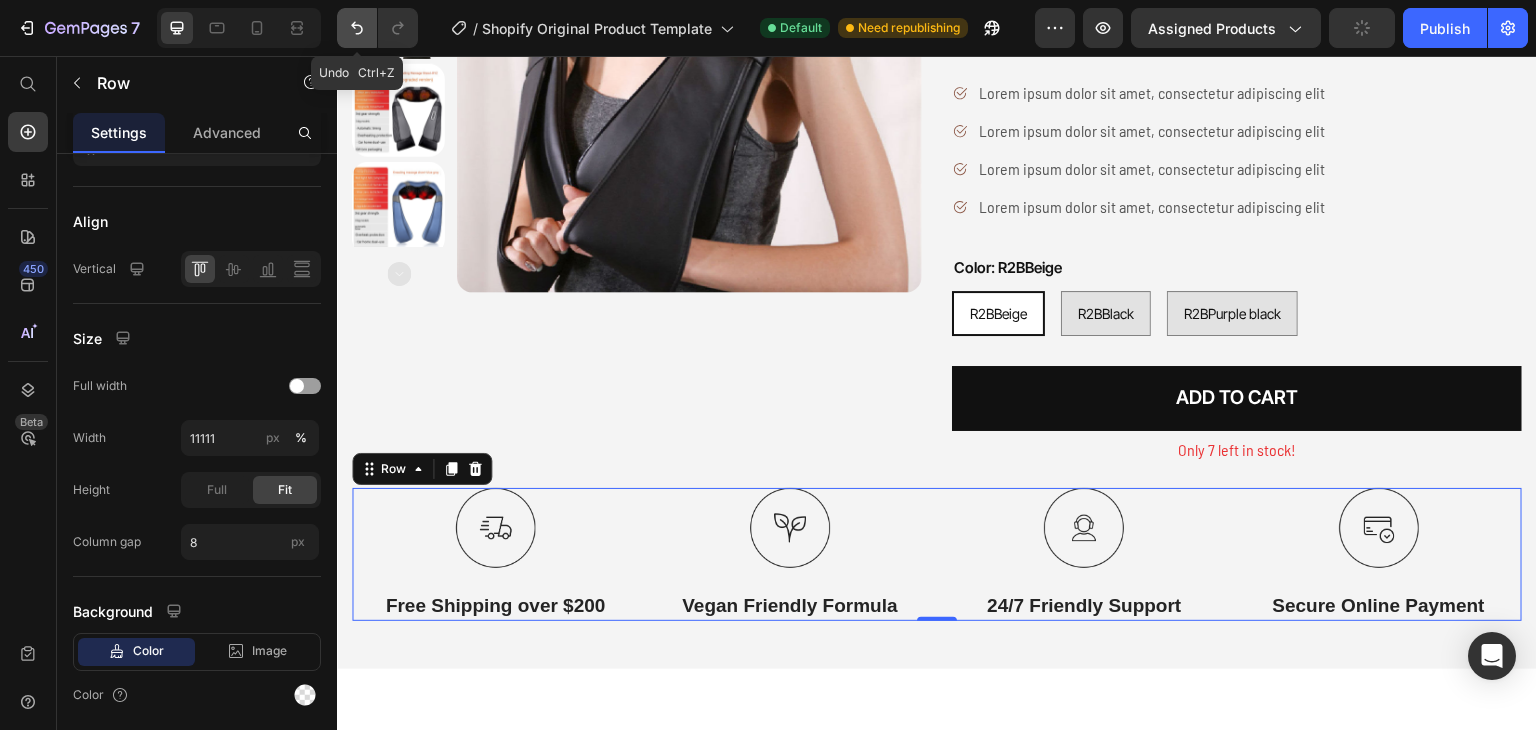 click 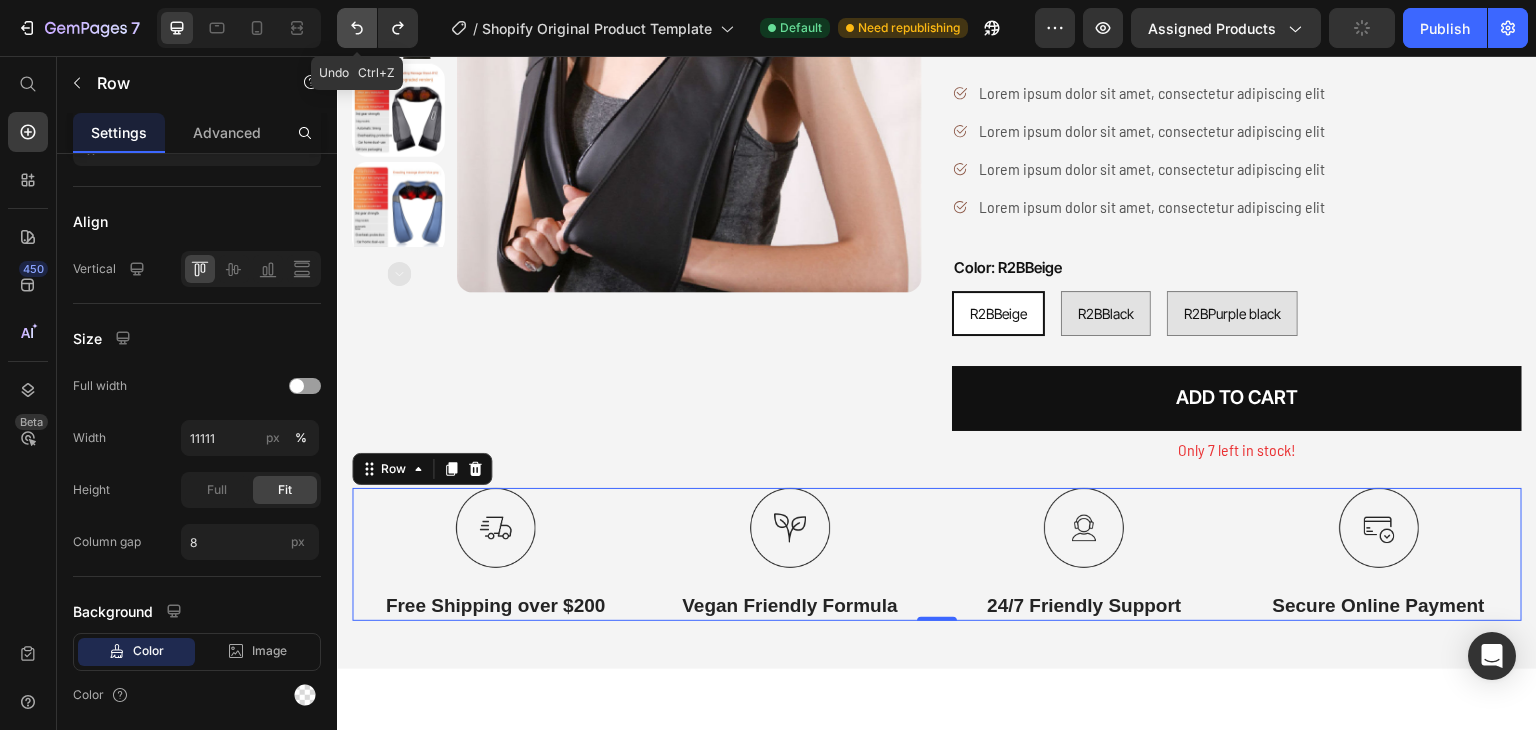 type on "1200" 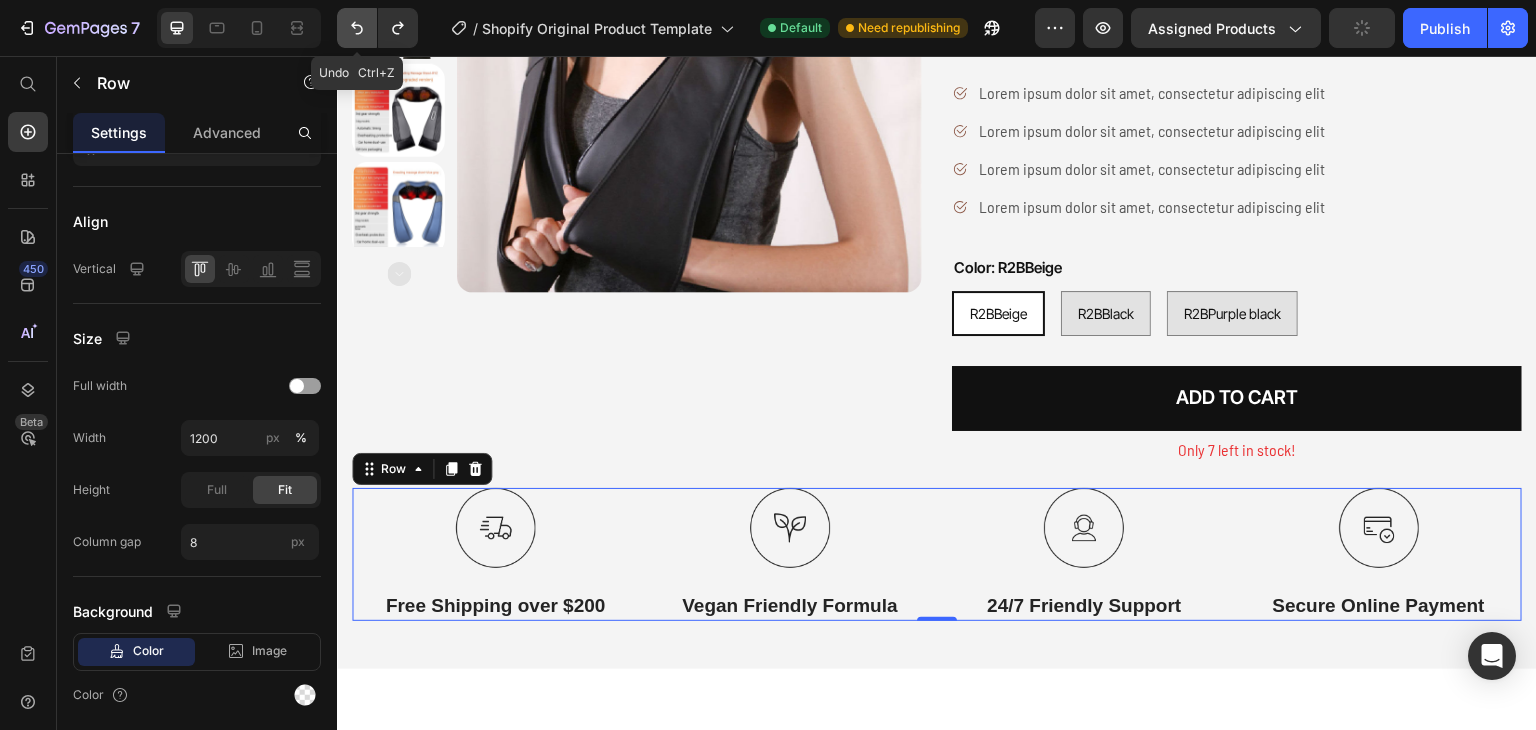 click 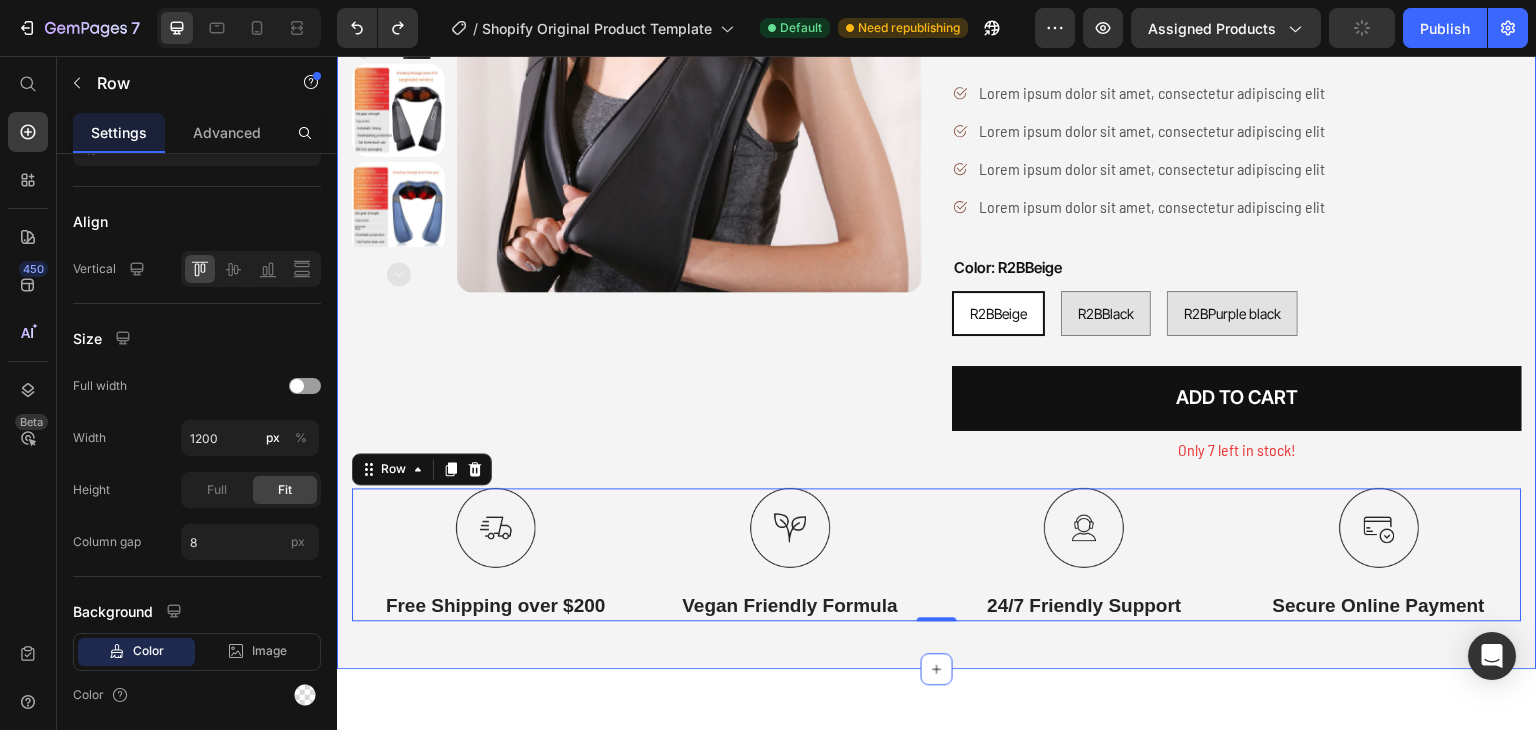 scroll, scrollTop: 0, scrollLeft: 0, axis: both 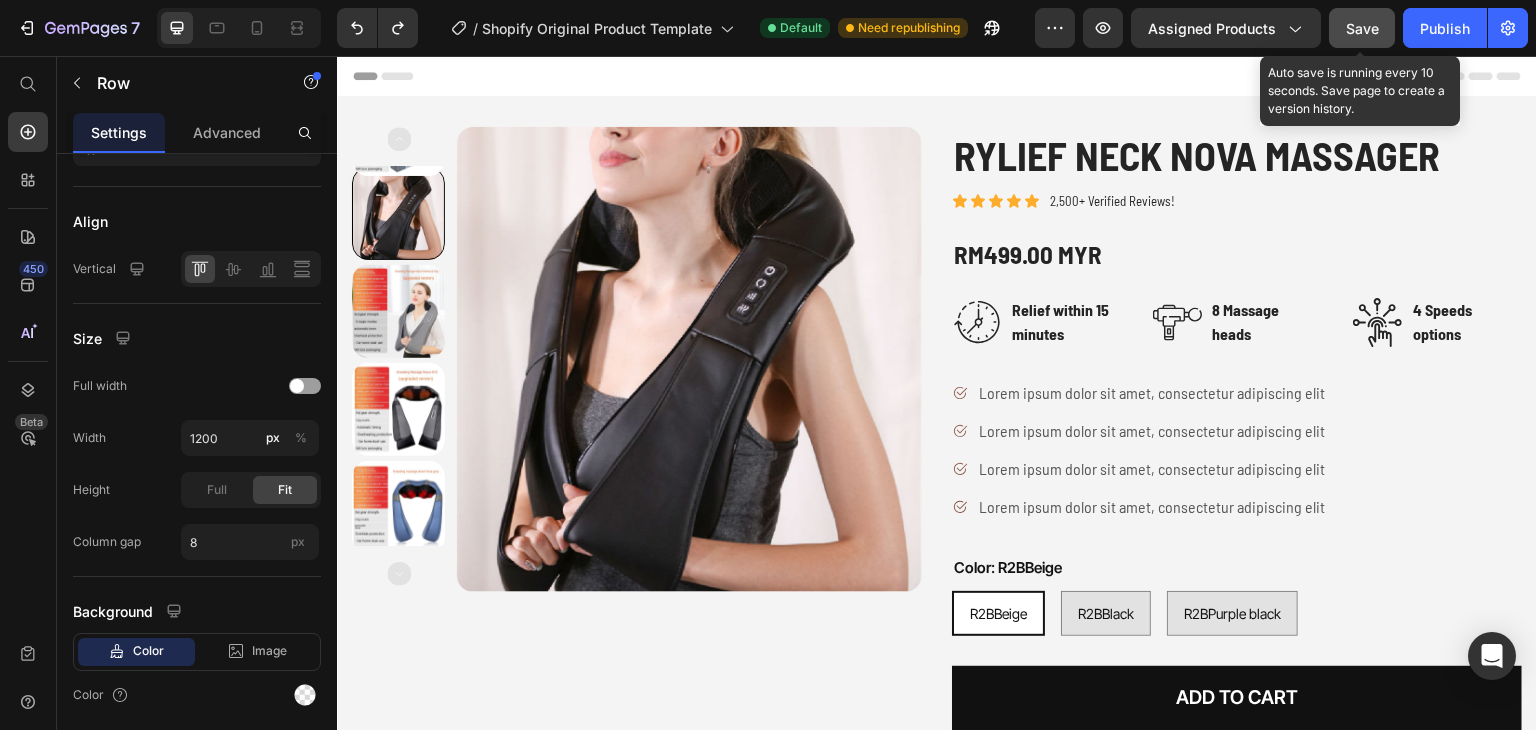 click on "Save" 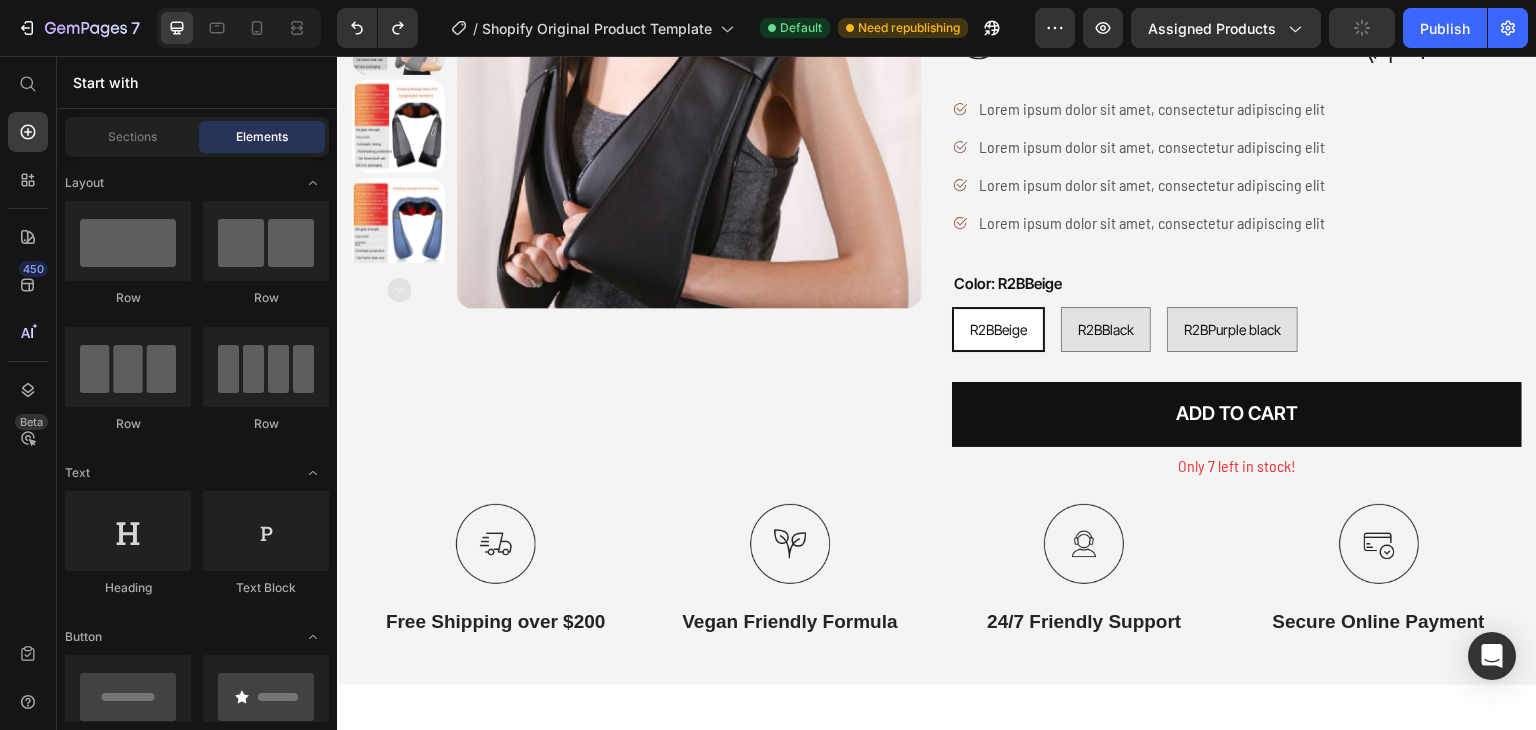scroll, scrollTop: 229, scrollLeft: 0, axis: vertical 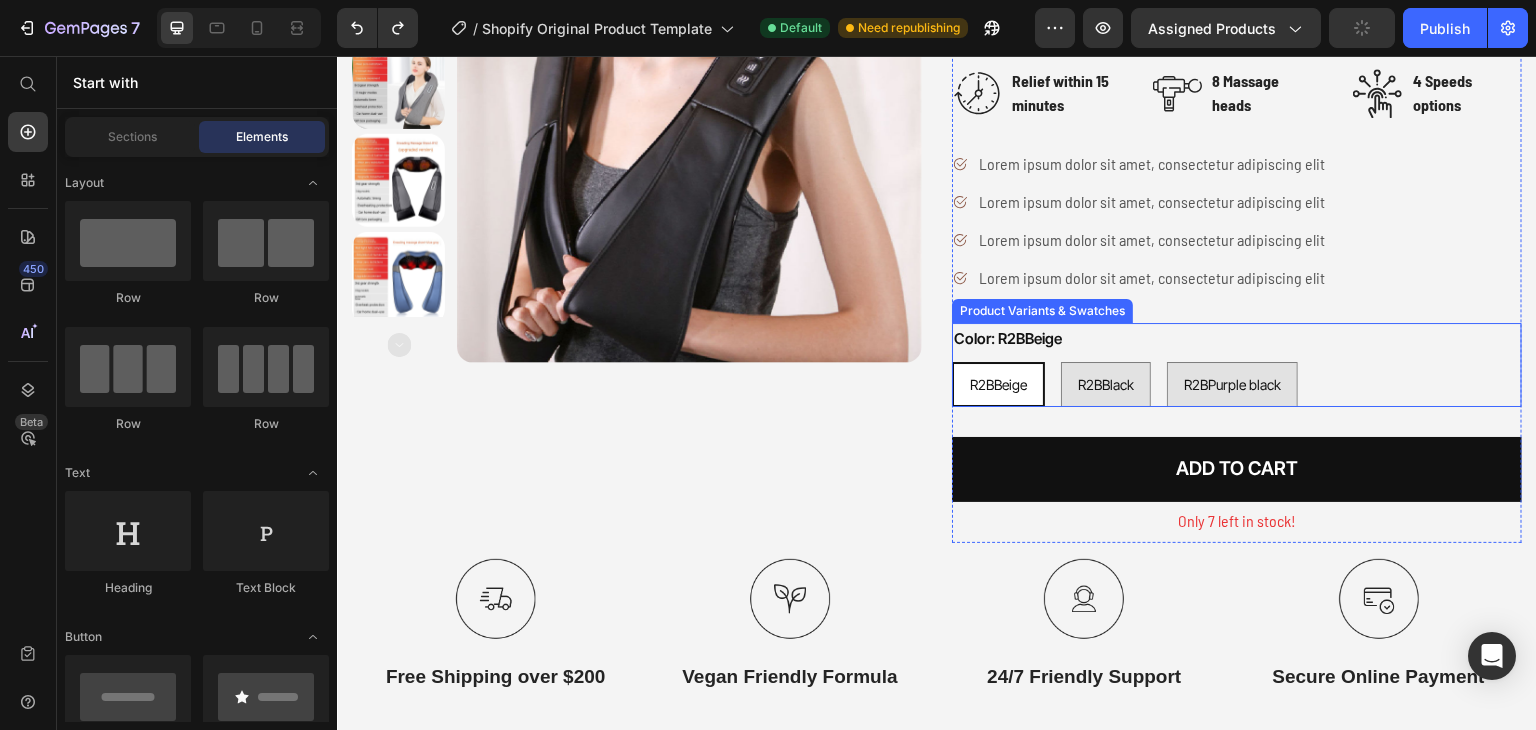 click on "R2BBeige R2BBeige R2BBeige R2BBlack R2BBlack R2BBlack R2BPurple black R2BPurple black R2BPurple black" at bounding box center (1237, 384) 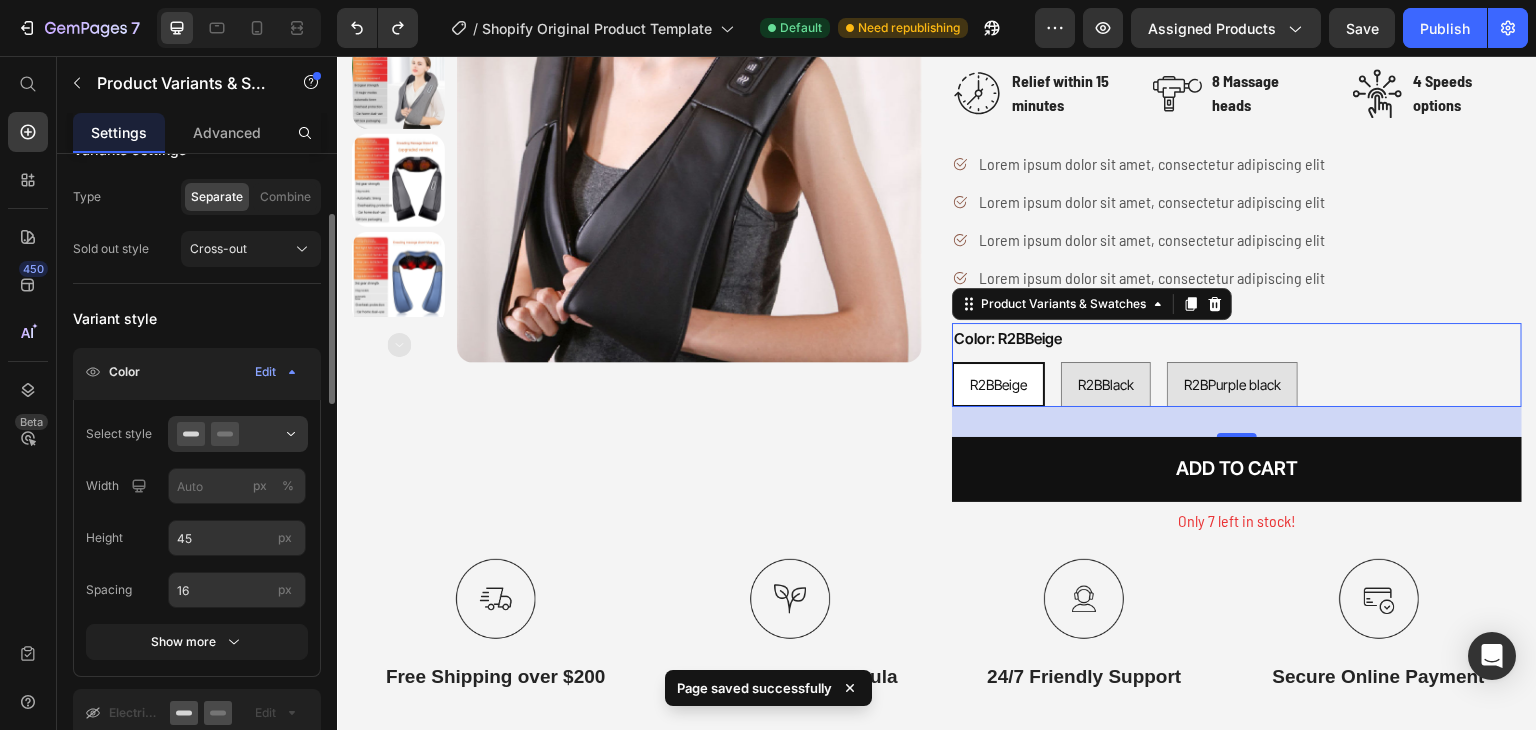 scroll, scrollTop: 400, scrollLeft: 0, axis: vertical 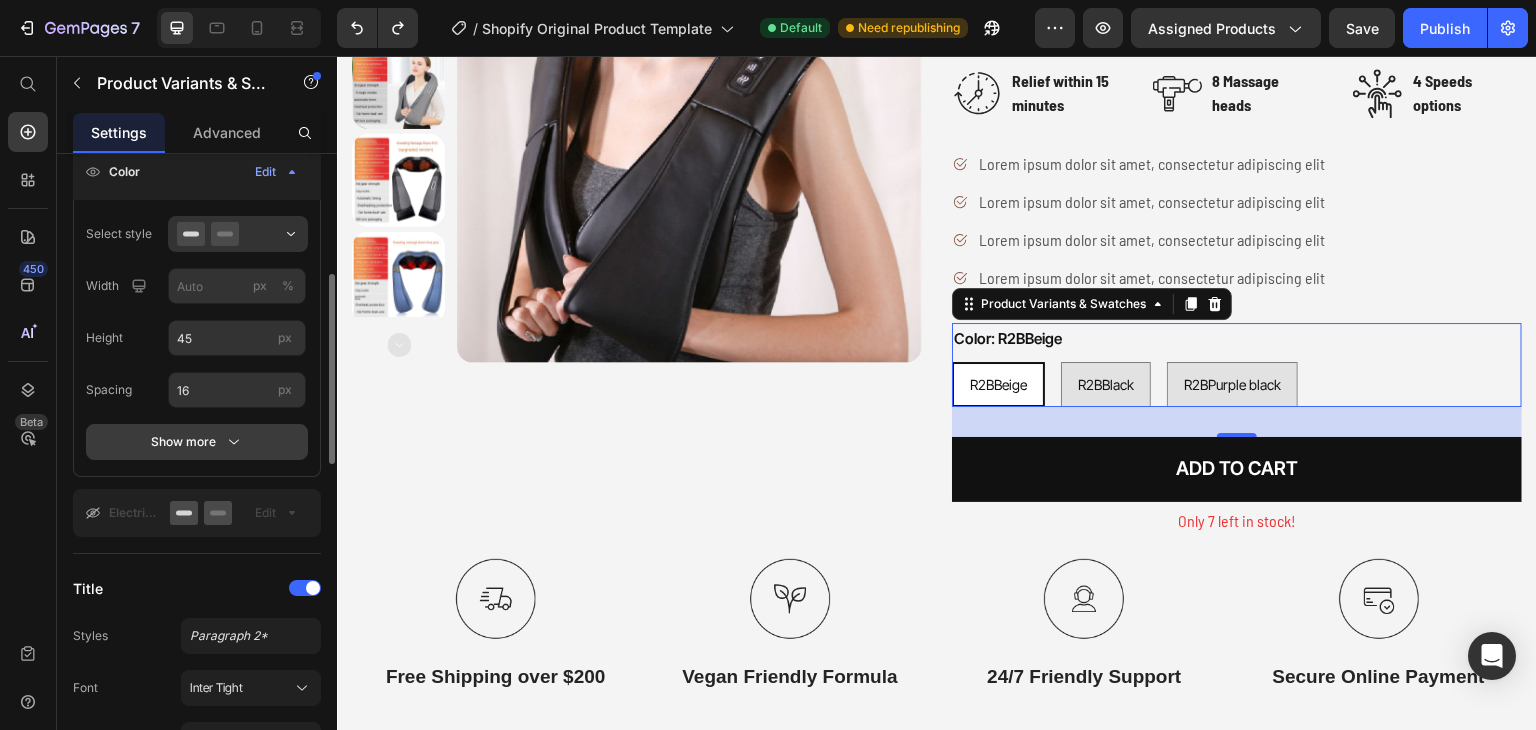 click on "Show more" at bounding box center [197, 442] 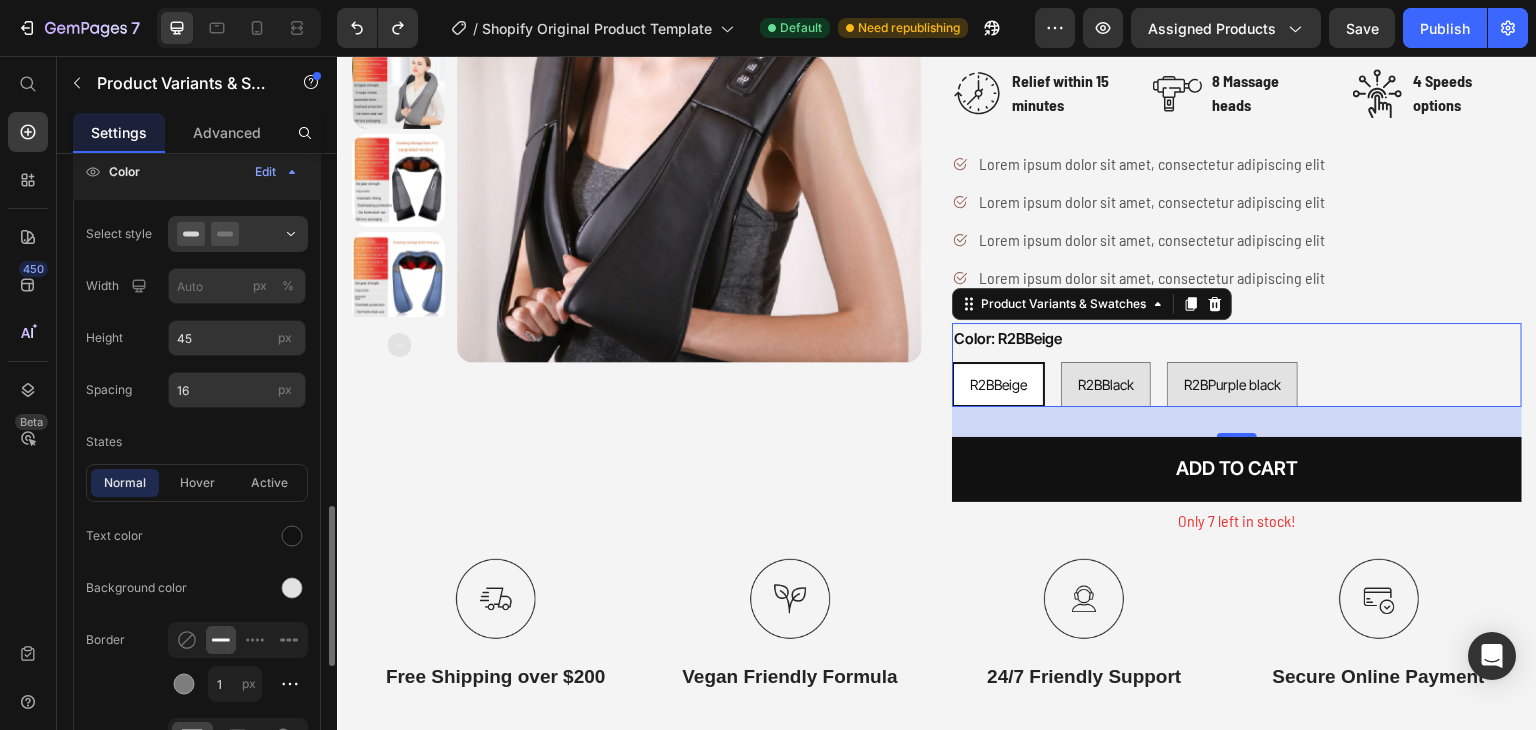 scroll, scrollTop: 600, scrollLeft: 0, axis: vertical 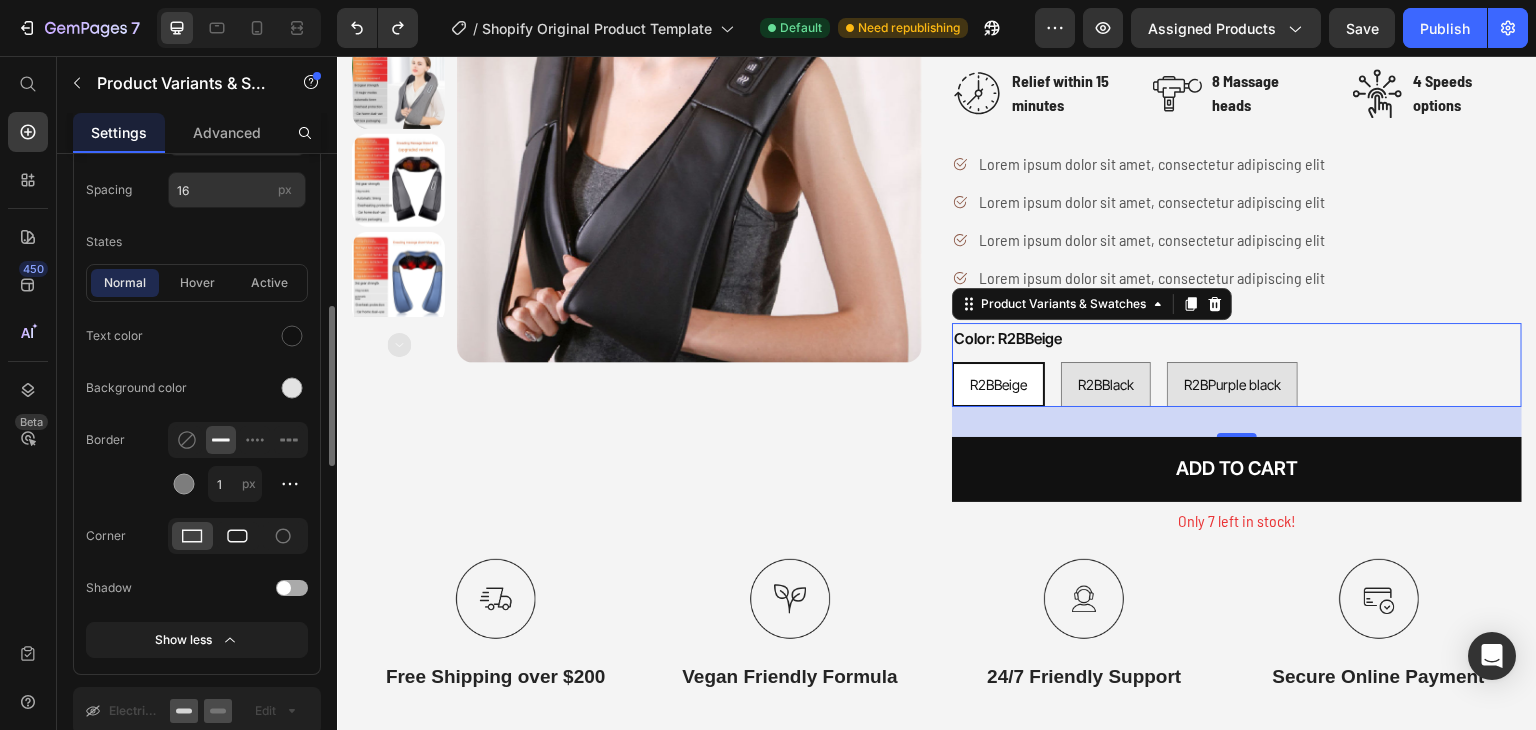 click 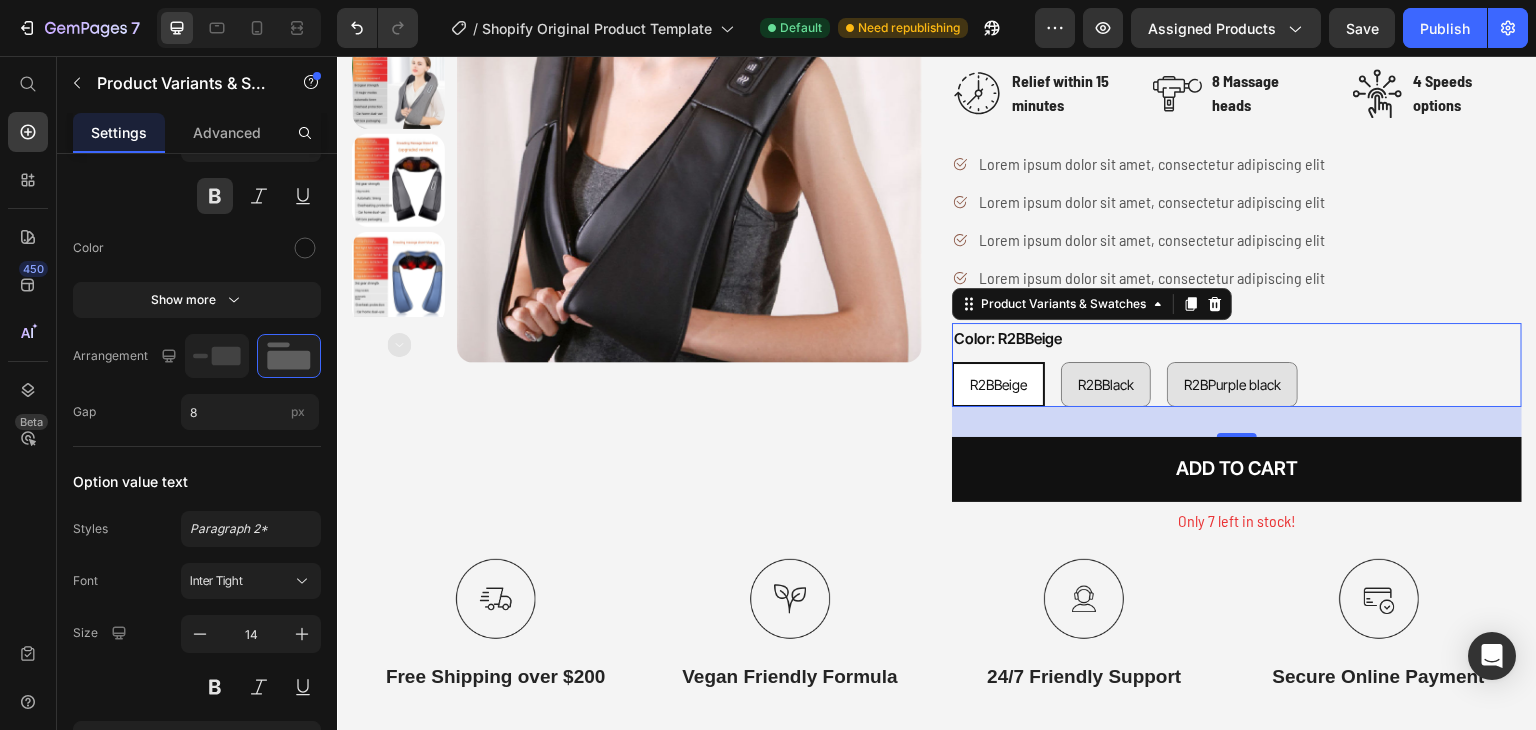 scroll, scrollTop: 1700, scrollLeft: 0, axis: vertical 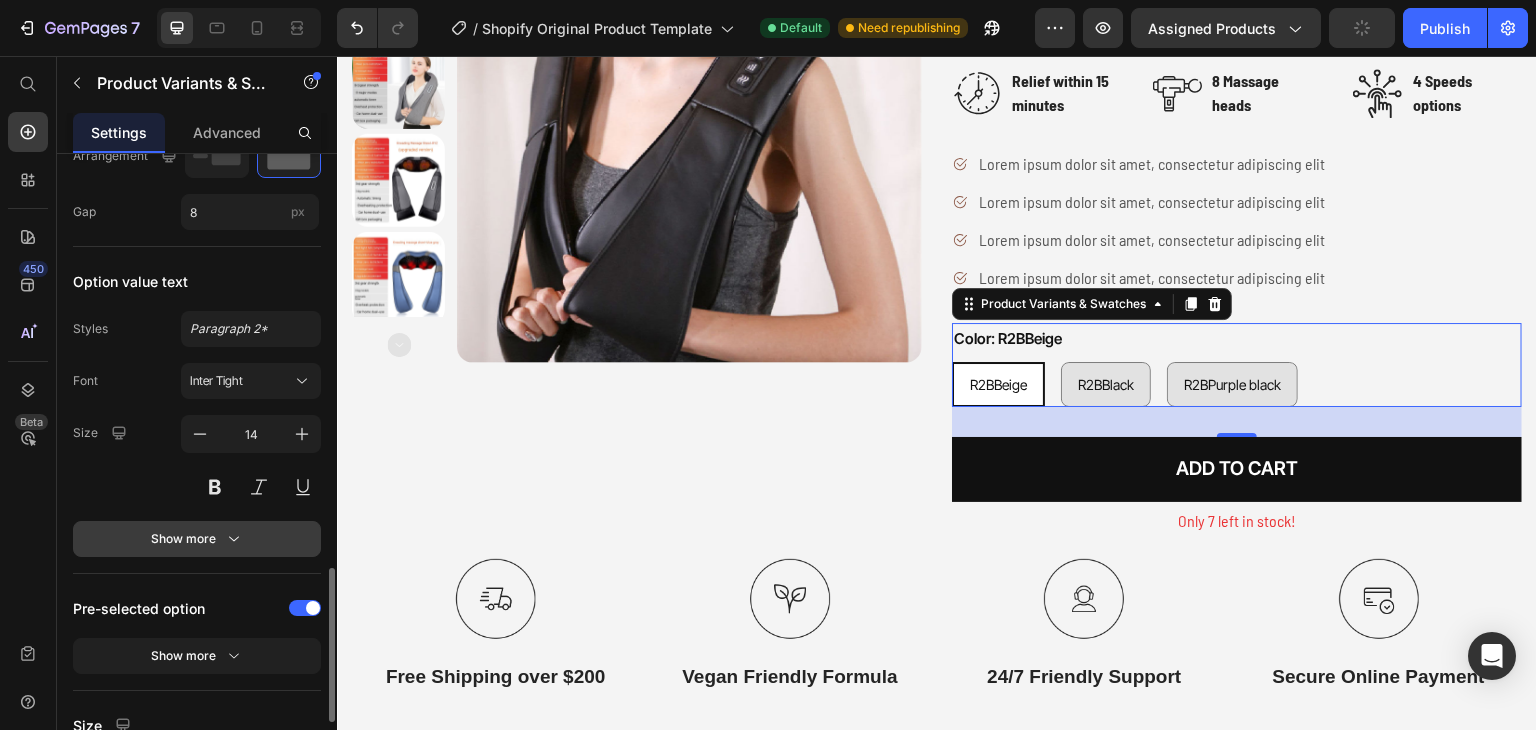 click on "Show more" at bounding box center [197, 539] 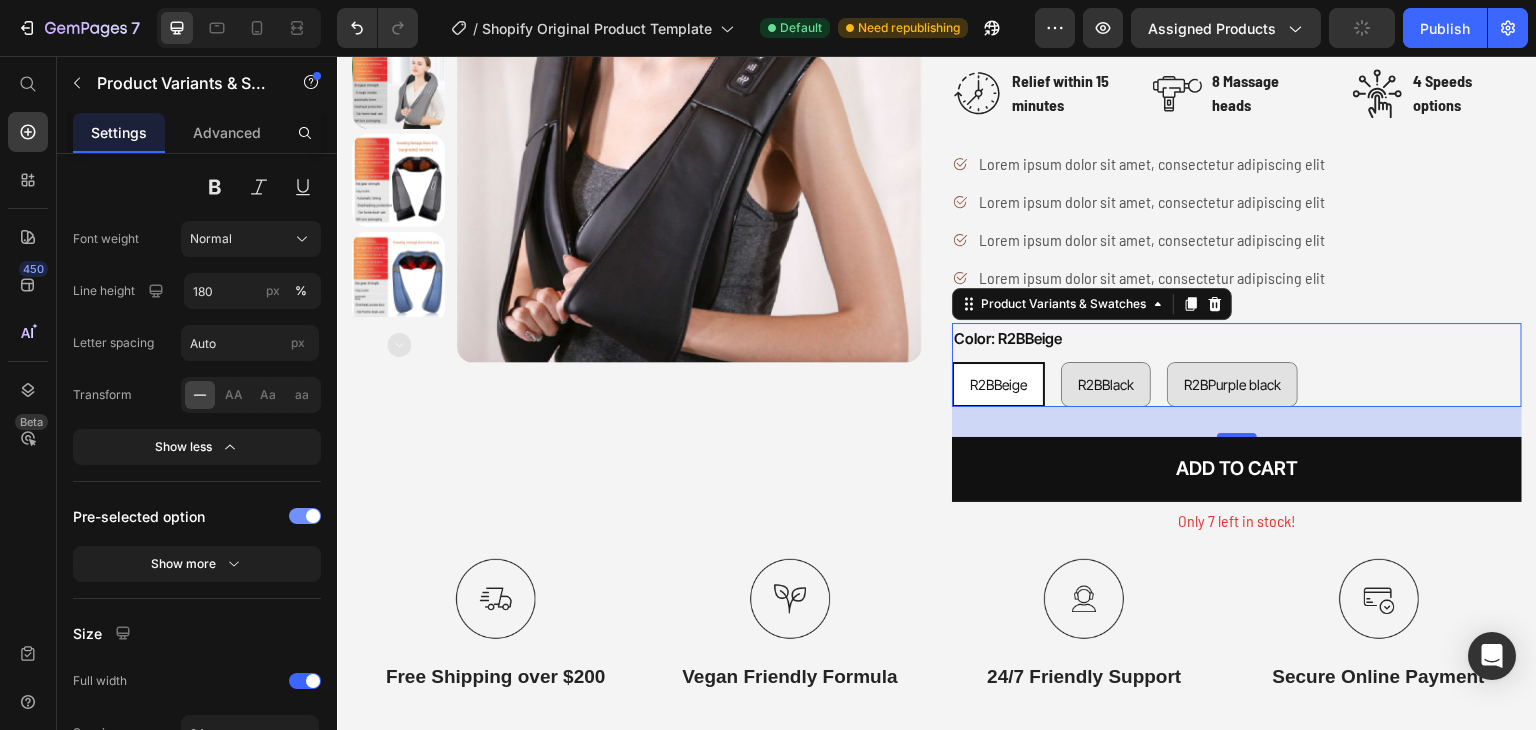 scroll, scrollTop: 2174, scrollLeft: 0, axis: vertical 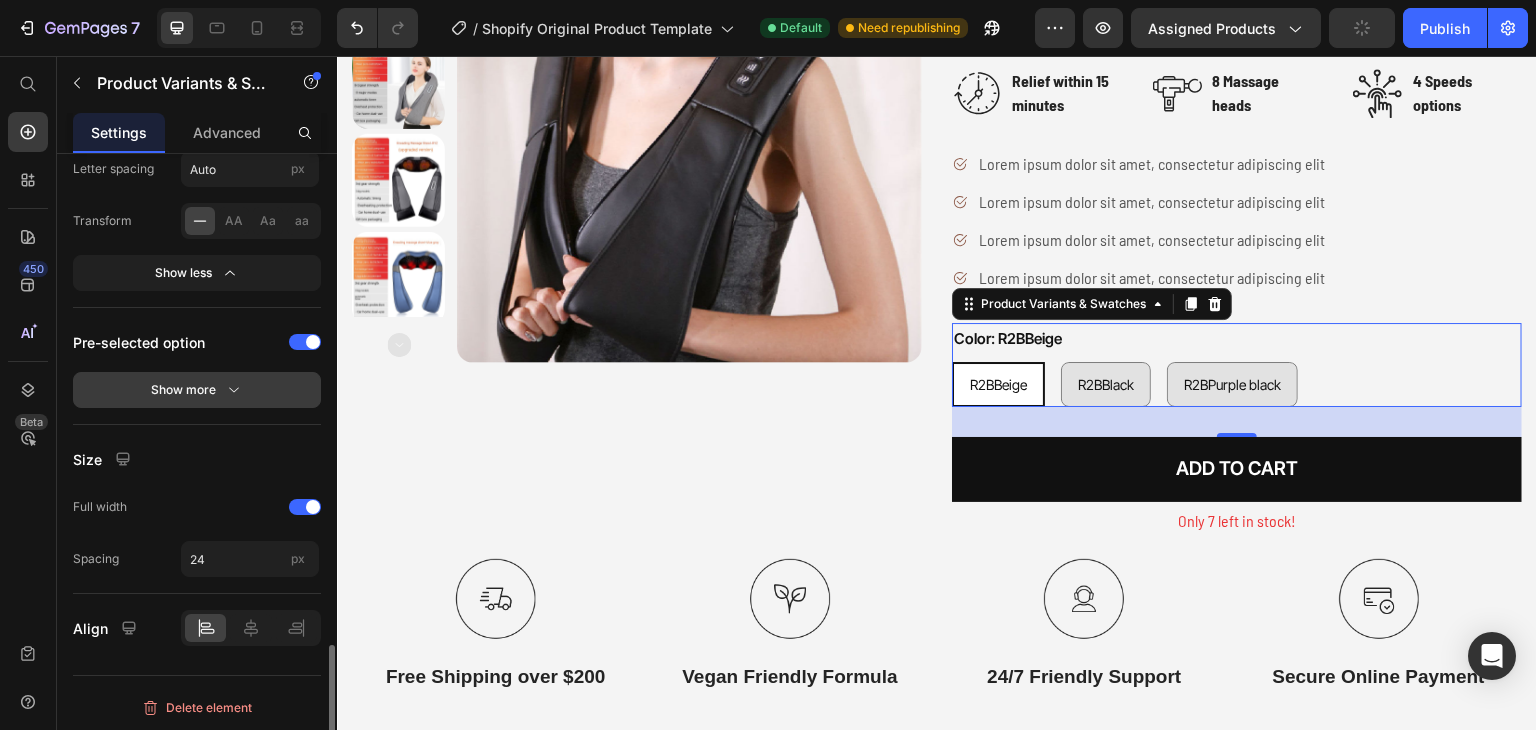 click on "Show more" 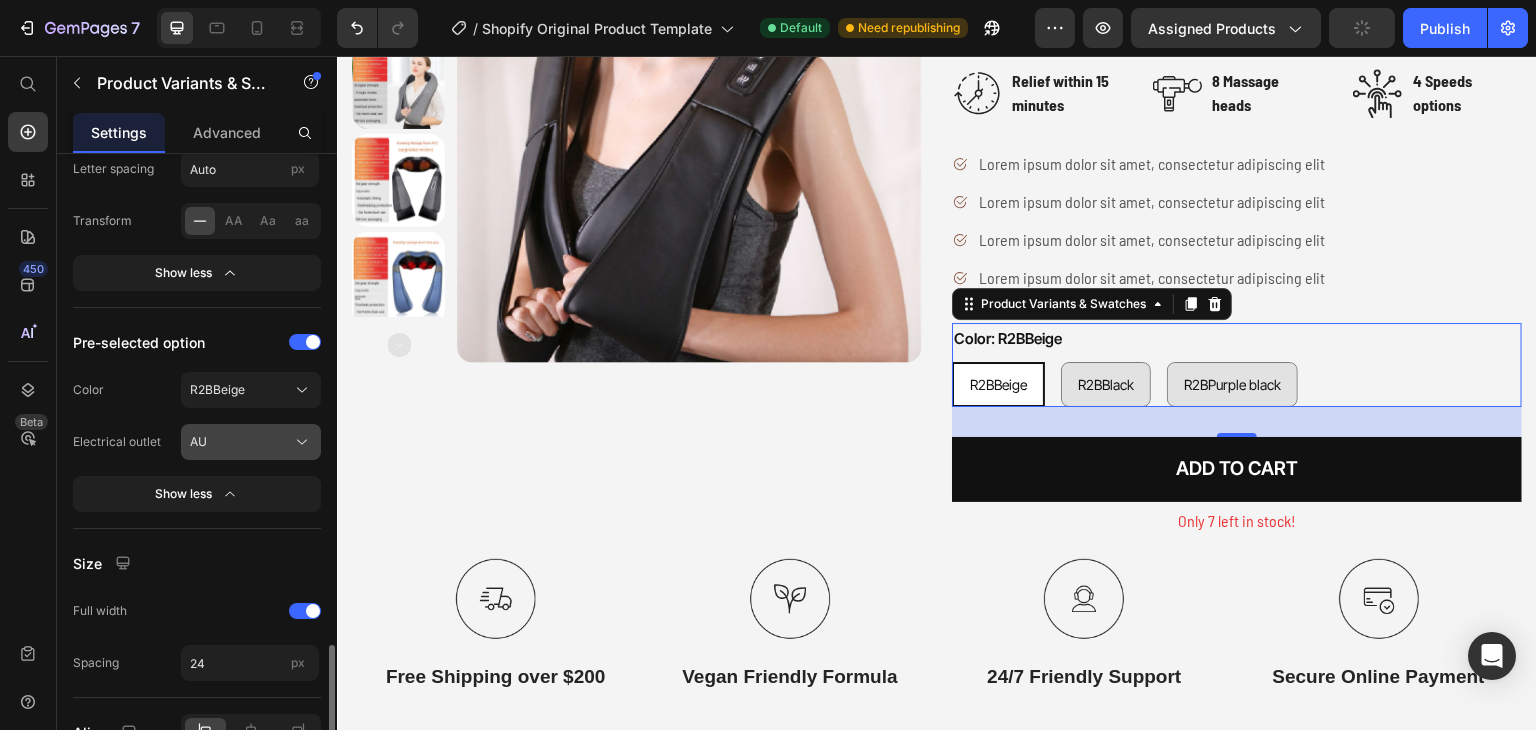 click on "AU" 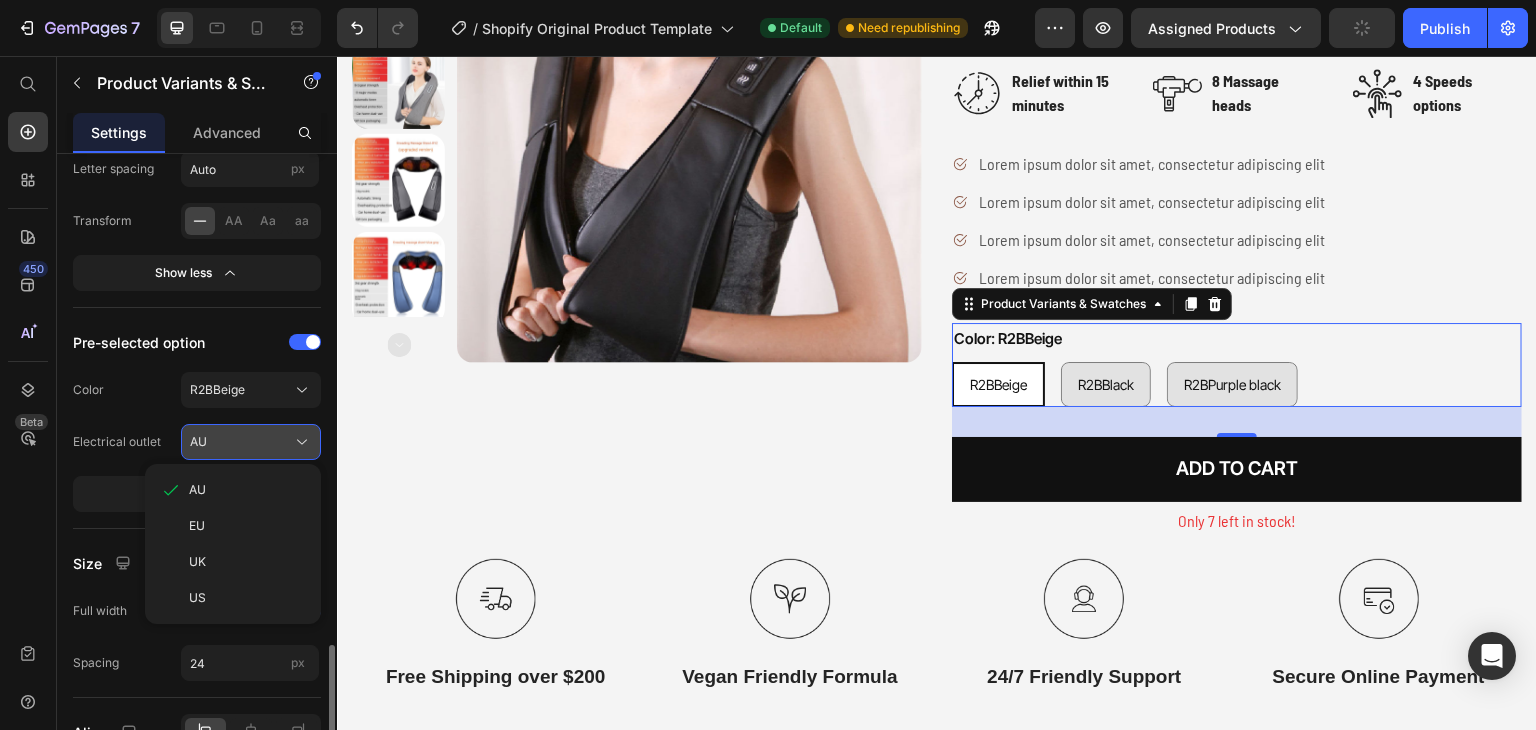 click on "AU" 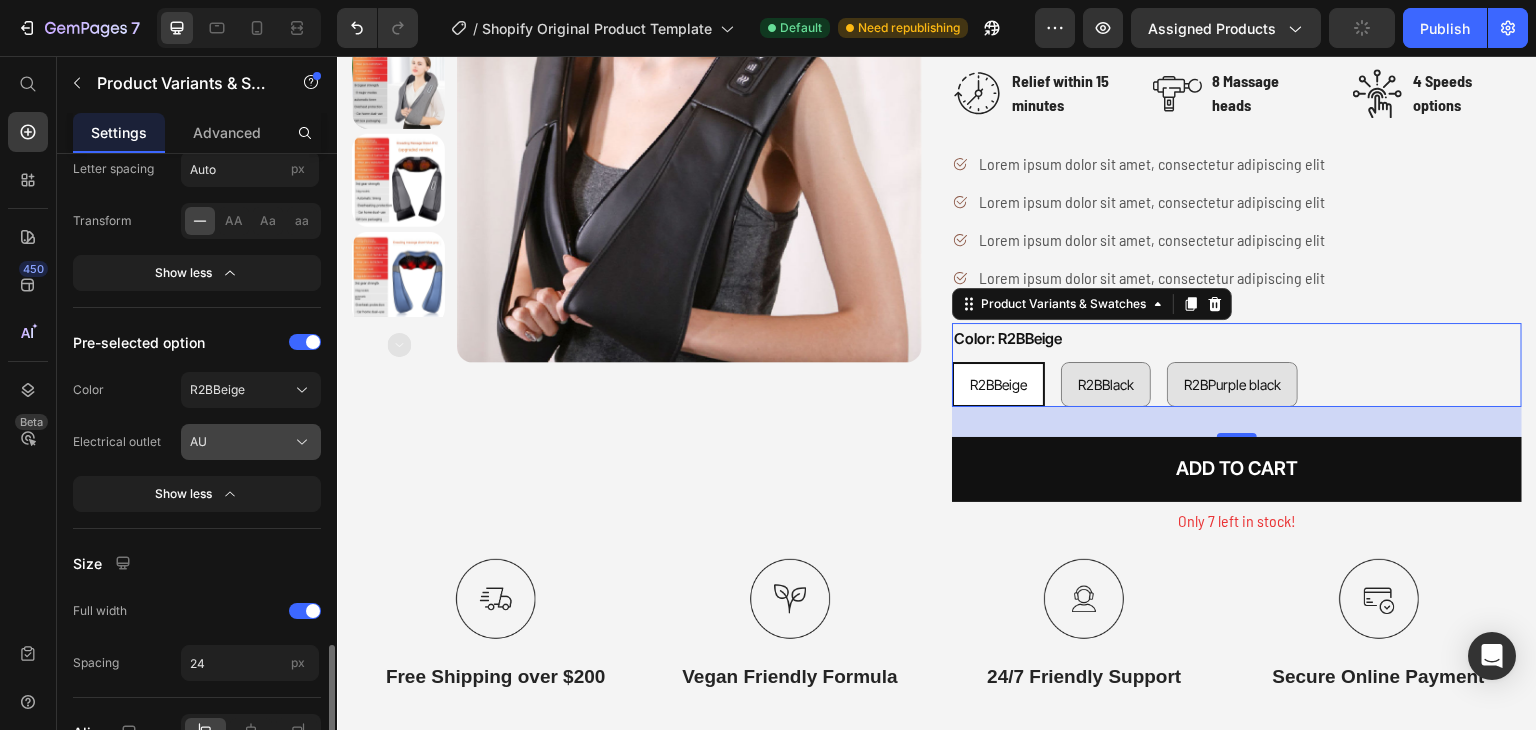click on "AU" 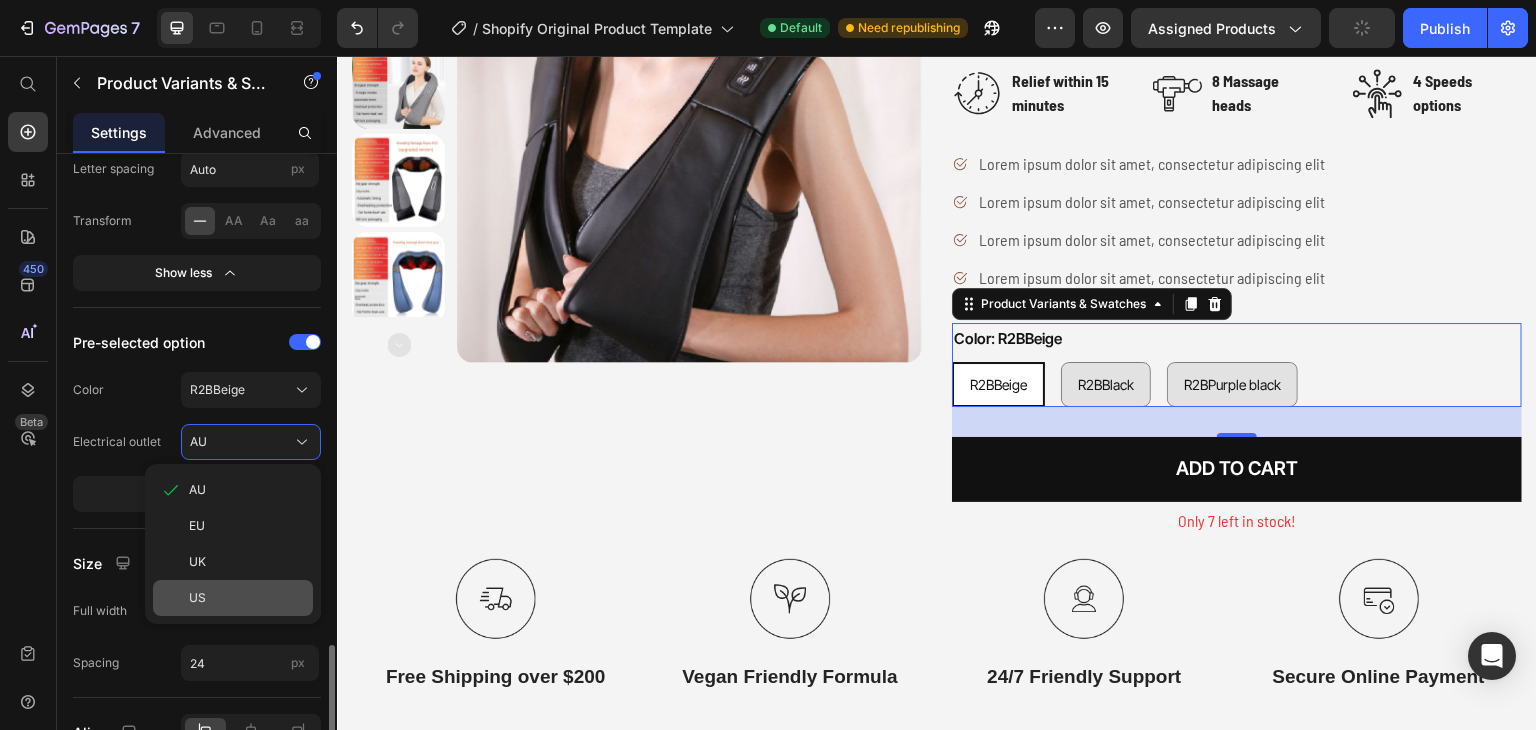 click on "US" at bounding box center [247, 598] 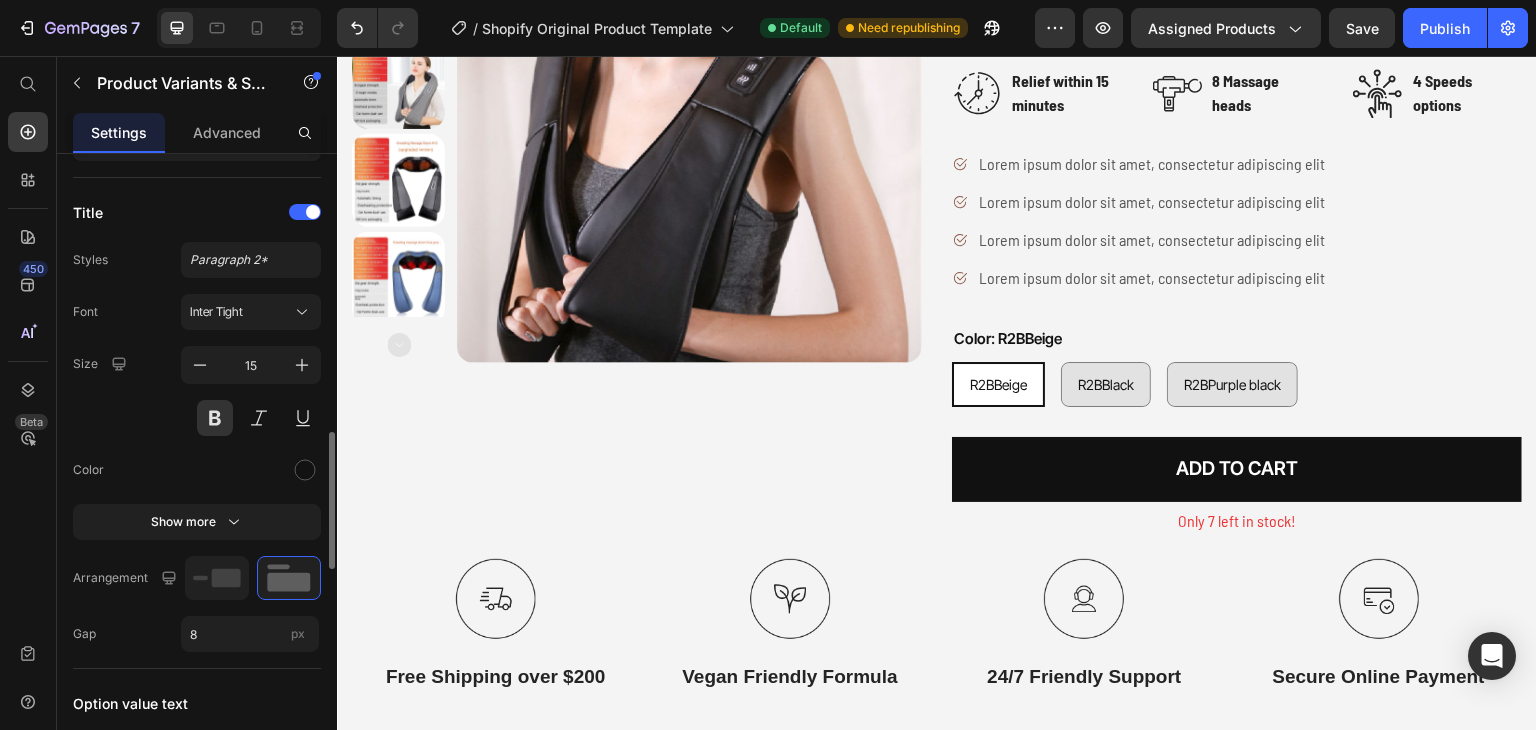 scroll, scrollTop: 1178, scrollLeft: 0, axis: vertical 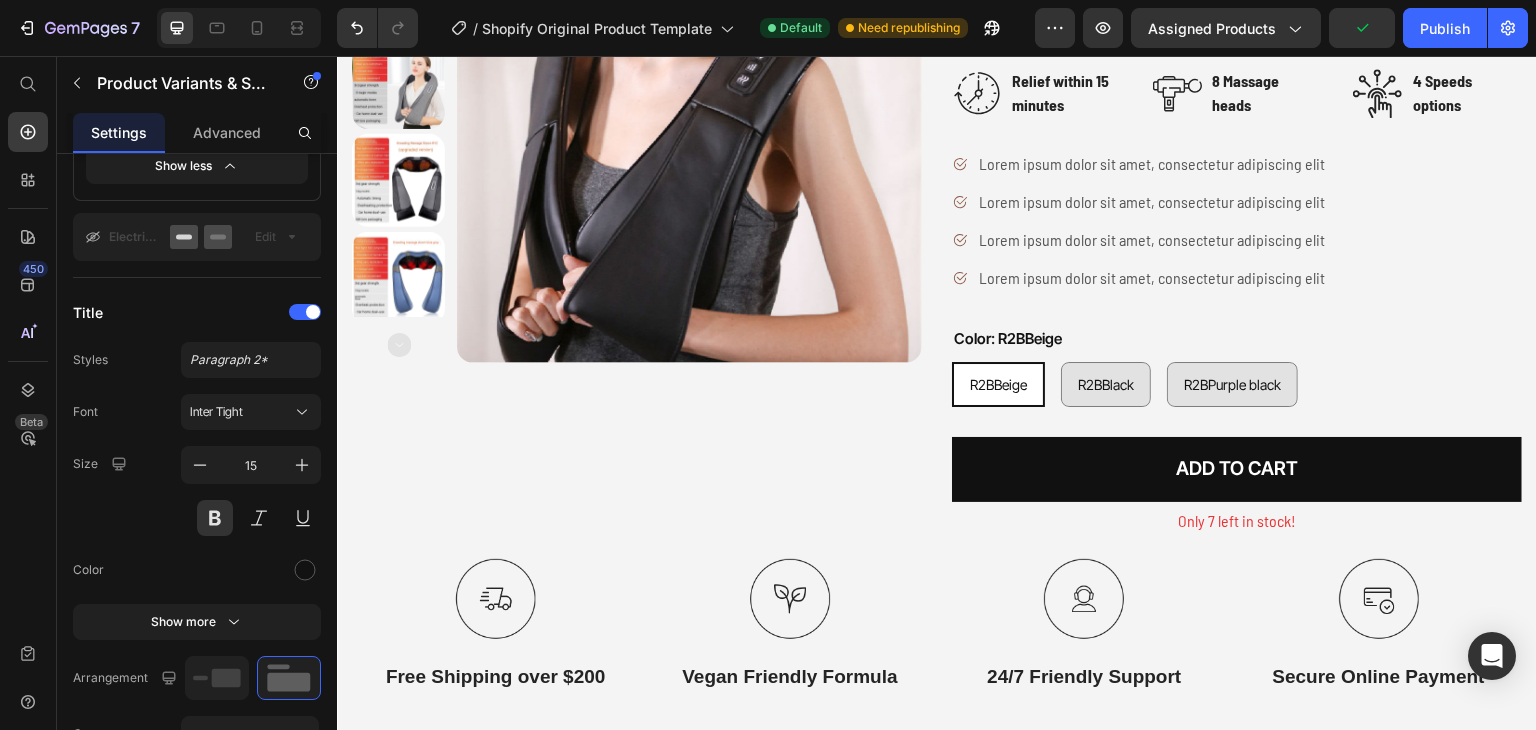 click on "R2BBeige R2BBeige R2BBeige R2BBlack R2BBlack R2BBlack R2BPurple black R2BPurple black R2BPurple black" at bounding box center (1237, 384) 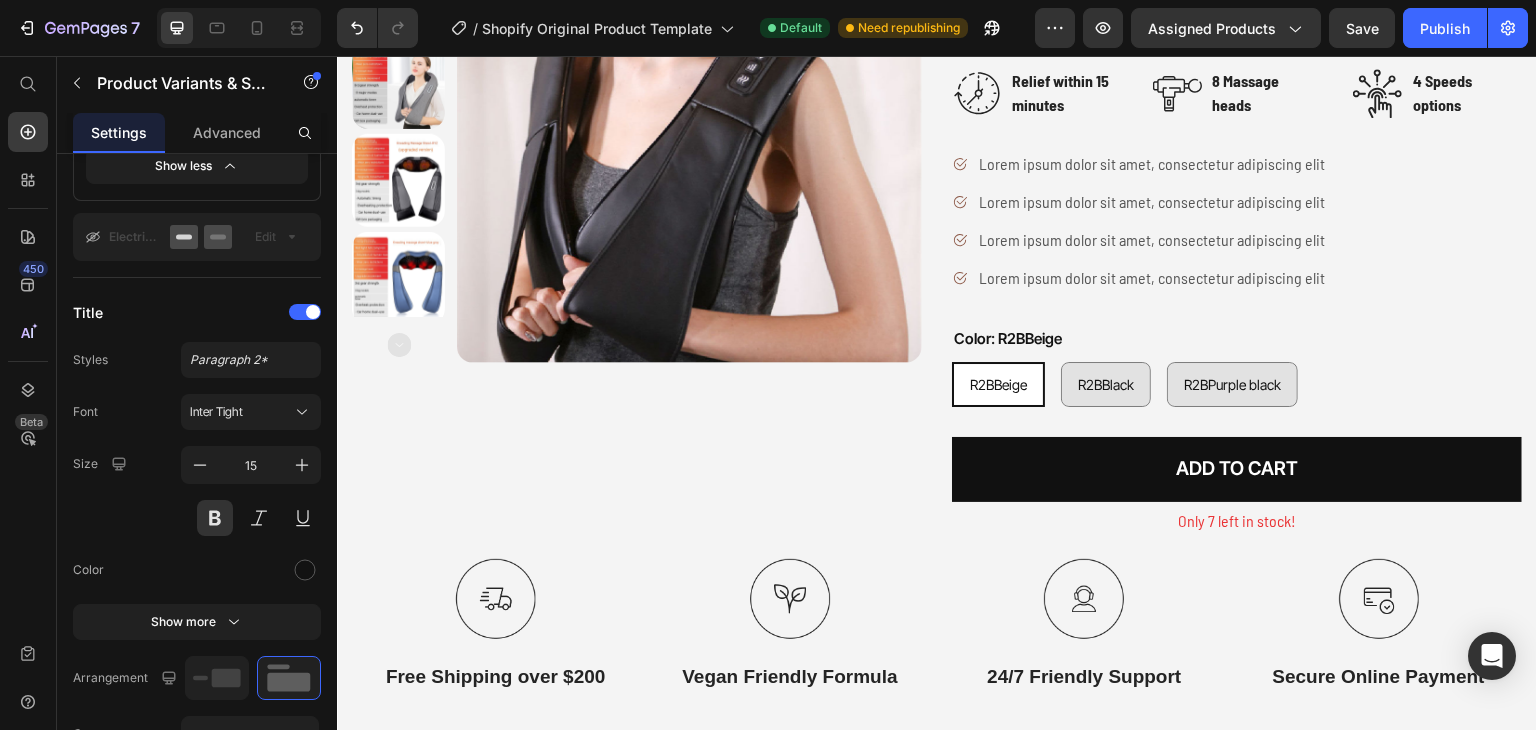 click on "R2BBeige R2BBeige R2BBeige R2BBlack R2BBlack R2BBlack R2BPurple black R2BPurple black R2BPurple black" at bounding box center [1237, 384] 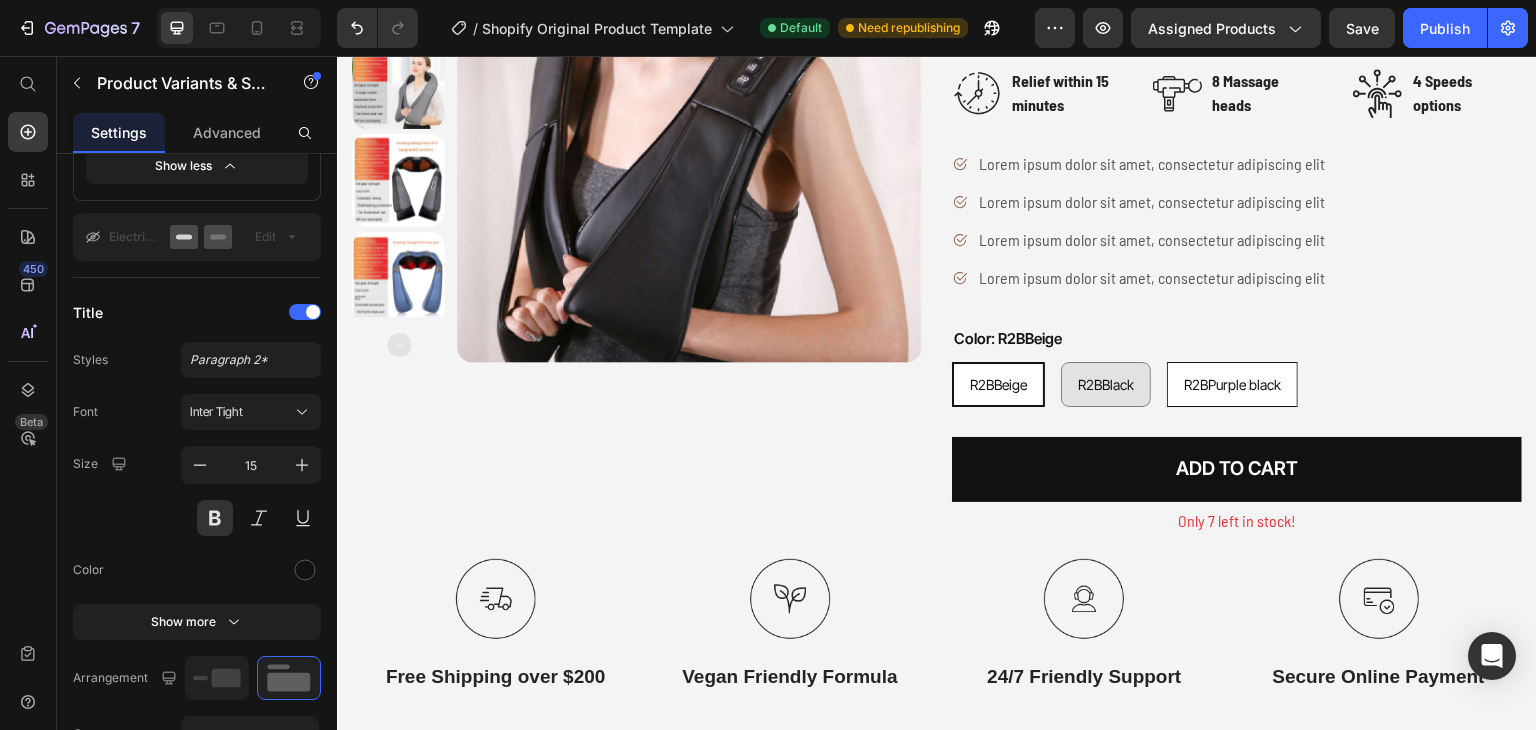 click on "R2BPurple black" at bounding box center [1232, 384] 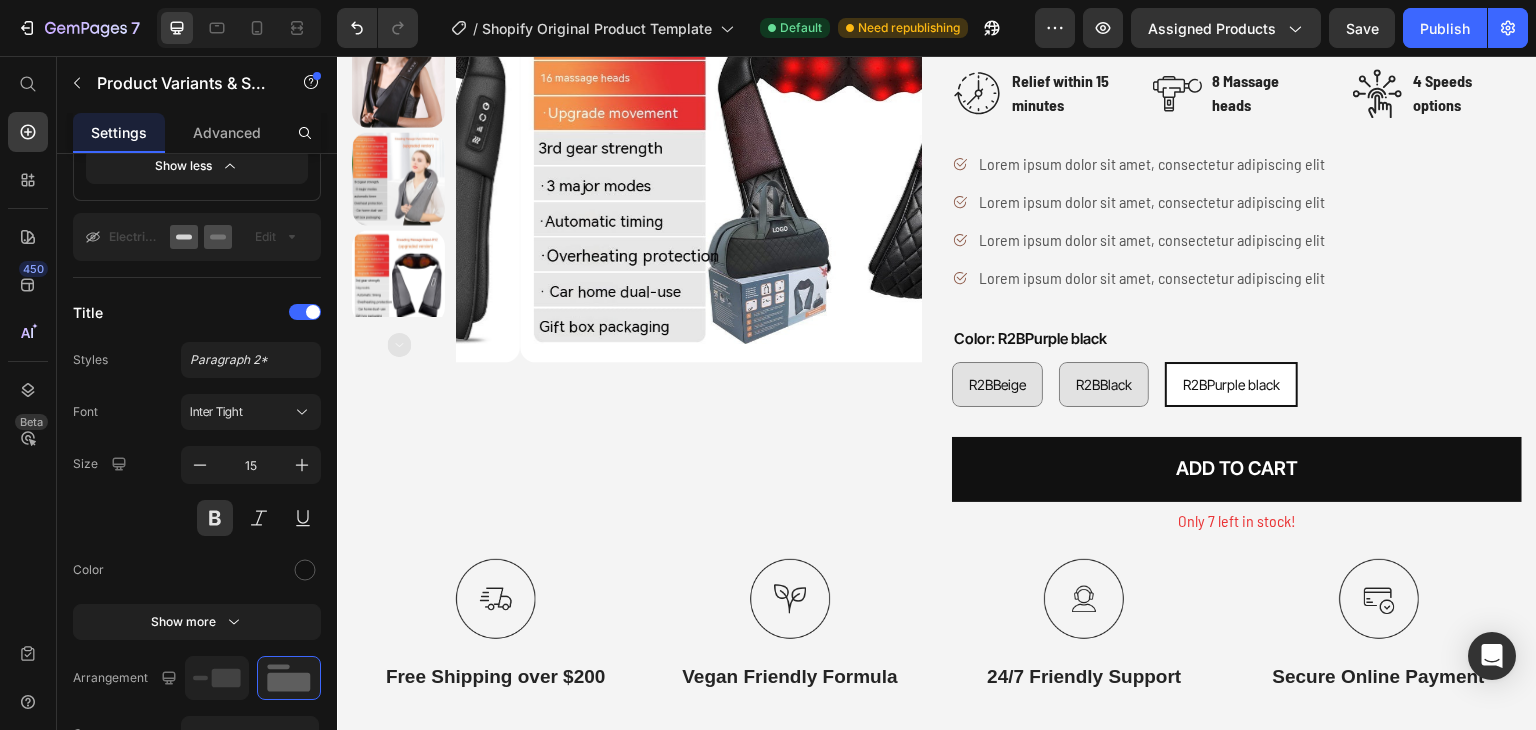 click on "R2BBeige R2BBeige R2BBeige R2BBlack R2BBlack R2BBlack R2BPurple black R2BPurple black R2BPurple black" at bounding box center [1237, 384] 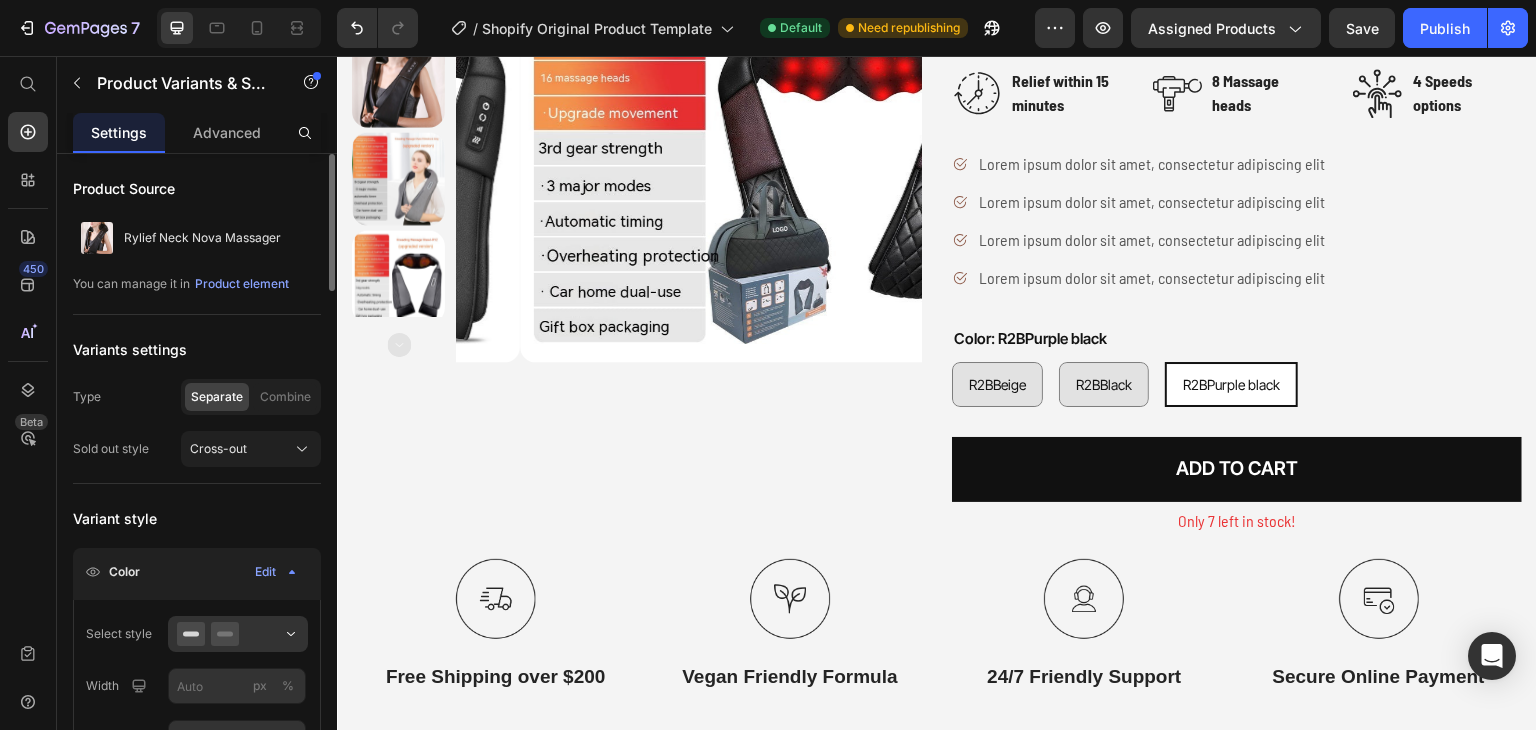 scroll, scrollTop: 300, scrollLeft: 0, axis: vertical 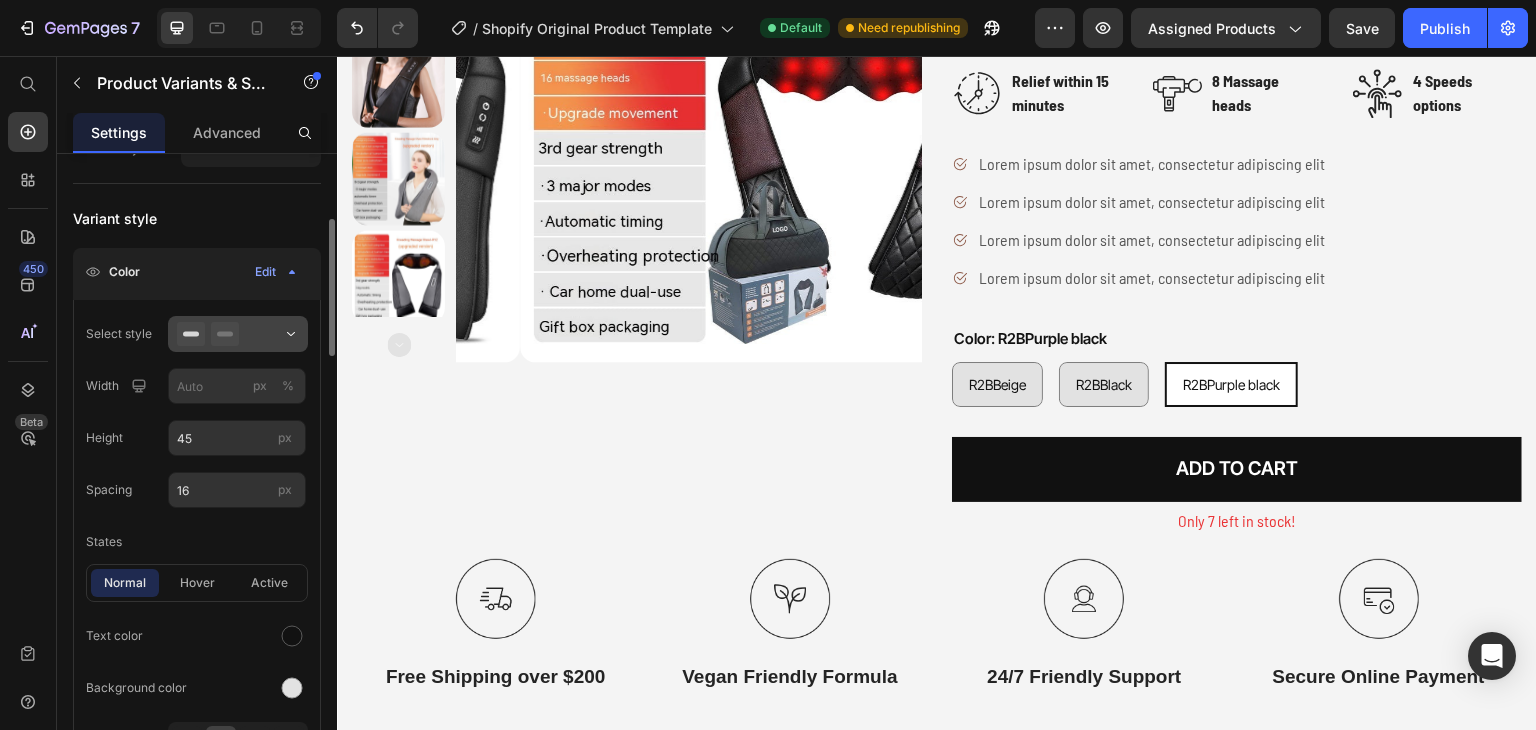 click at bounding box center (238, 334) 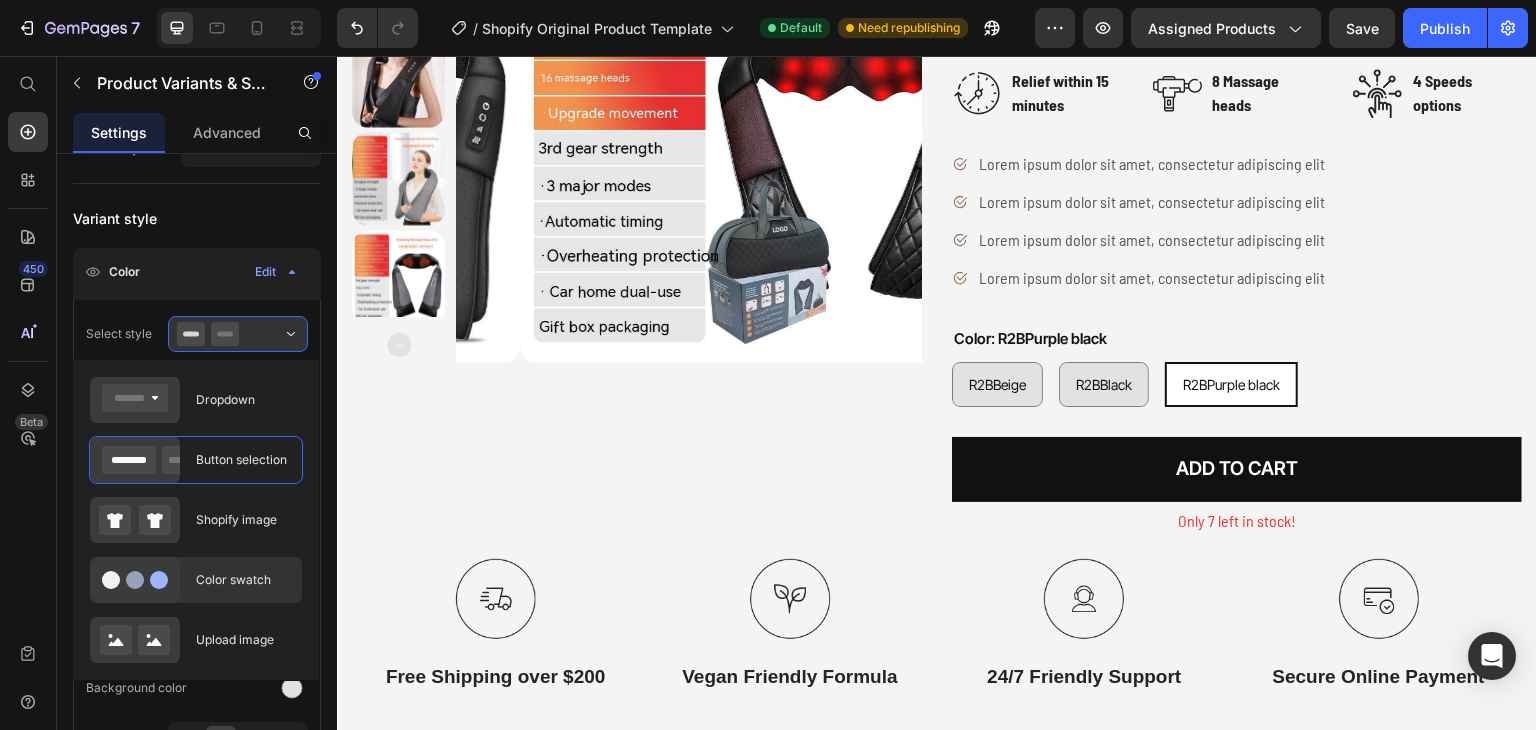 click on "Color swatch" 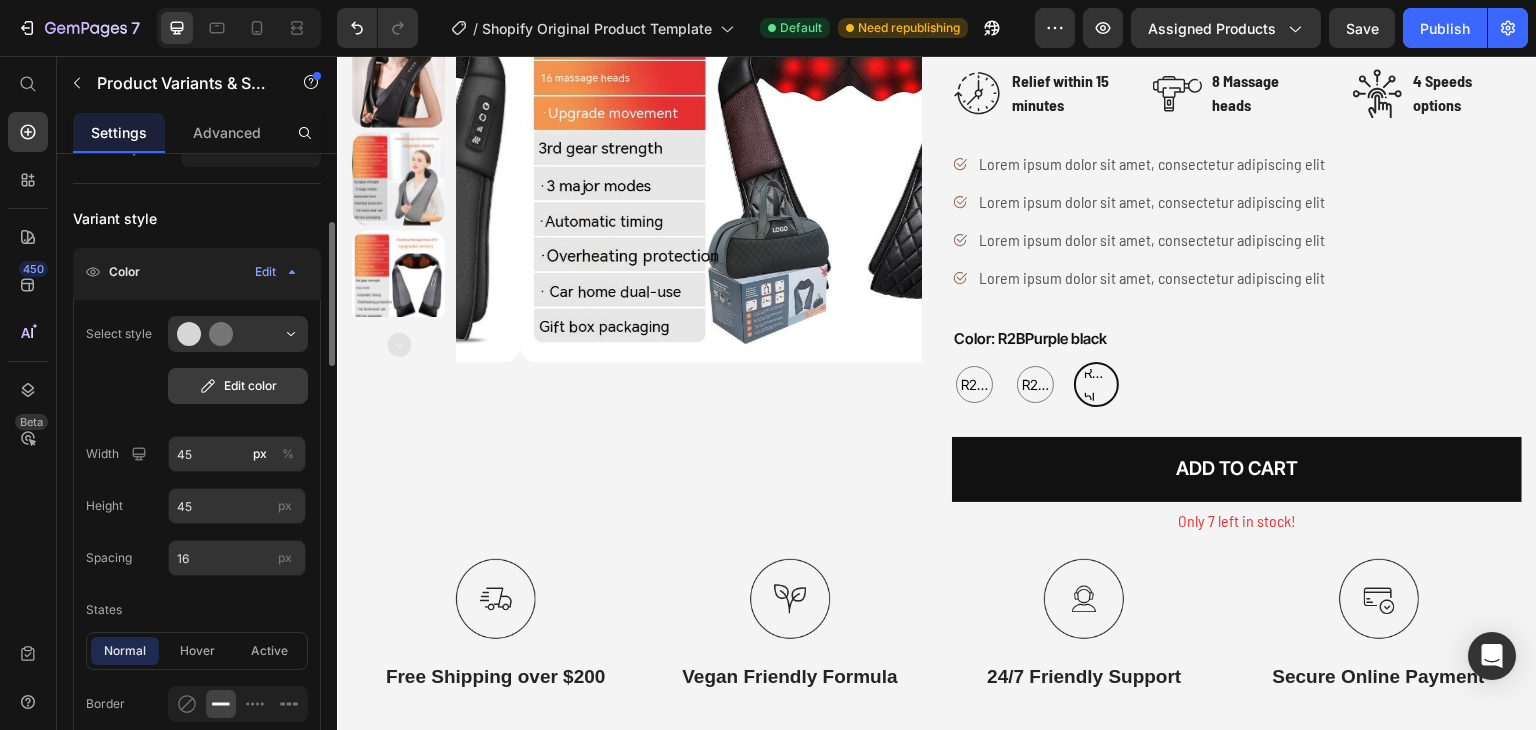 click on "Edit color" 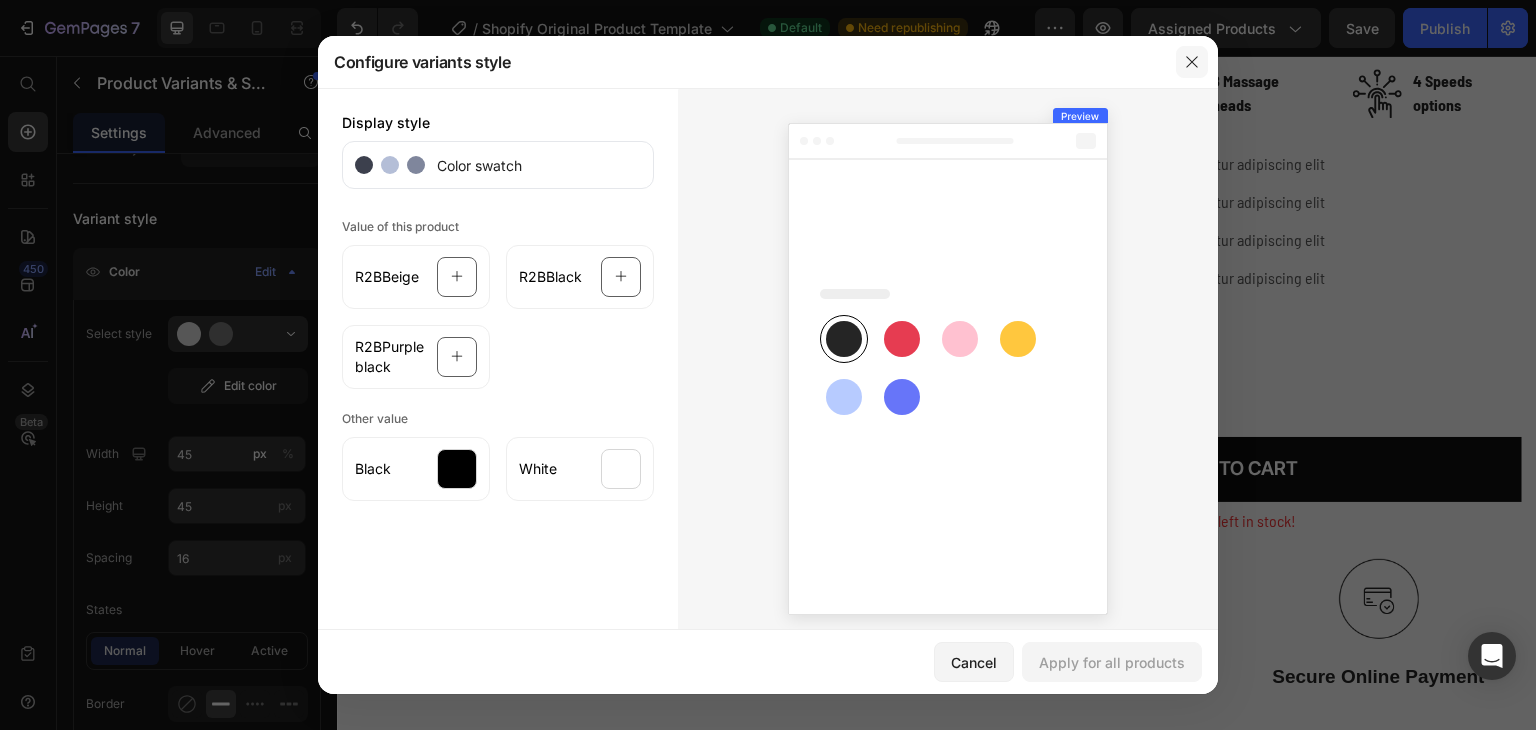 click 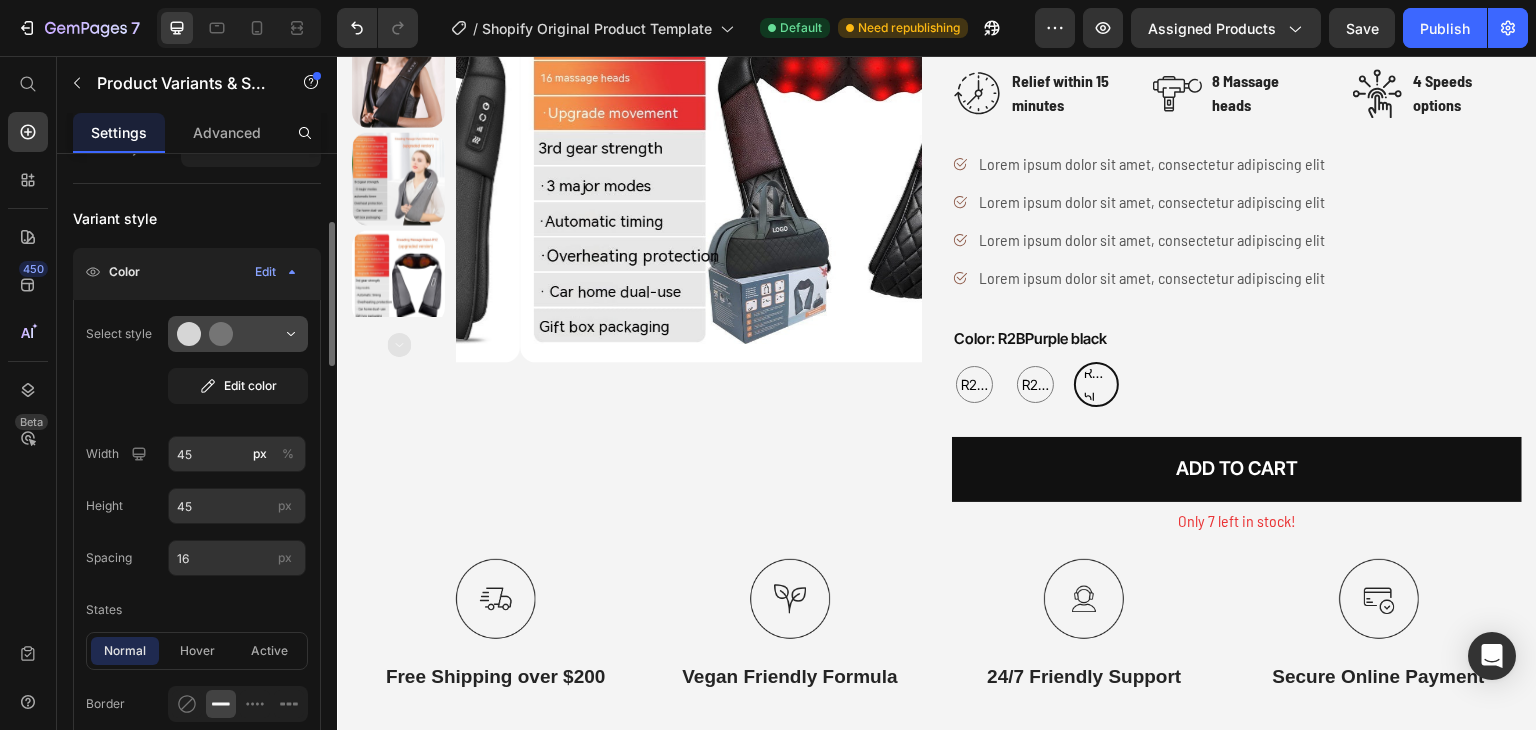 click at bounding box center (238, 334) 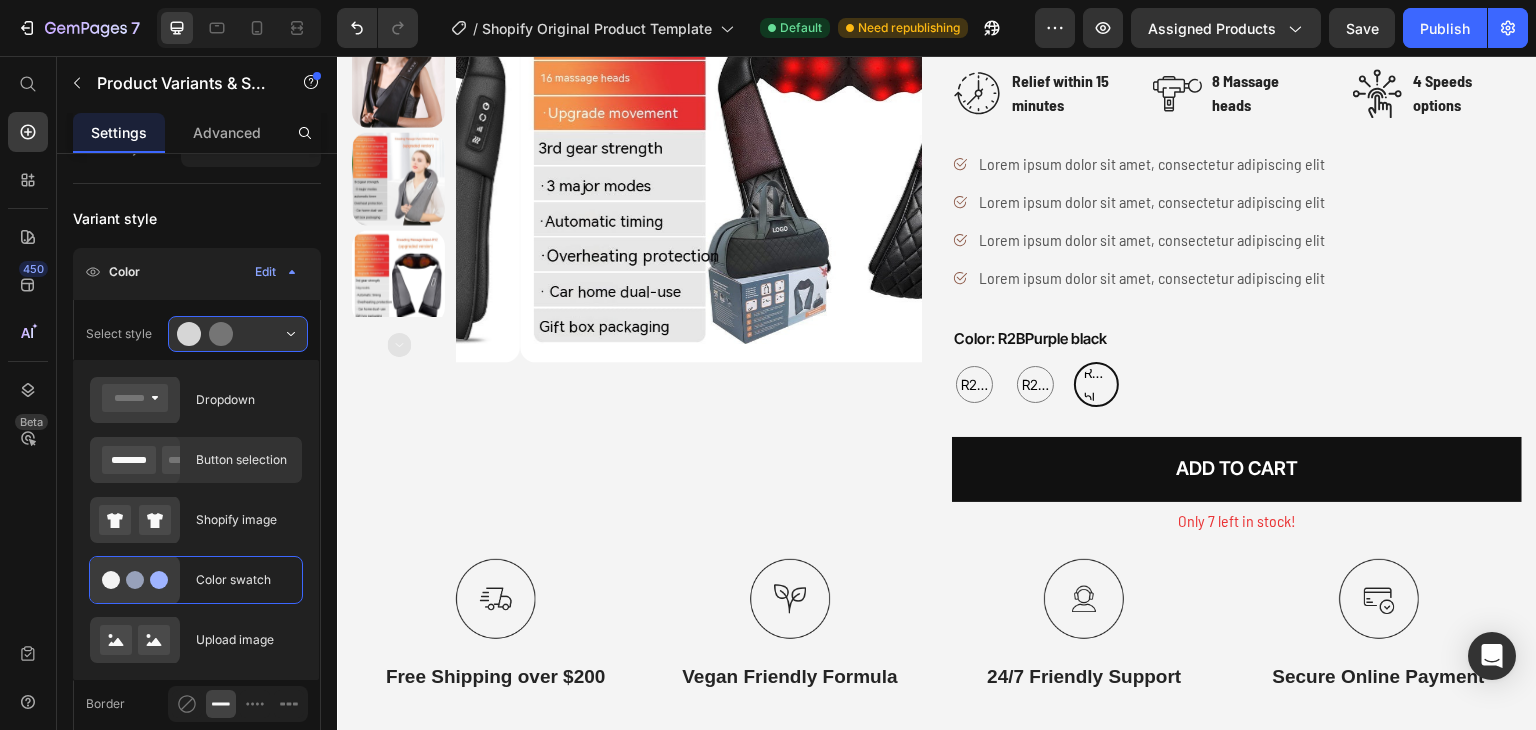 click on "Button selection" at bounding box center [243, 460] 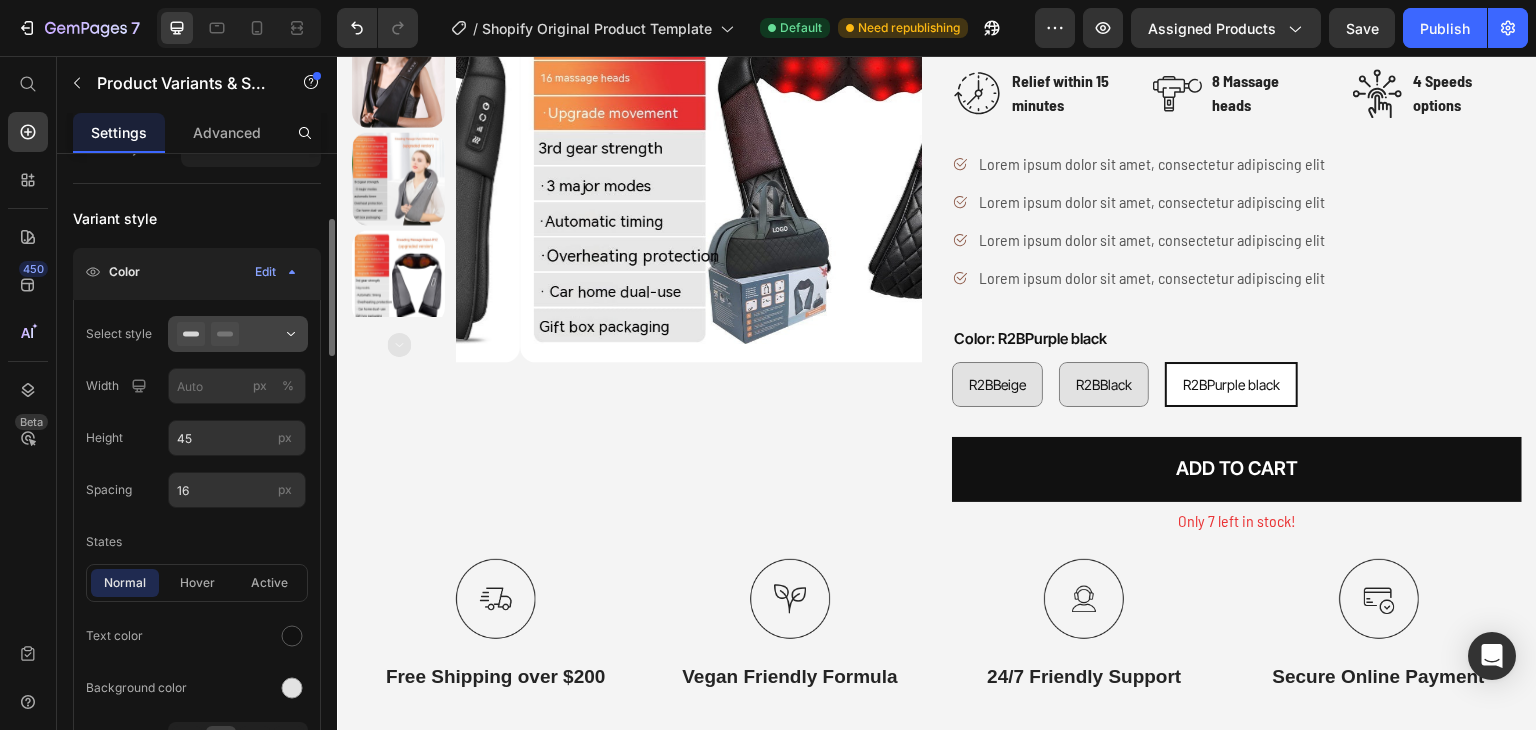 click at bounding box center (238, 334) 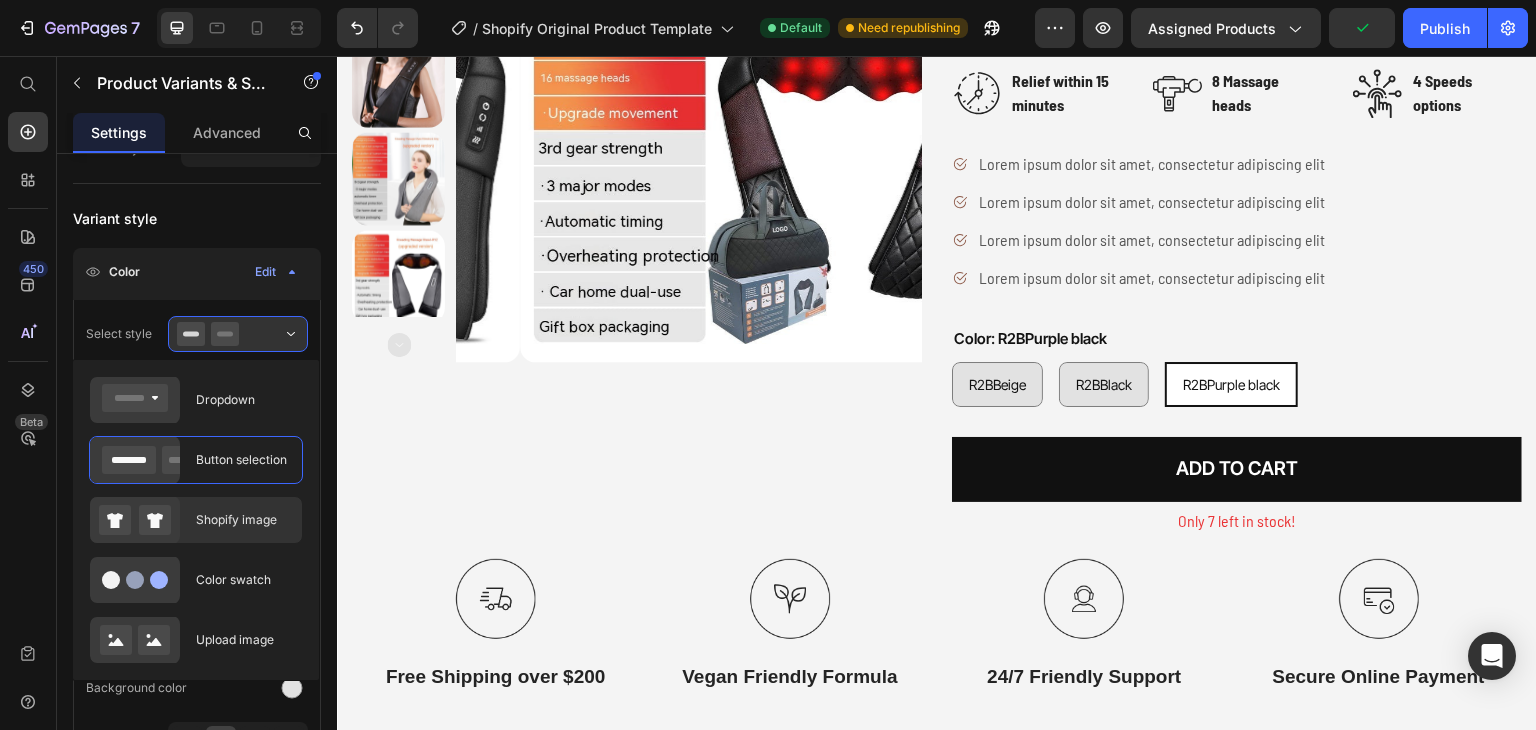 click on "Shopify image" at bounding box center [243, 520] 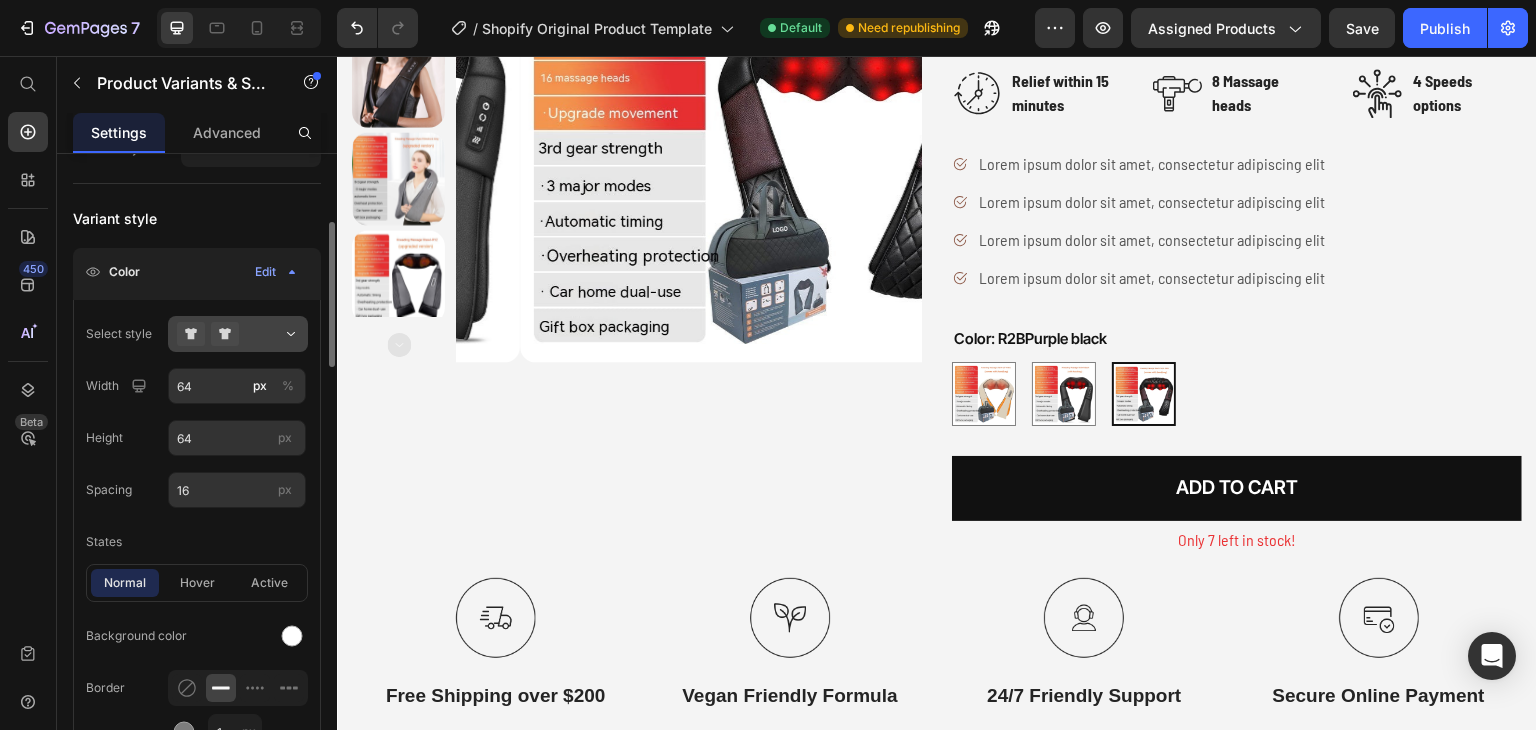 click at bounding box center (238, 334) 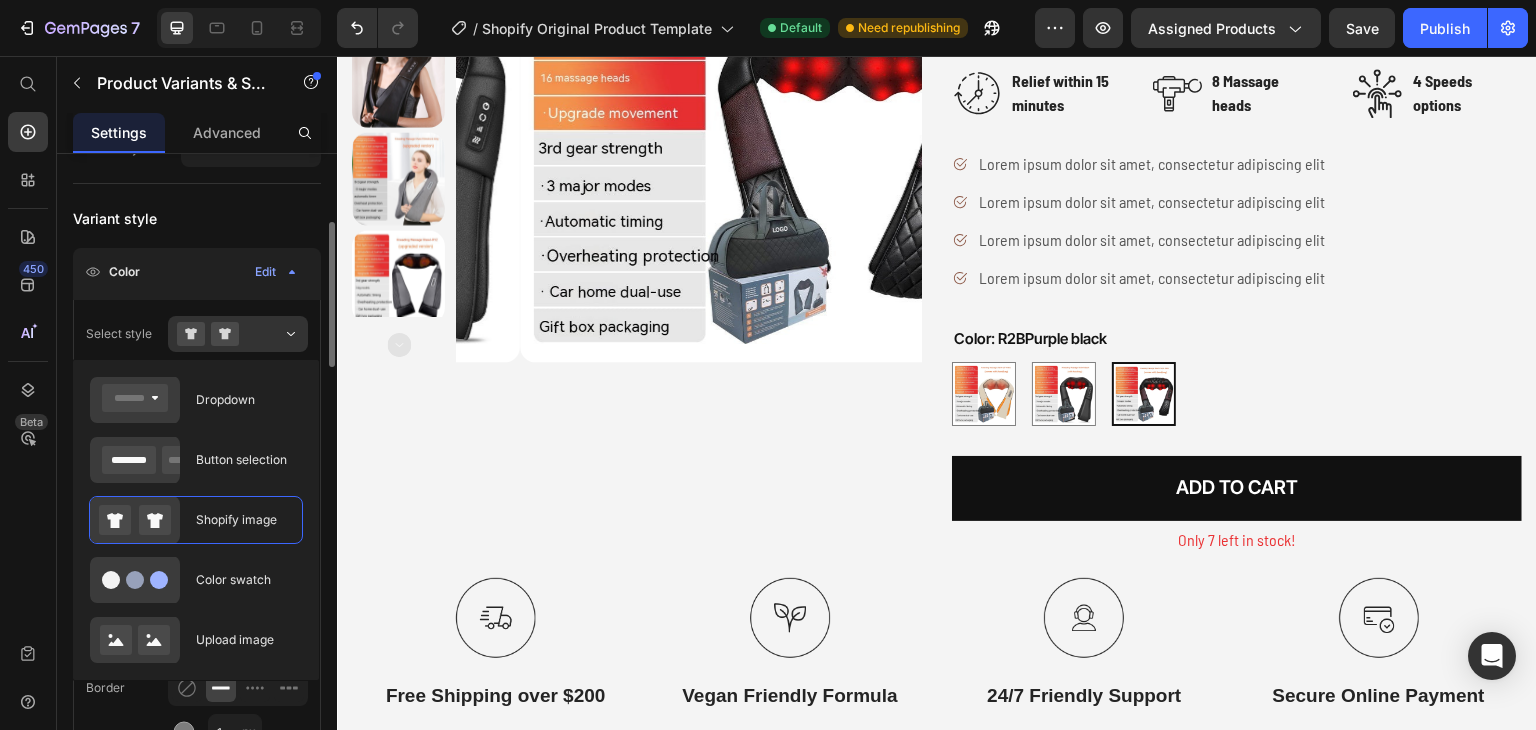 click on "Variant style" at bounding box center [197, 218] 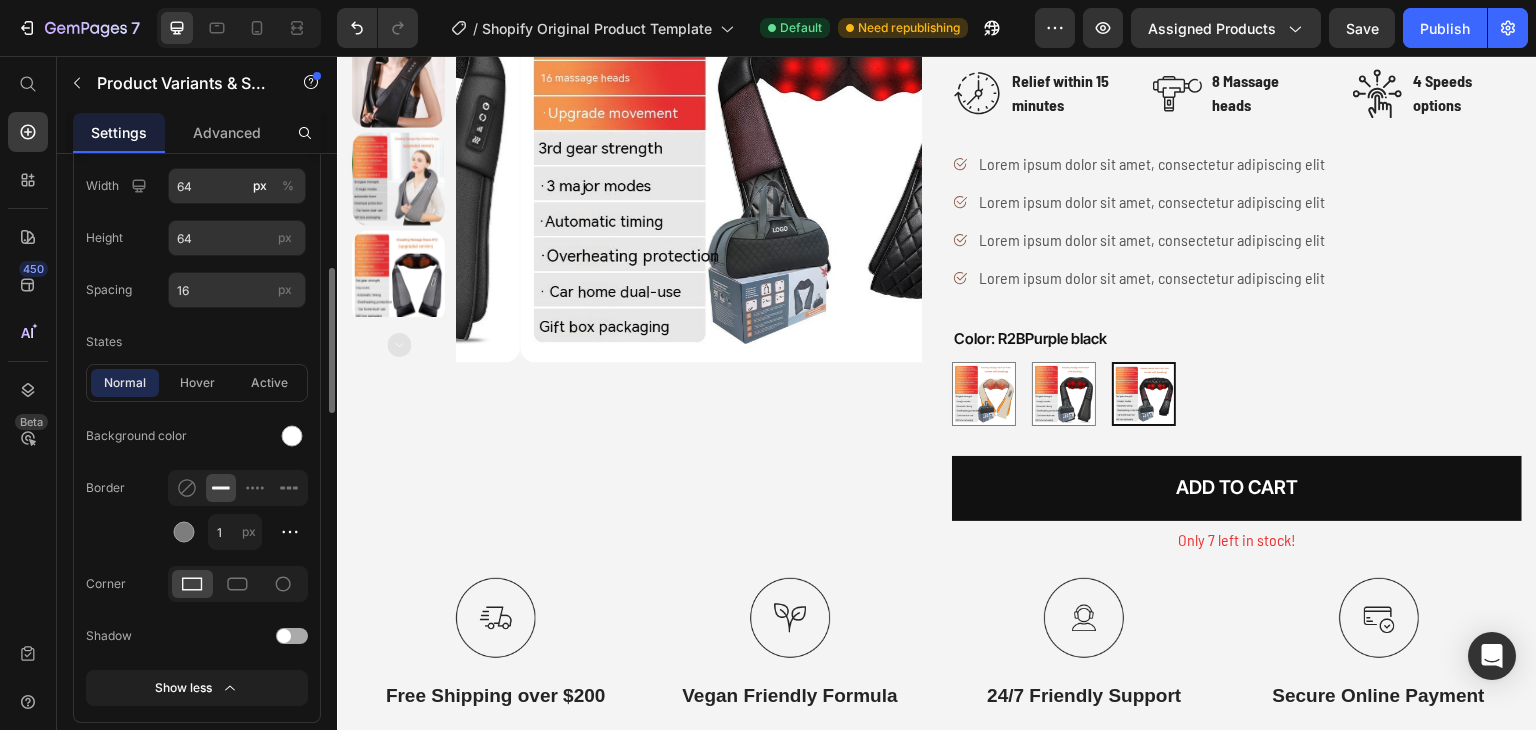 scroll, scrollTop: 300, scrollLeft: 0, axis: vertical 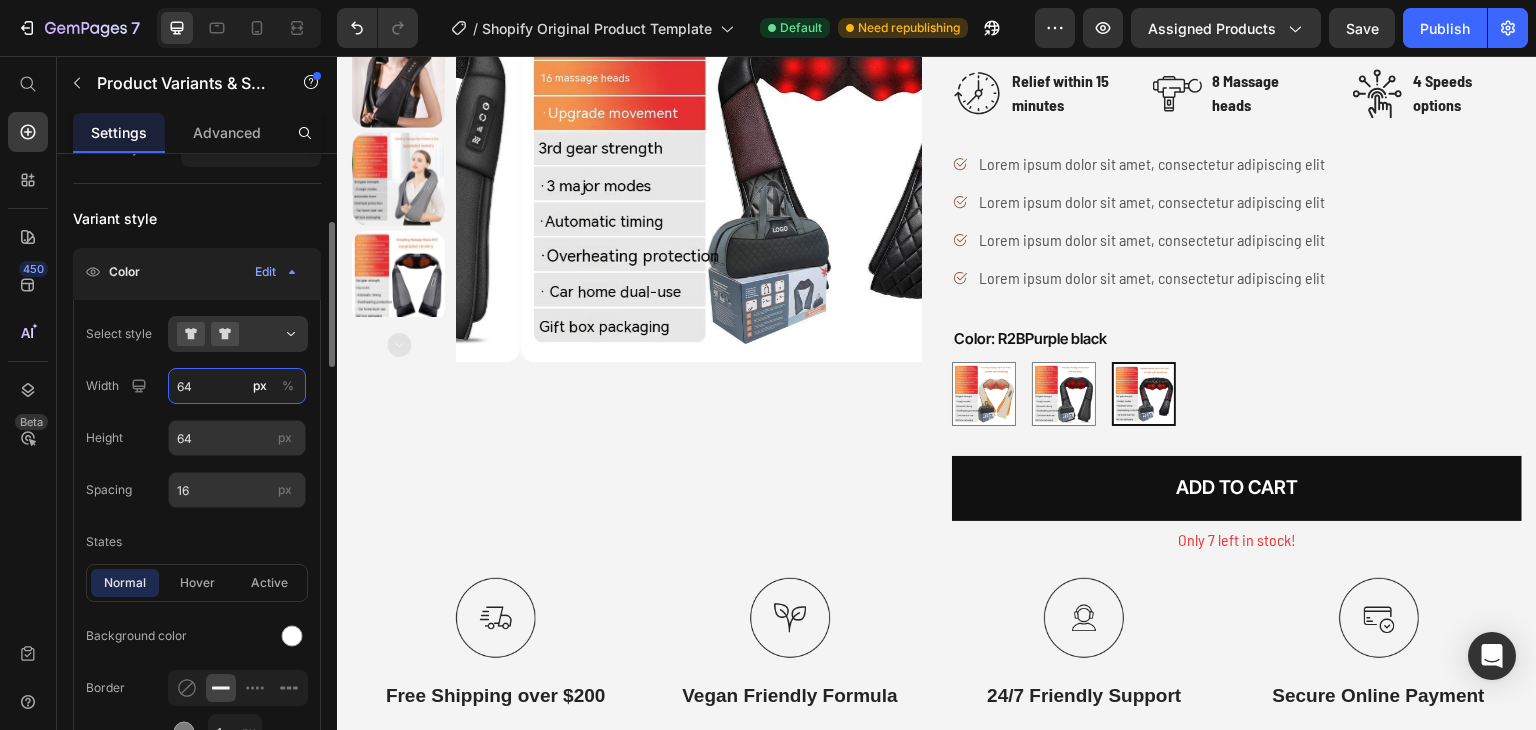 click on "64" at bounding box center (237, 386) 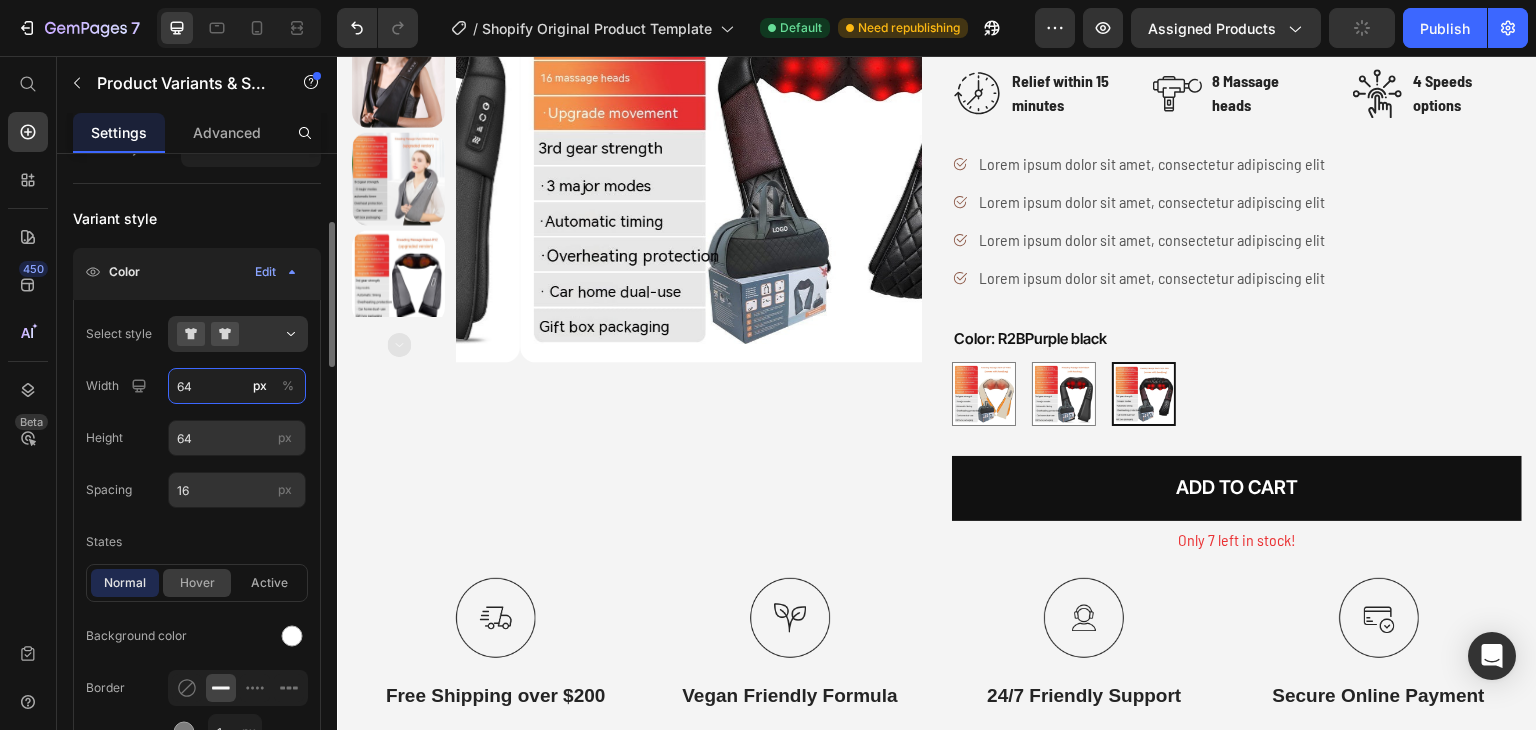 click on "hover" at bounding box center (197, 583) 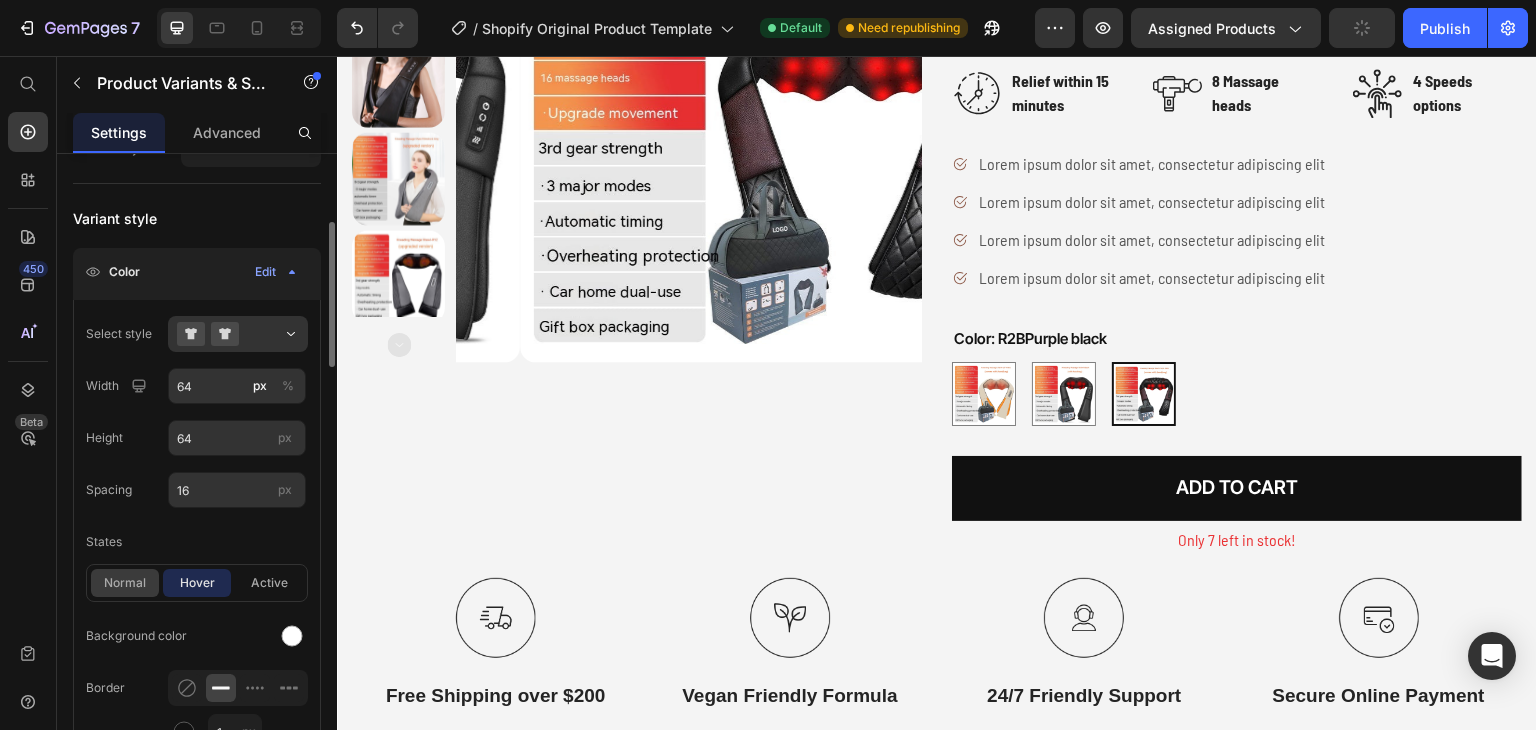 click on "normal" at bounding box center [125, 583] 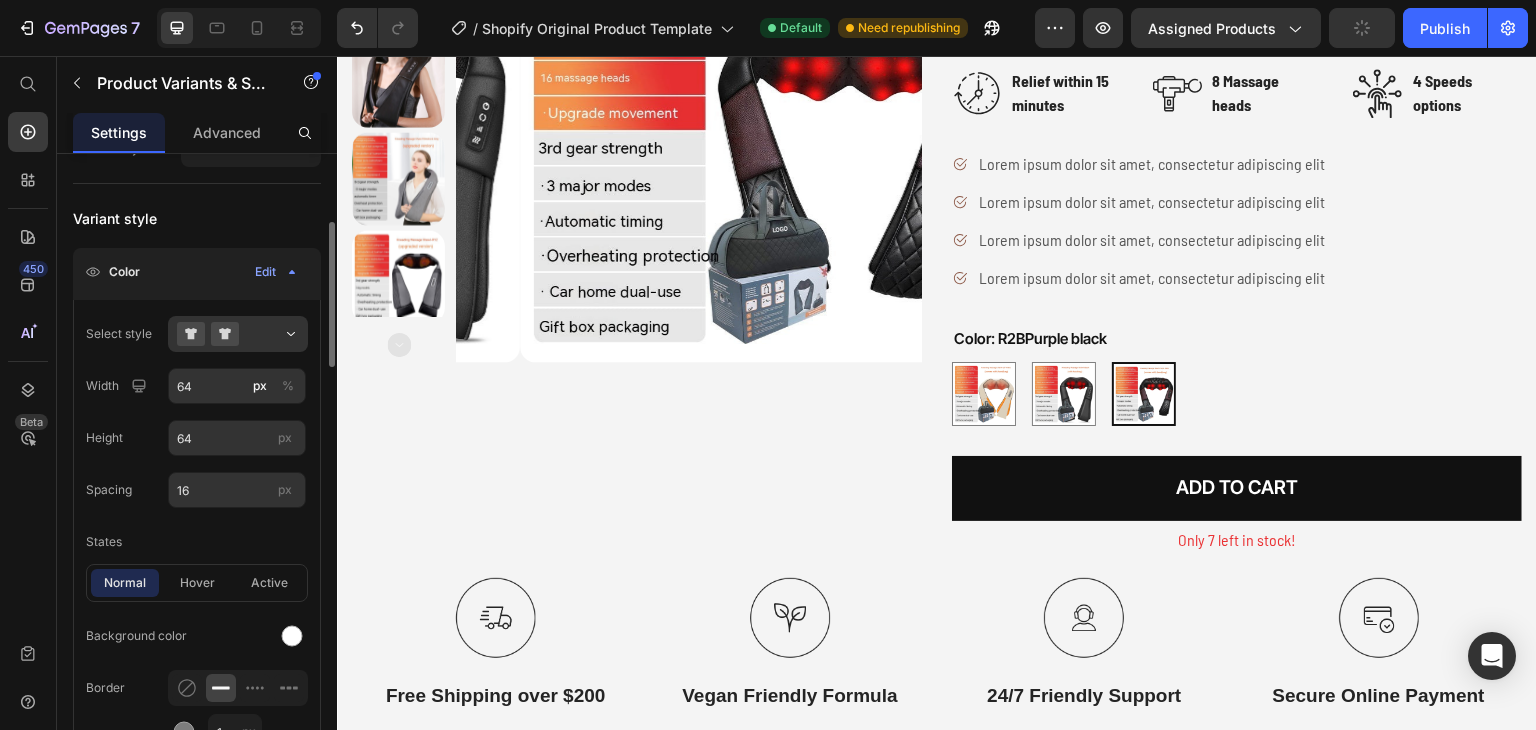 scroll, scrollTop: 400, scrollLeft: 0, axis: vertical 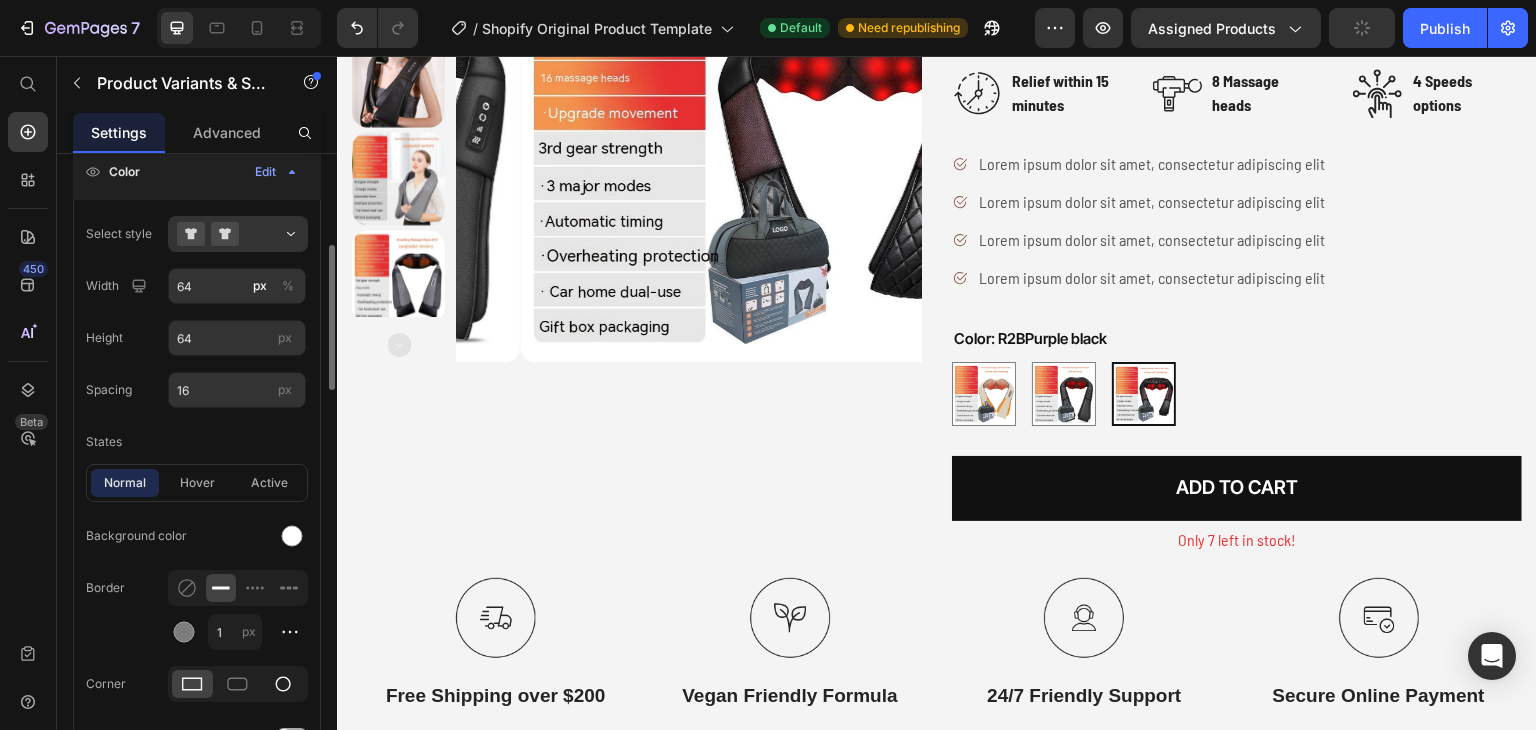 click 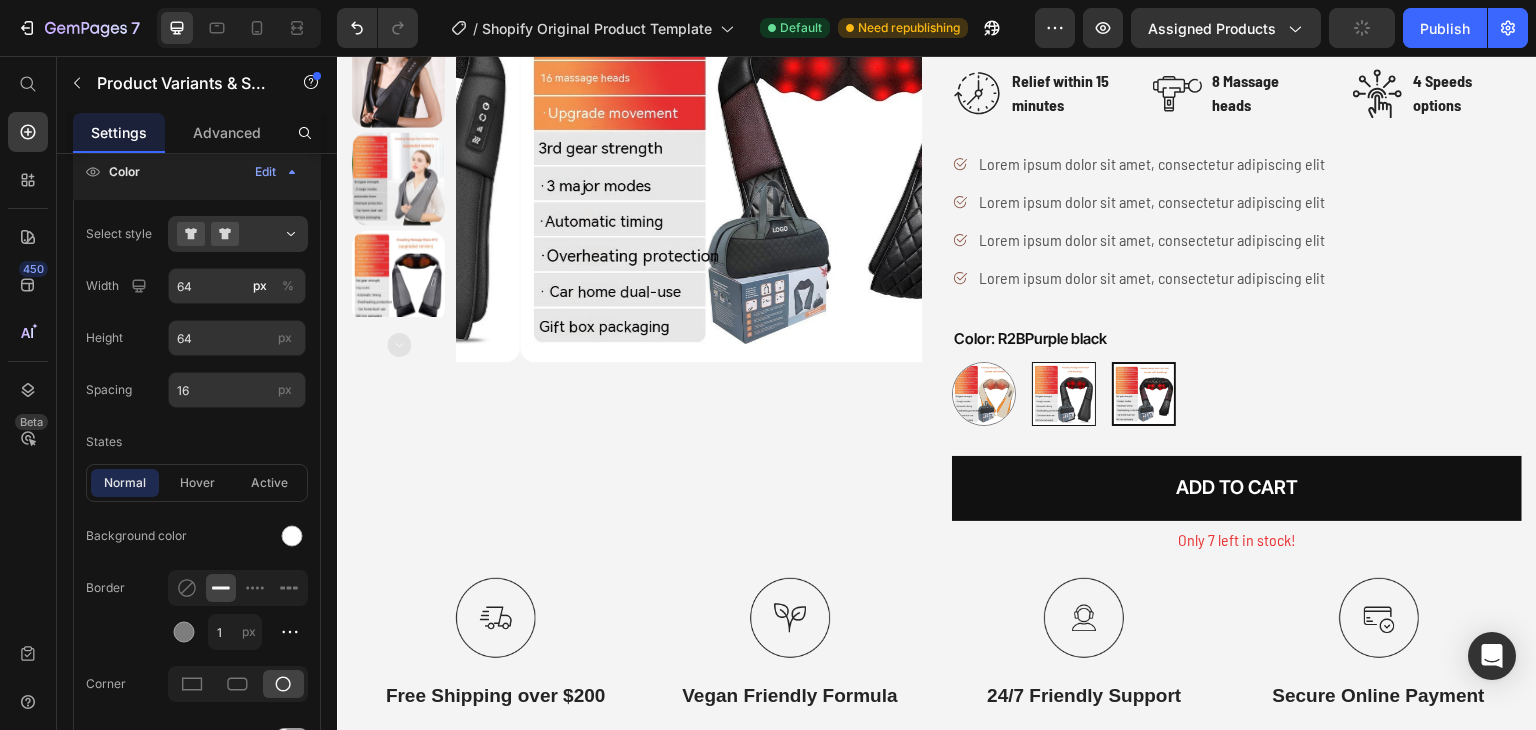 click at bounding box center (1064, 394) 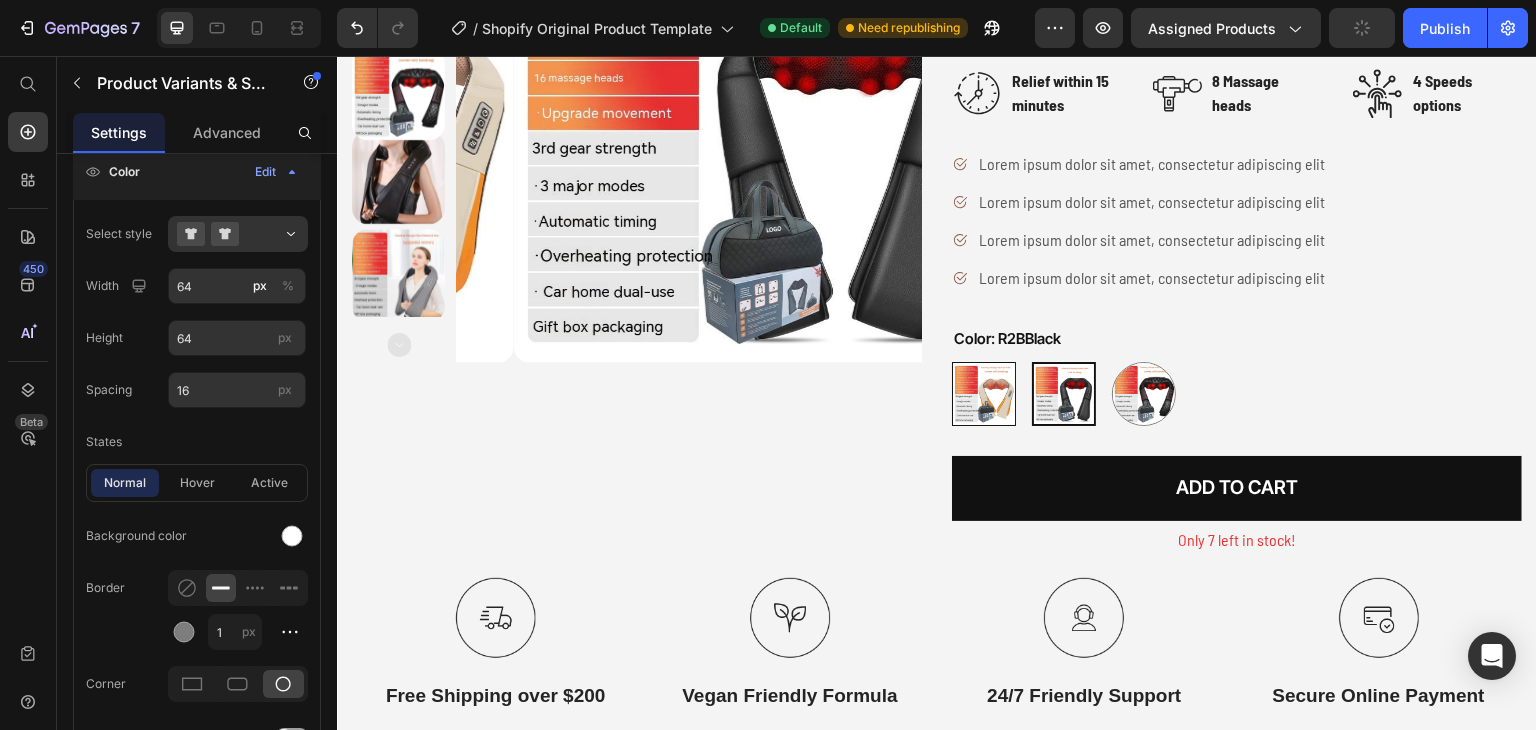 click at bounding box center (984, 394) 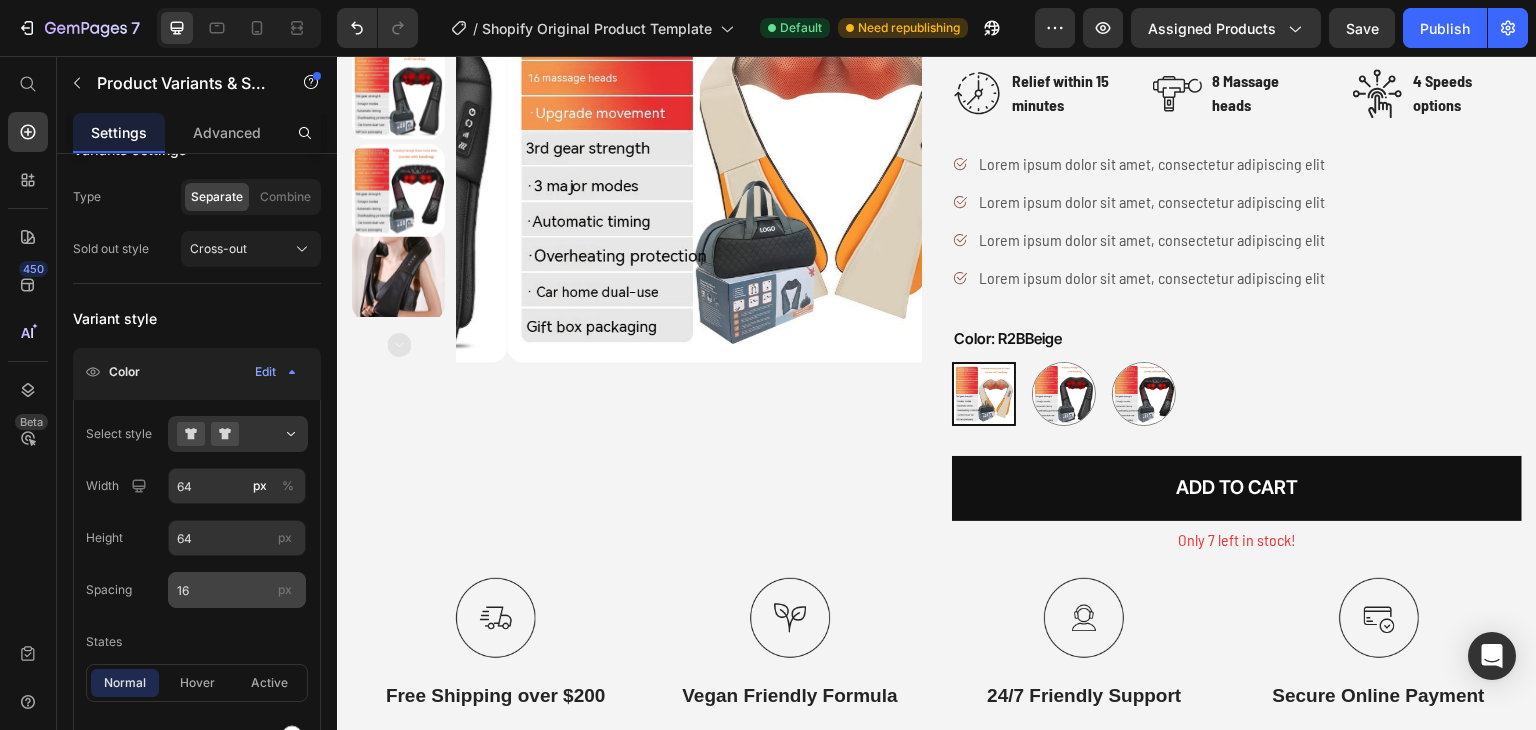 scroll, scrollTop: 0, scrollLeft: 0, axis: both 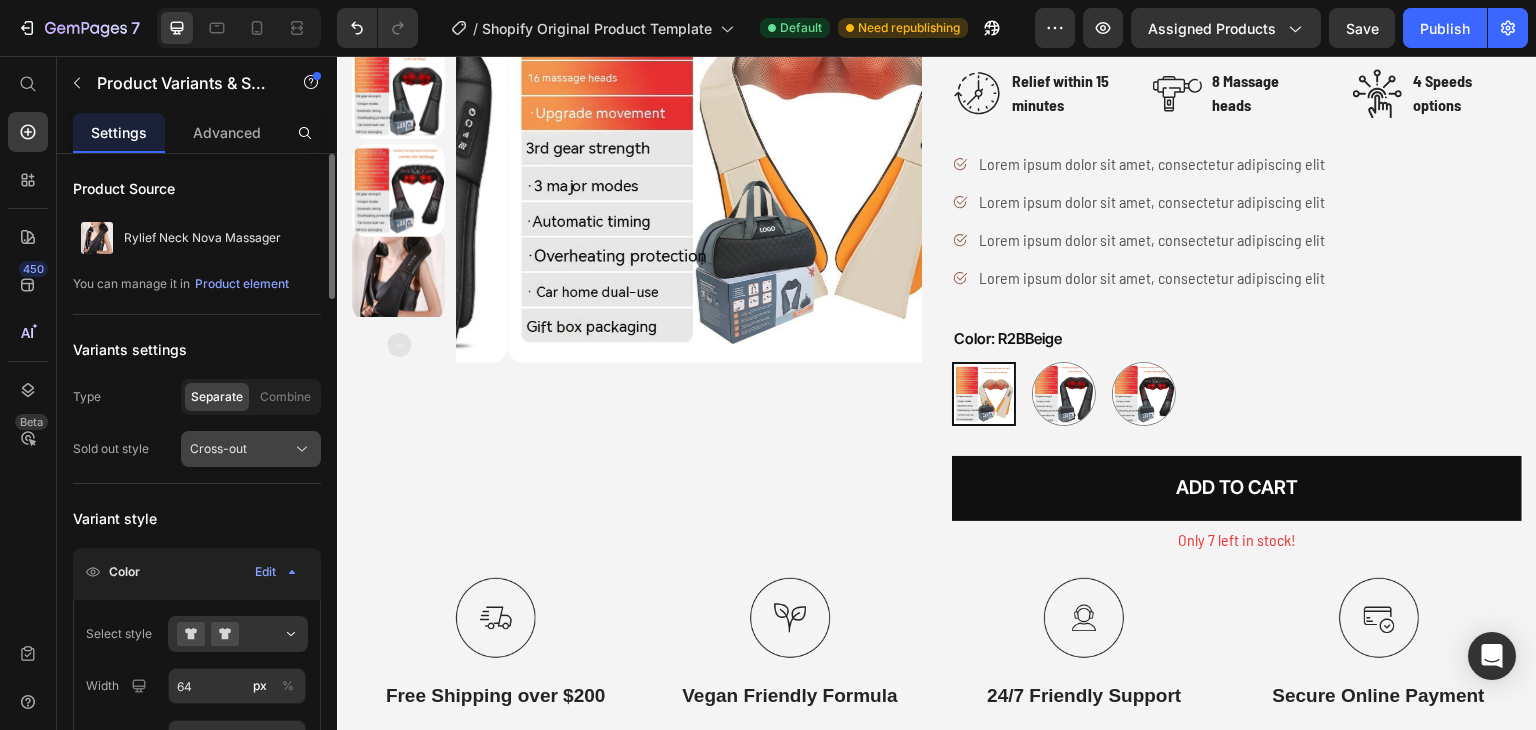 click on "Cross-out" at bounding box center [218, 449] 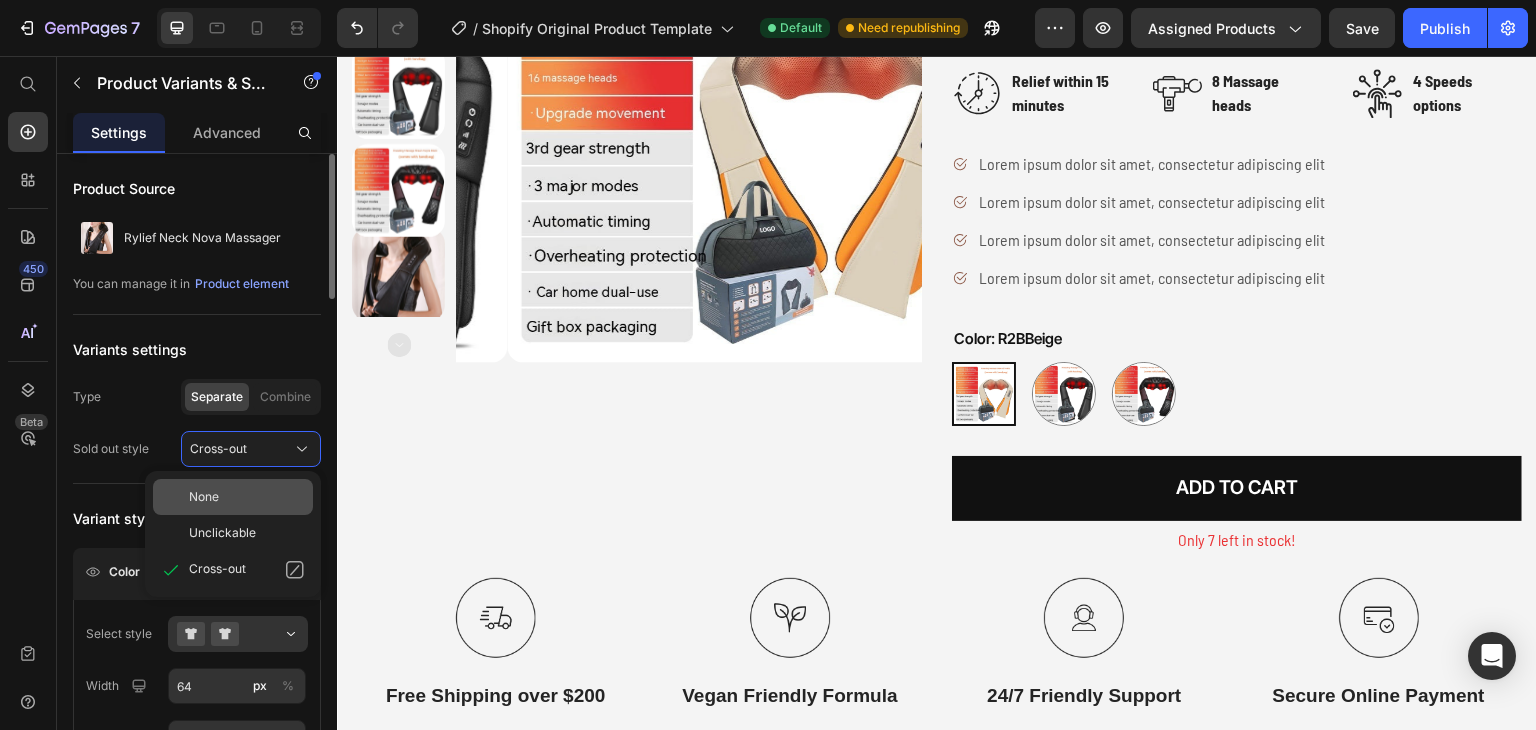 click on "None" at bounding box center (247, 497) 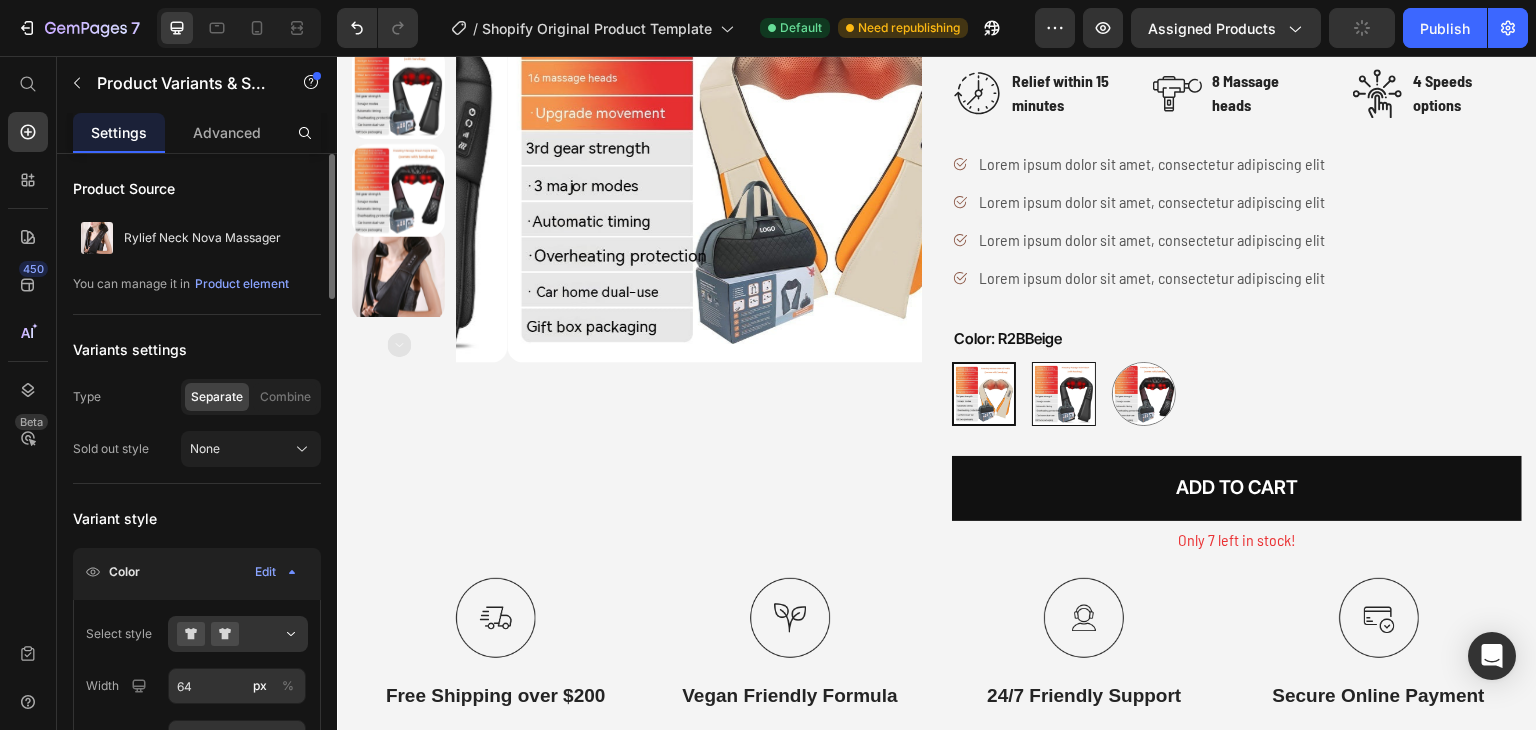 click at bounding box center [1064, 394] 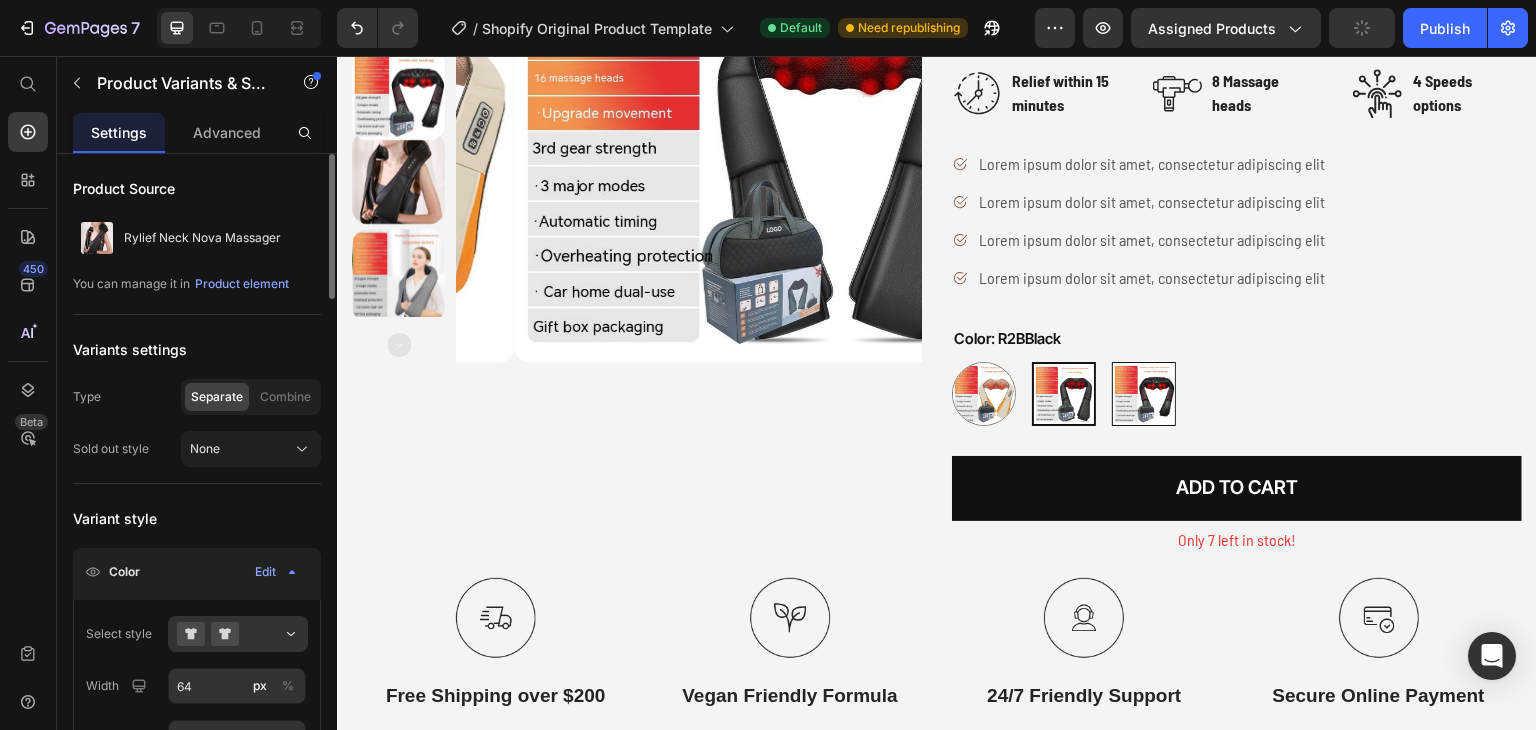 click at bounding box center [1144, 394] 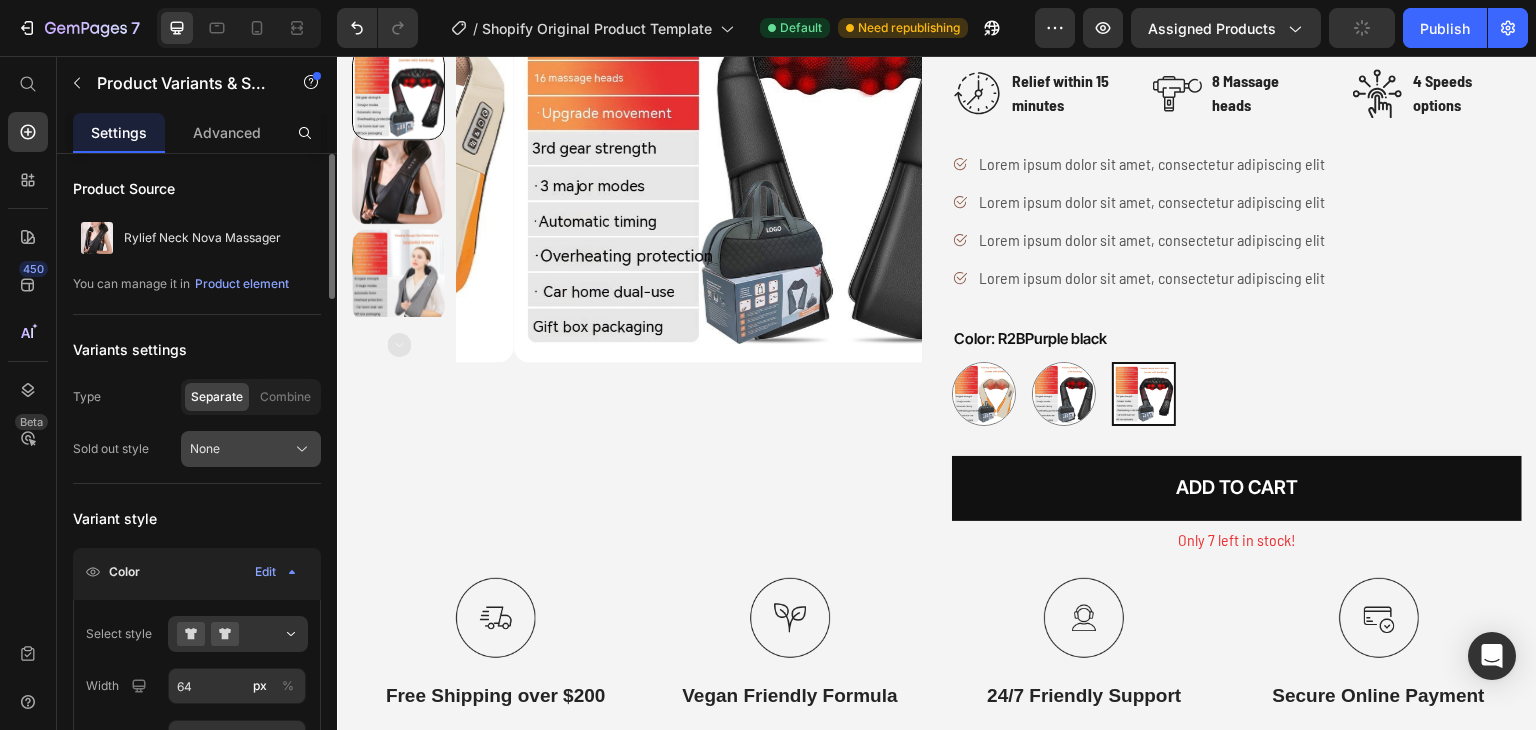 click on "None" 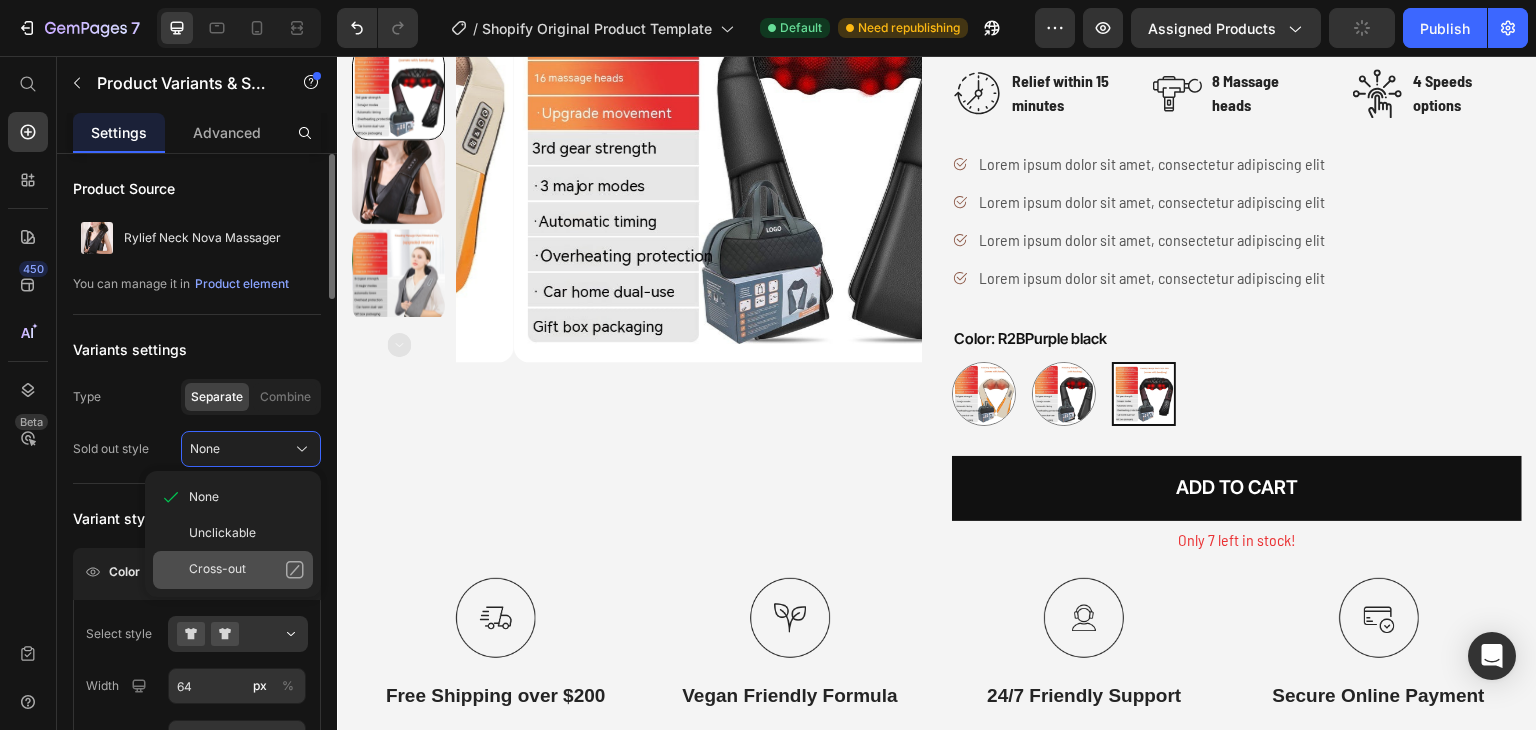 click on "Cross-out" 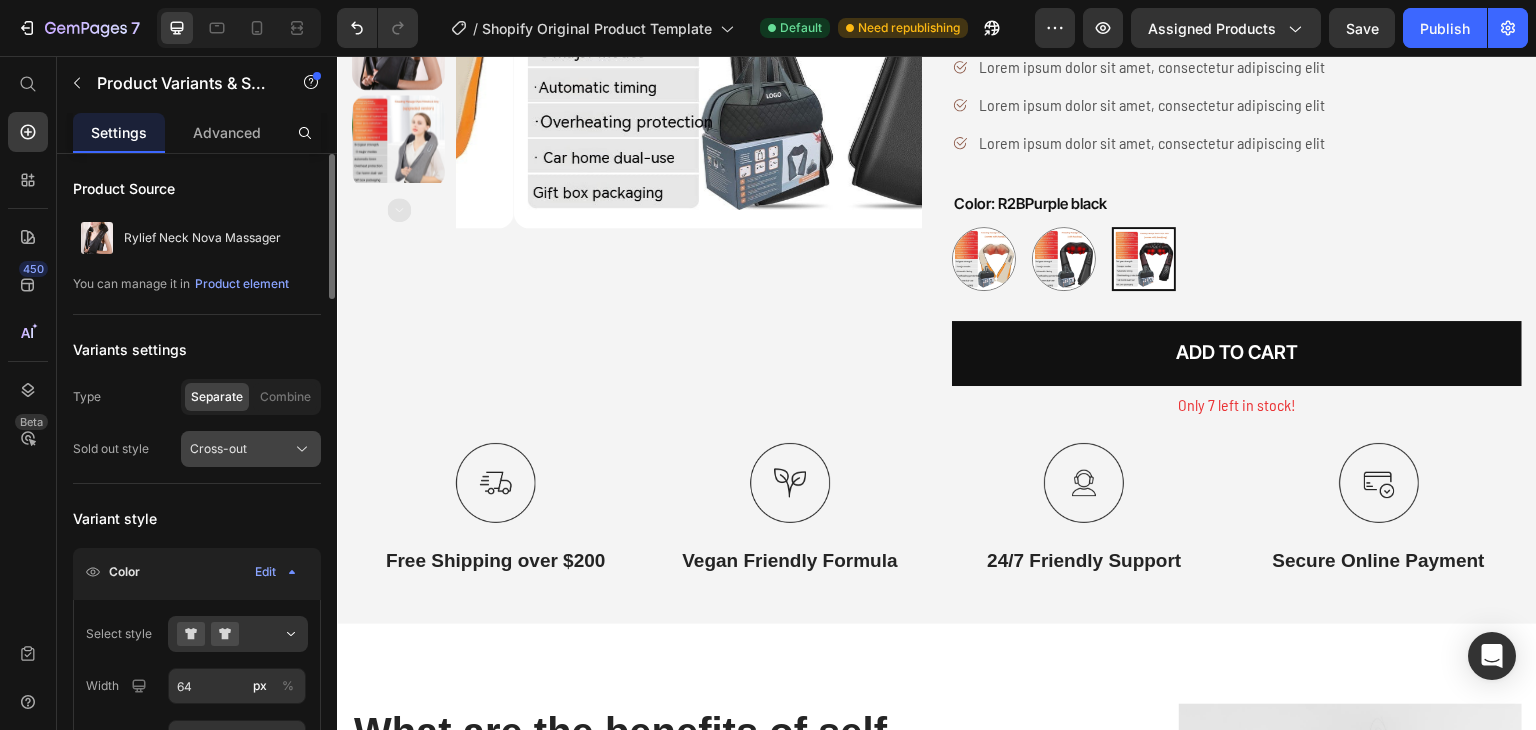 scroll, scrollTop: 329, scrollLeft: 0, axis: vertical 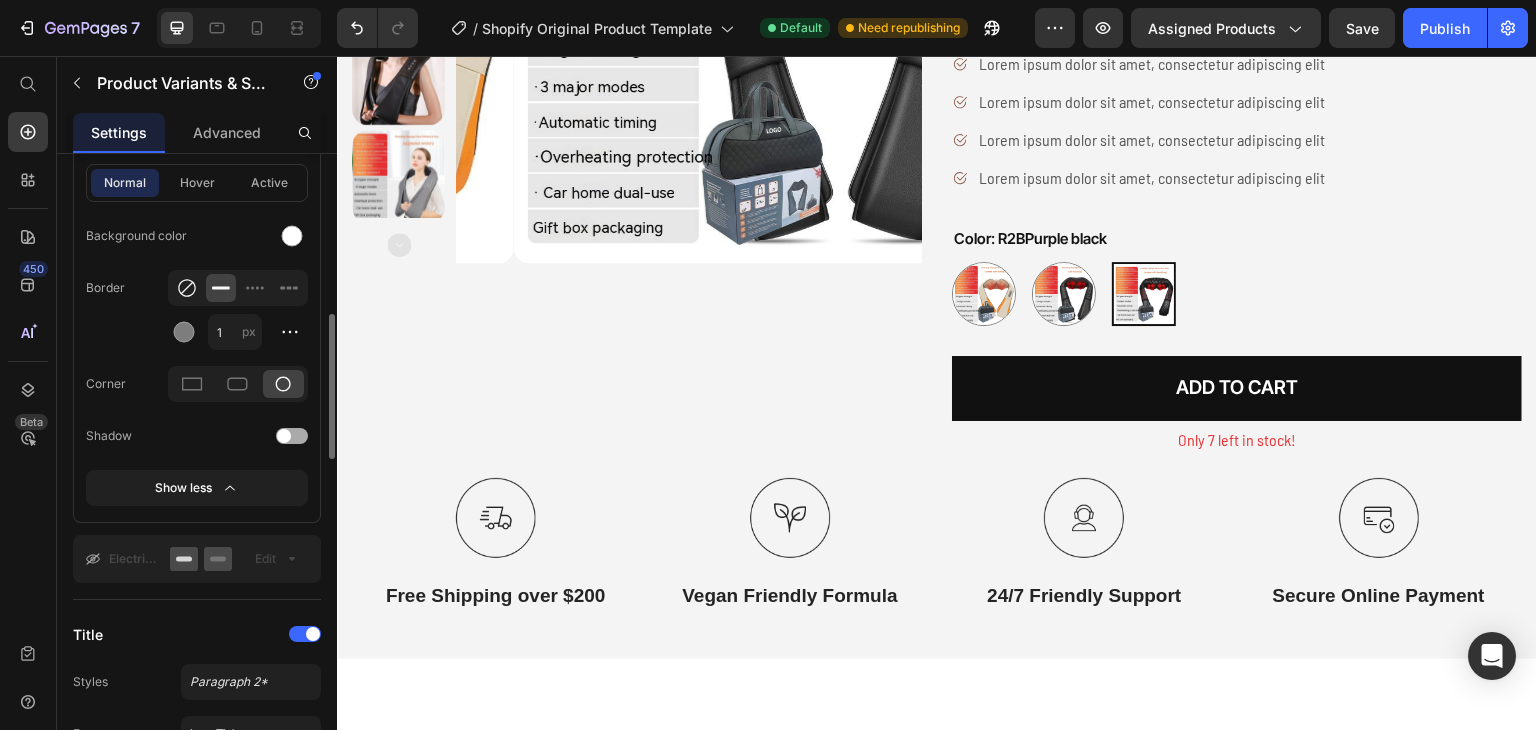 click 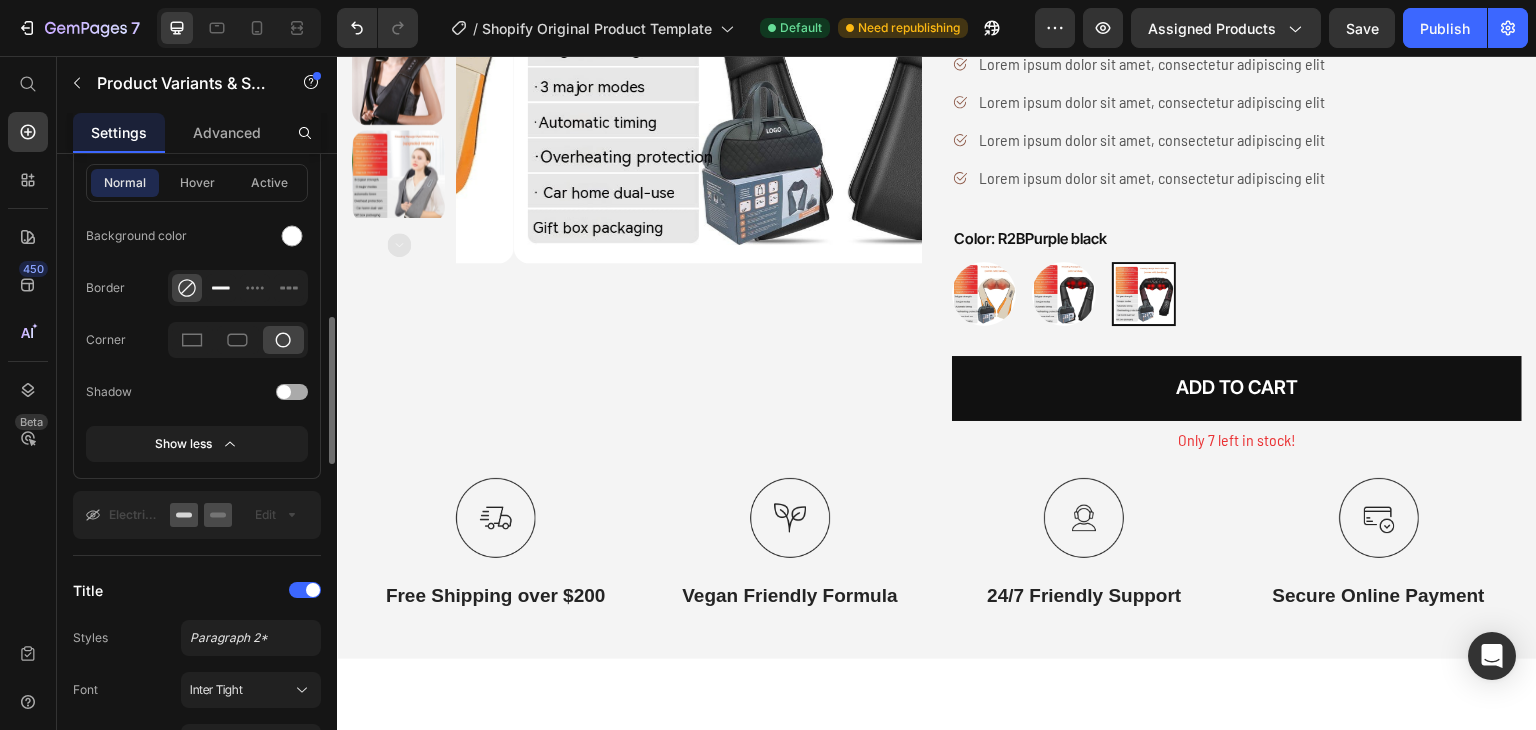 click 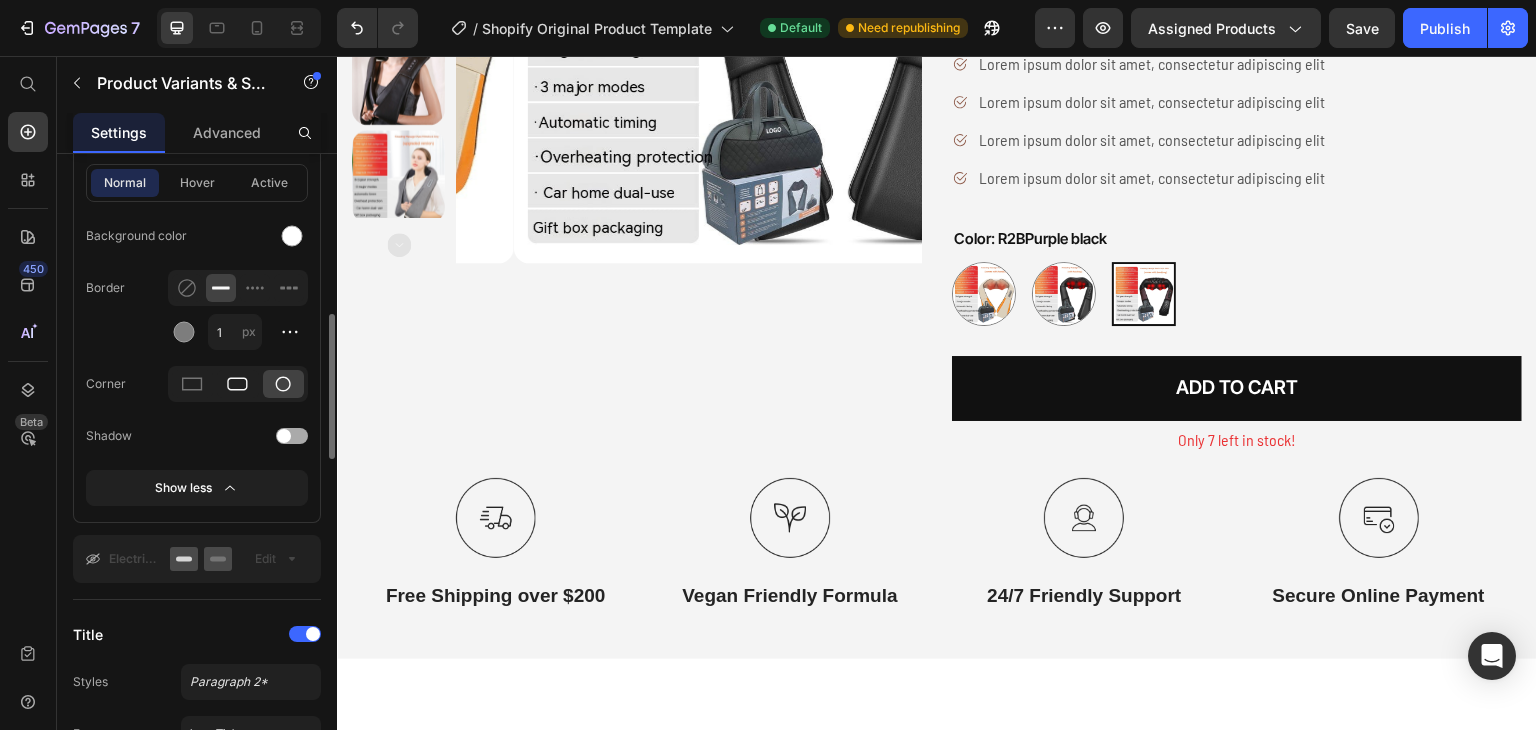 click 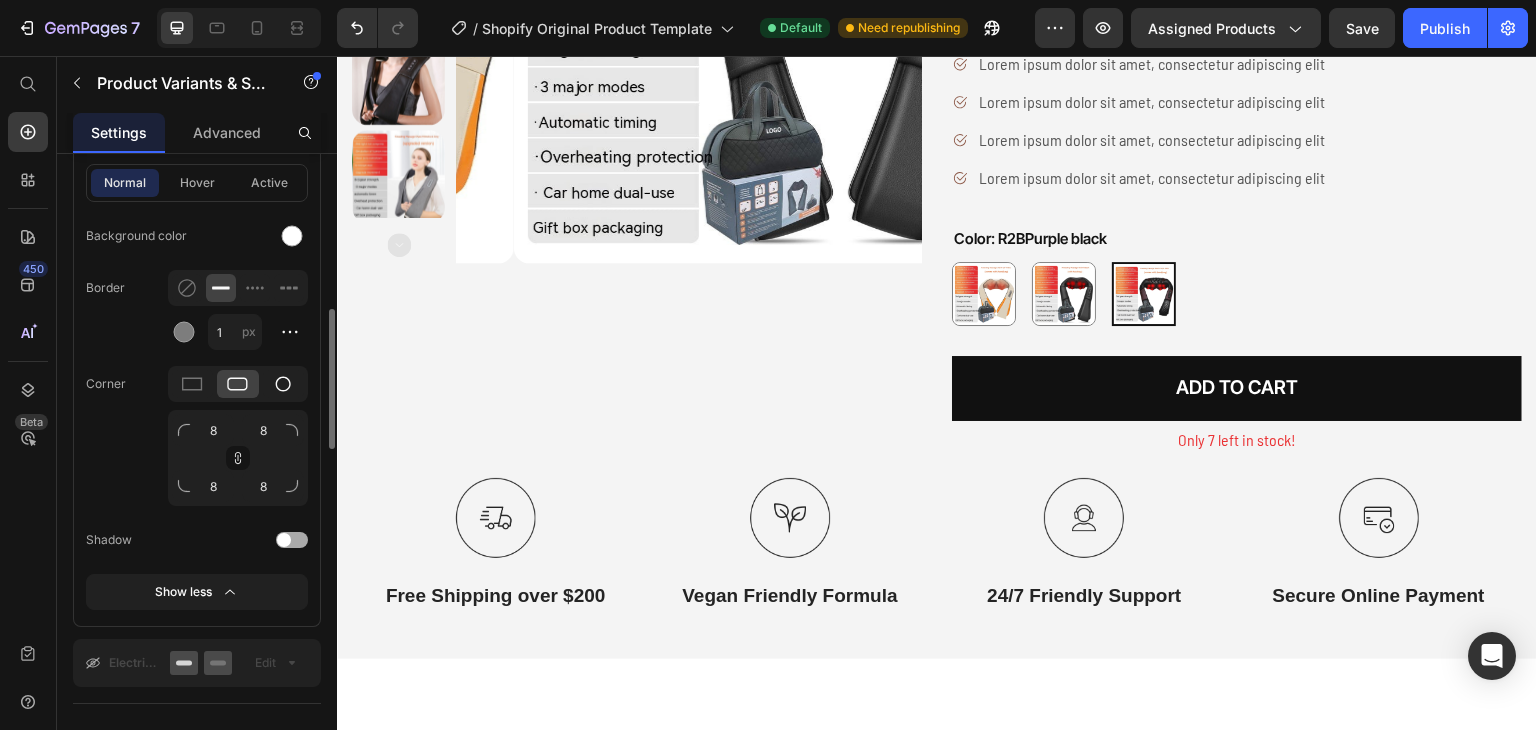 click 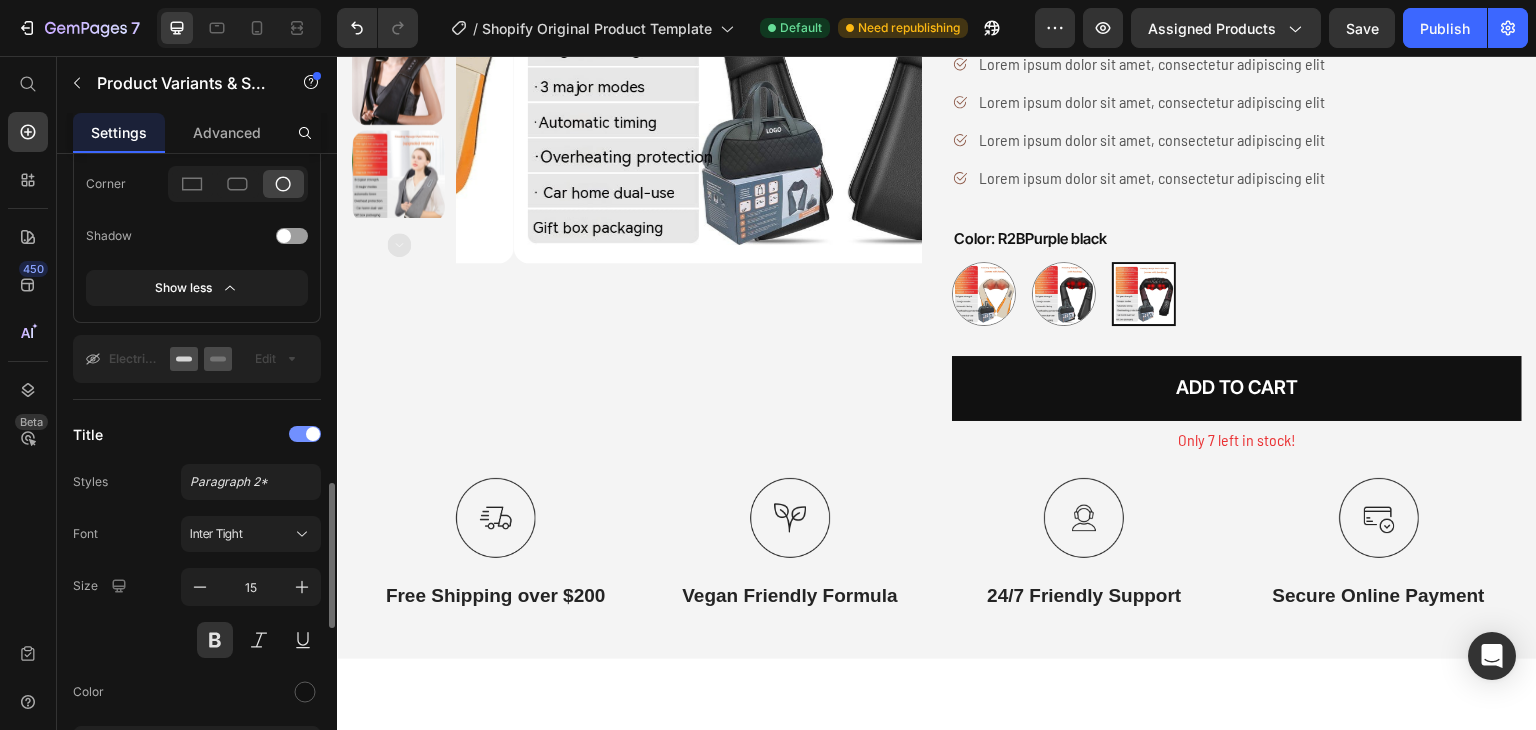 scroll, scrollTop: 1000, scrollLeft: 0, axis: vertical 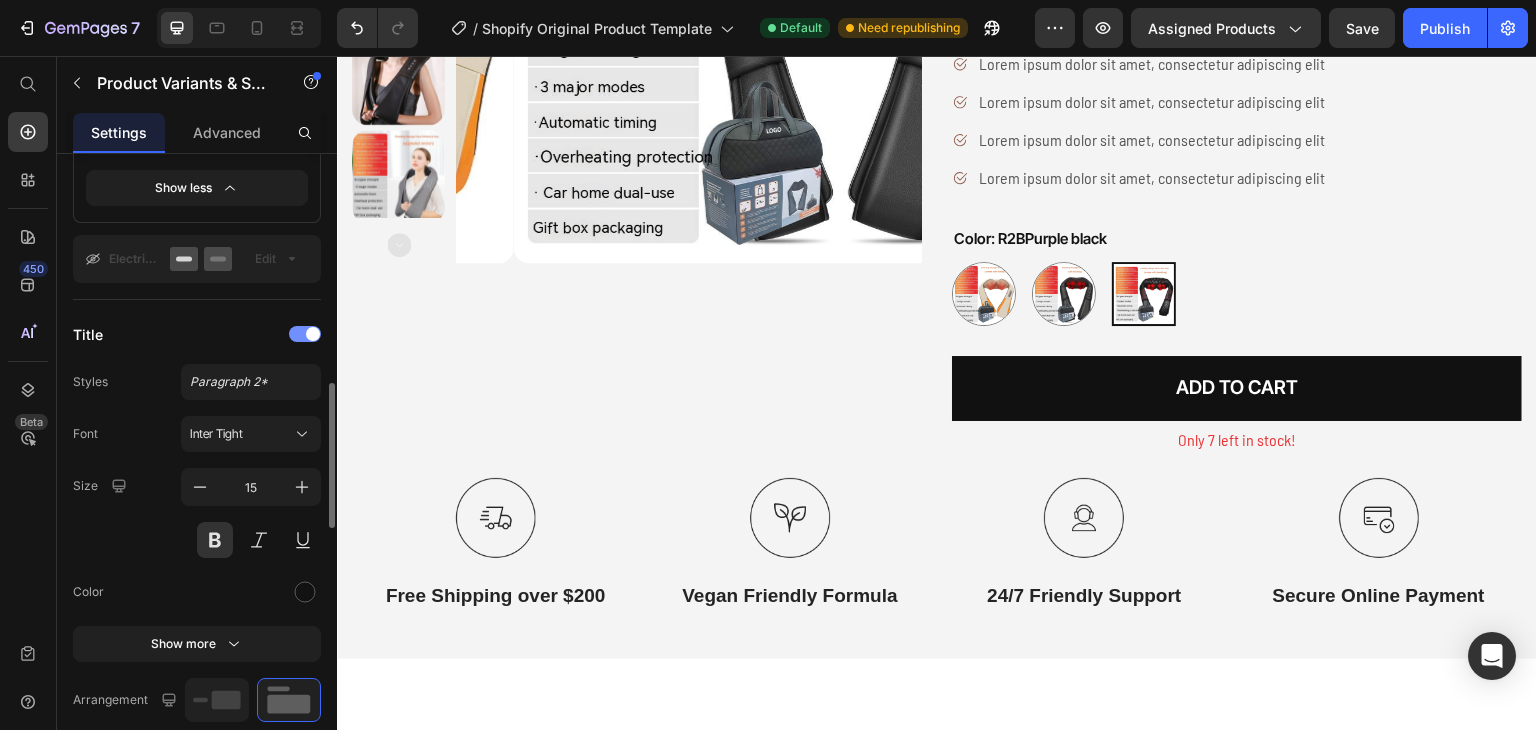click at bounding box center (305, 334) 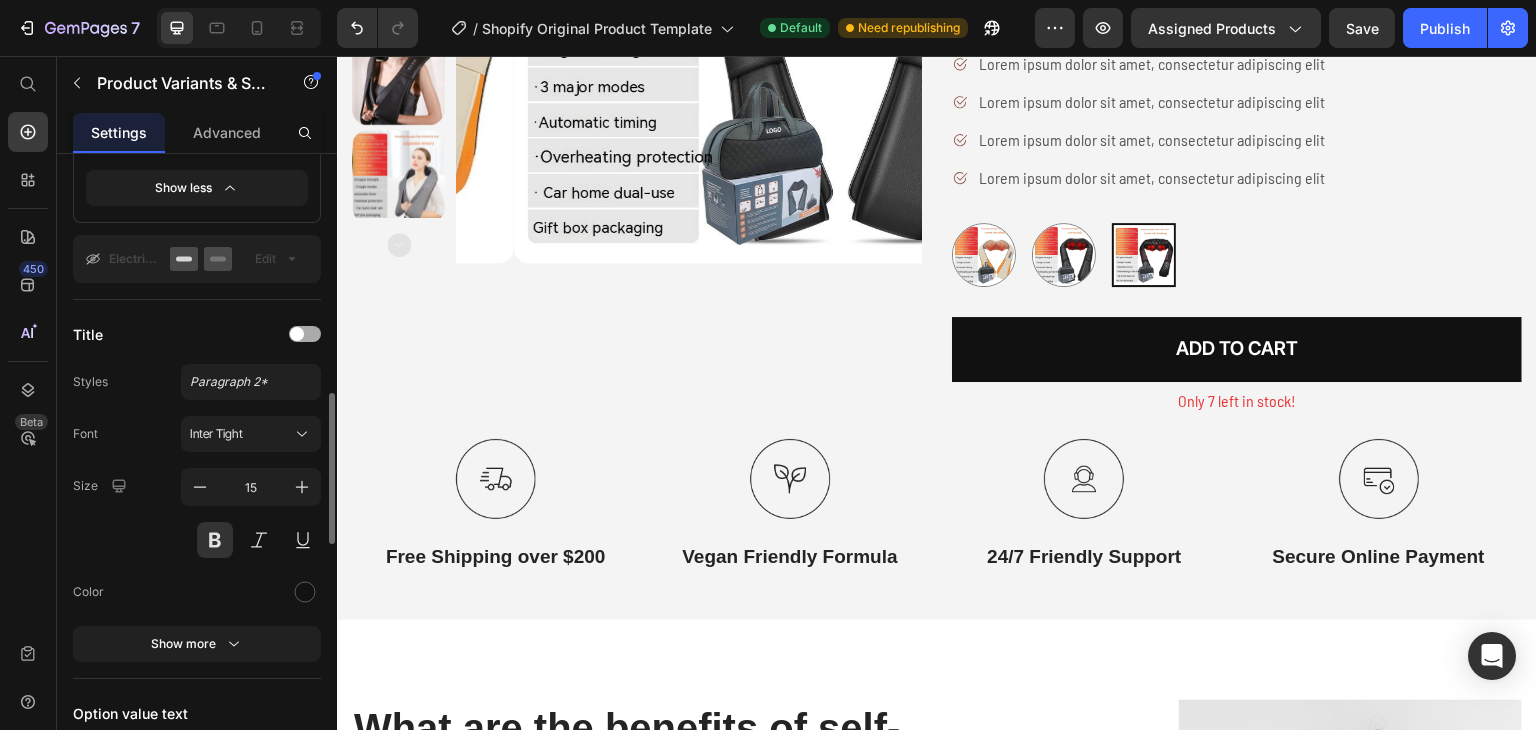 click at bounding box center [297, 334] 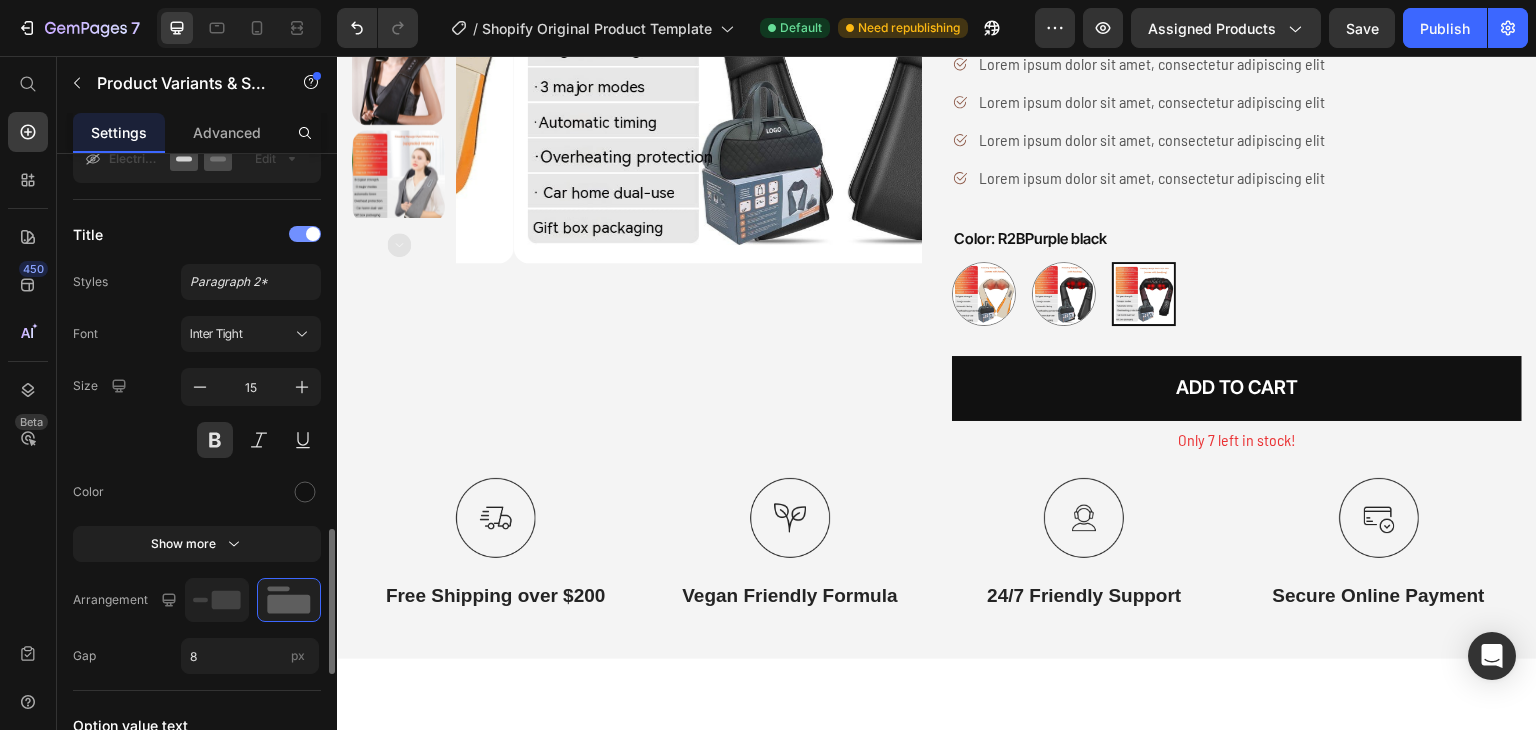 scroll, scrollTop: 1200, scrollLeft: 0, axis: vertical 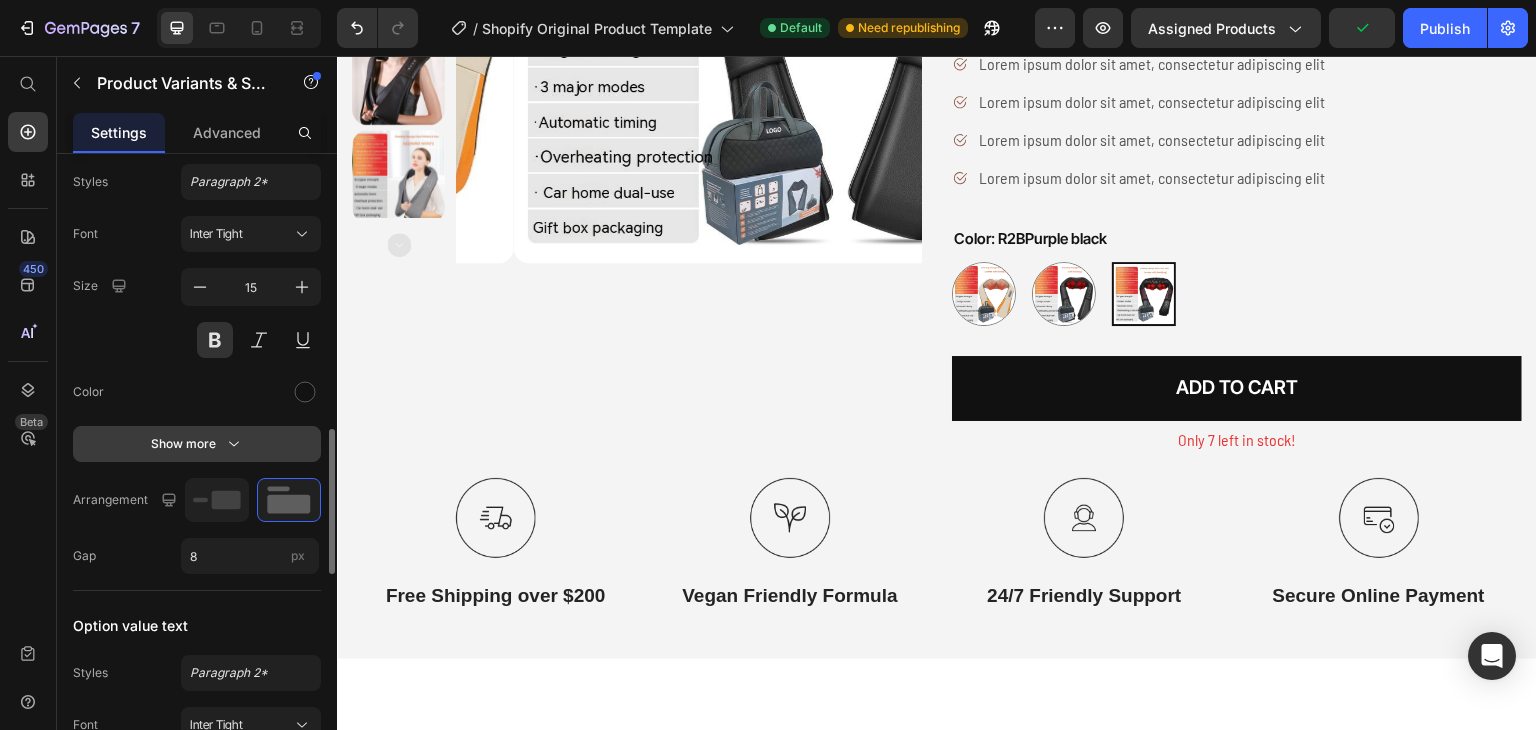 click on "Show more" at bounding box center [197, 444] 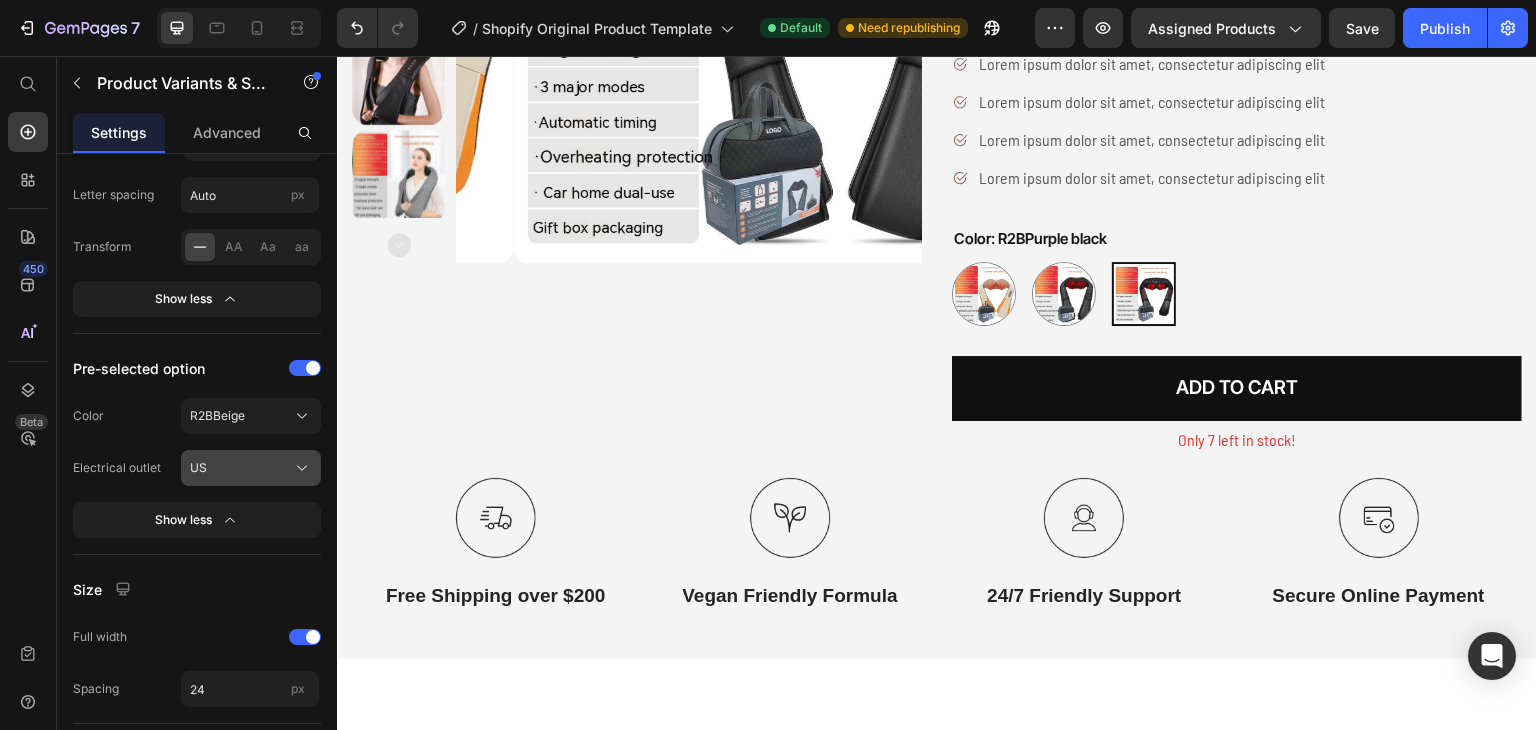scroll, scrollTop: 2330, scrollLeft: 0, axis: vertical 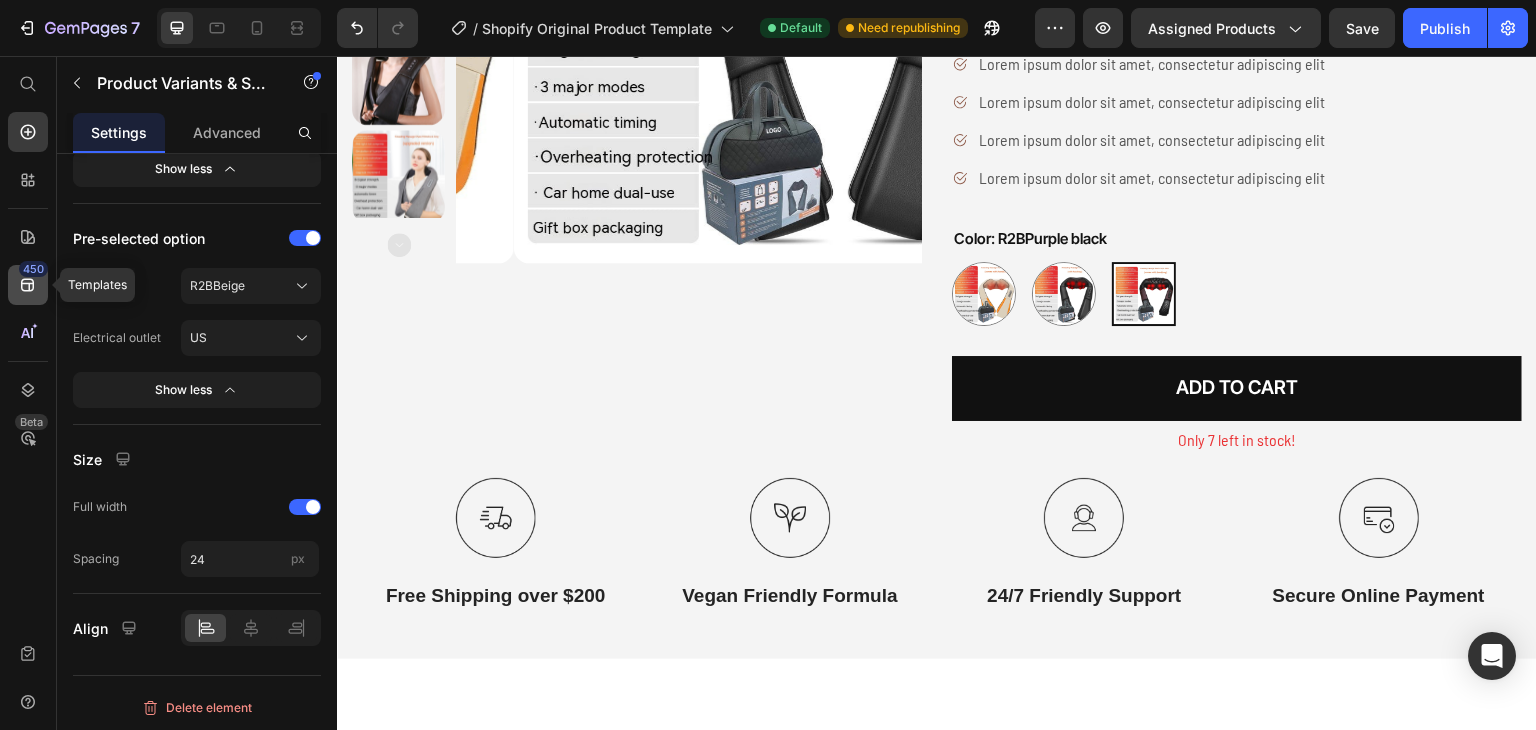 click on "450" at bounding box center (33, 269) 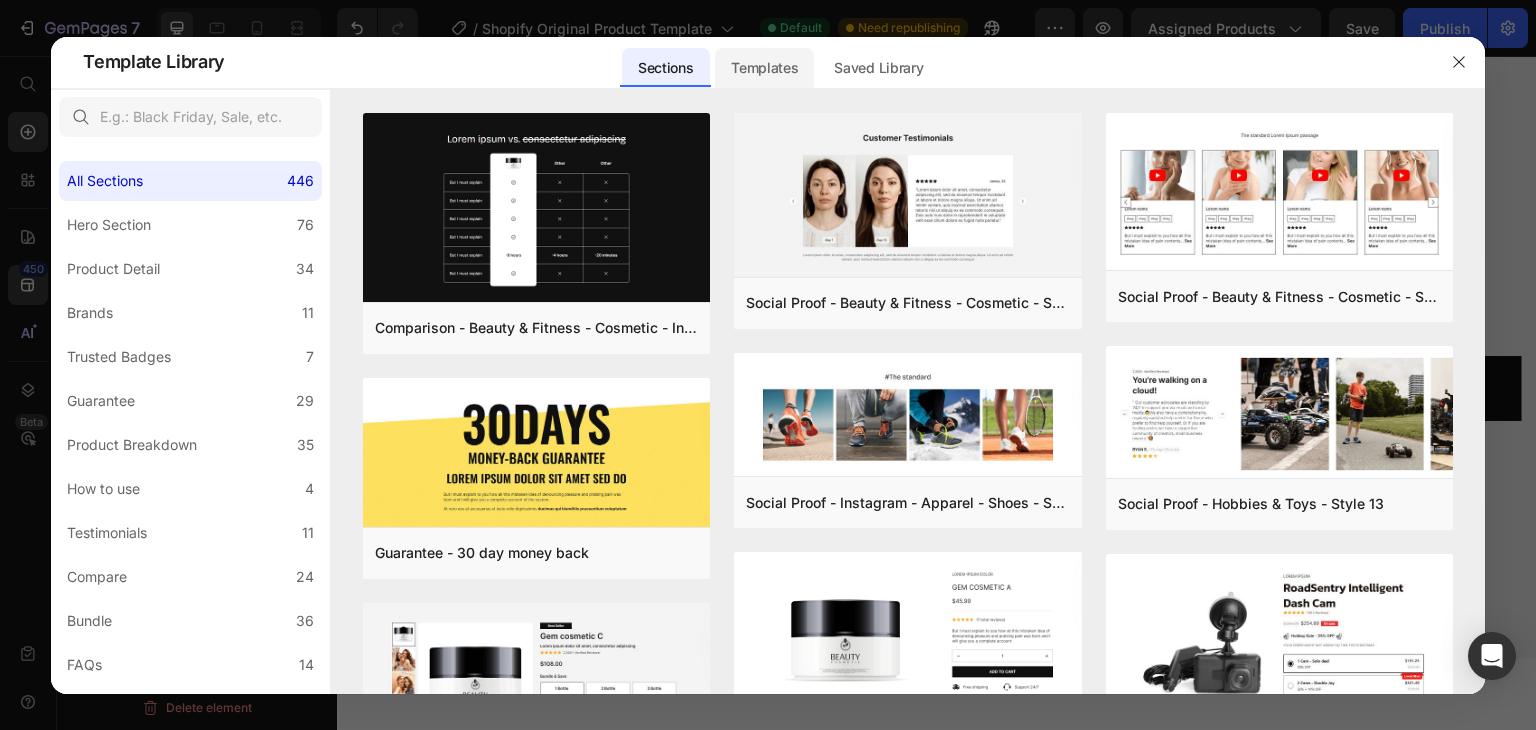 click on "Templates" 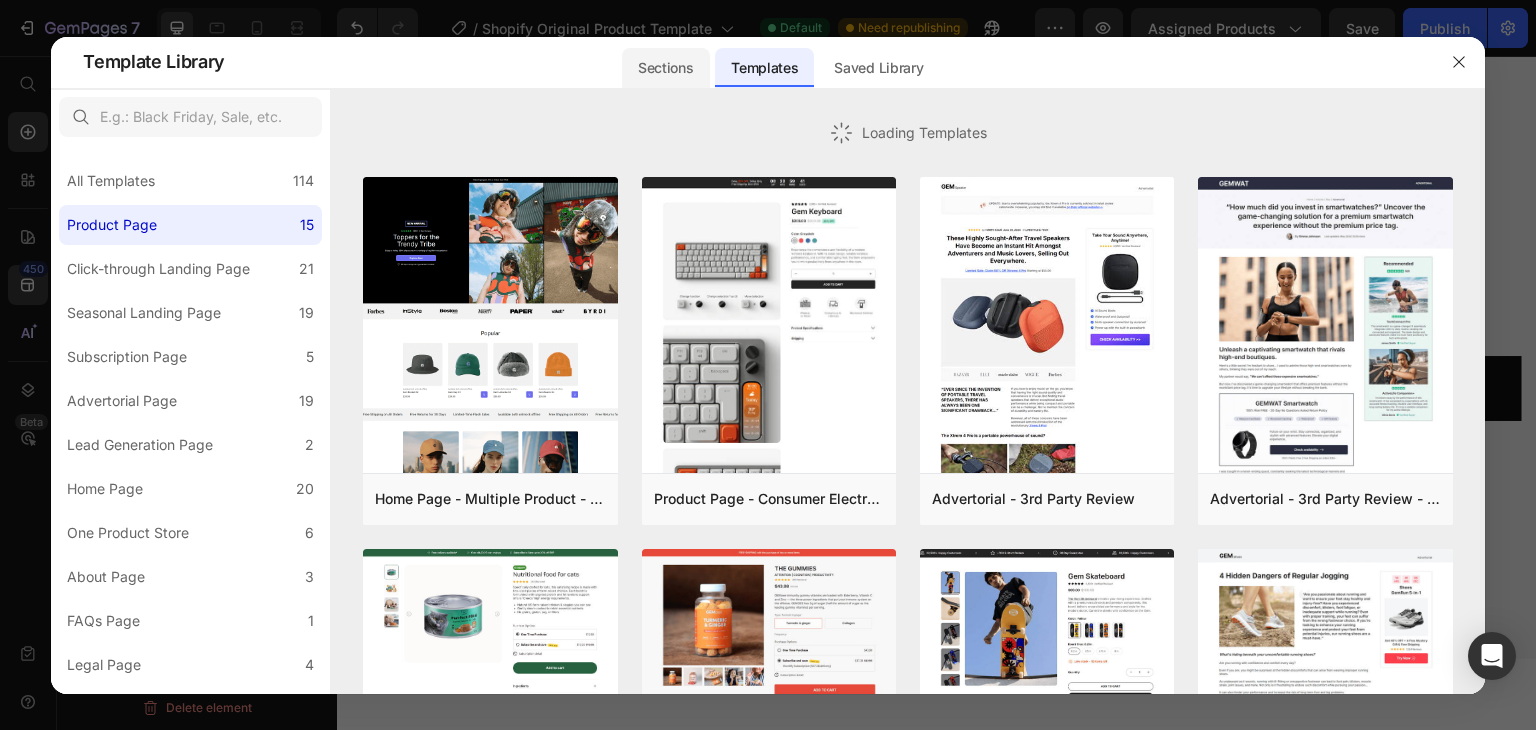 click on "Sections" 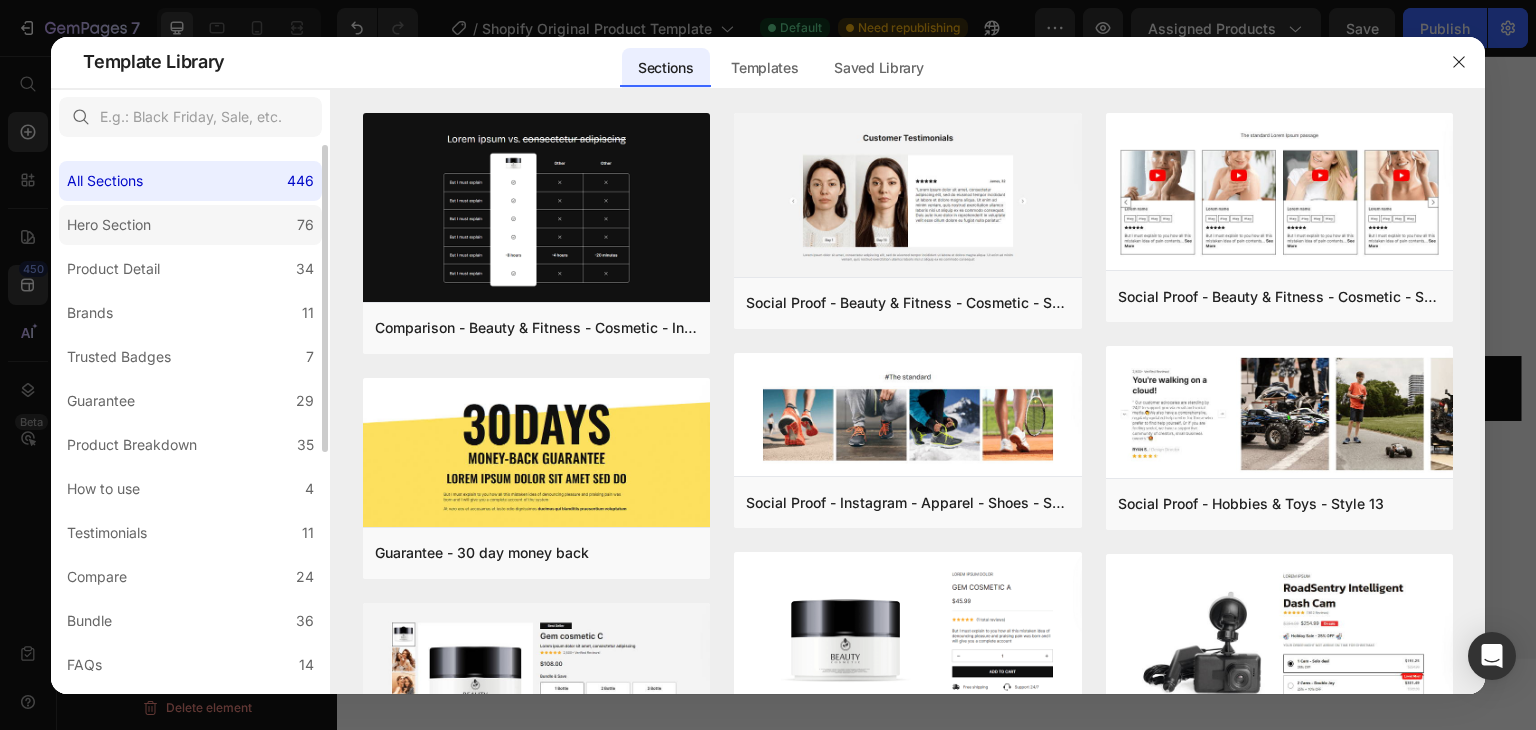 click on "Hero Section 76" 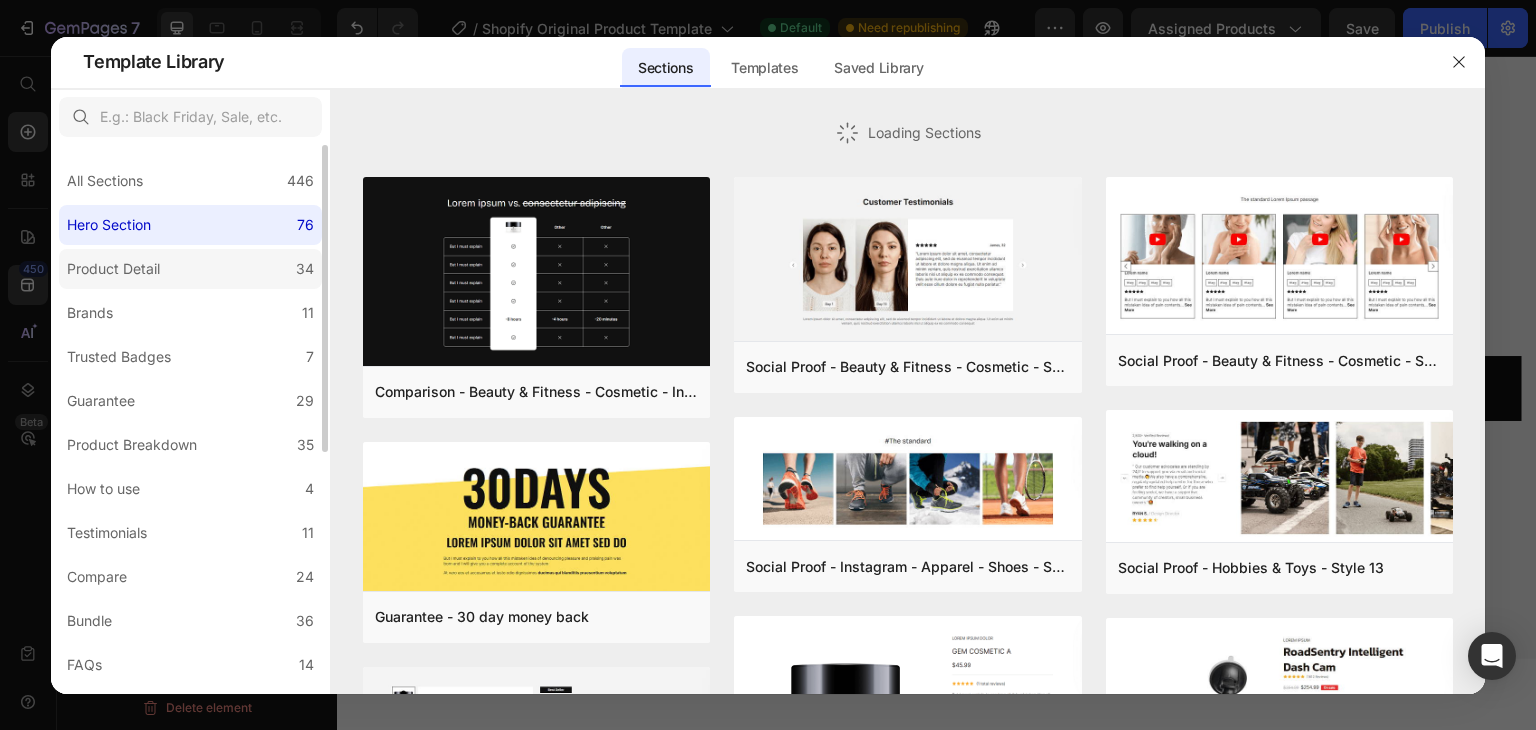 click on "Product Detail 34" 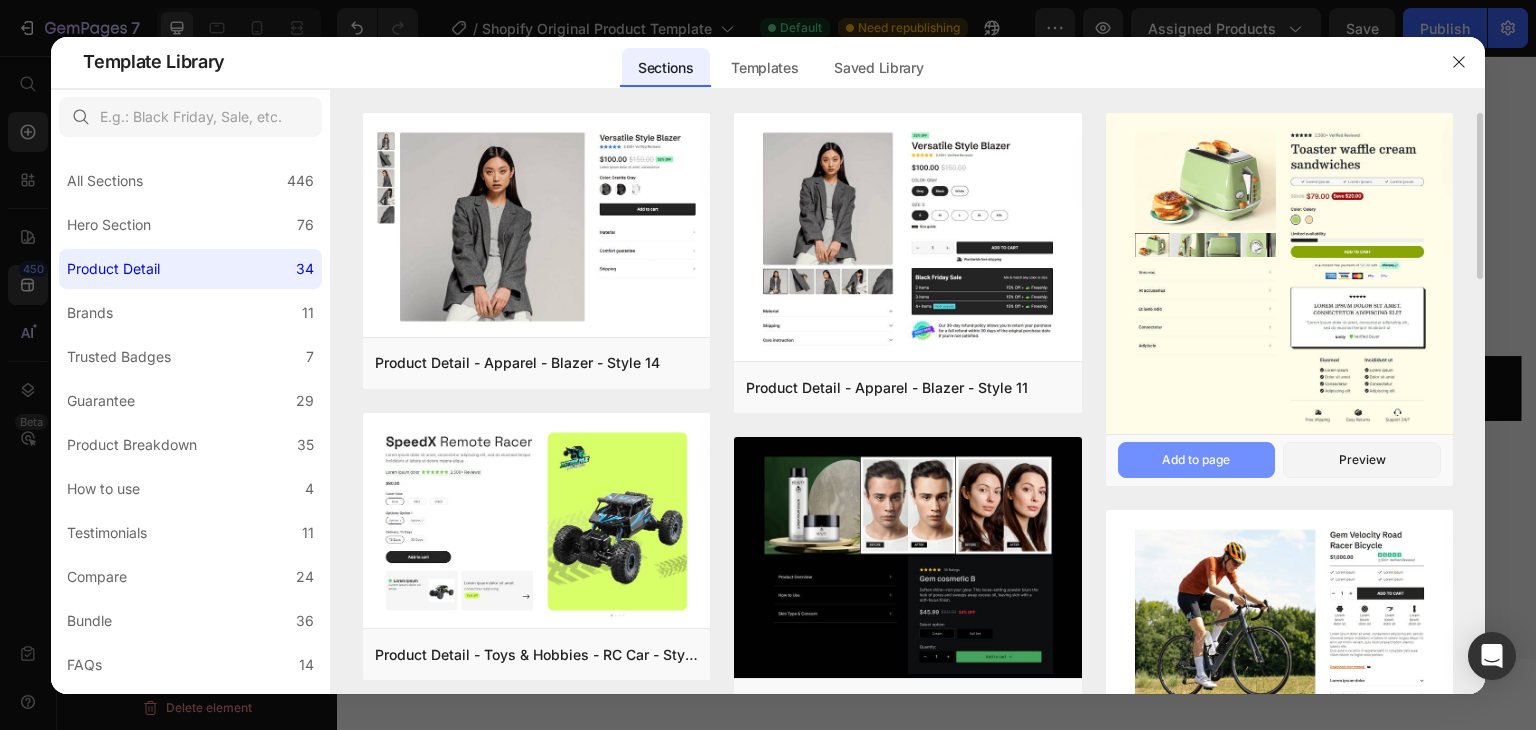 click on "Add to page" at bounding box center (1197, 460) 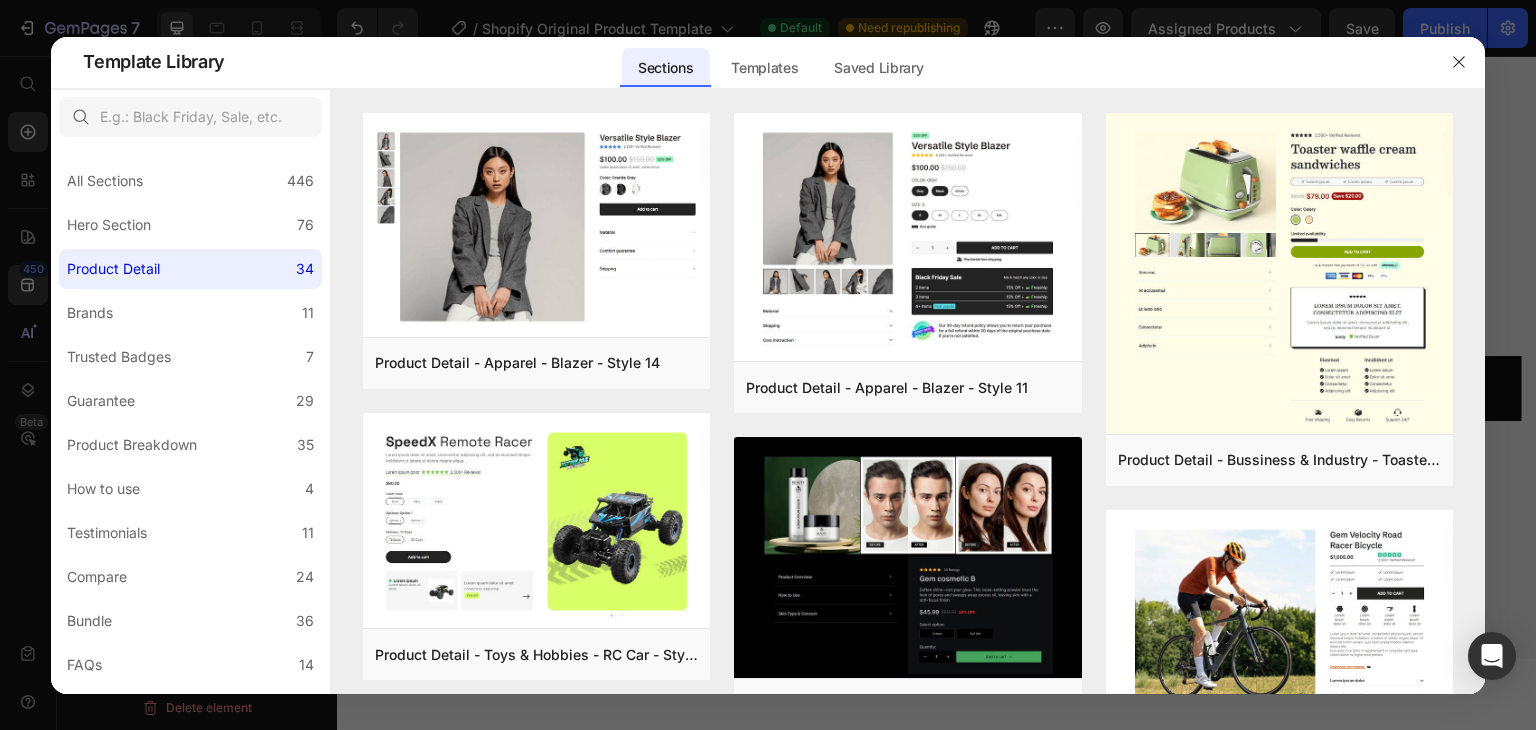 click at bounding box center [768, 365] 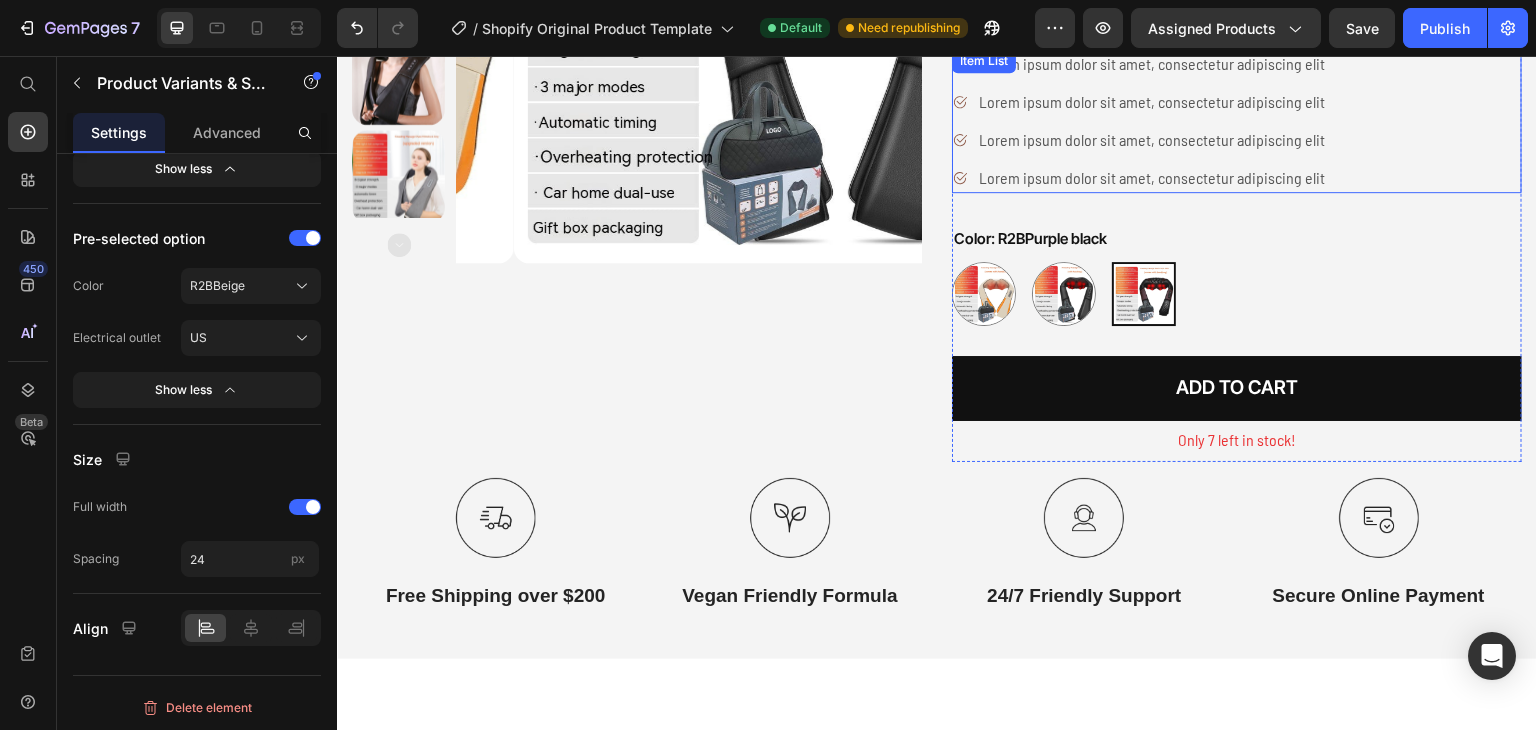 scroll, scrollTop: 729, scrollLeft: 0, axis: vertical 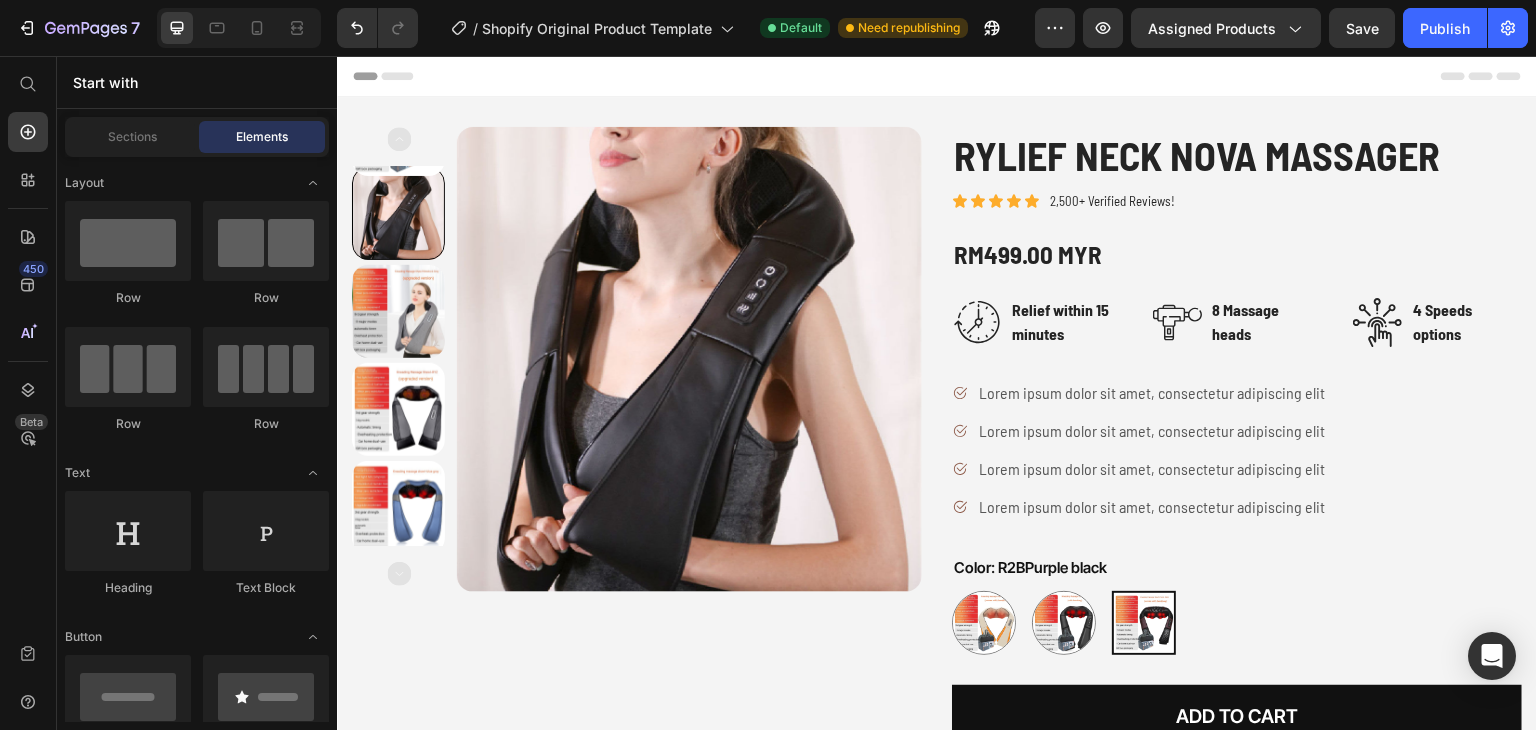 drag, startPoint x: 1533, startPoint y: 148, endPoint x: 1857, endPoint y: 111, distance: 326.1058 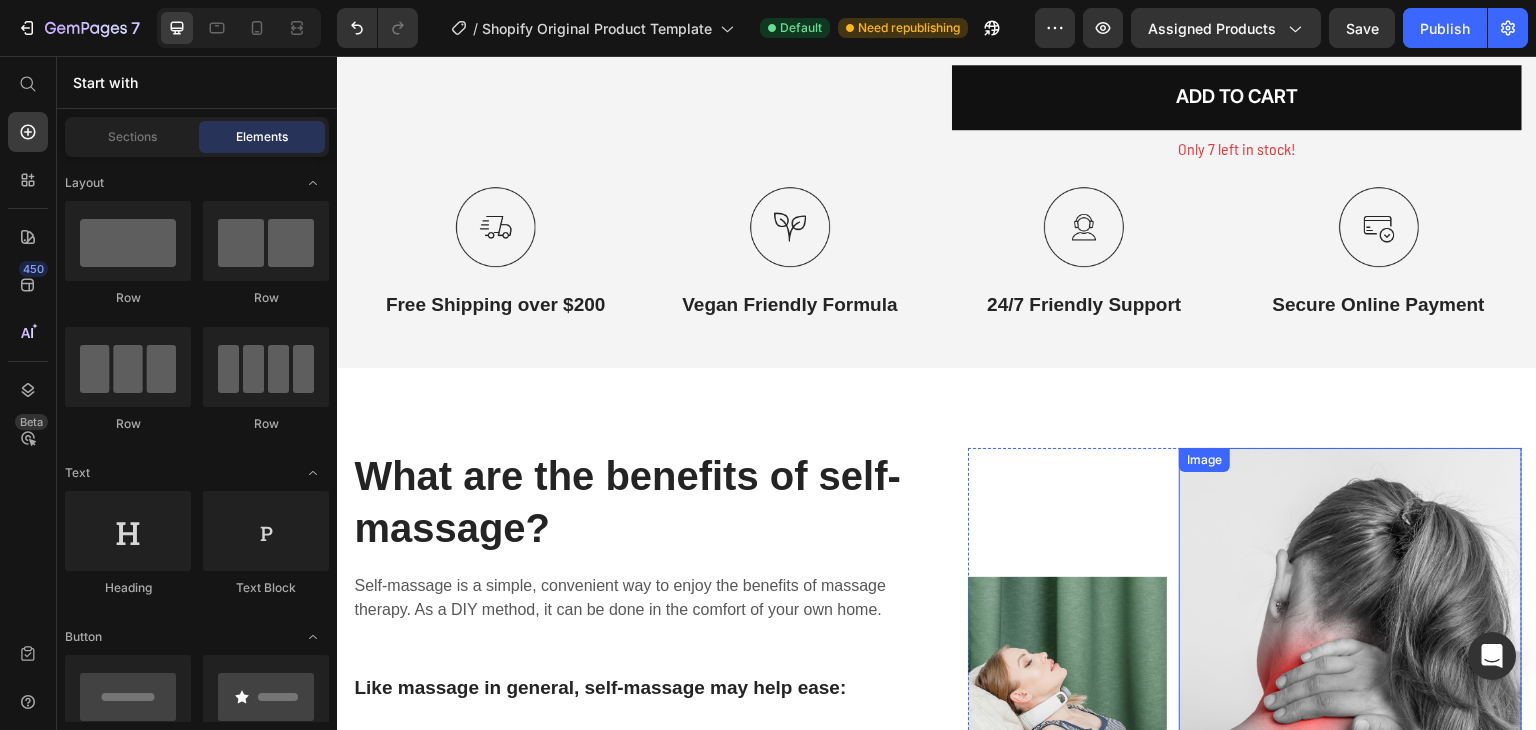 scroll, scrollTop: 1100, scrollLeft: 0, axis: vertical 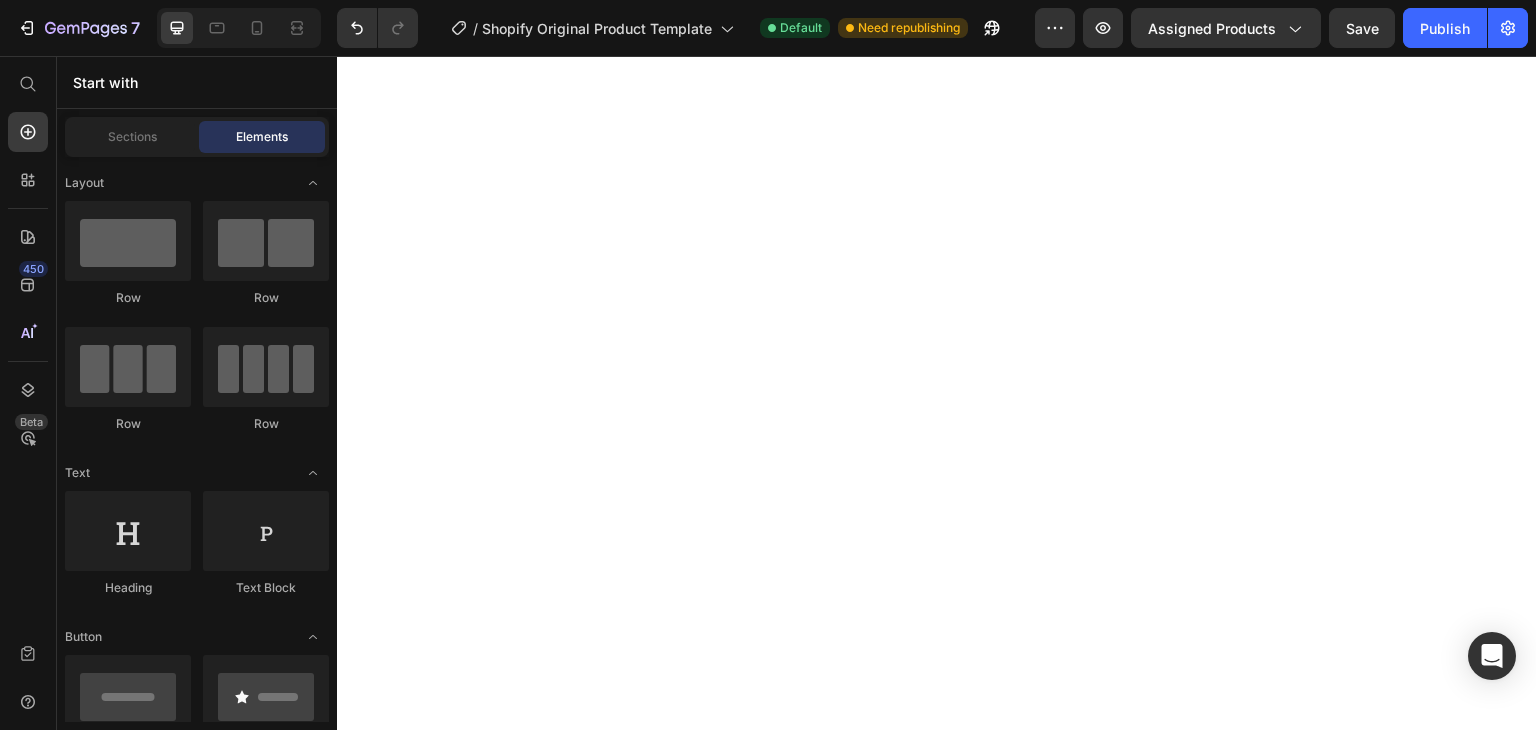 drag, startPoint x: 1534, startPoint y: 155, endPoint x: 1872, endPoint y: 101, distance: 342.28644 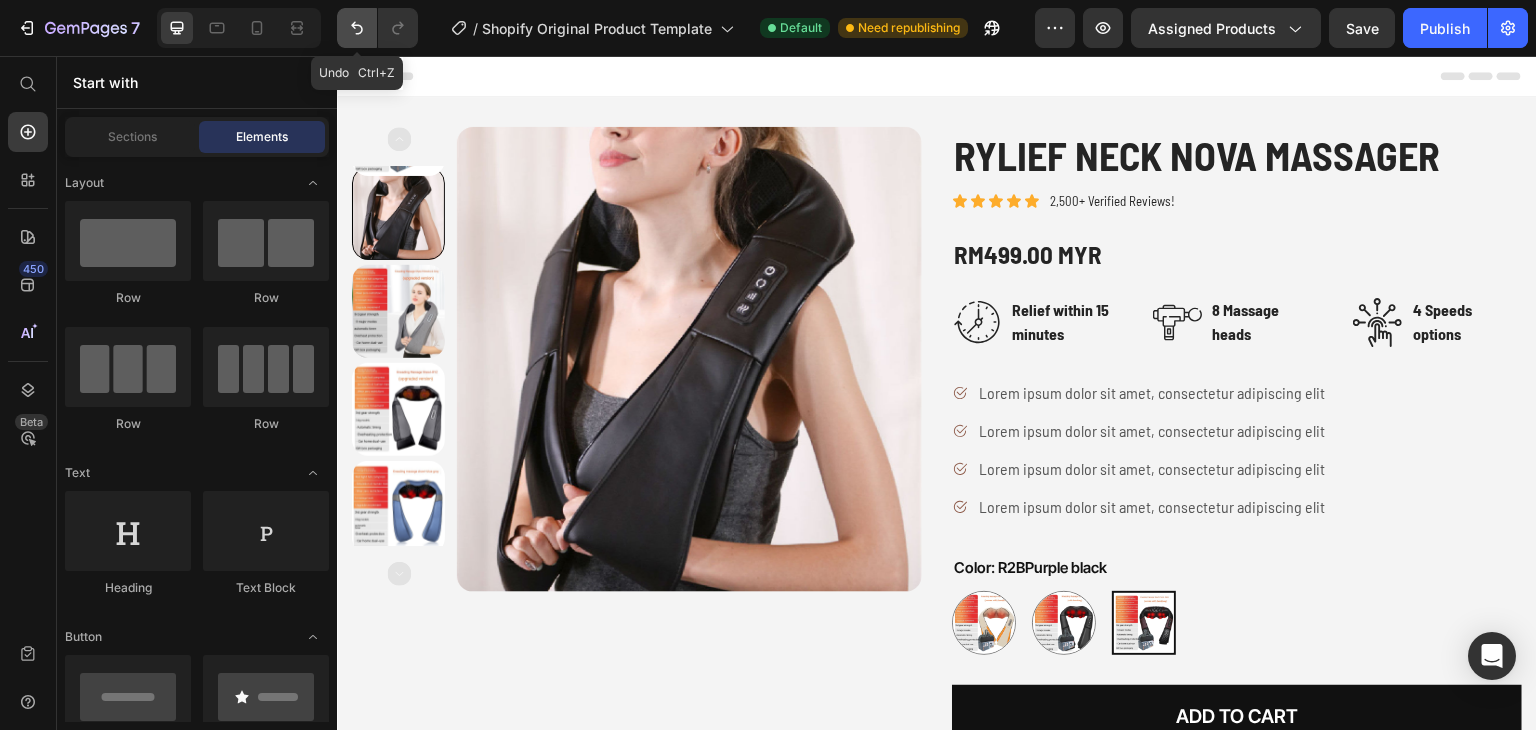 click 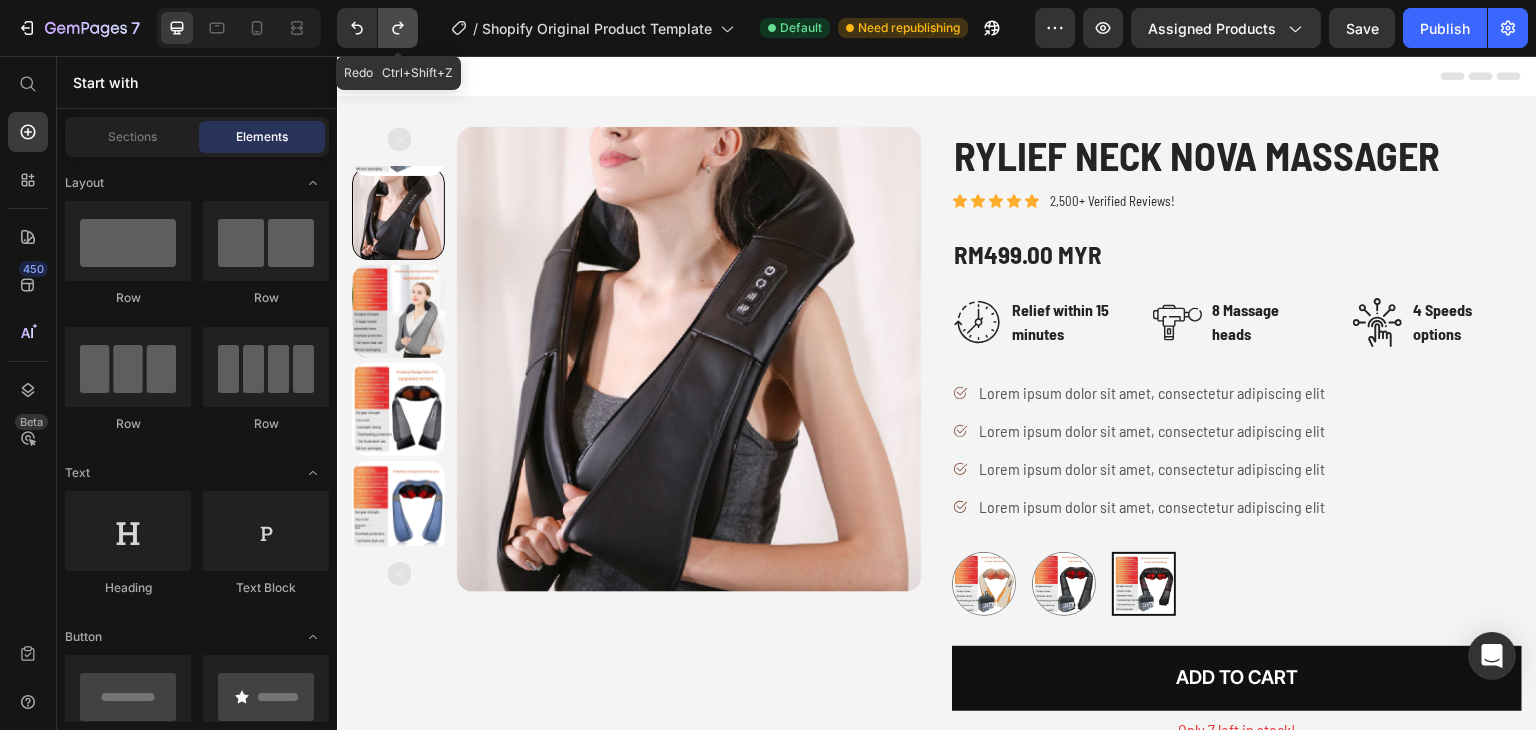 click 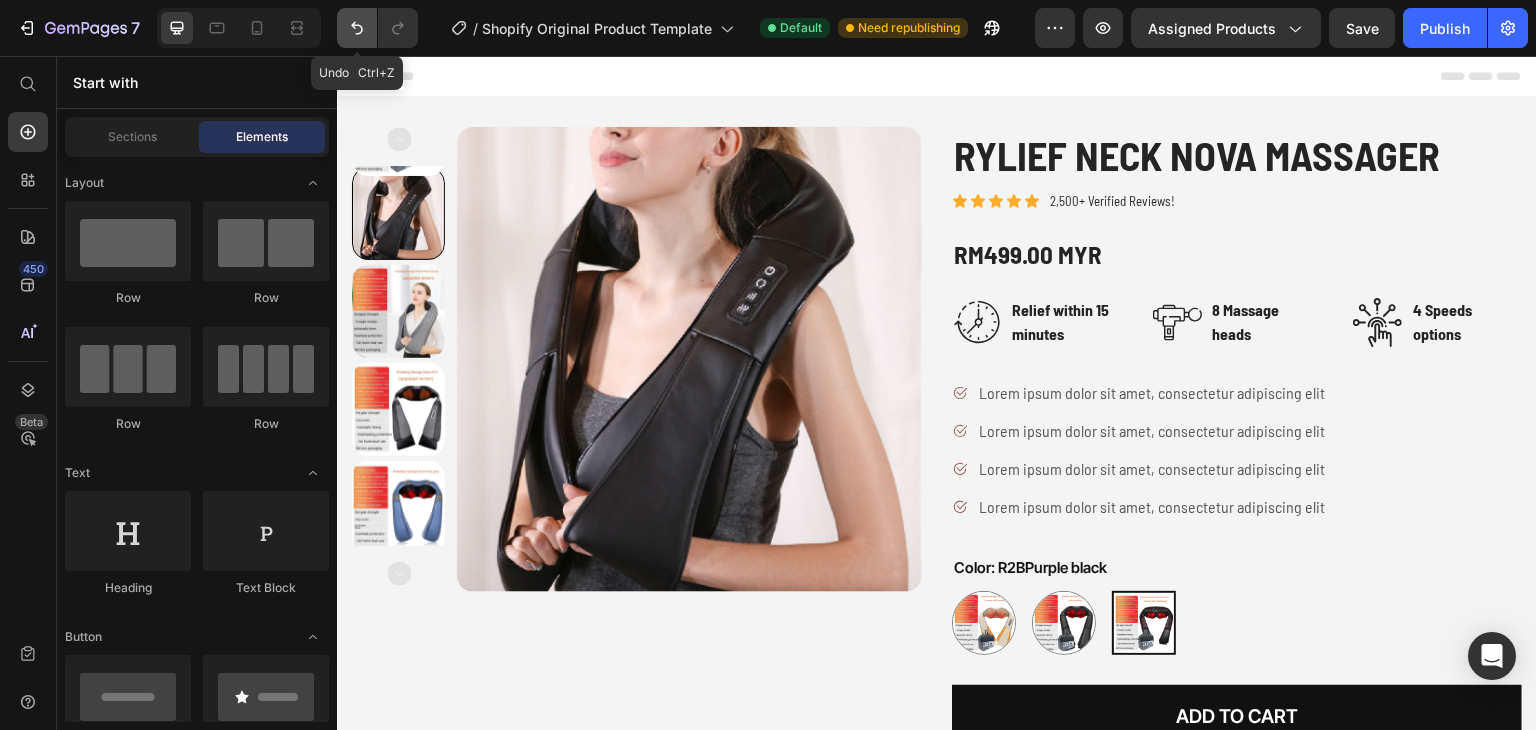click 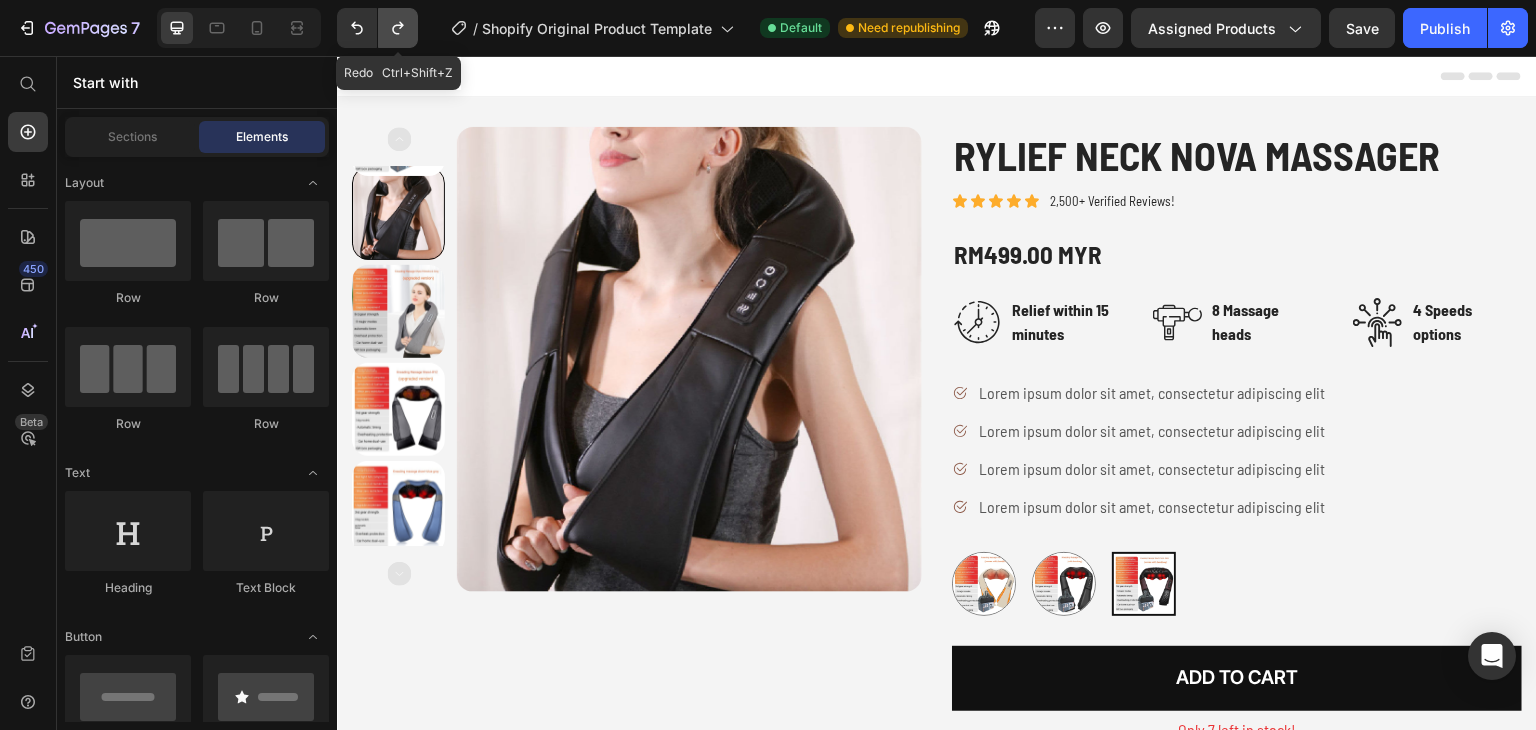 click 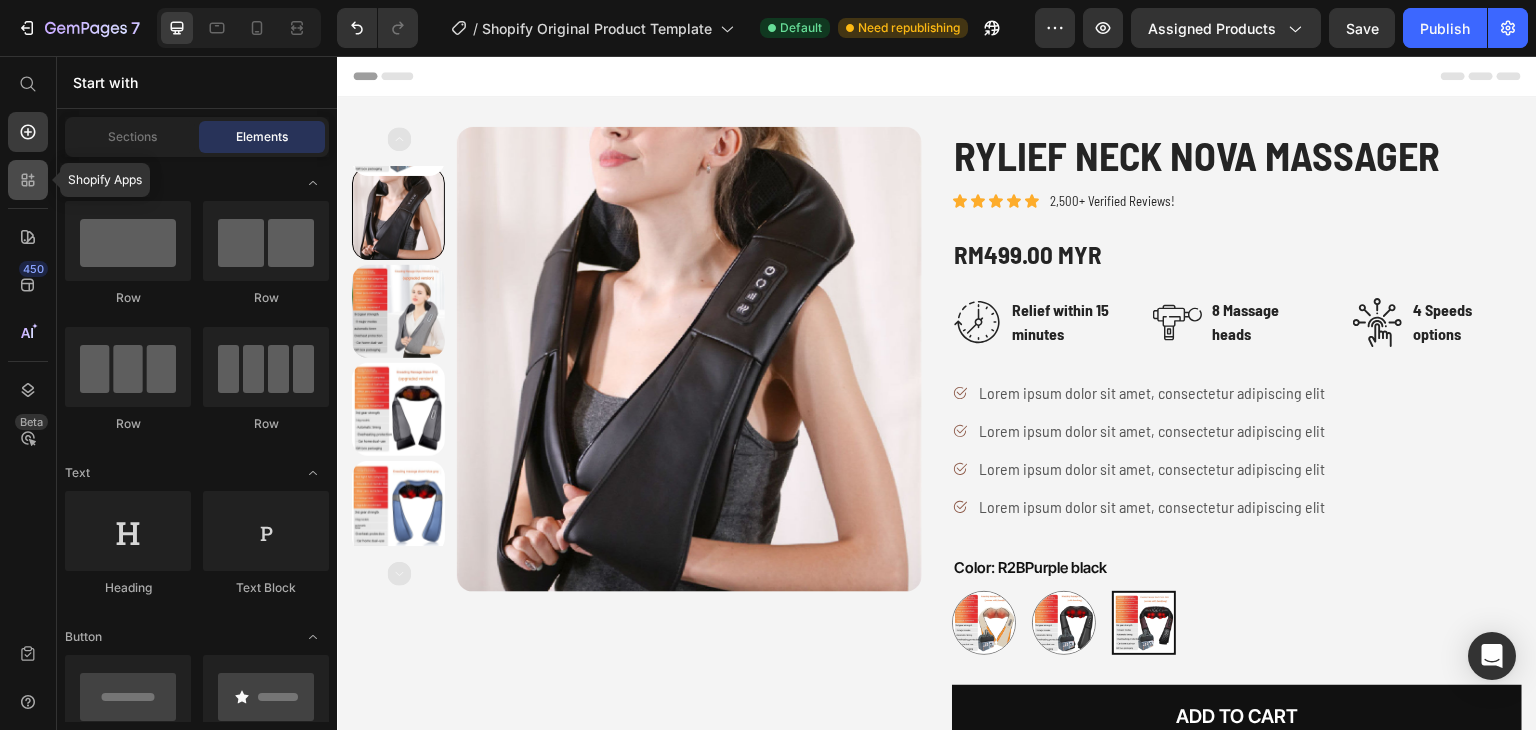 click 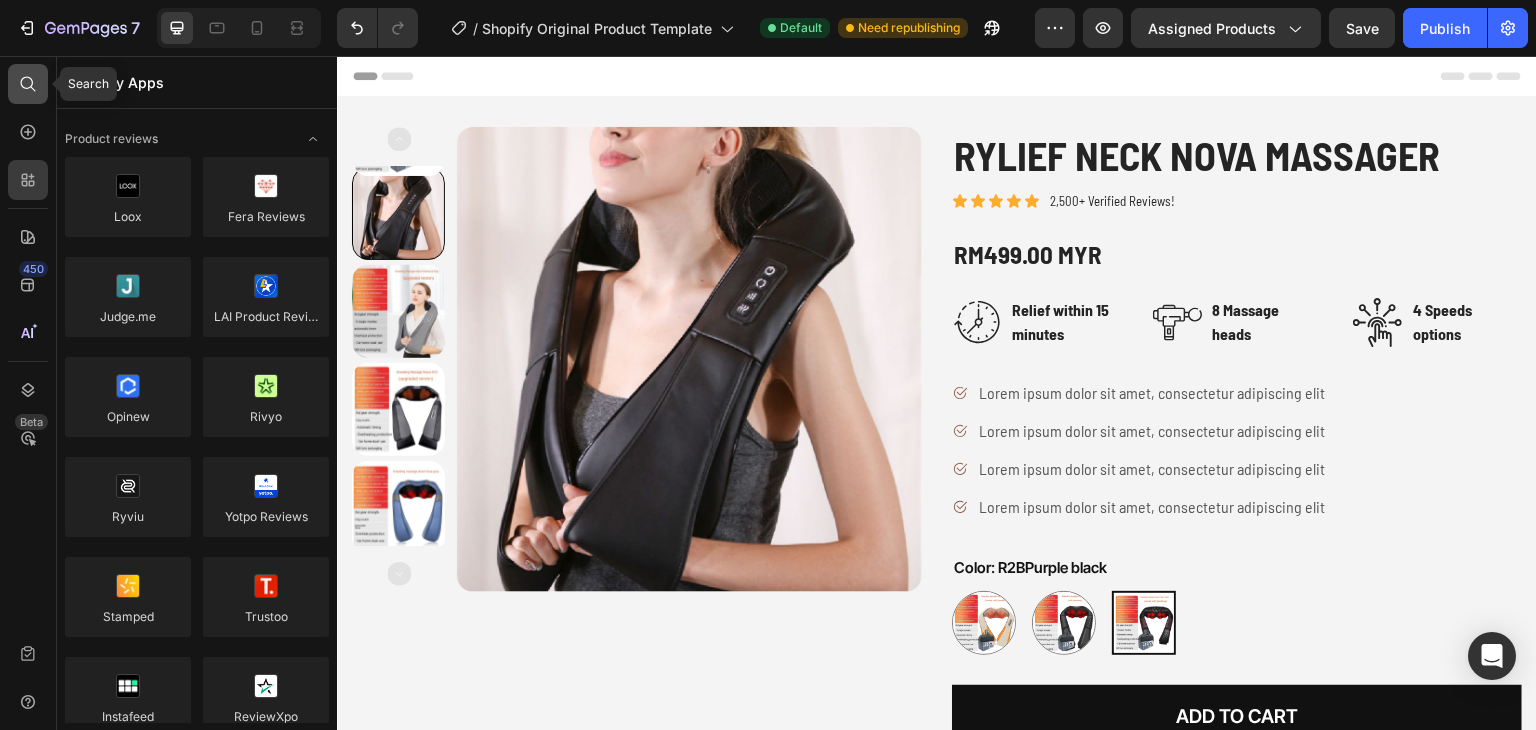click 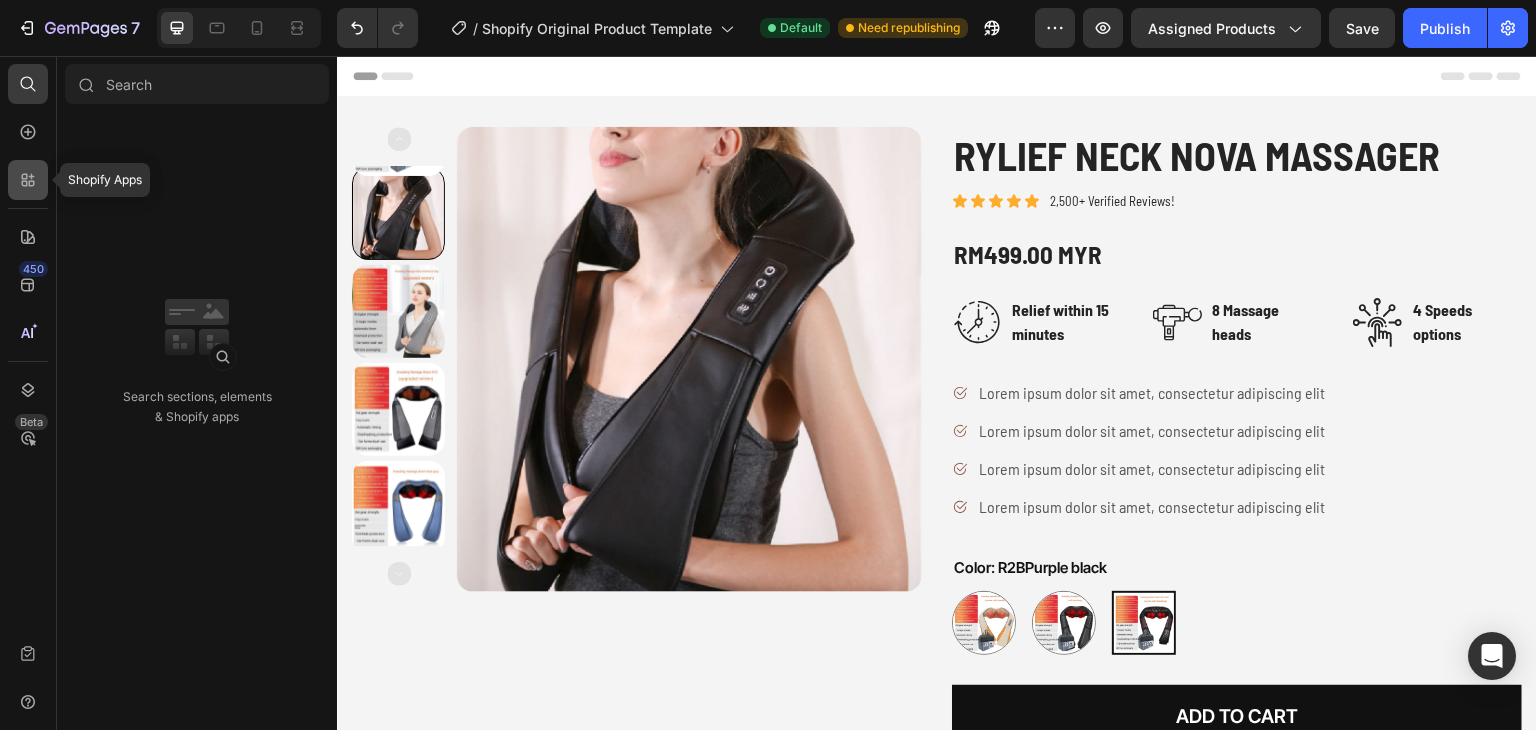 click 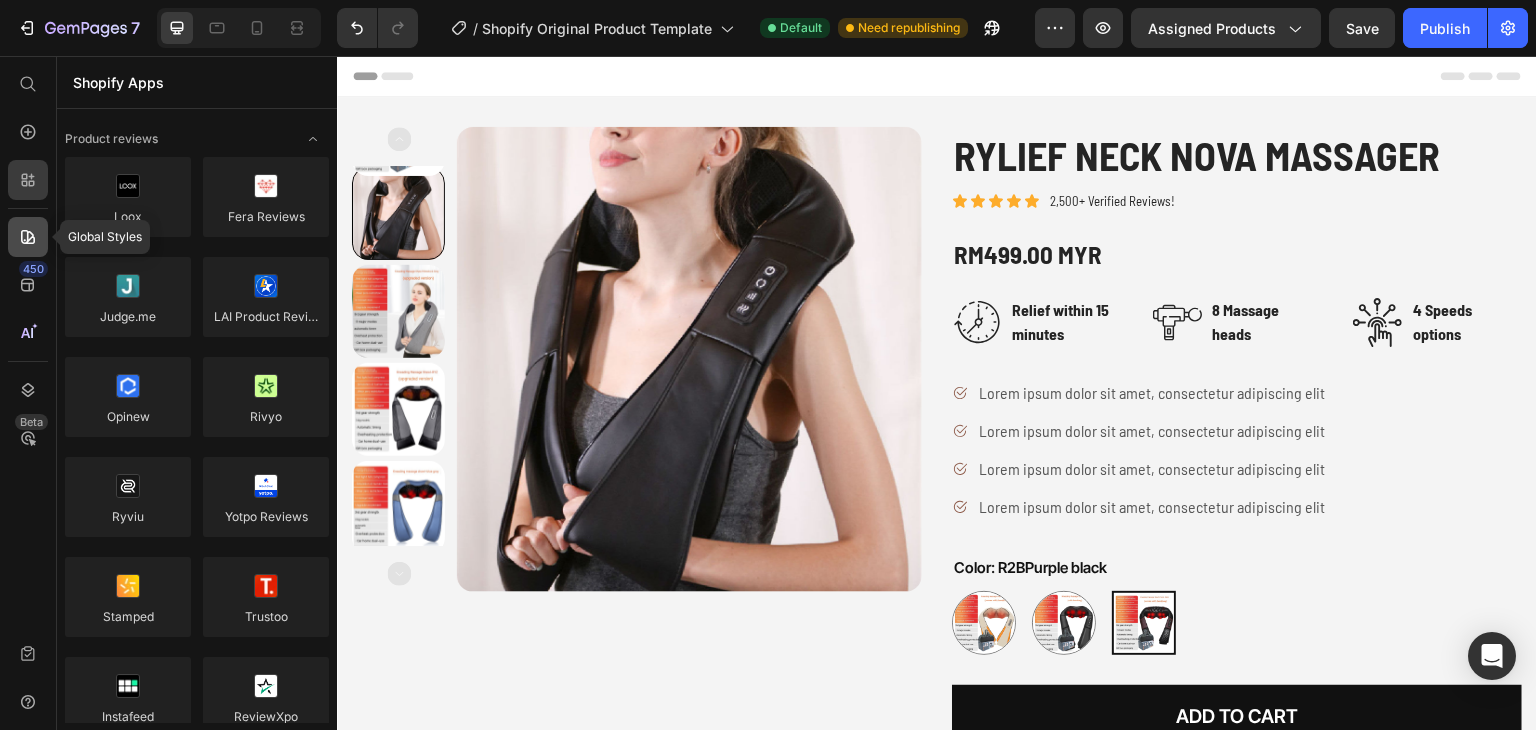 click 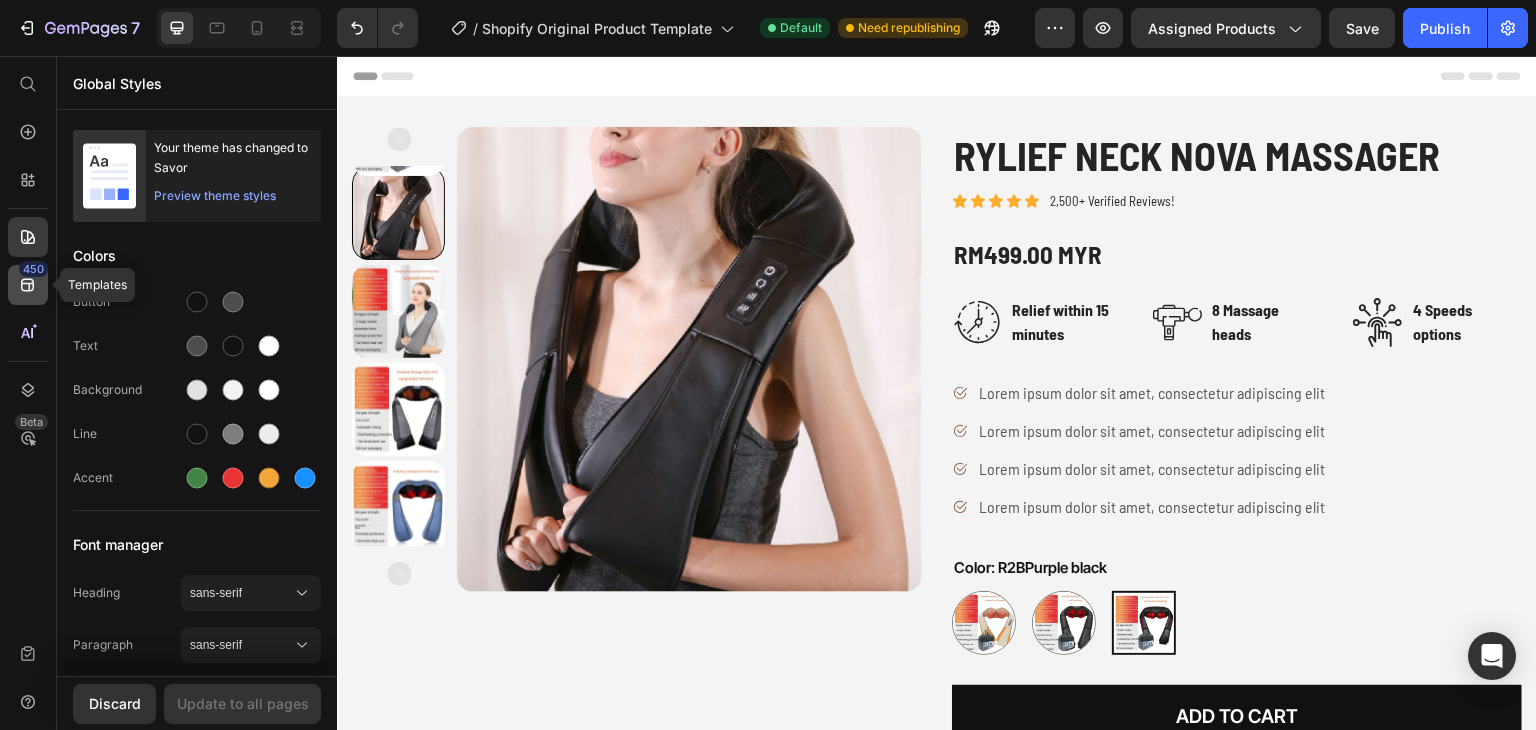 click on "450" at bounding box center [33, 269] 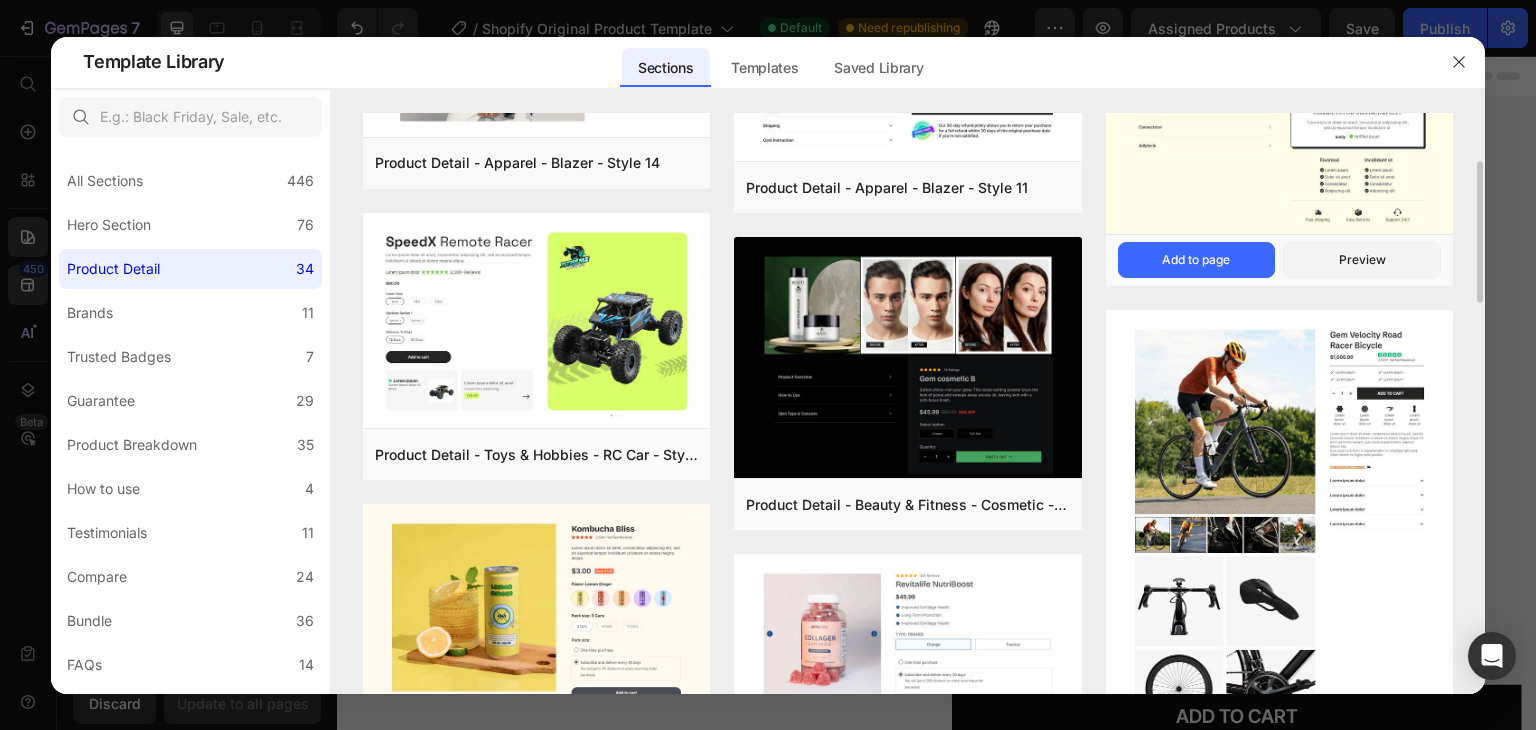 scroll, scrollTop: 0, scrollLeft: 0, axis: both 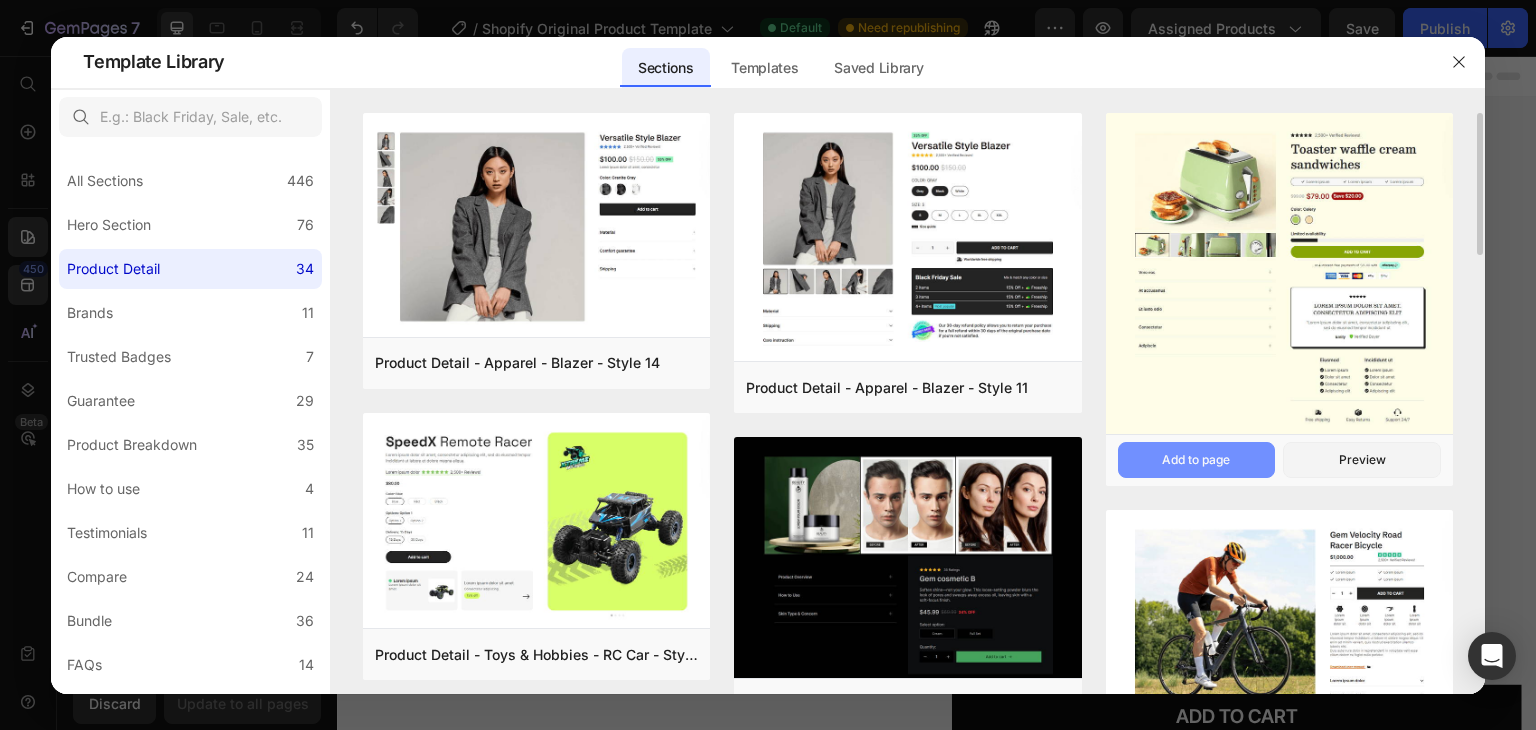 click on "Add to page" at bounding box center [1197, 460] 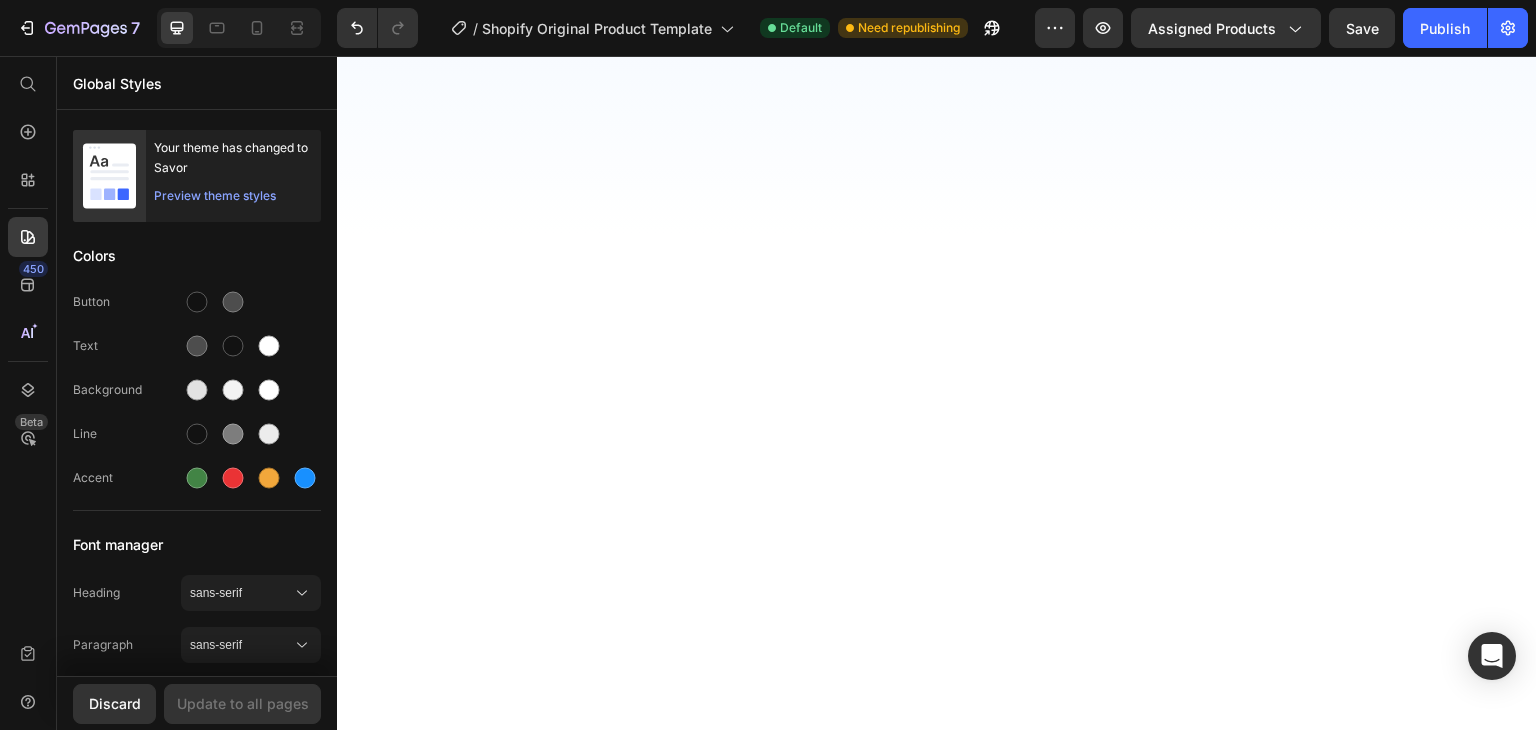 scroll, scrollTop: 10638, scrollLeft: 0, axis: vertical 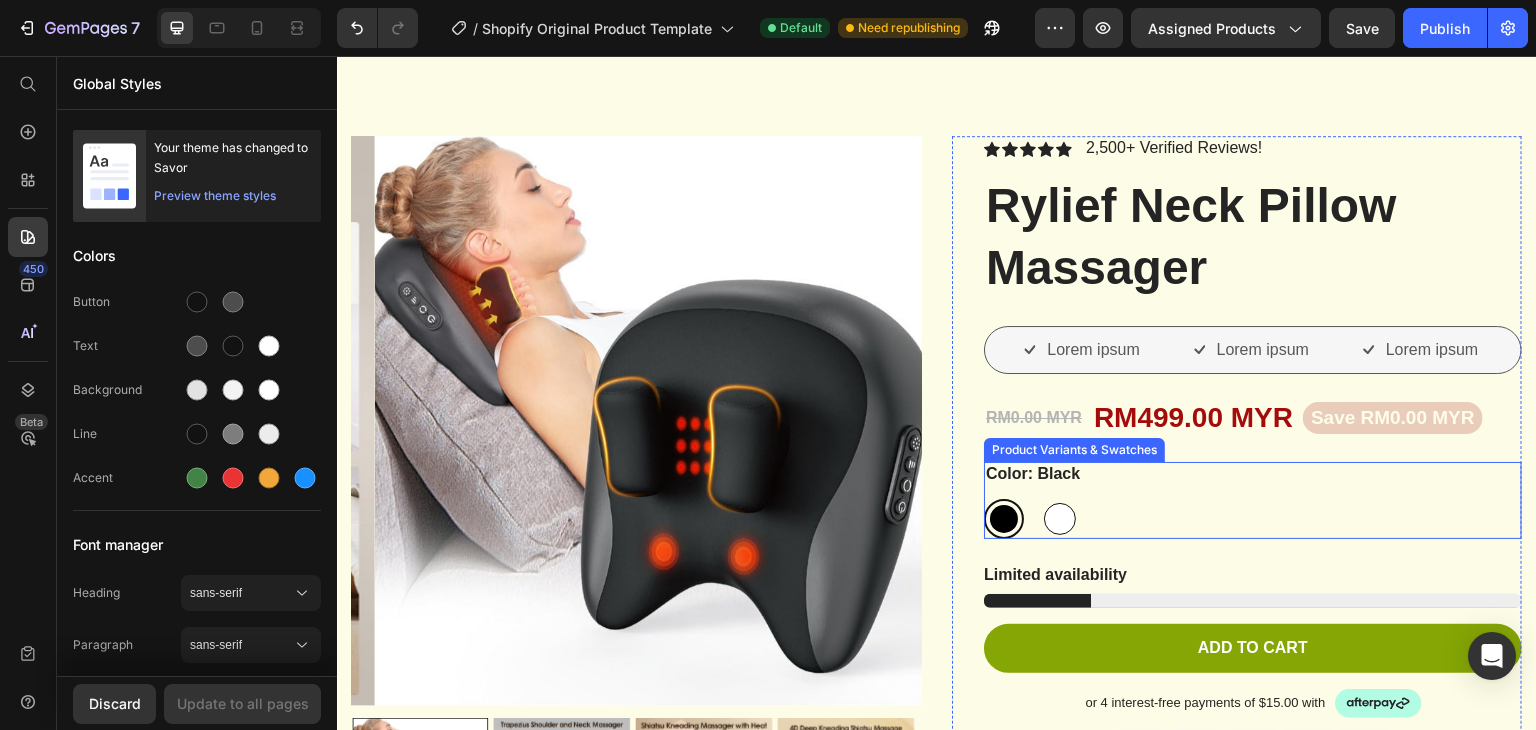 click at bounding box center [1060, 519] 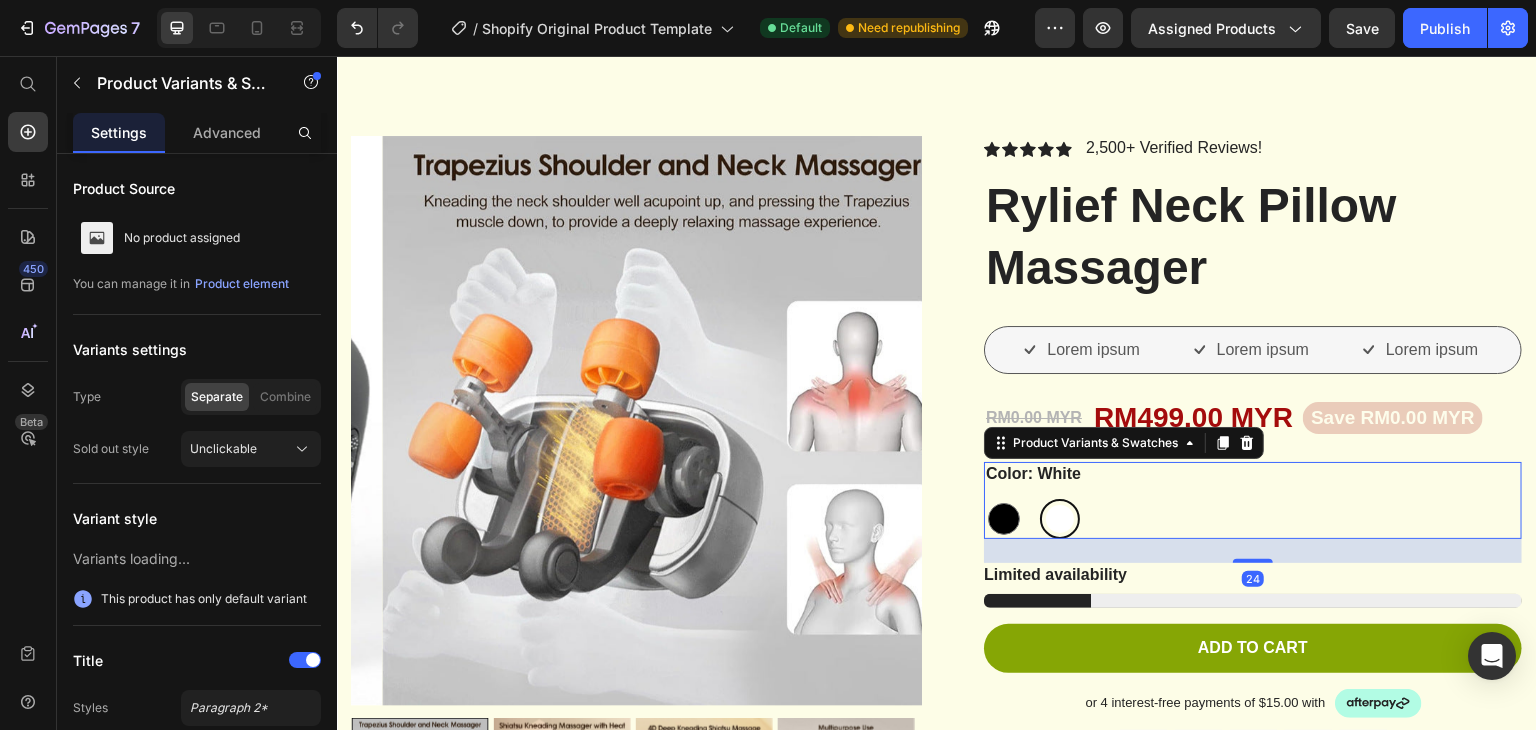 click on "Color: White Black Black White White" at bounding box center (1253, 500) 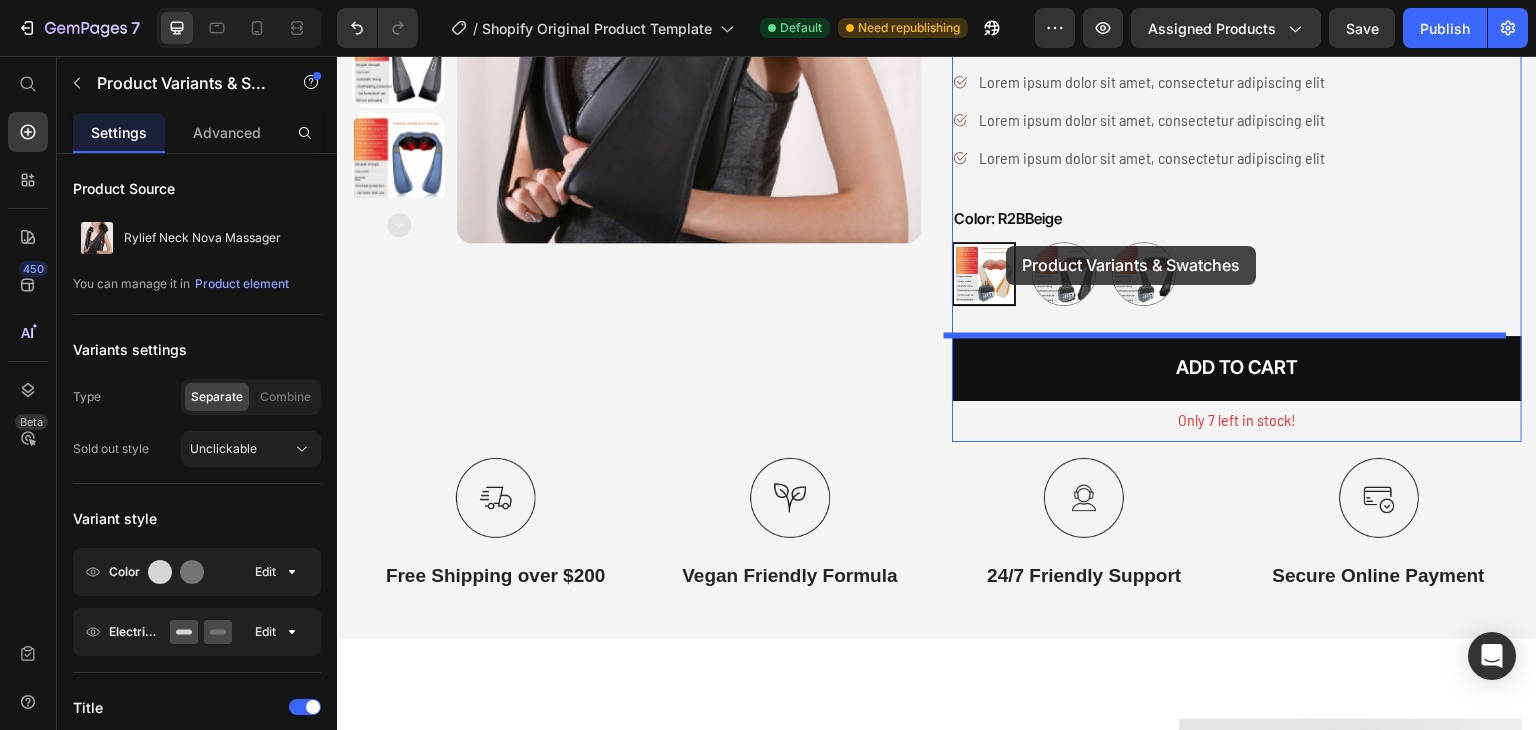 scroll, scrollTop: 471, scrollLeft: 0, axis: vertical 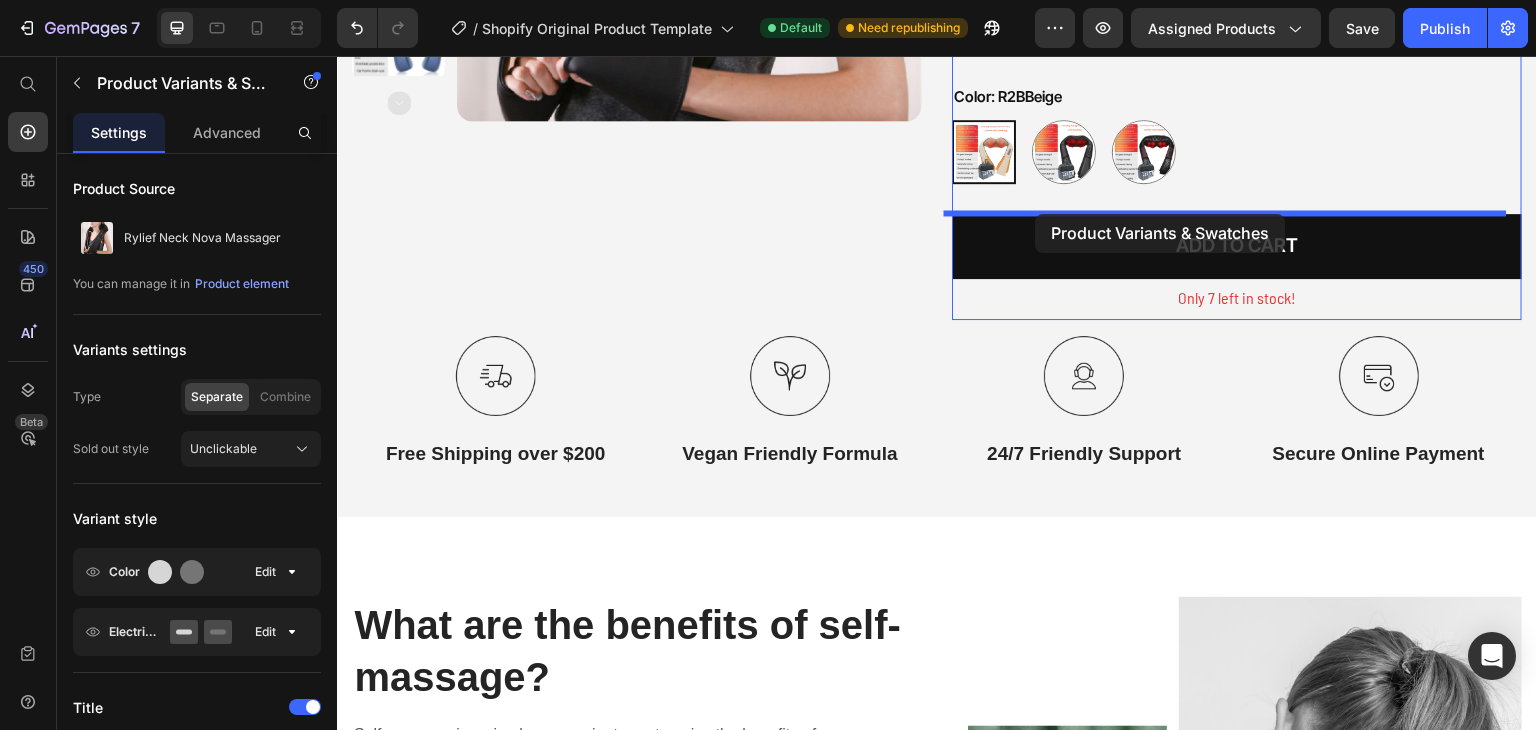 drag, startPoint x: 1117, startPoint y: 449, endPoint x: 1036, endPoint y: 213, distance: 249.51352 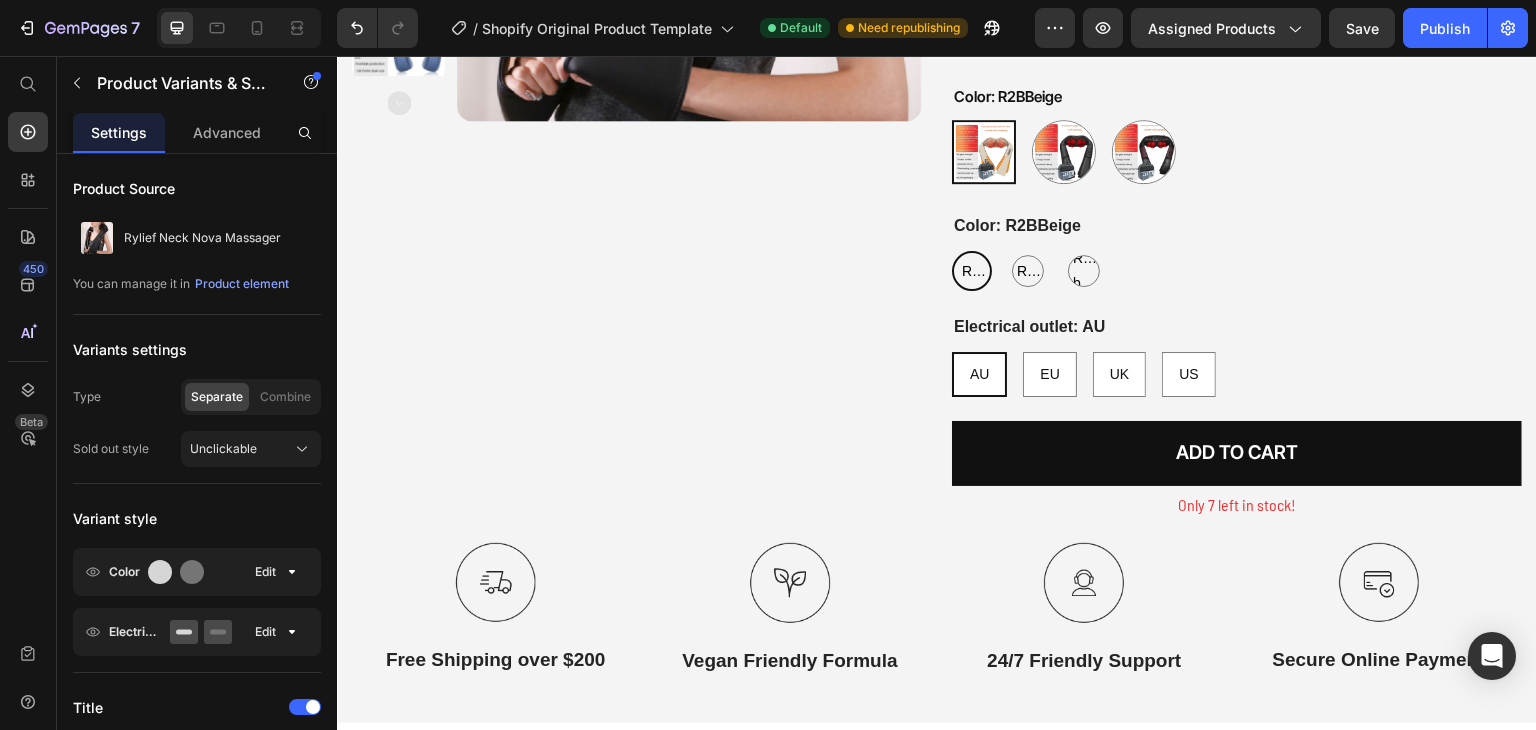 click on "R2BBeige" at bounding box center (972, 271) 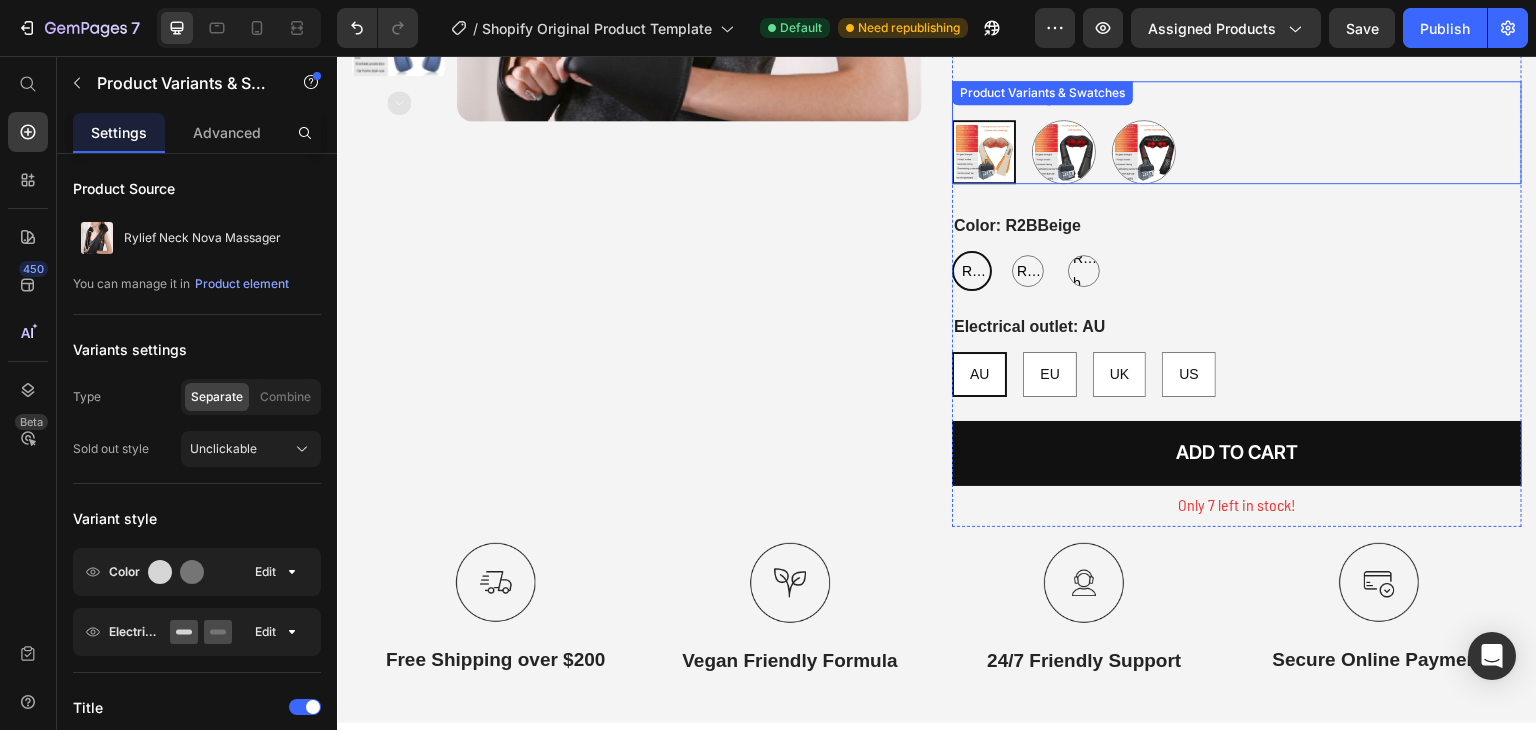 click on "R2BBeige R2BBeige R2BBlack R2BBlack R2BPurple black R2BPurple black" at bounding box center (1237, 152) 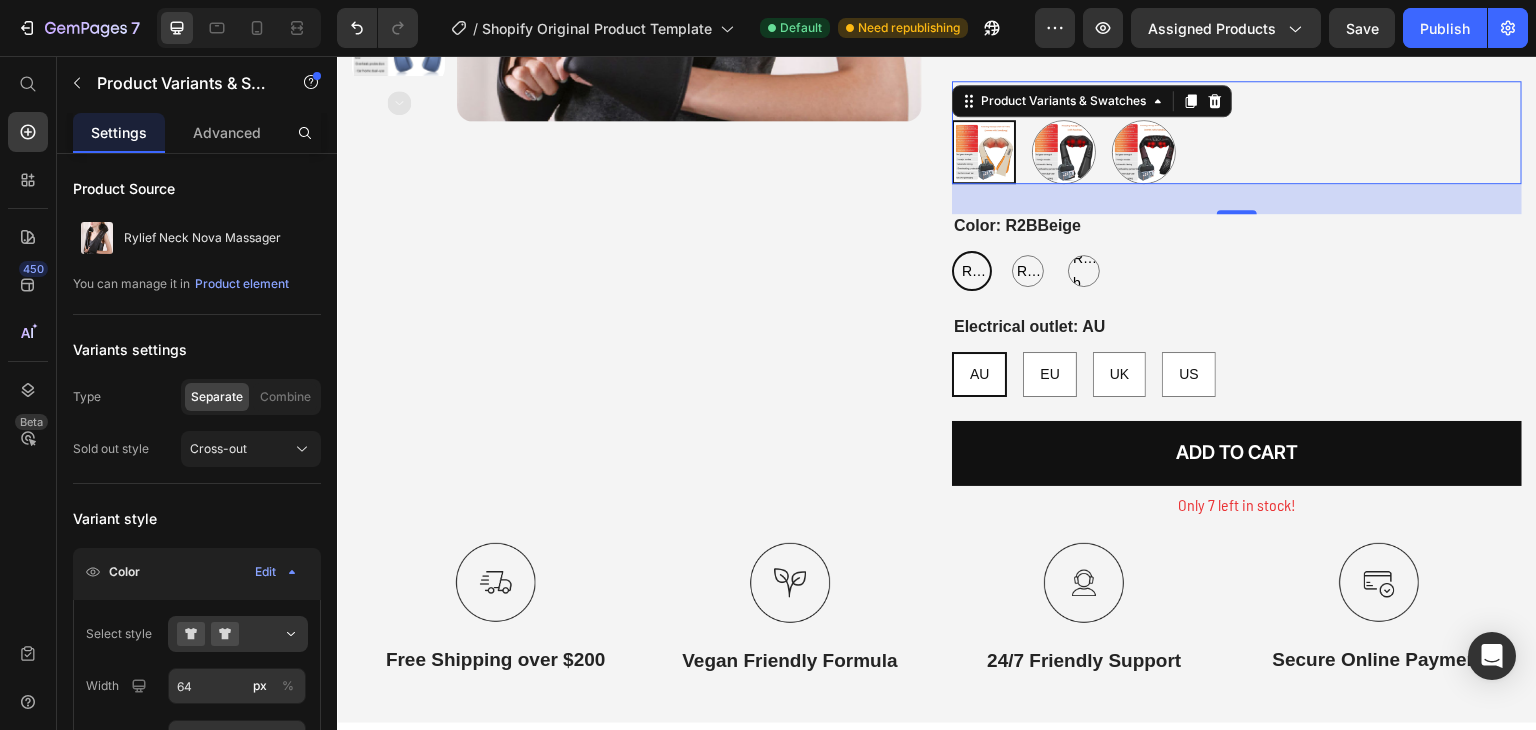 scroll, scrollTop: 1184, scrollLeft: 0, axis: vertical 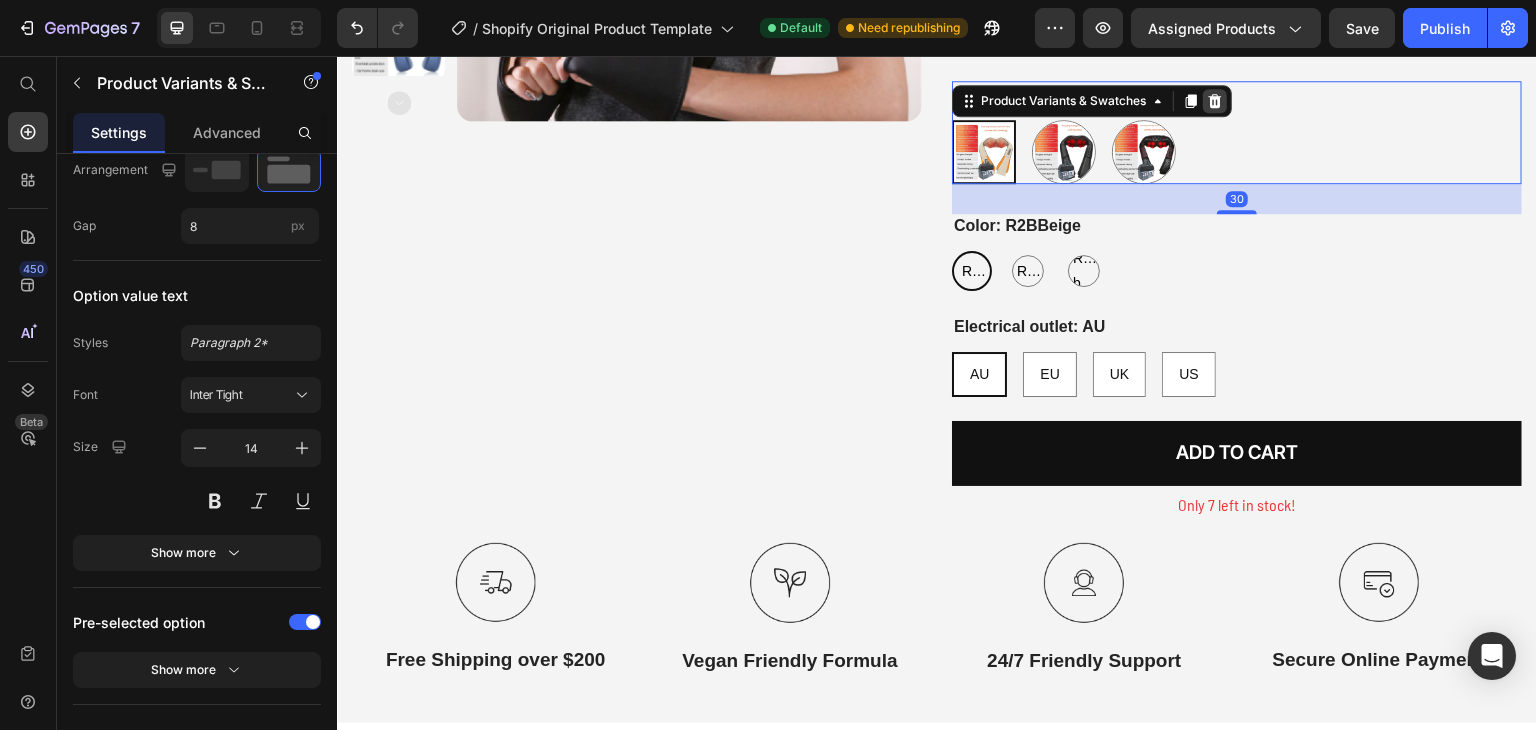 click at bounding box center [1215, 101] 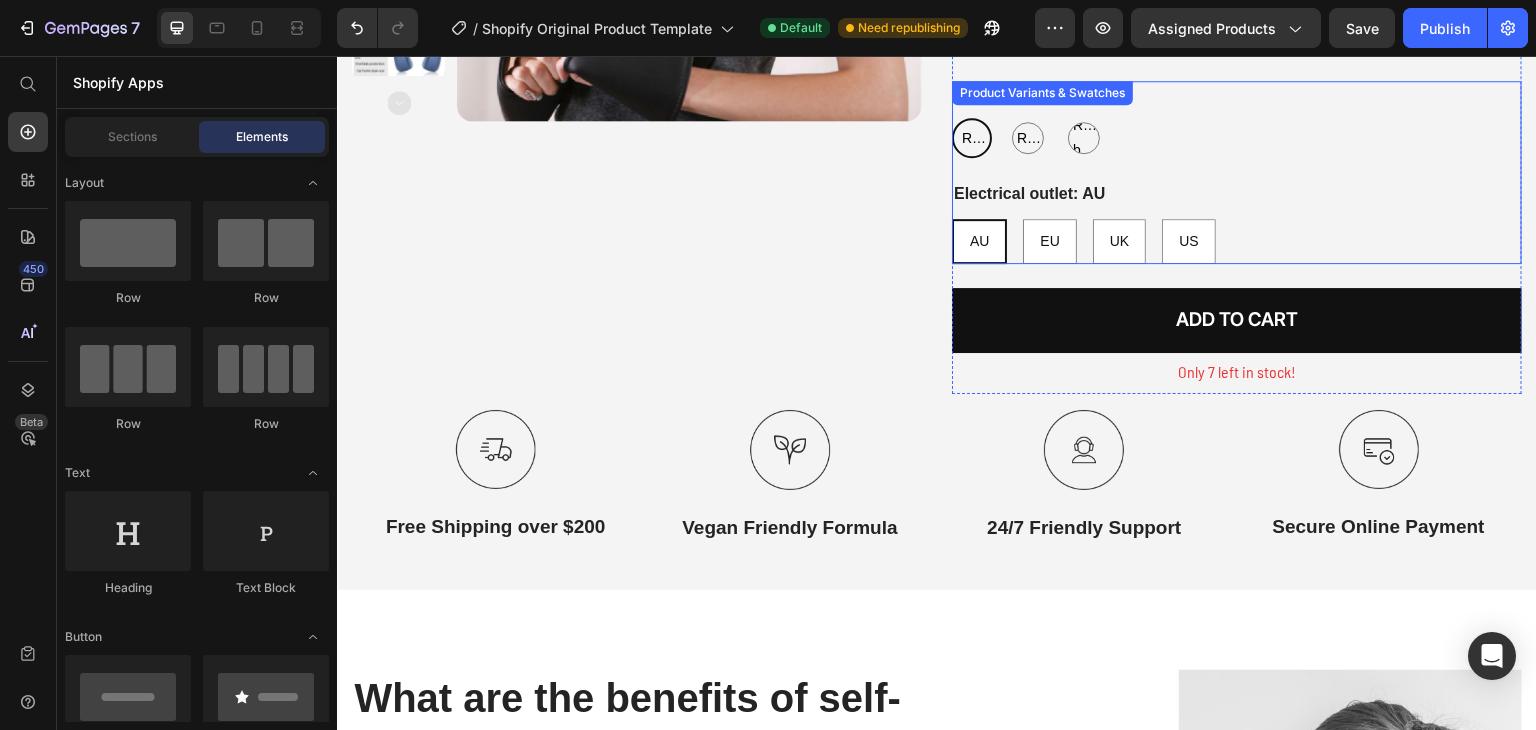 click on "Color: R2BBeige R2BBeige R2BBeige R2BBeige R2BBlack R2BBlack R2BBlack R2BPurple black R2BPurple black R2BPurple black Electrical outlet: AU AU AU AU EU EU EU UK UK UK US US US" at bounding box center [1237, 172] 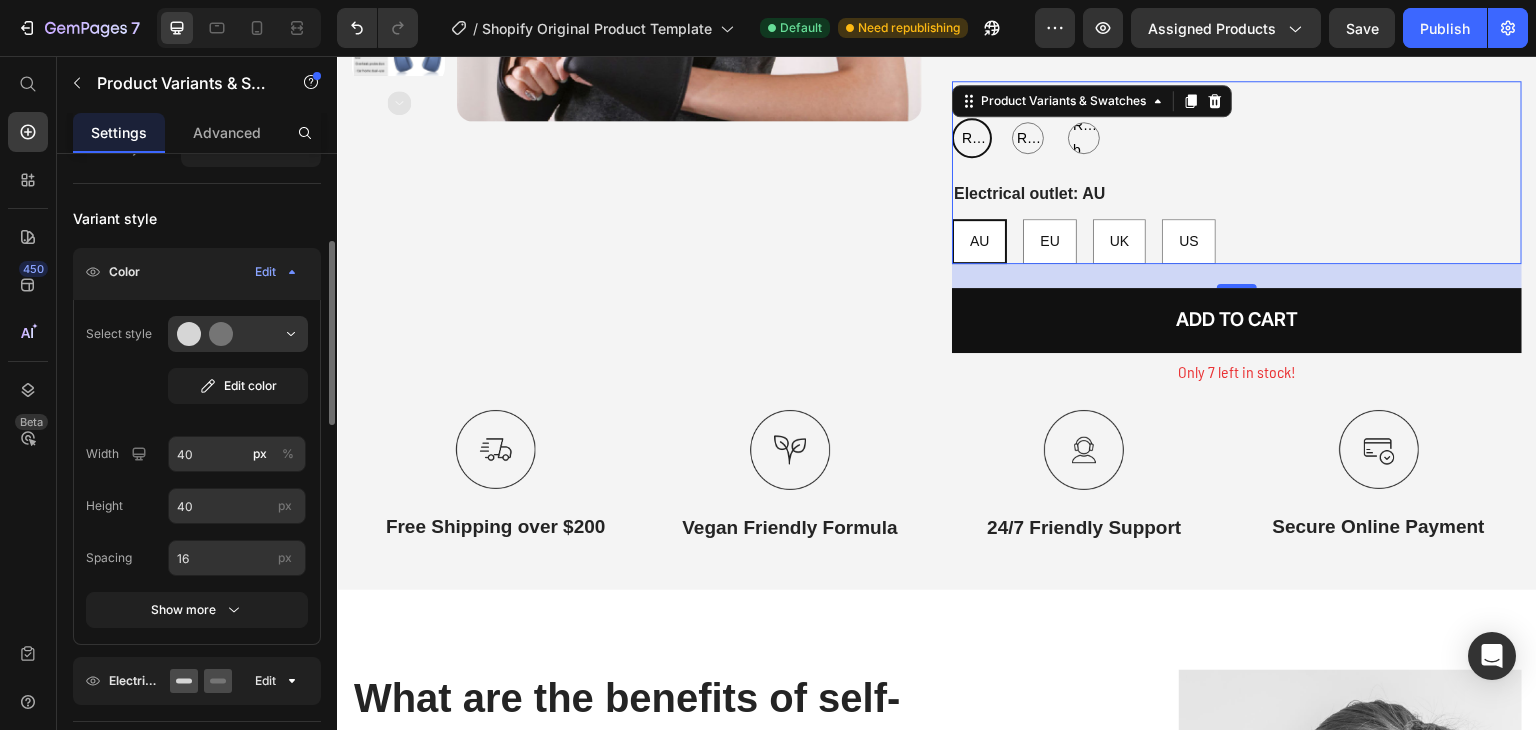 scroll, scrollTop: 600, scrollLeft: 0, axis: vertical 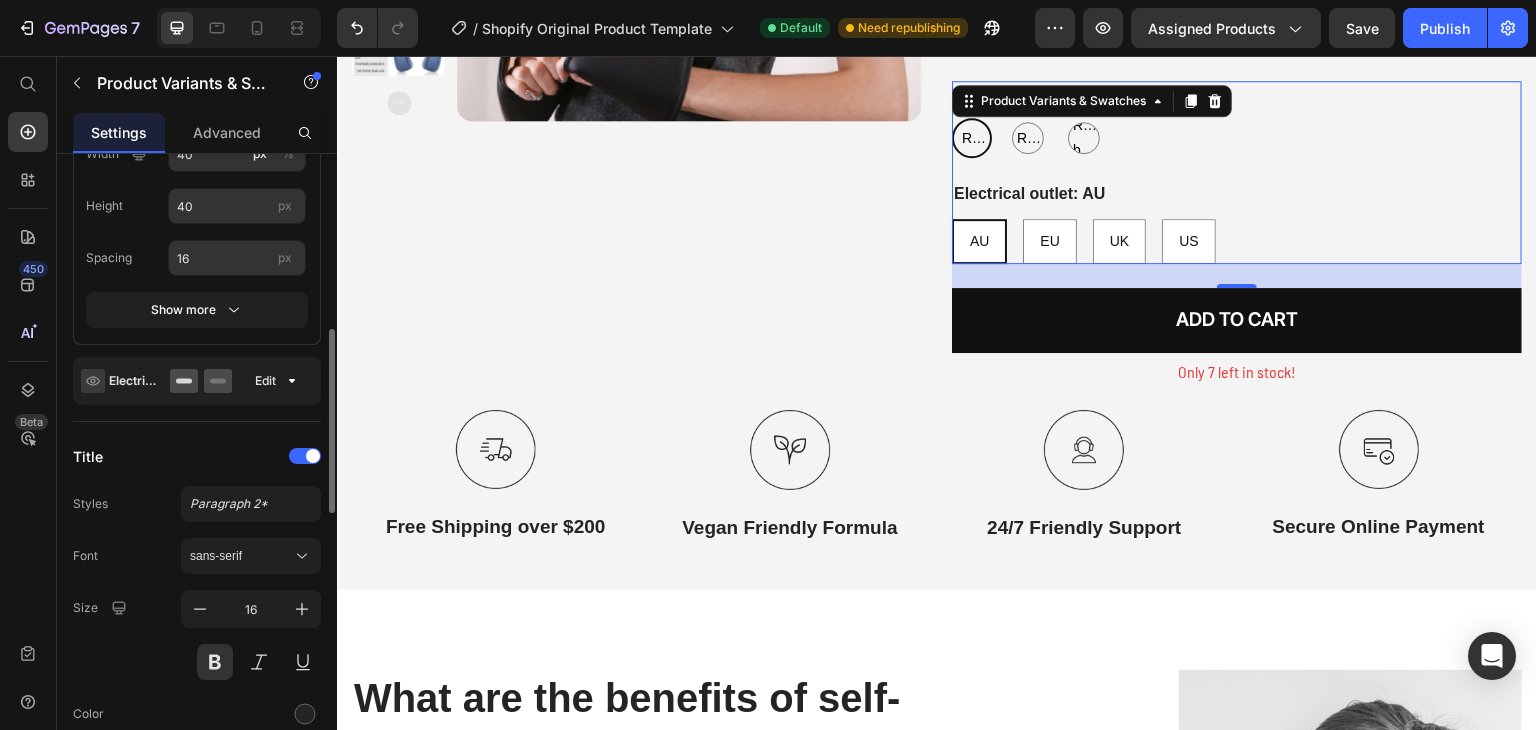 click 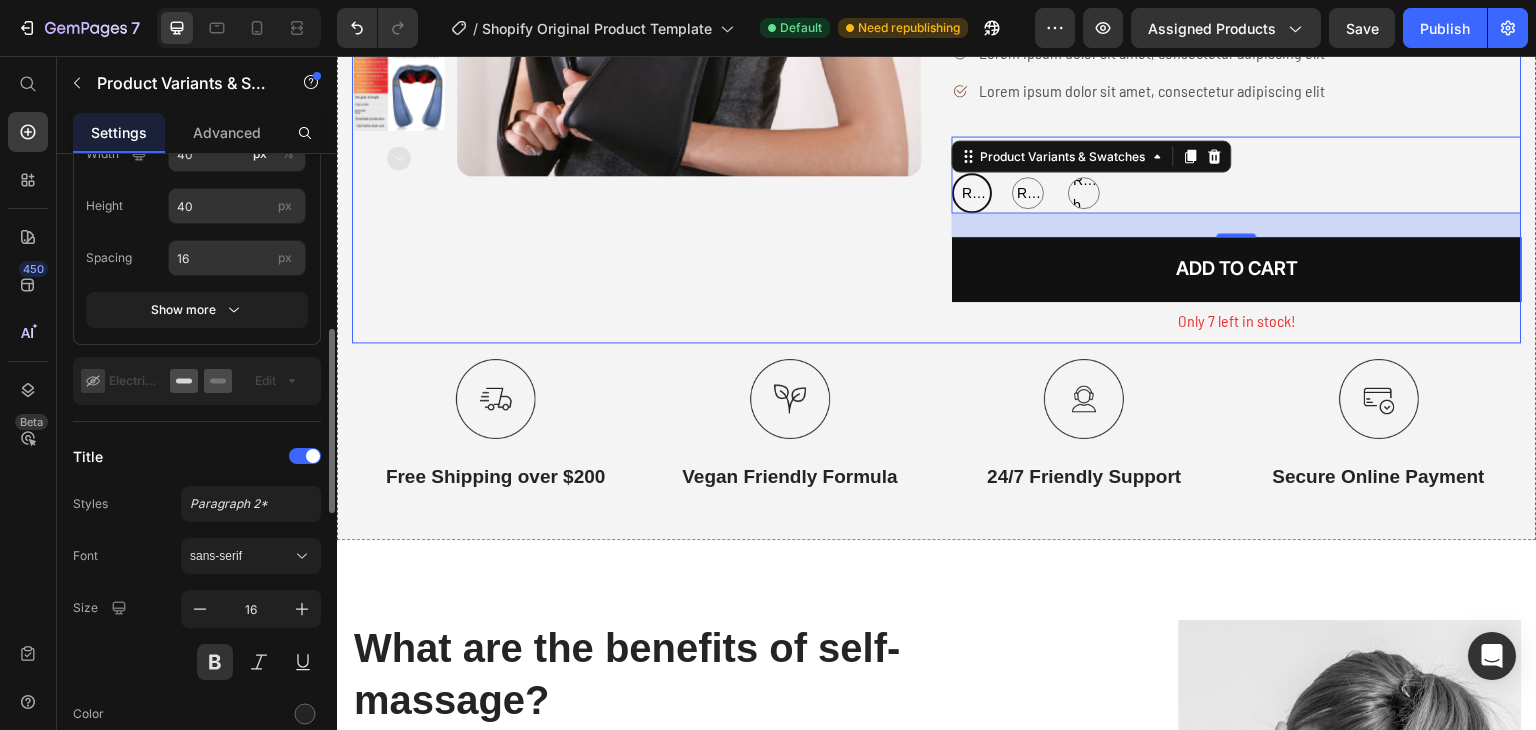 scroll, scrollTop: 371, scrollLeft: 0, axis: vertical 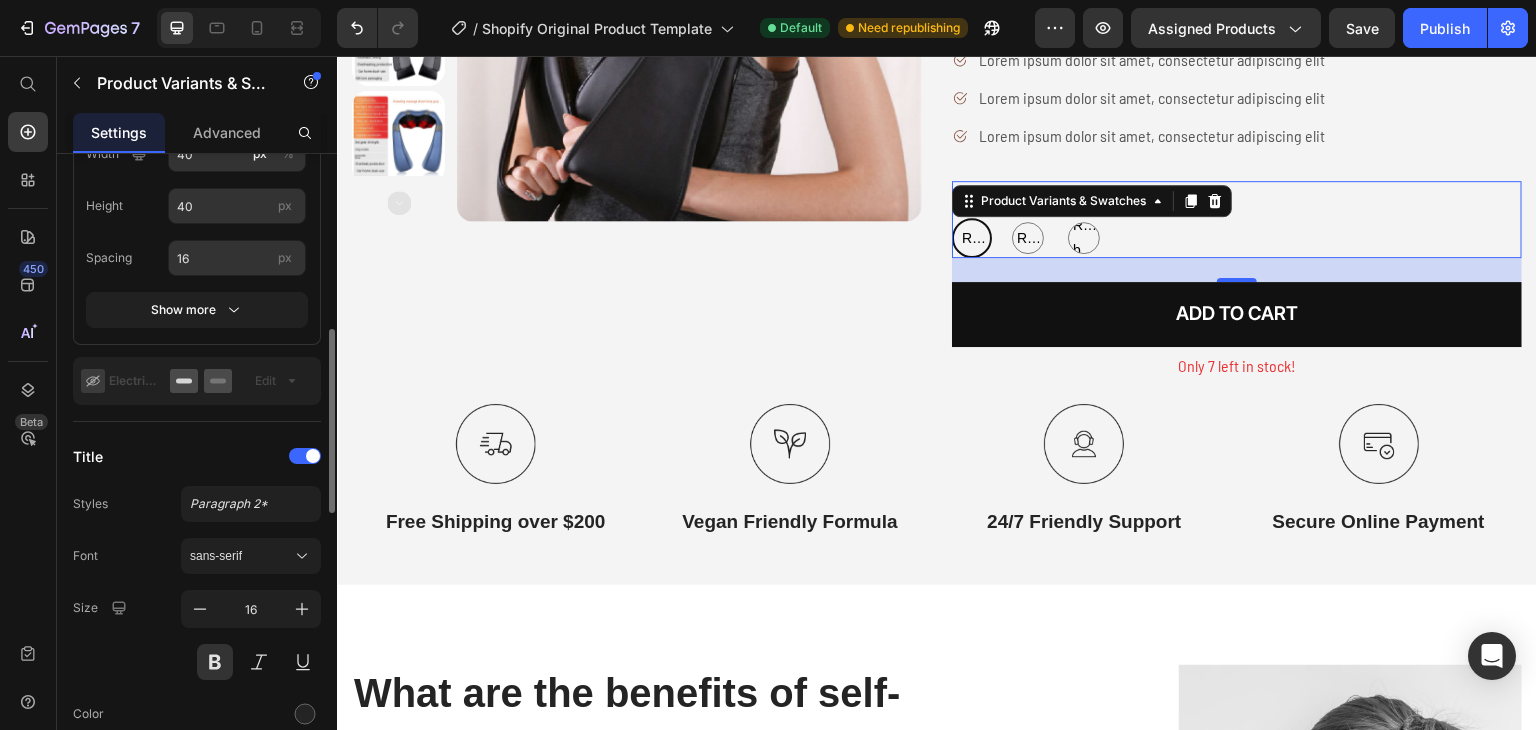 click on "R2BBeige R2BBeige R2BBeige R2BBlack R2BBlack R2BBlack R2BPurple black R2BPurple black R2BPurple black" at bounding box center (1237, 238) 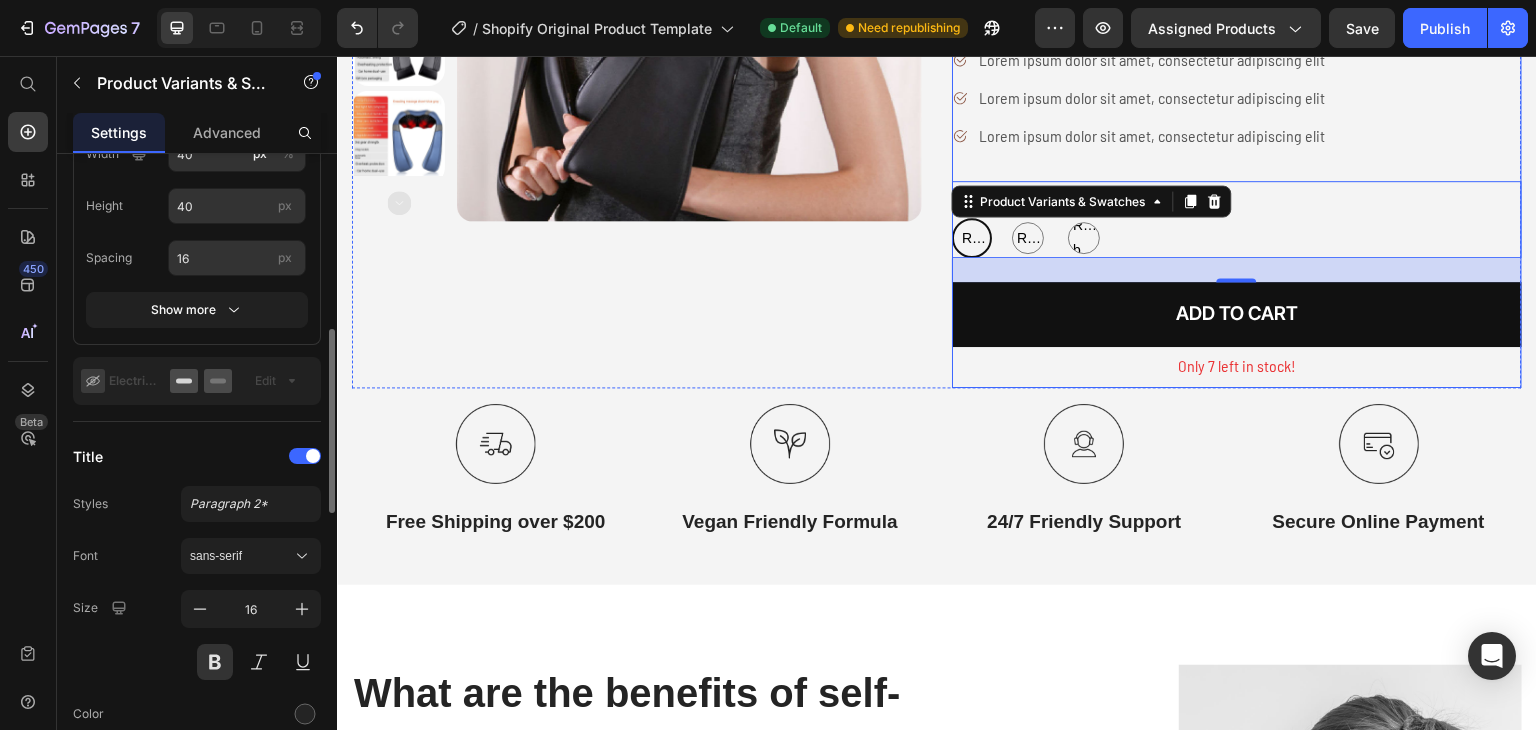 click on "Rylief Neck Nova Massager Product Title Icon Icon Icon Icon Icon Icon List 2,500+ Verified Reviews! Text Block Row RM499.00 MYR Product Price Image Relief within 15 minutes  Text block Row Image 8 Massage heads  Text block Row Image 4 Speeds options Text block Row Row
Lorem ipsum dolor sit amet, consectetur adipiscing elit
Lorem ipsum dolor sit amet, consectetur adipiscing elit
Lorem ipsum dolor sit amet, consectetur adipiscing elit
Lorem ipsum dolor sit amet, consectetur adipiscing elit Item List Color: R2BBeige R2BBeige R2BBeige R2BBeige R2BBlack R2BBlack R2BBlack R2BPurple black R2BPurple black R2BPurple black Product Variants & Swatches   24 Add to cart Add to Cart Only 7 left in stock! Text block" at bounding box center [1237, 57] 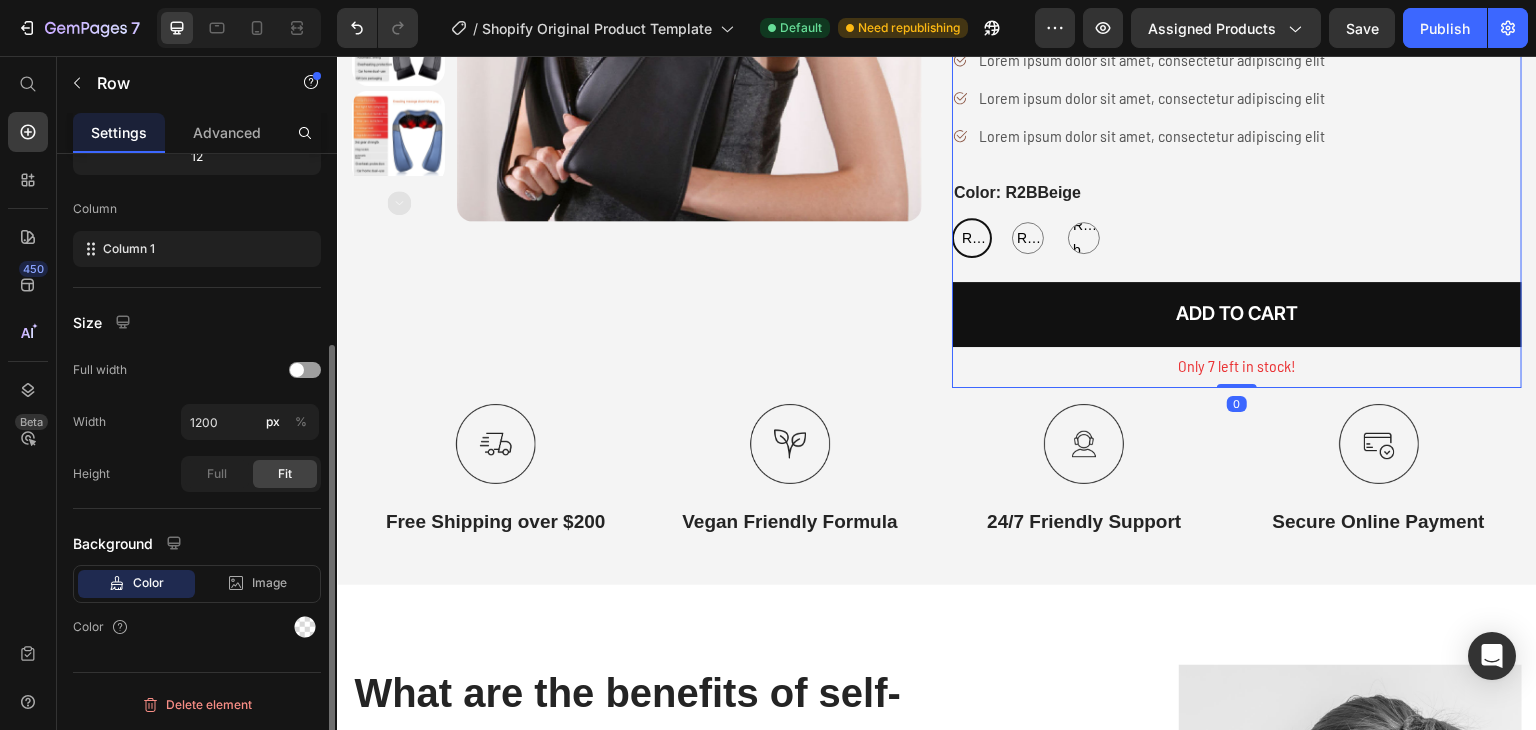 scroll, scrollTop: 0, scrollLeft: 0, axis: both 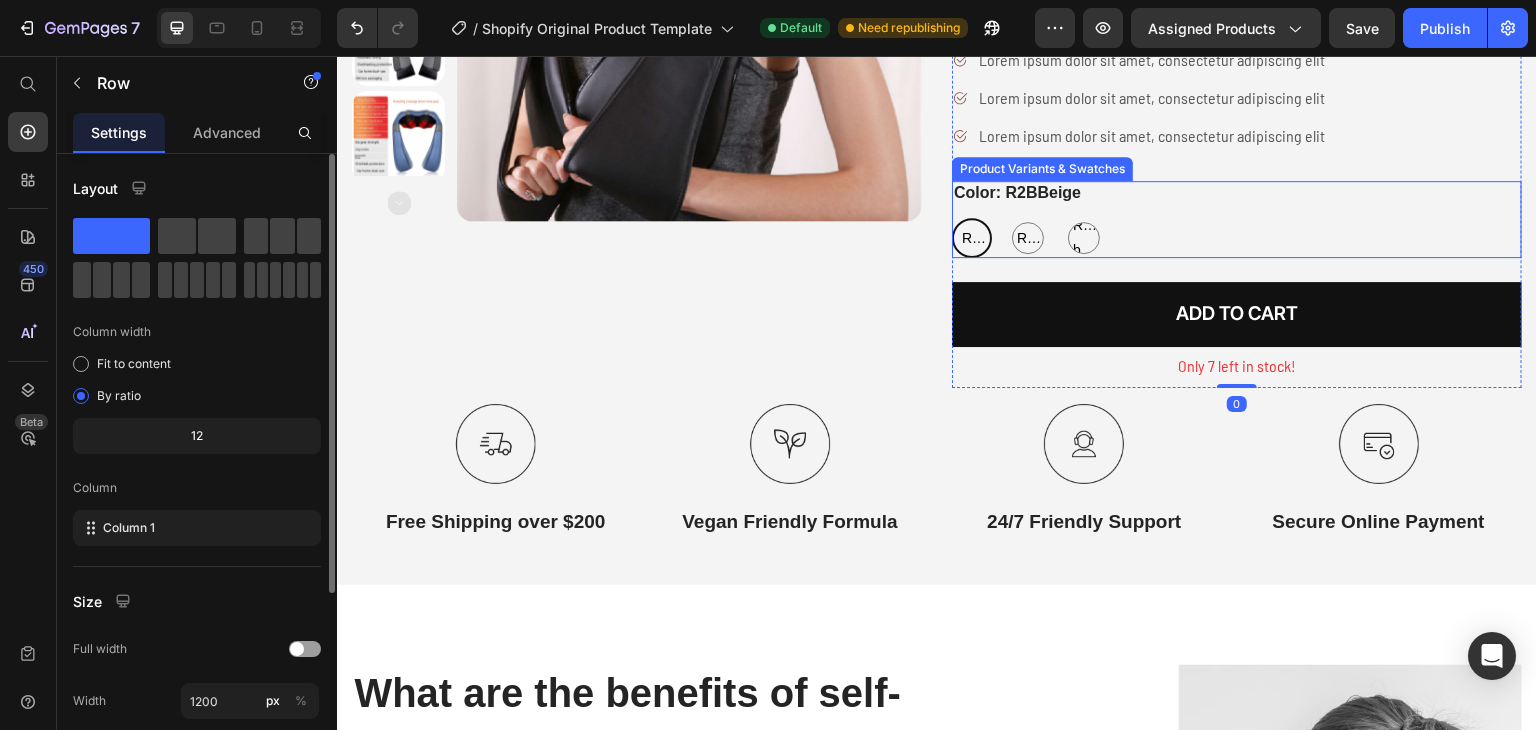 click on "Color: R2BBeige R2BBeige R2BBeige R2BBeige R2BBlack R2BBlack R2BBlack R2BPurple black R2BPurple black R2BPurple black" at bounding box center (1237, 219) 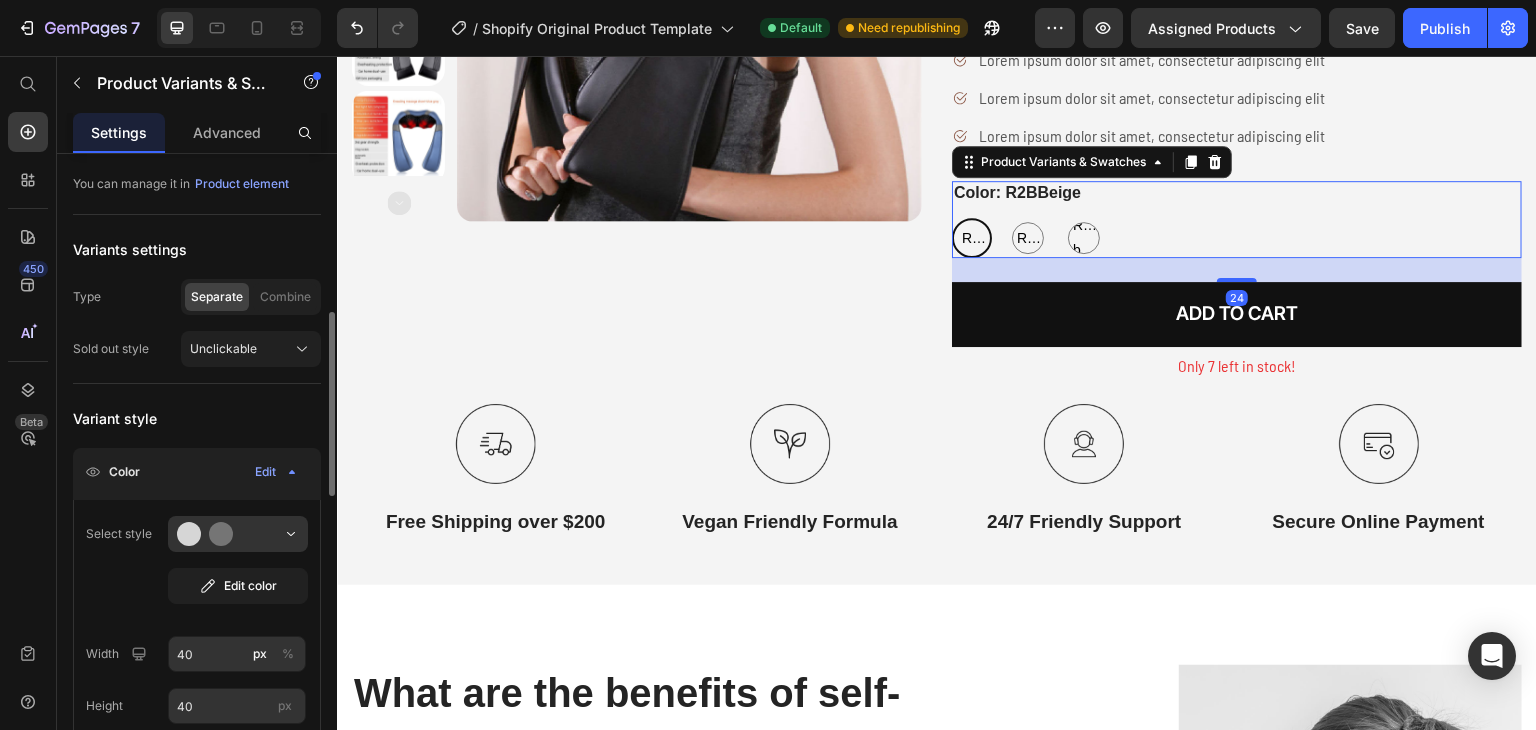 scroll, scrollTop: 200, scrollLeft: 0, axis: vertical 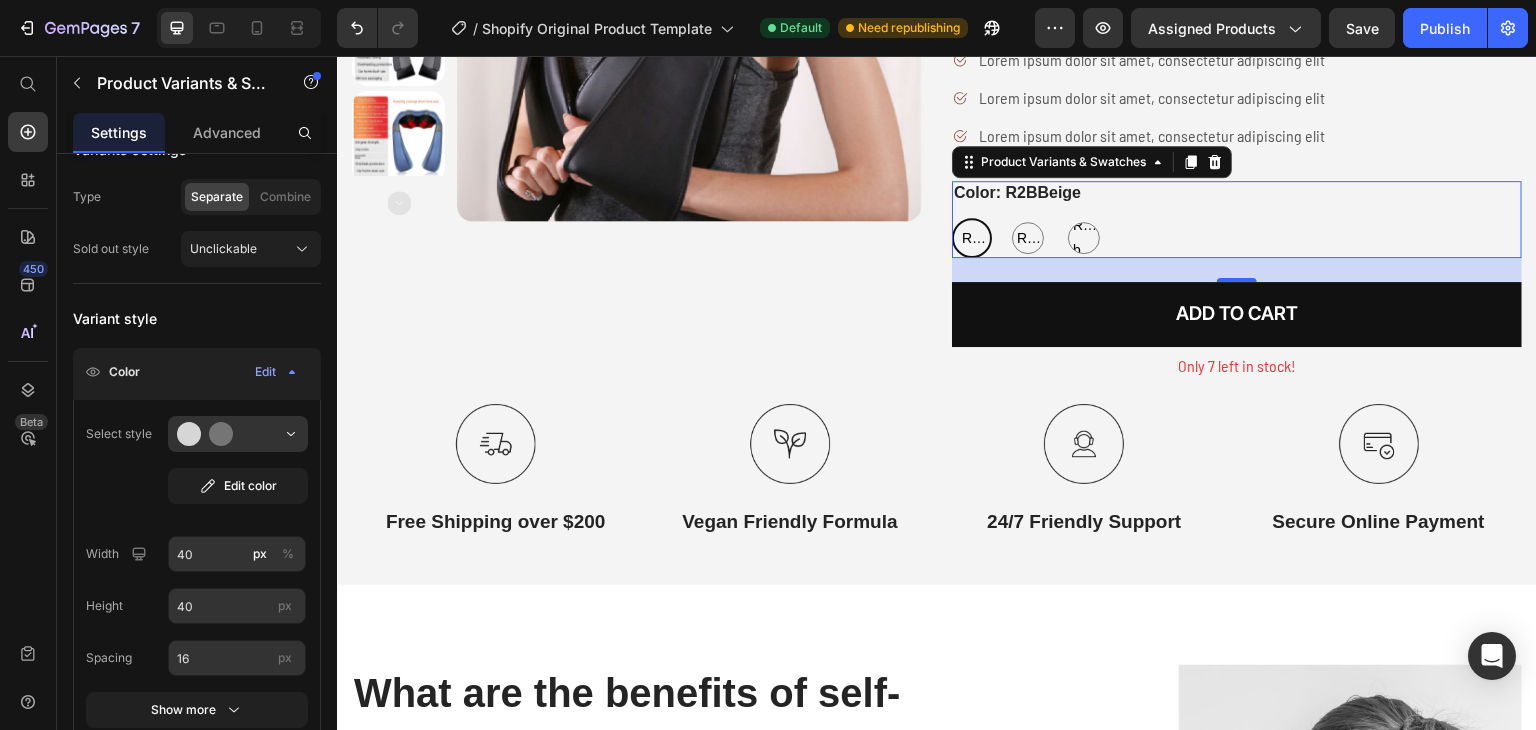 click on "R2BBeige" at bounding box center (972, 238) 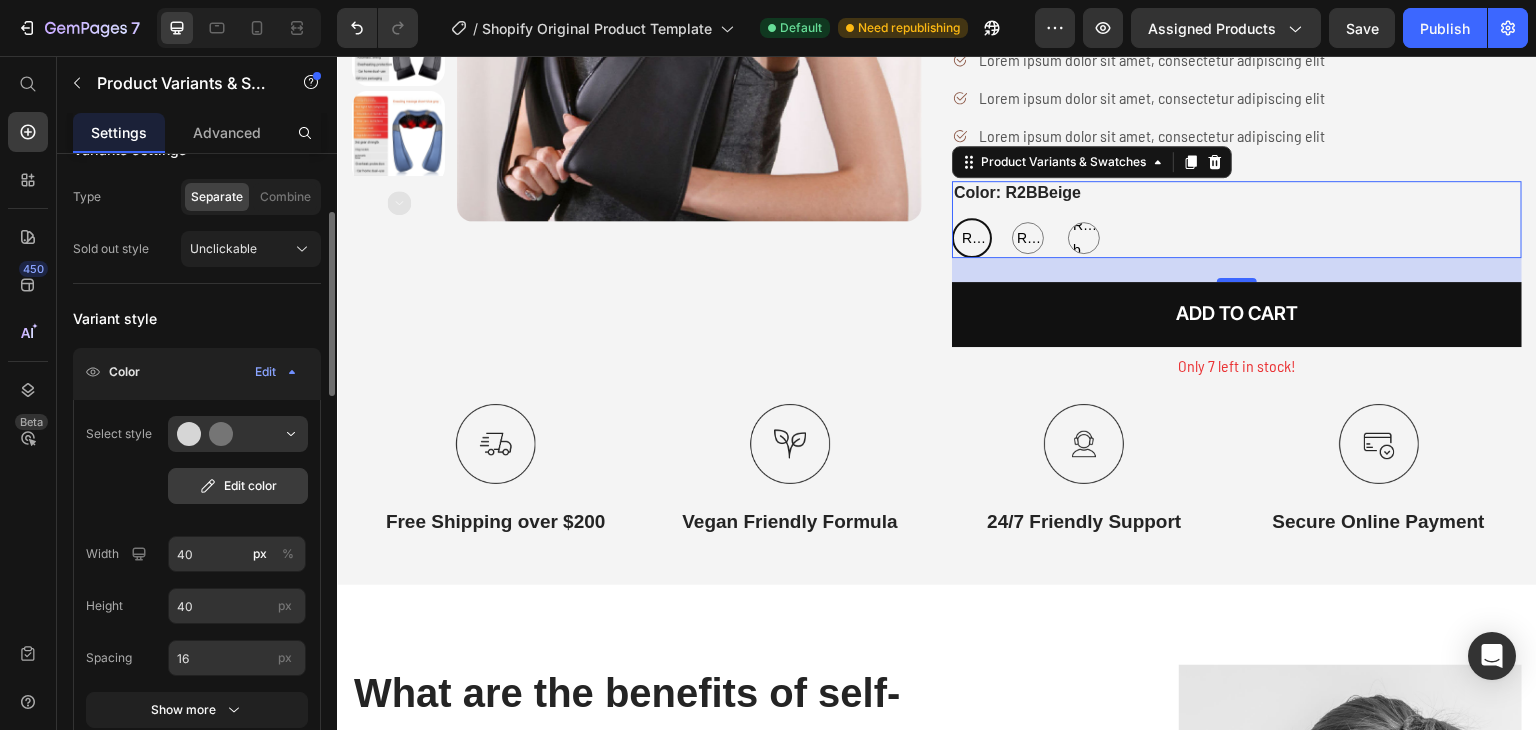 click on "Edit color" 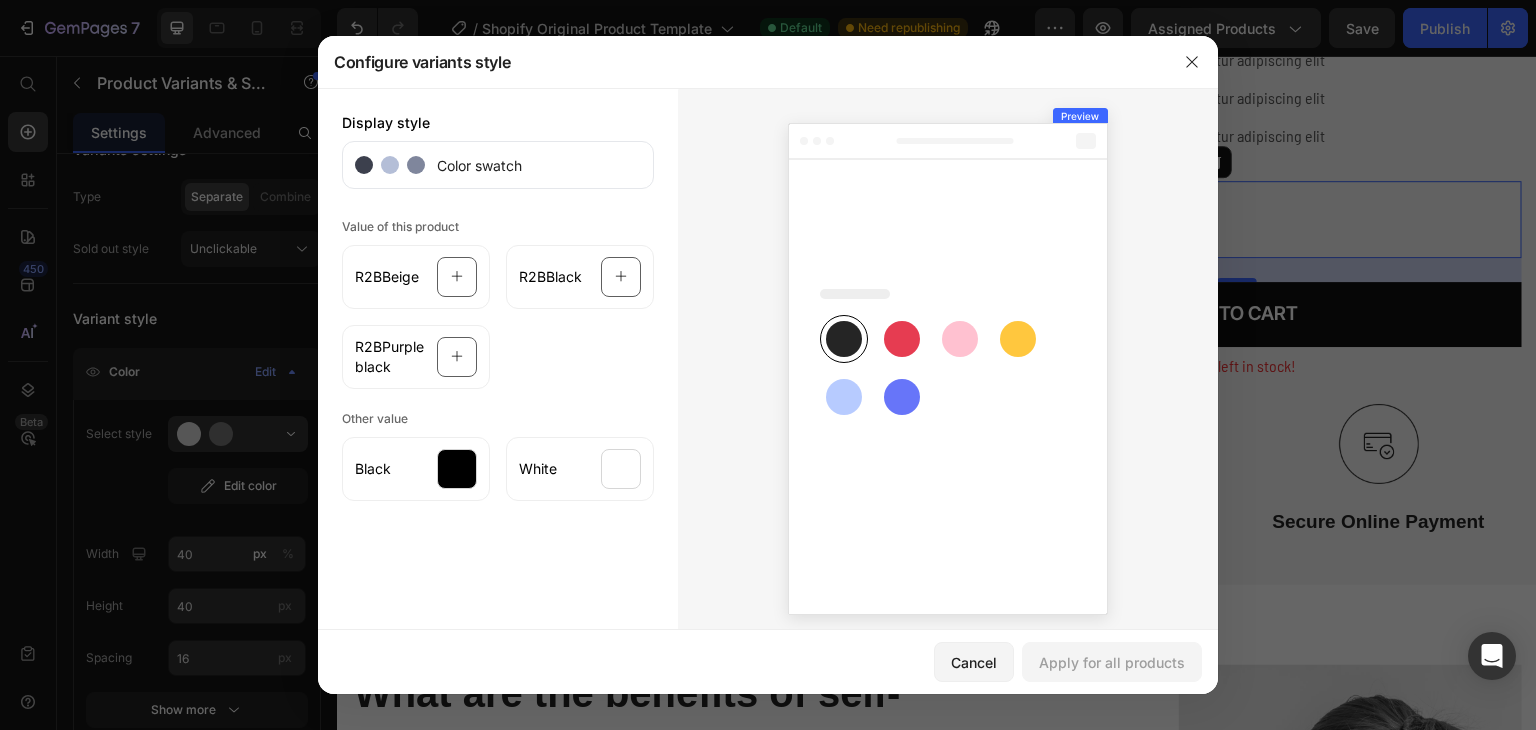 click 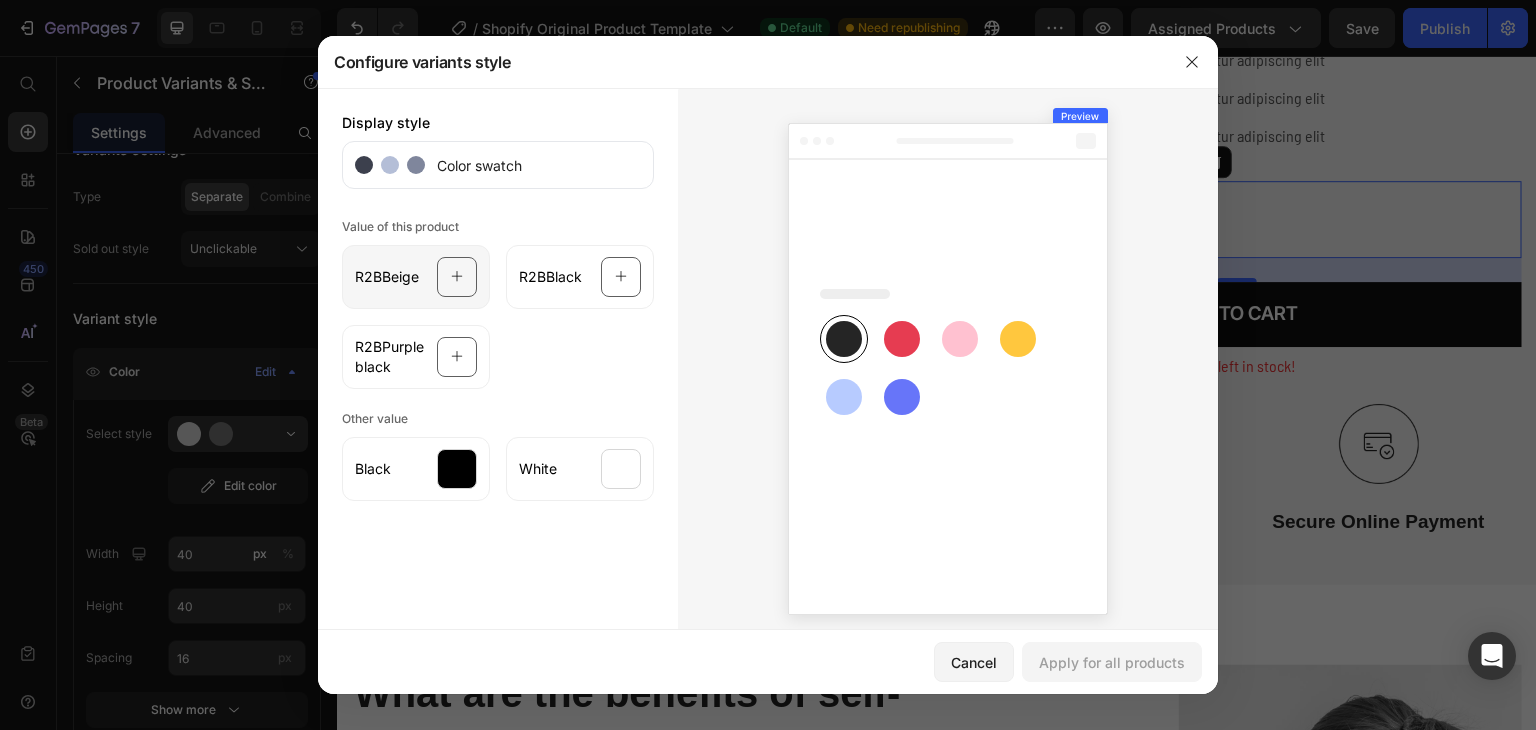 click on "R2BBeige" at bounding box center (387, 277) 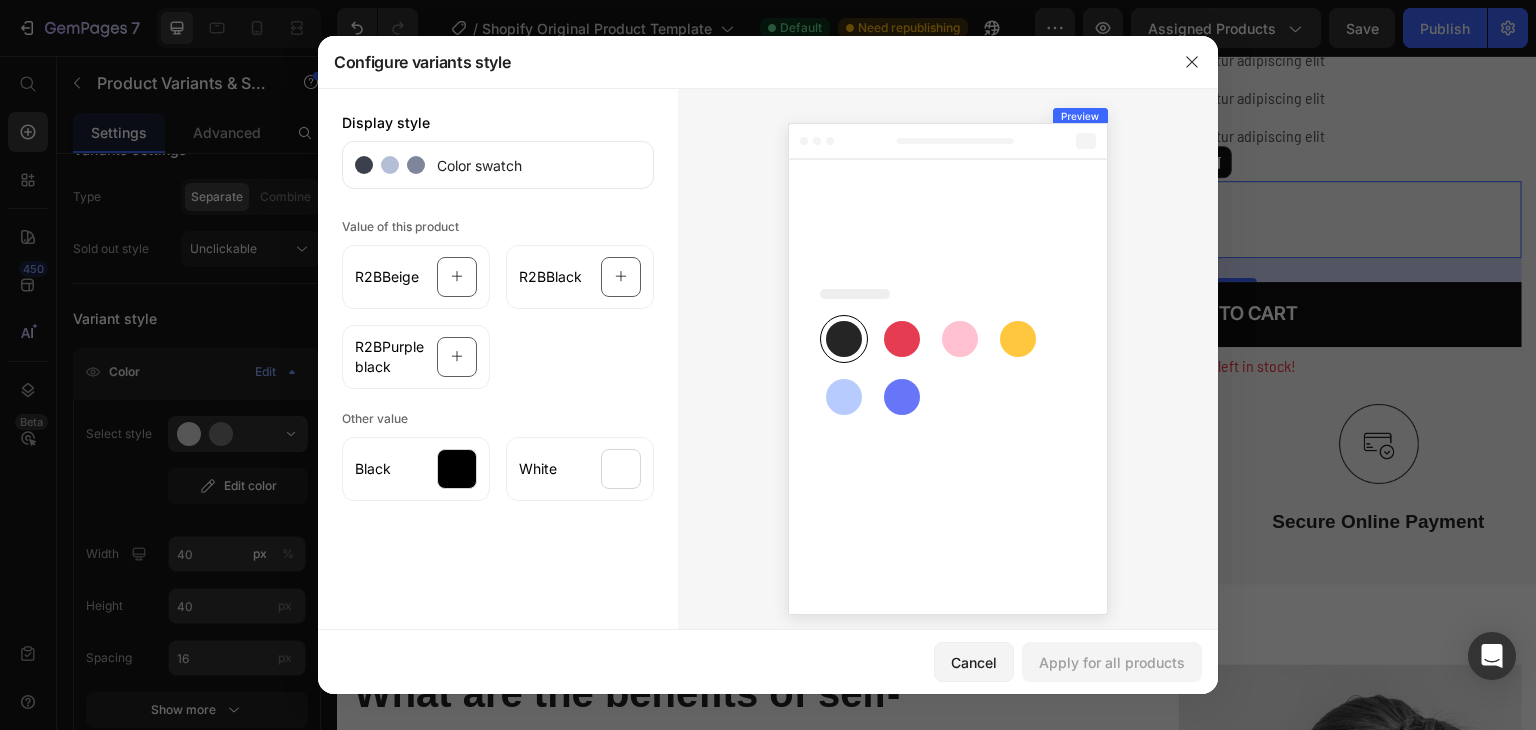 click on "R2BBeige R2BBlack R2BPurple black" at bounding box center (498, 313) 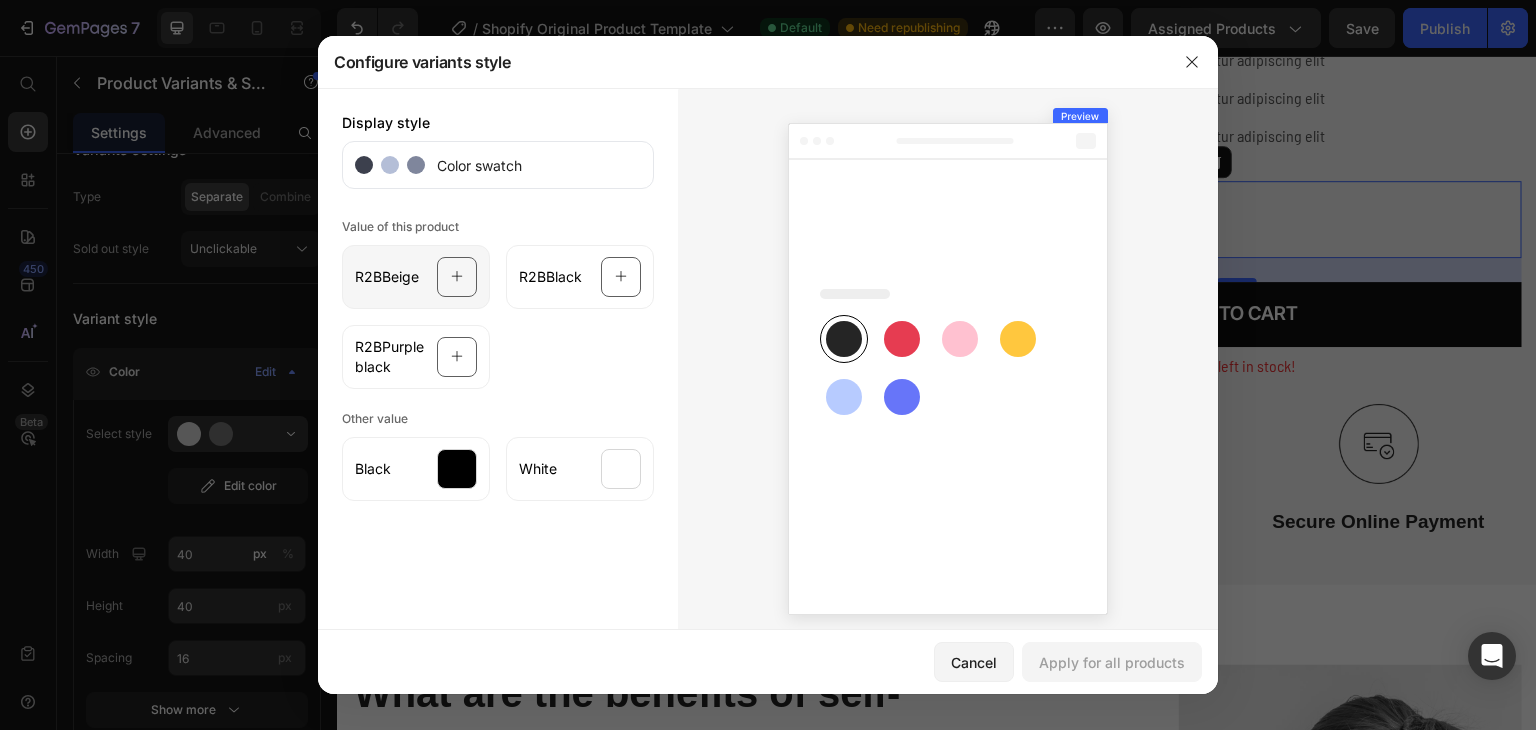 click on "R2BBeige" at bounding box center (387, 277) 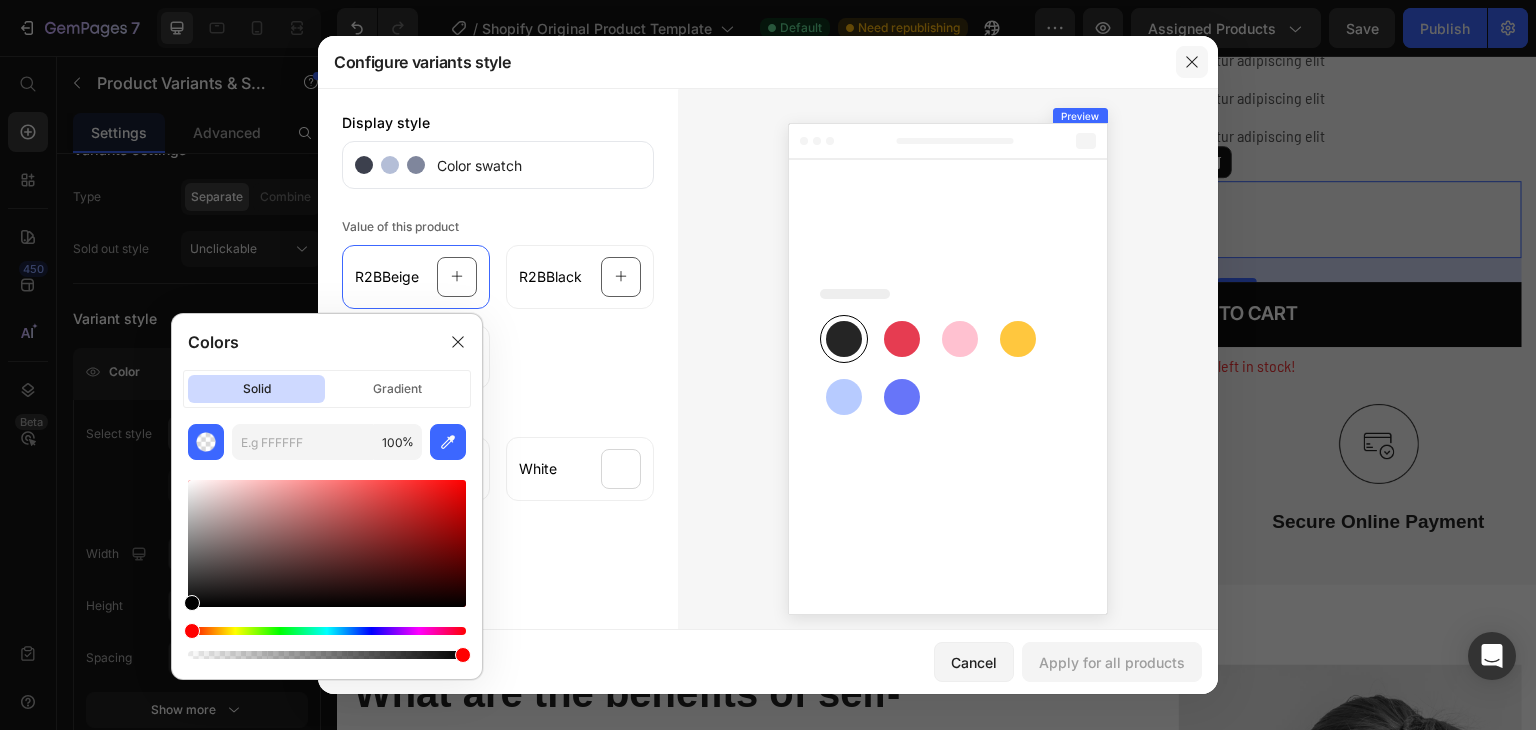 click 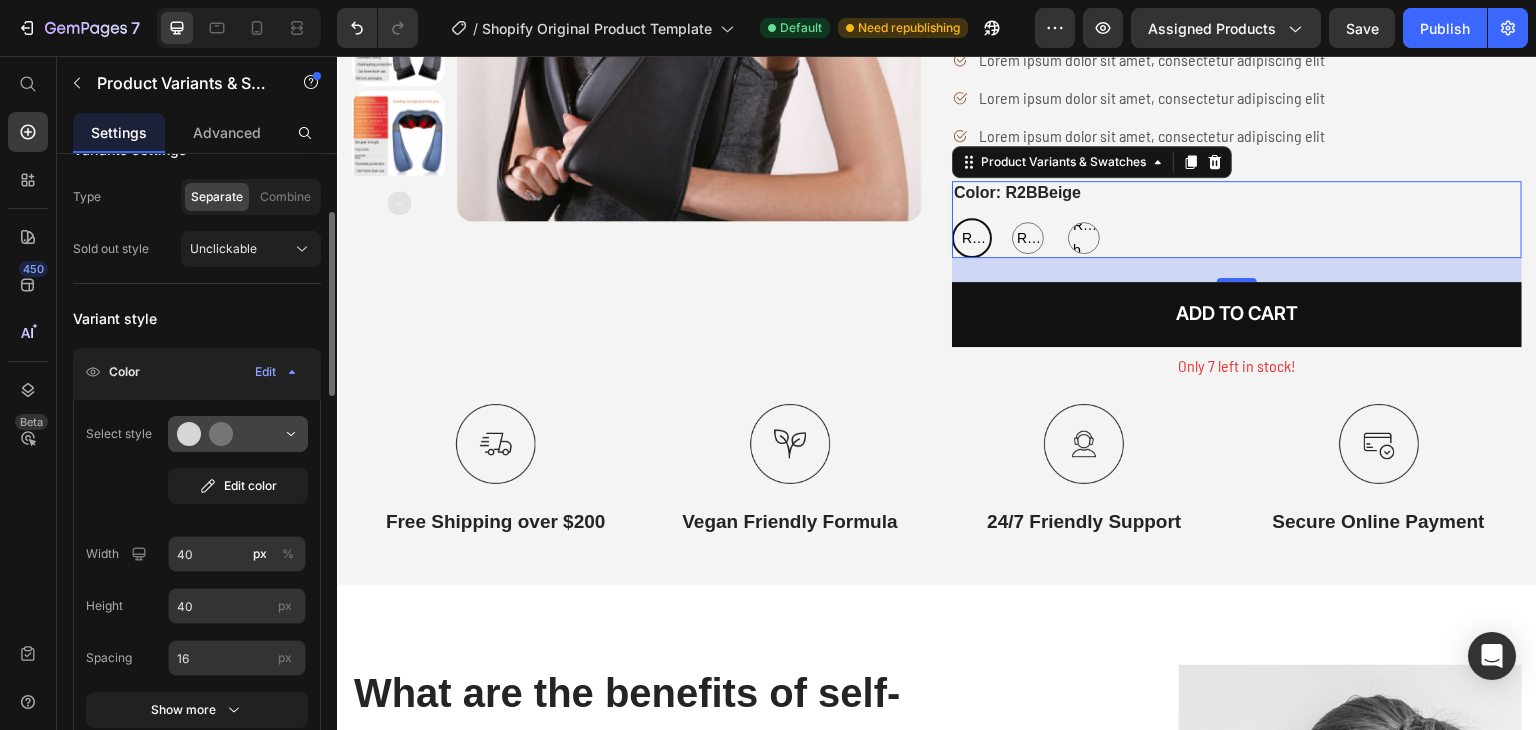 click at bounding box center (238, 434) 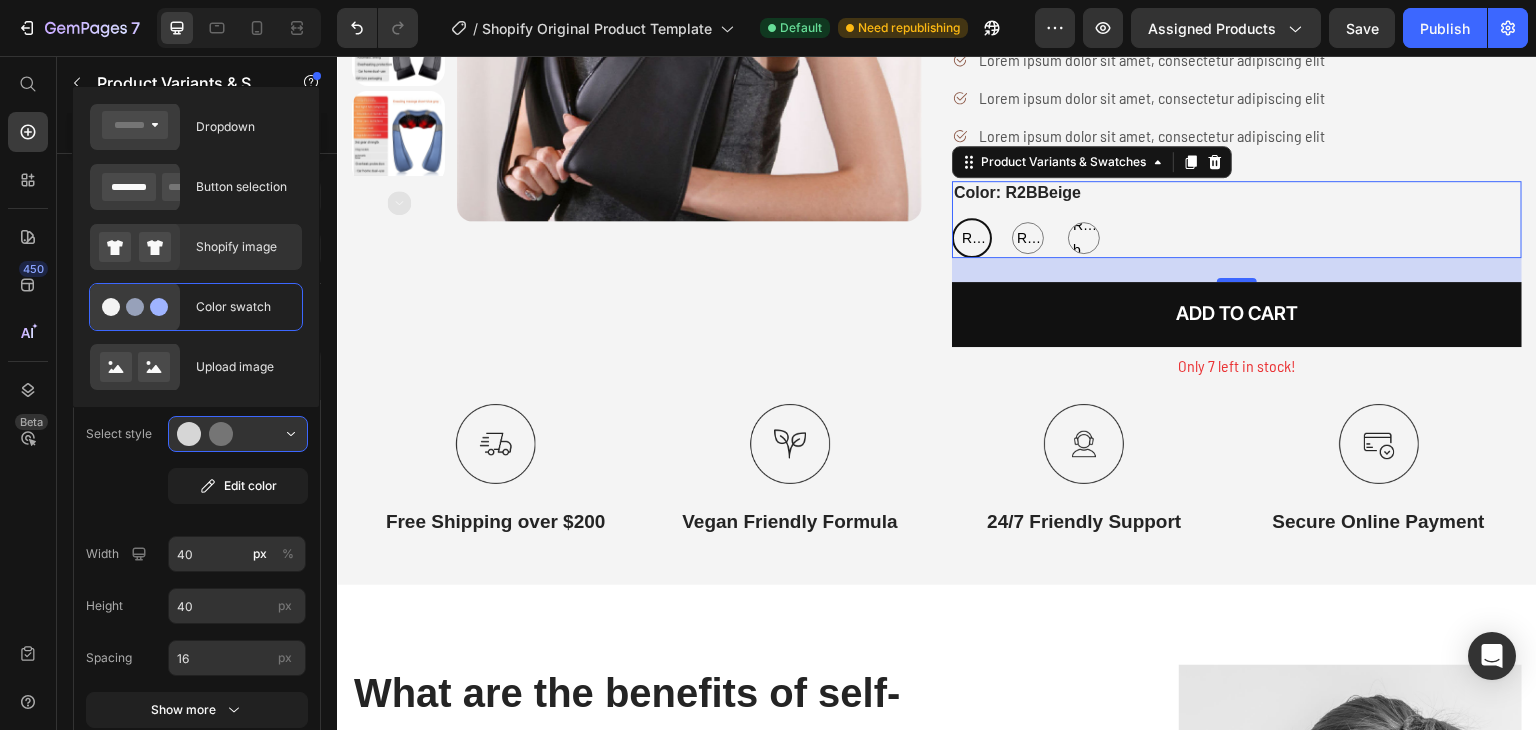 click on "Shopify image" 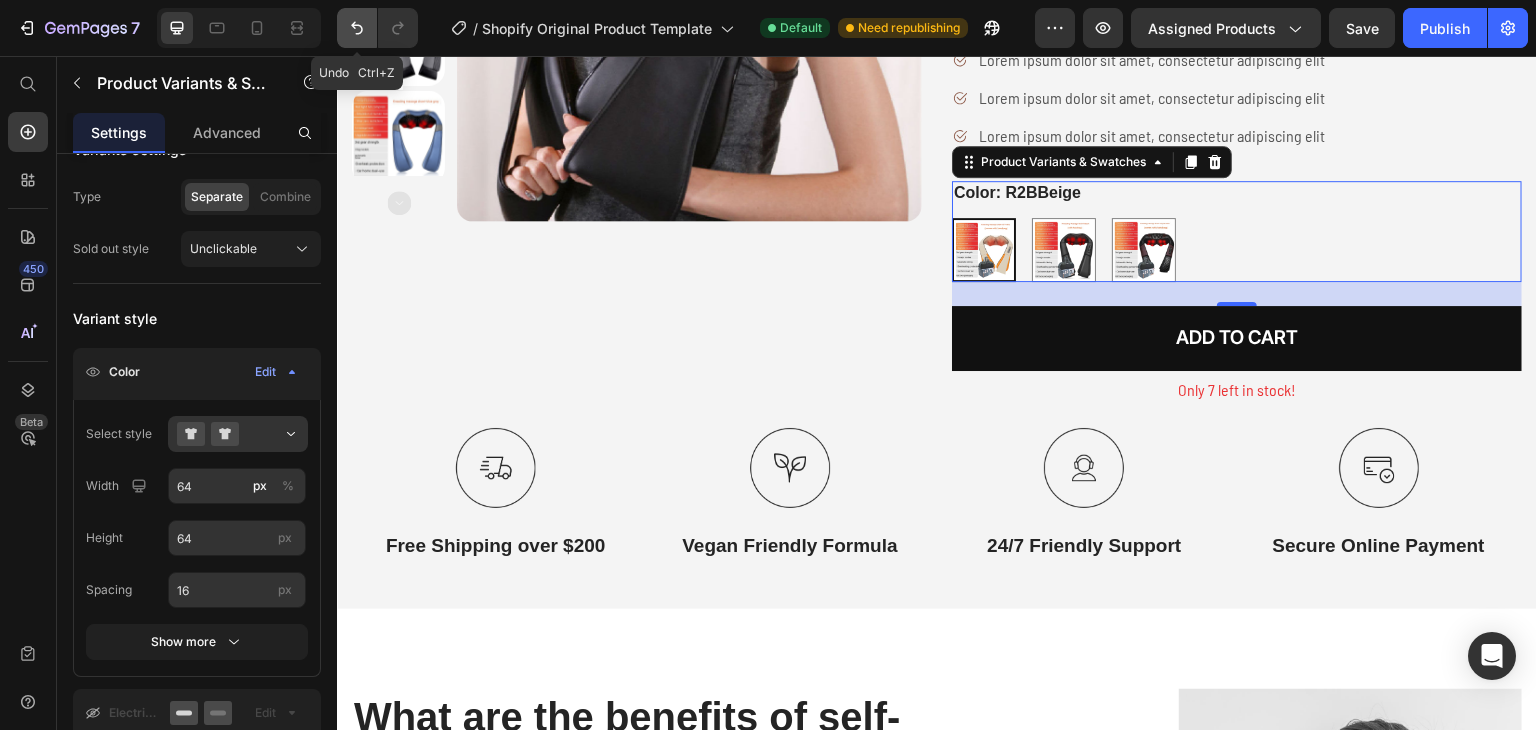 click 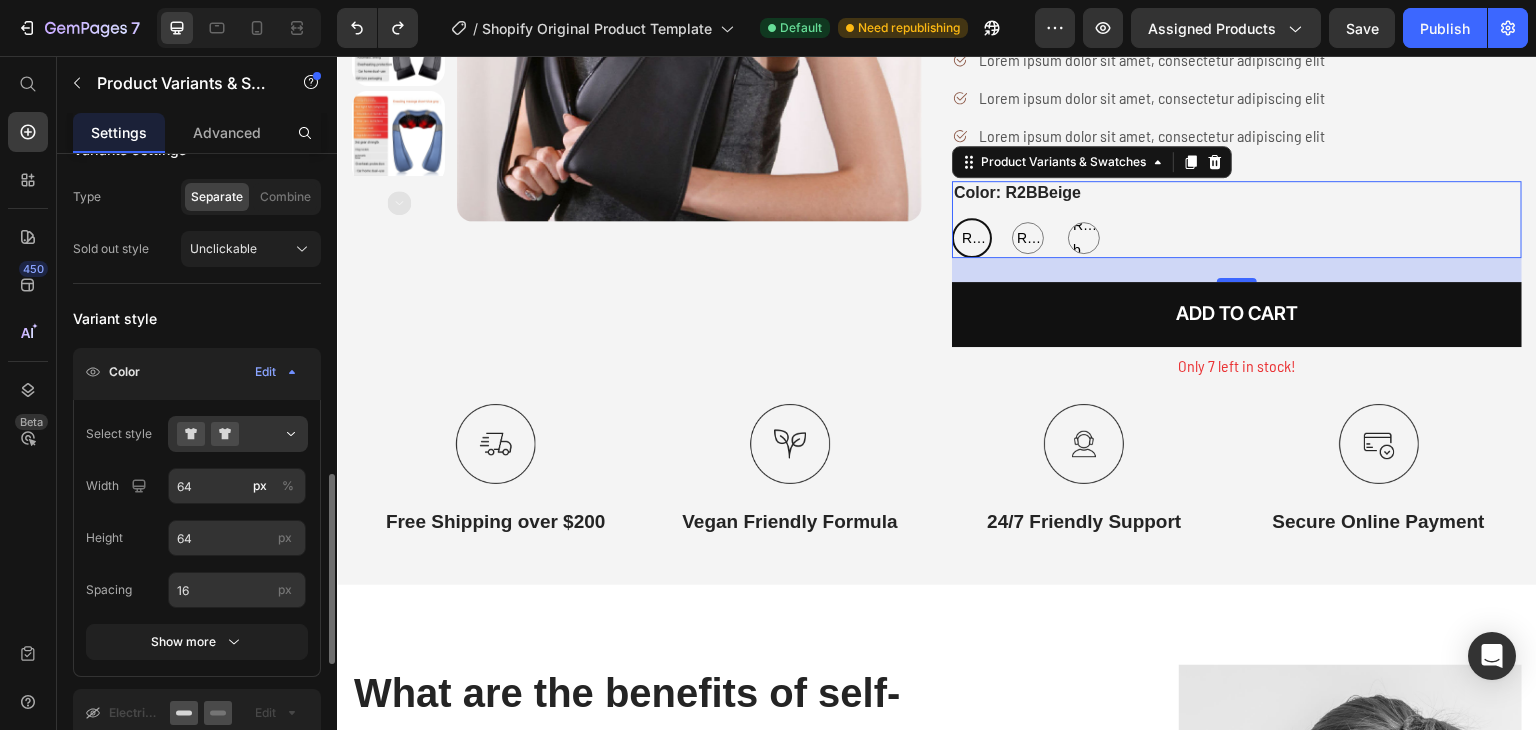 scroll, scrollTop: 400, scrollLeft: 0, axis: vertical 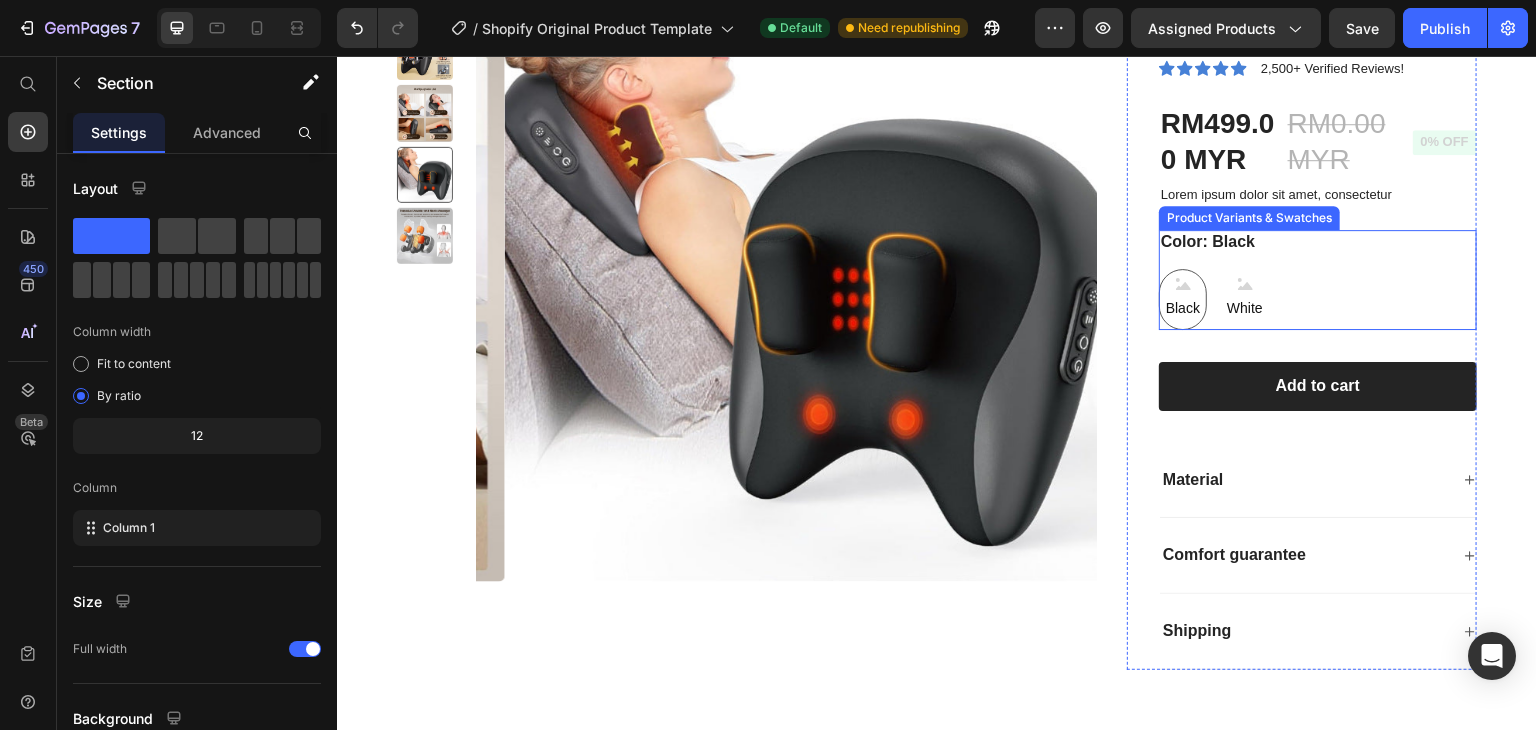 click on "Black Black Black White White White" at bounding box center [1318, 299] 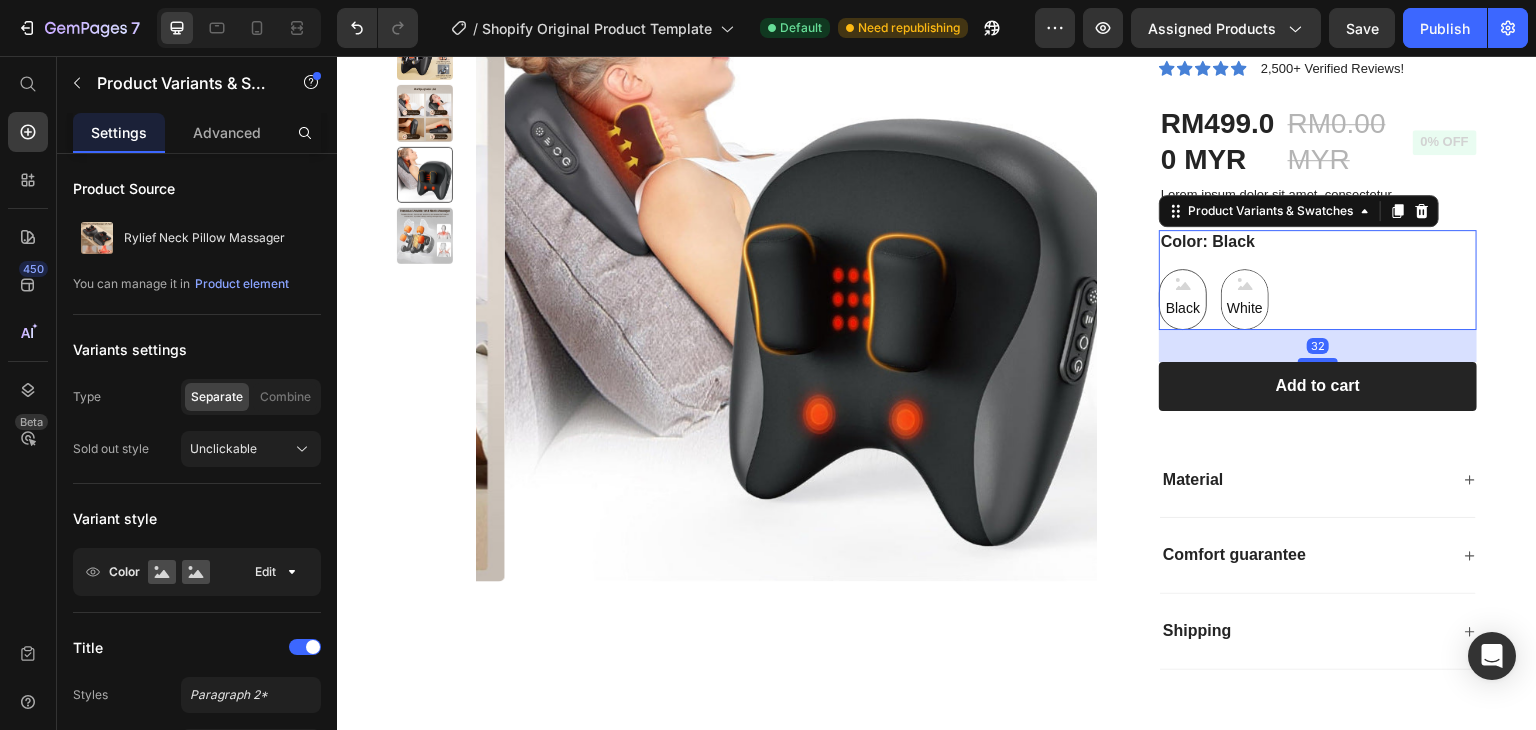 click on "White" at bounding box center (1245, 308) 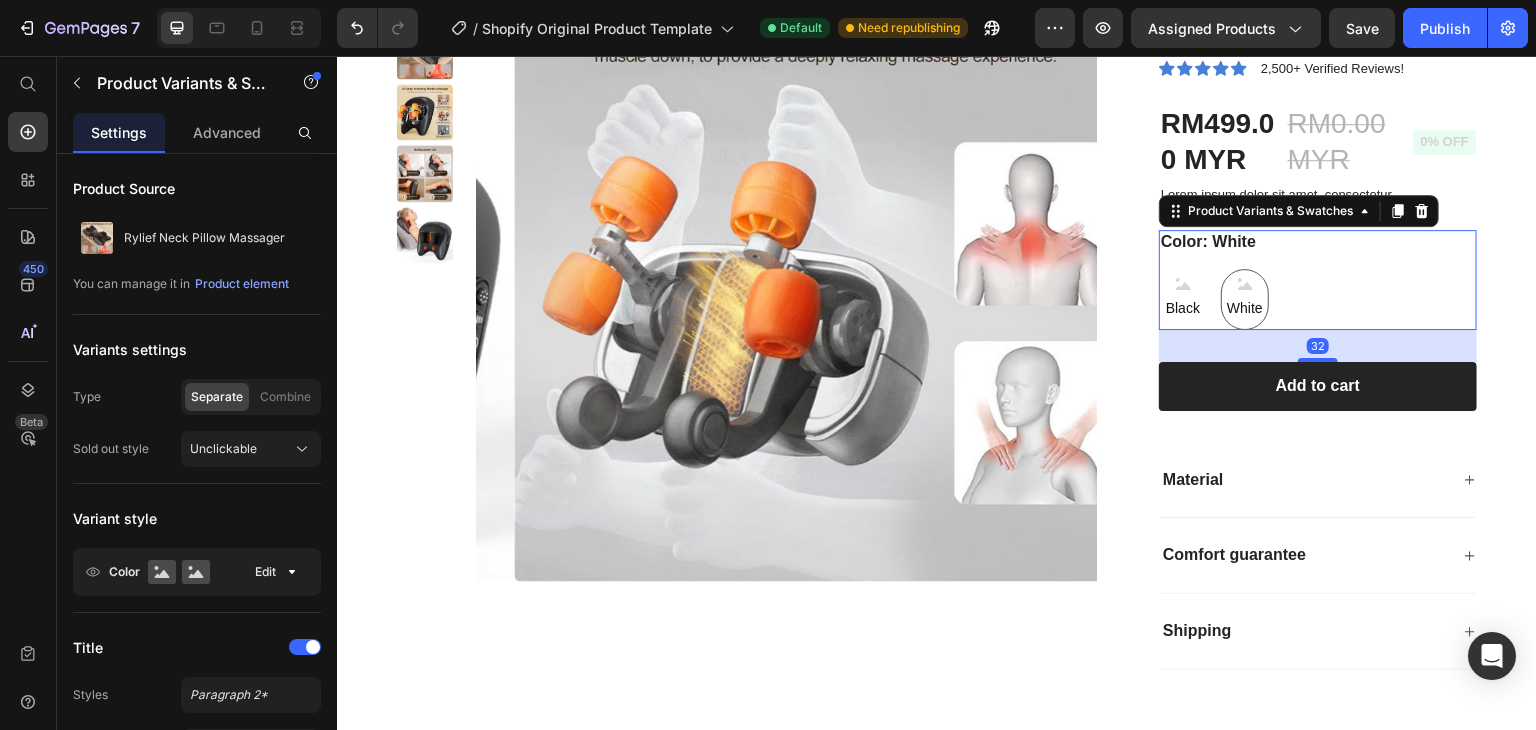 click on "Black Black Black White White White" at bounding box center [1318, 299] 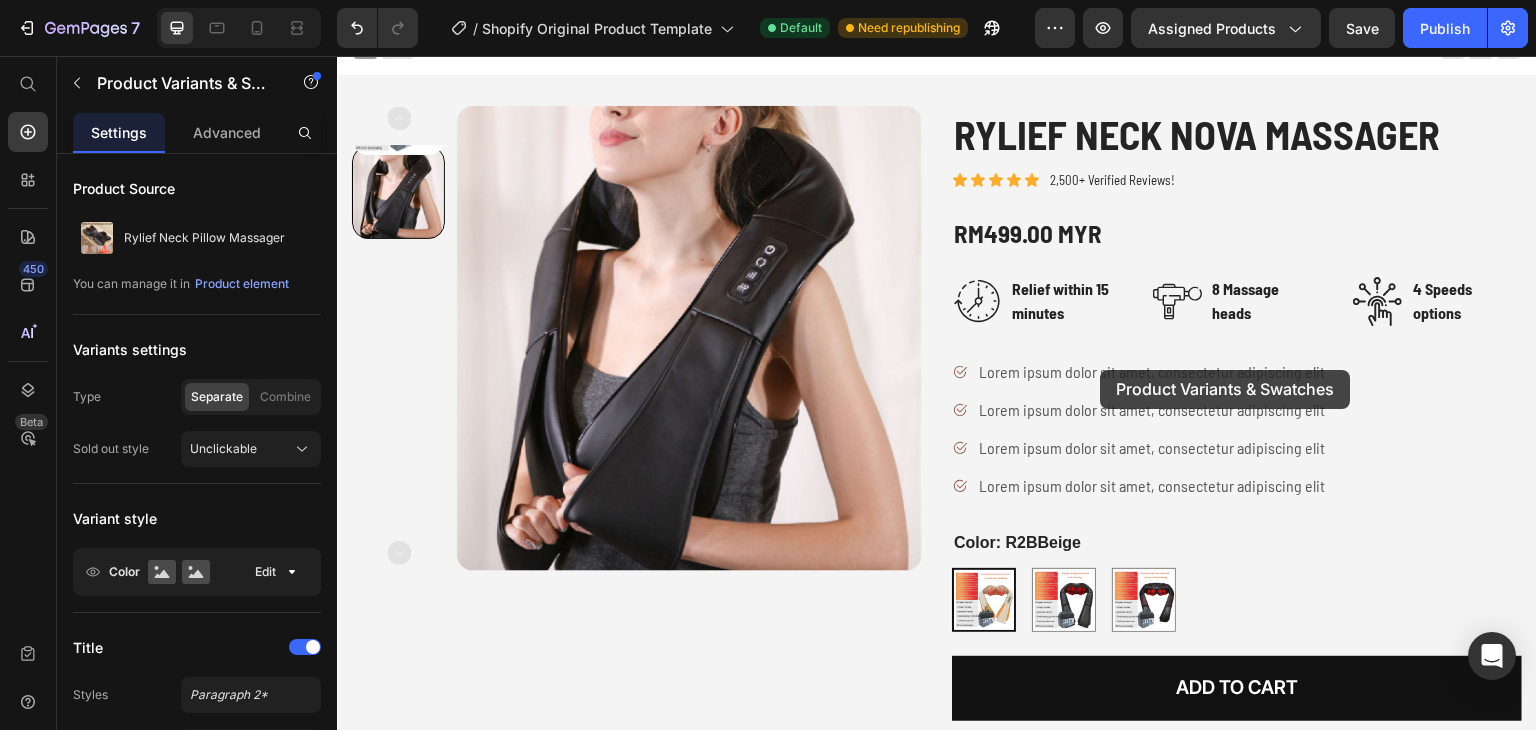 scroll, scrollTop: 0, scrollLeft: 0, axis: both 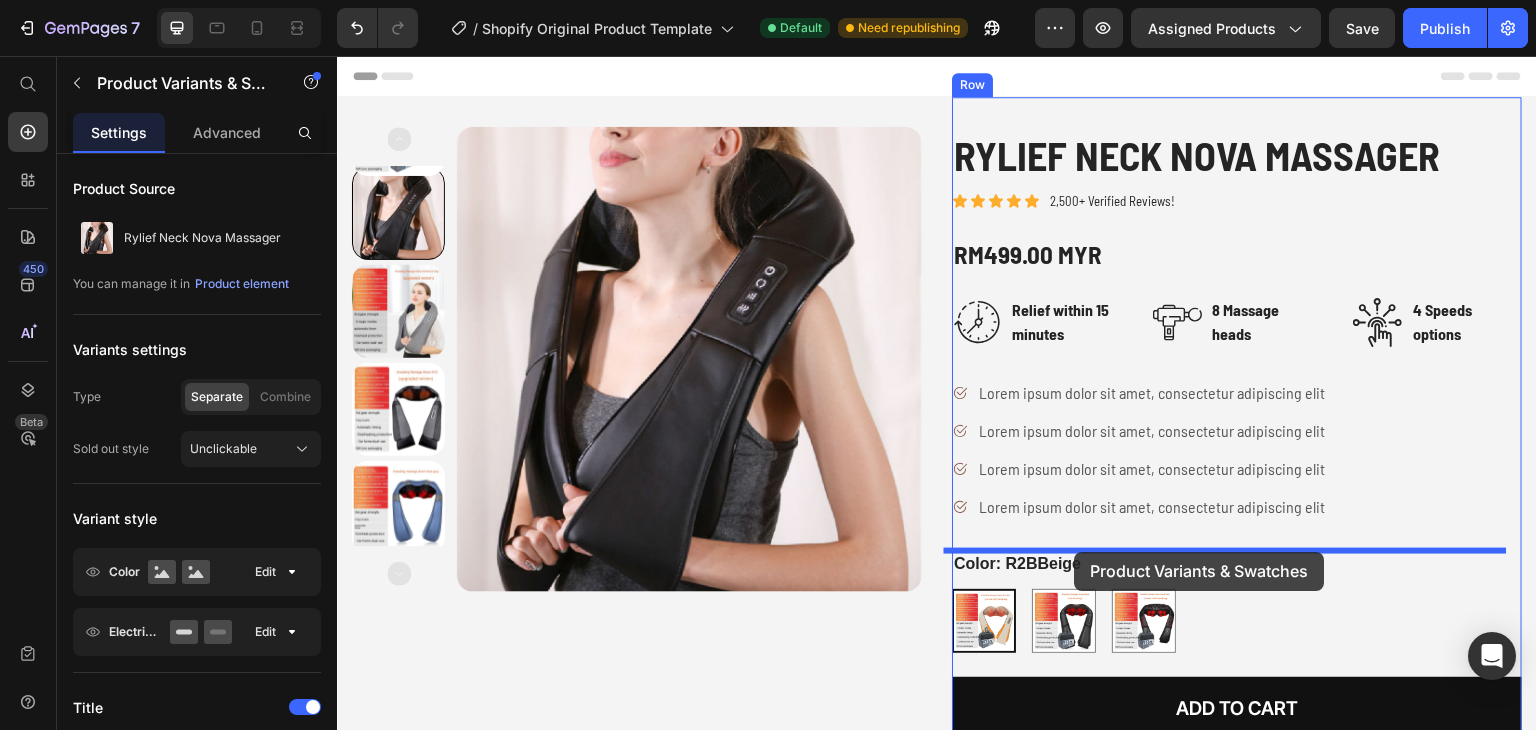 drag, startPoint x: 1205, startPoint y: 268, endPoint x: 1075, endPoint y: 552, distance: 312.33957 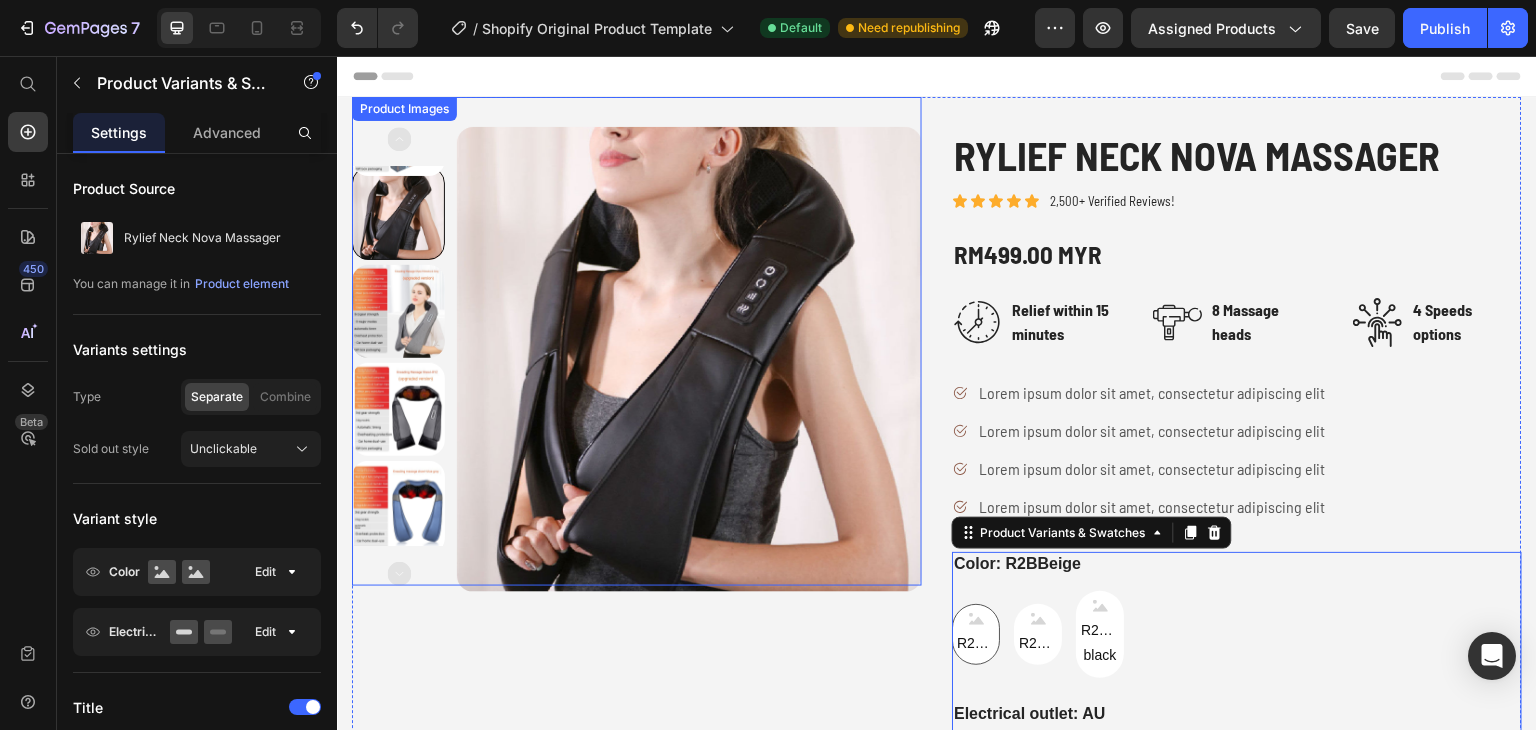 scroll, scrollTop: 200, scrollLeft: 0, axis: vertical 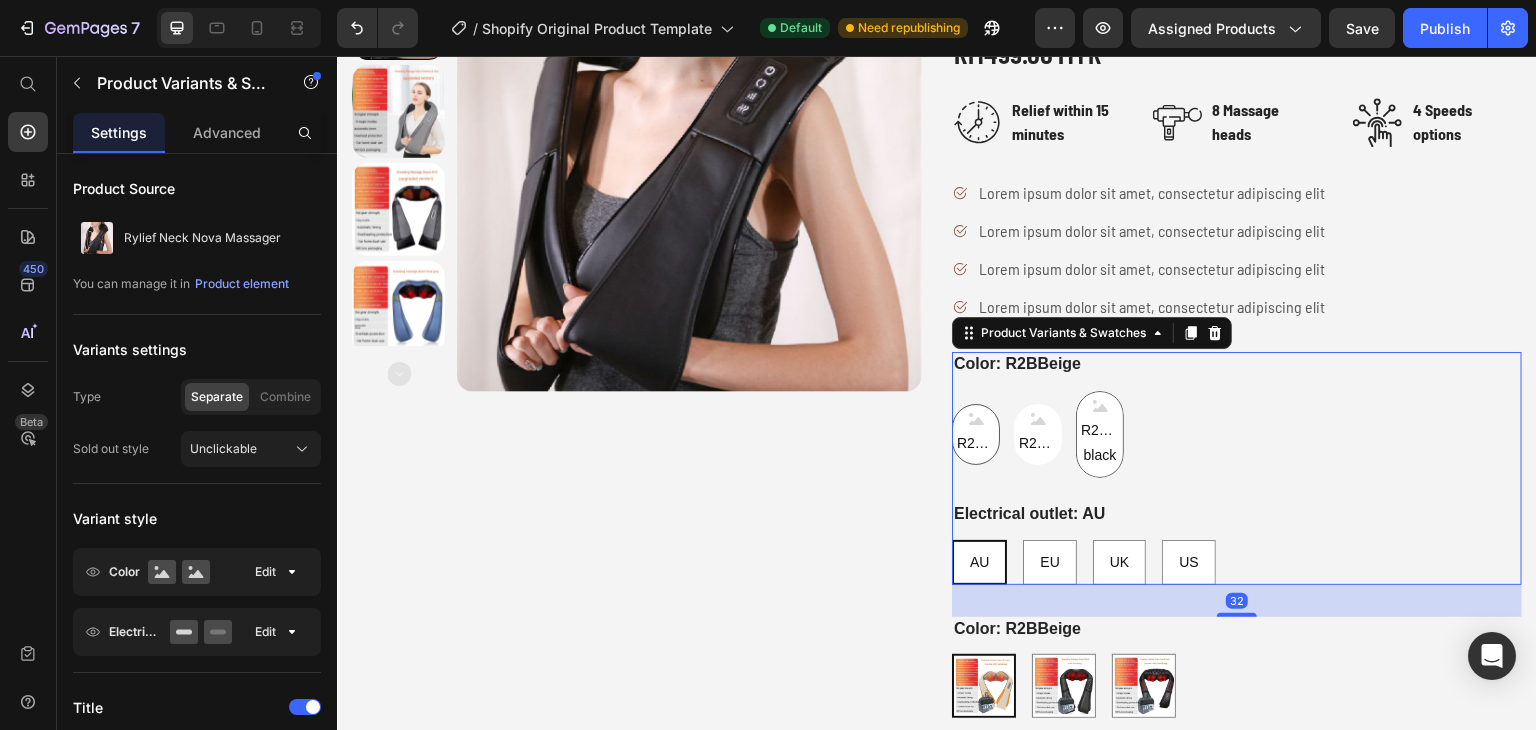 click on "R2BPurple black" at bounding box center [1100, 434] 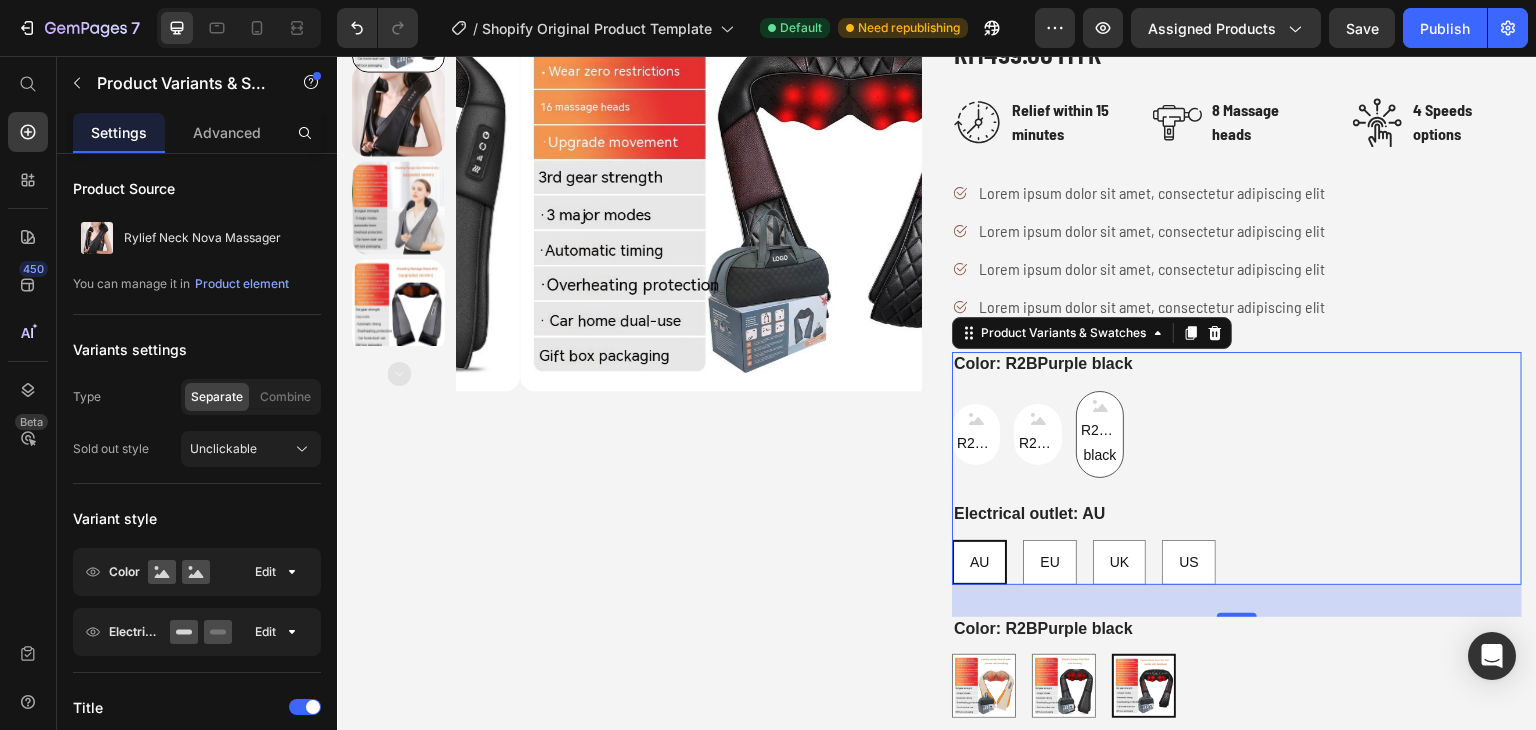 click on "AU AU AU EU EU EU UK UK UK US US US" at bounding box center [1237, 562] 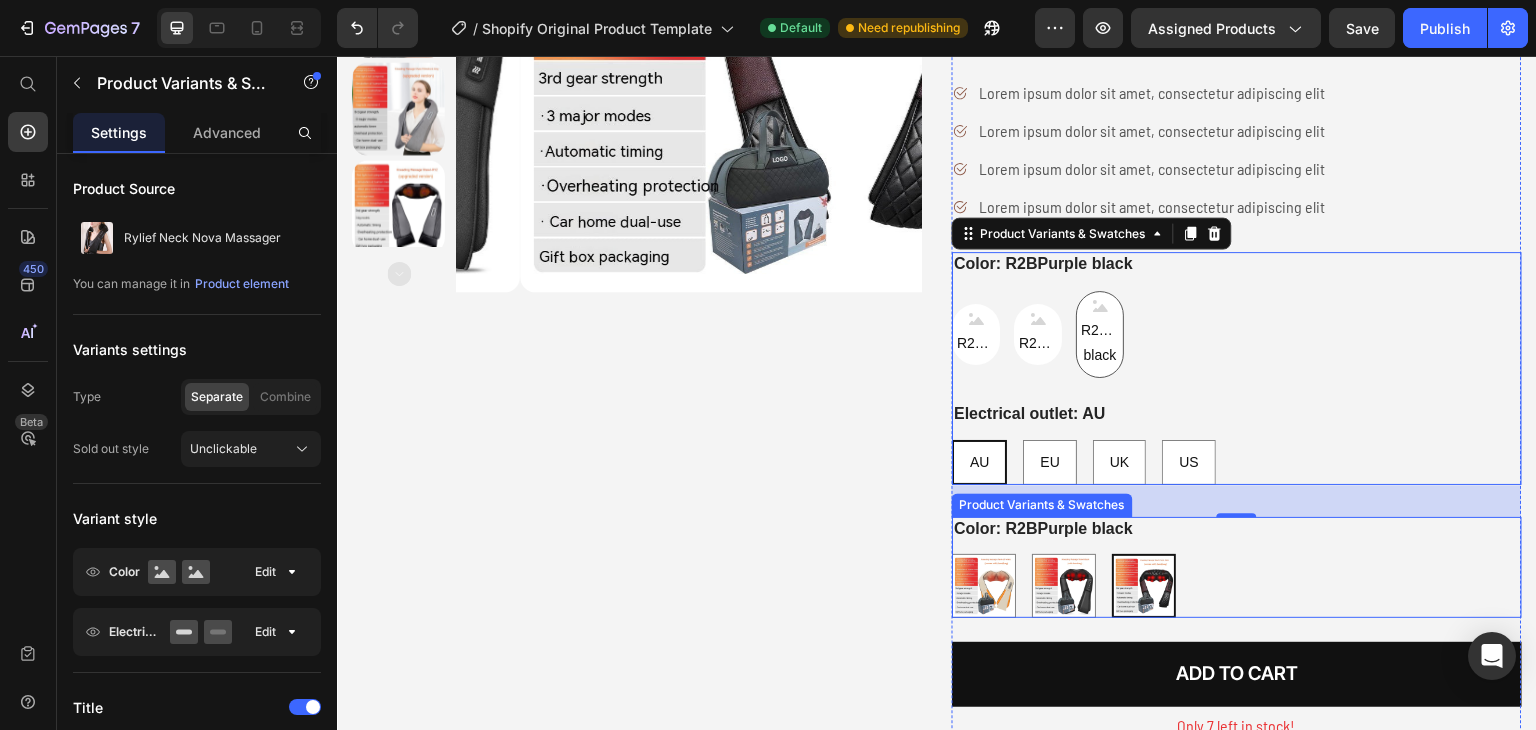 click on "R2BBeige R2BBeige R2BBlack R2BBlack R2BPurple black R2BPurple black" at bounding box center [1237, 586] 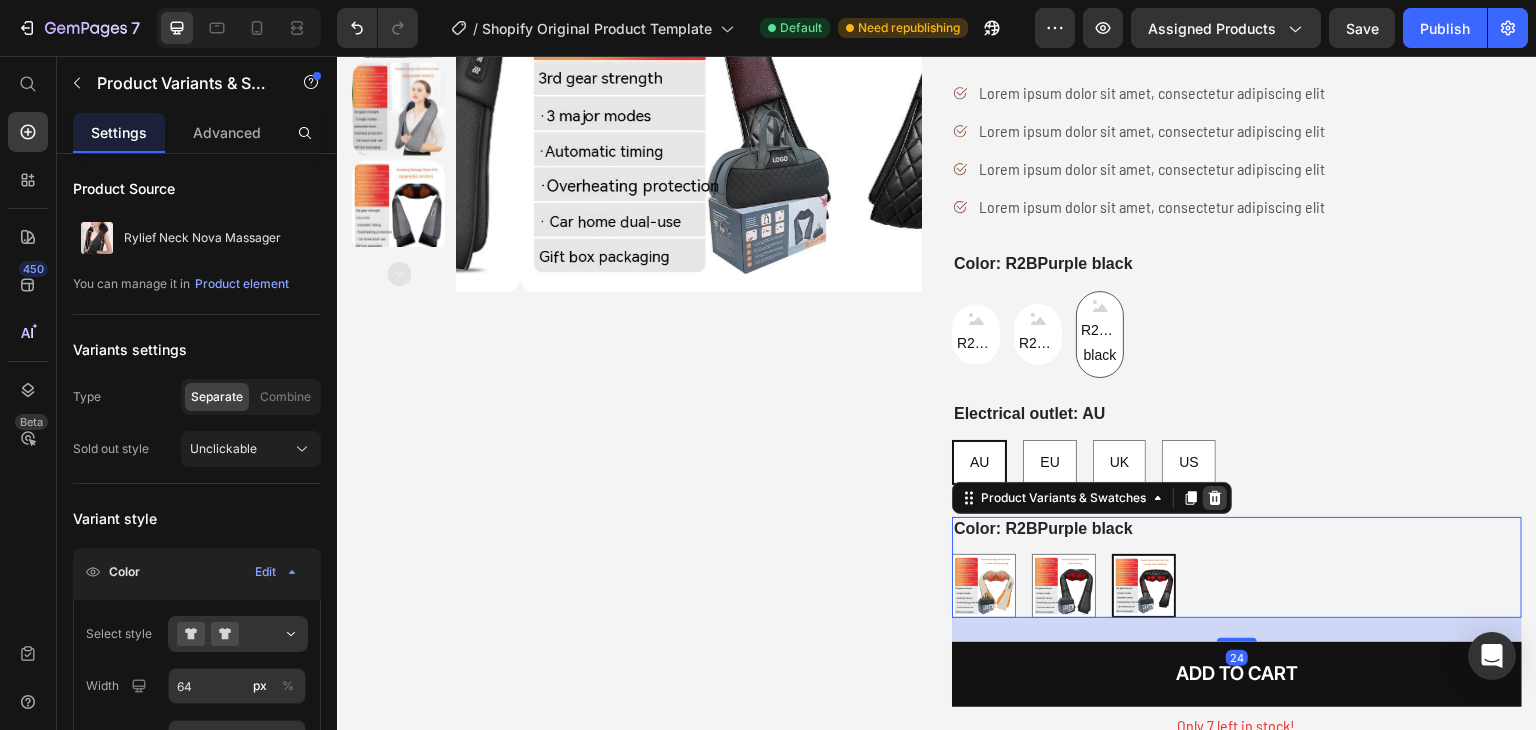 click 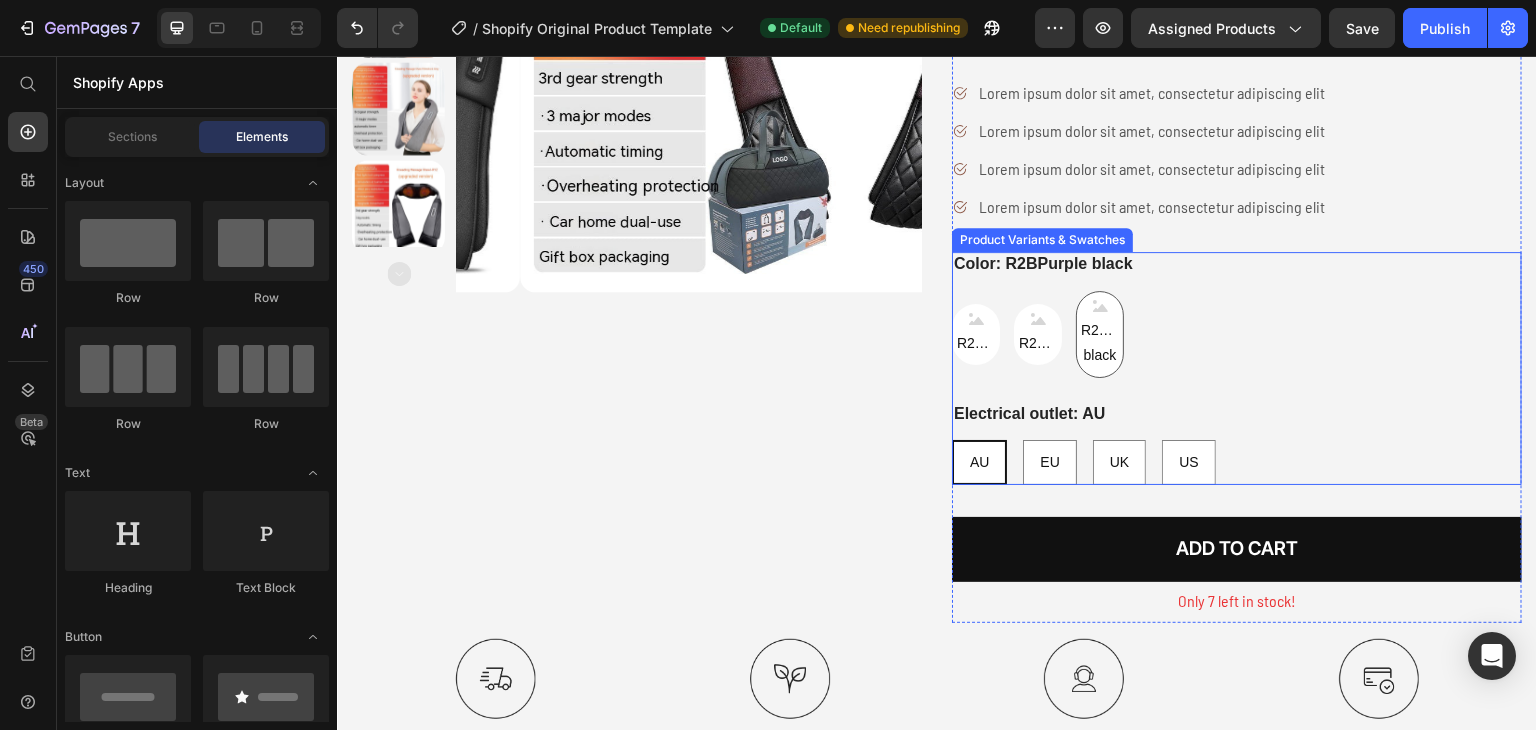 click on "Electrical outlet: AU AU AU AU EU EU EU UK UK UK US US US" at bounding box center [1237, 444] 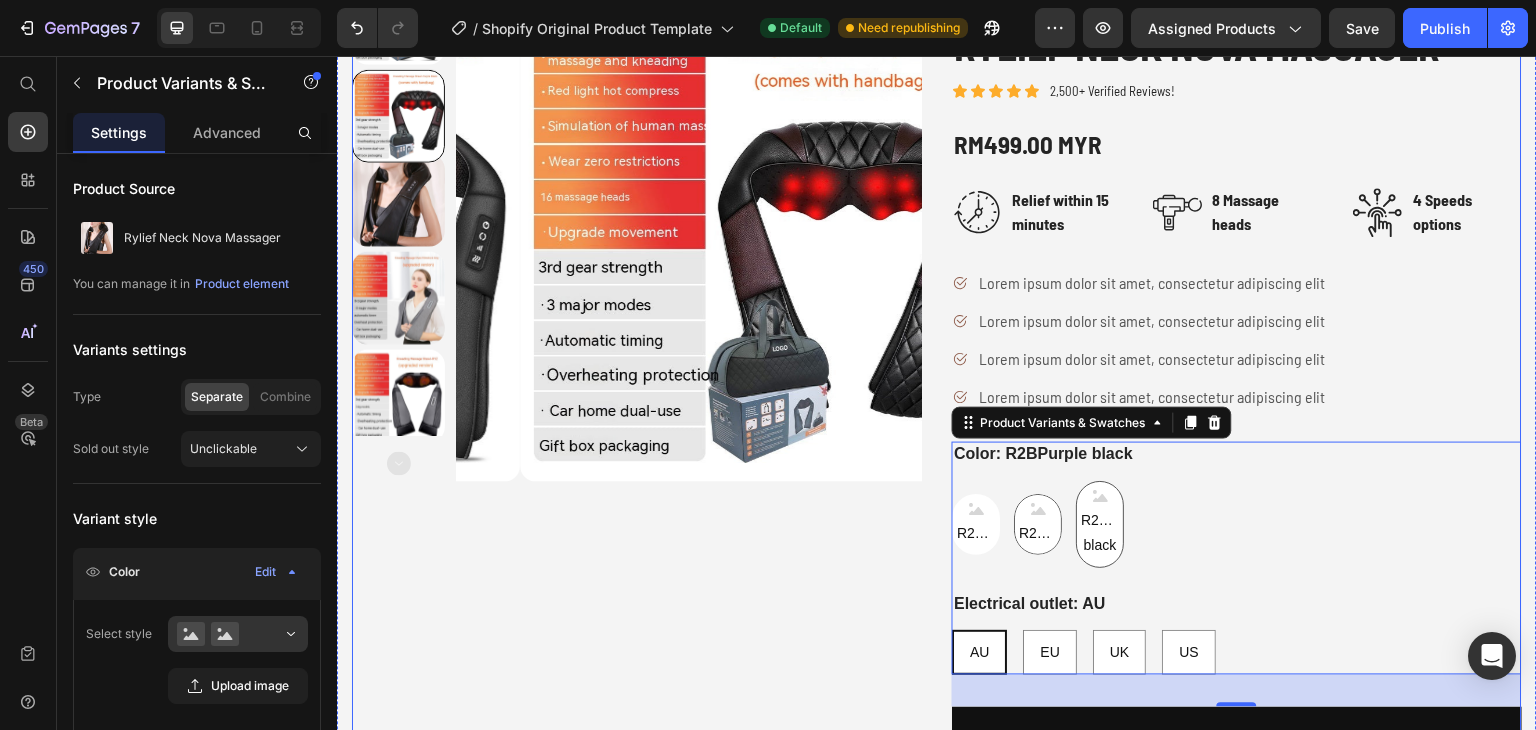 scroll, scrollTop: 200, scrollLeft: 0, axis: vertical 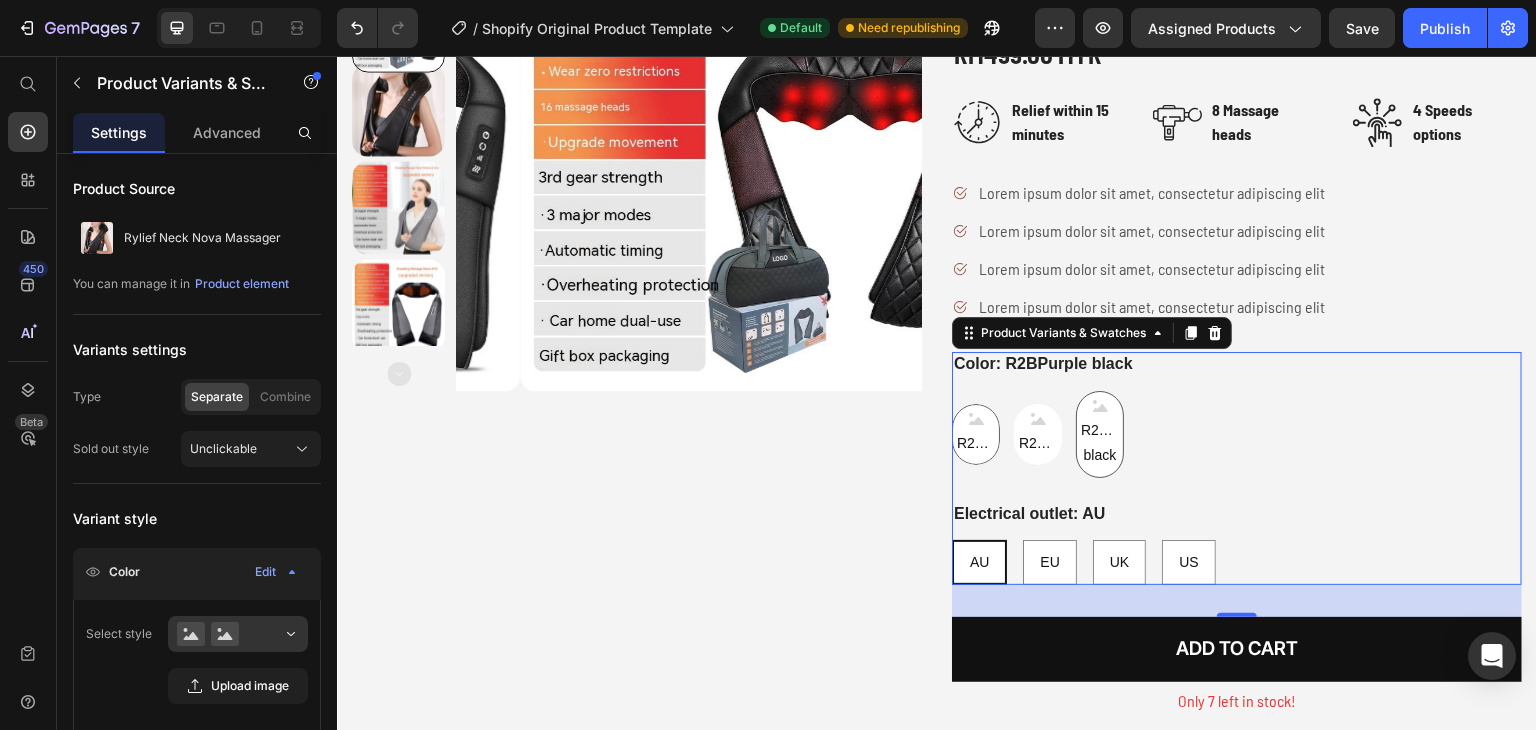 click on "R2BBeige" at bounding box center [976, 443] 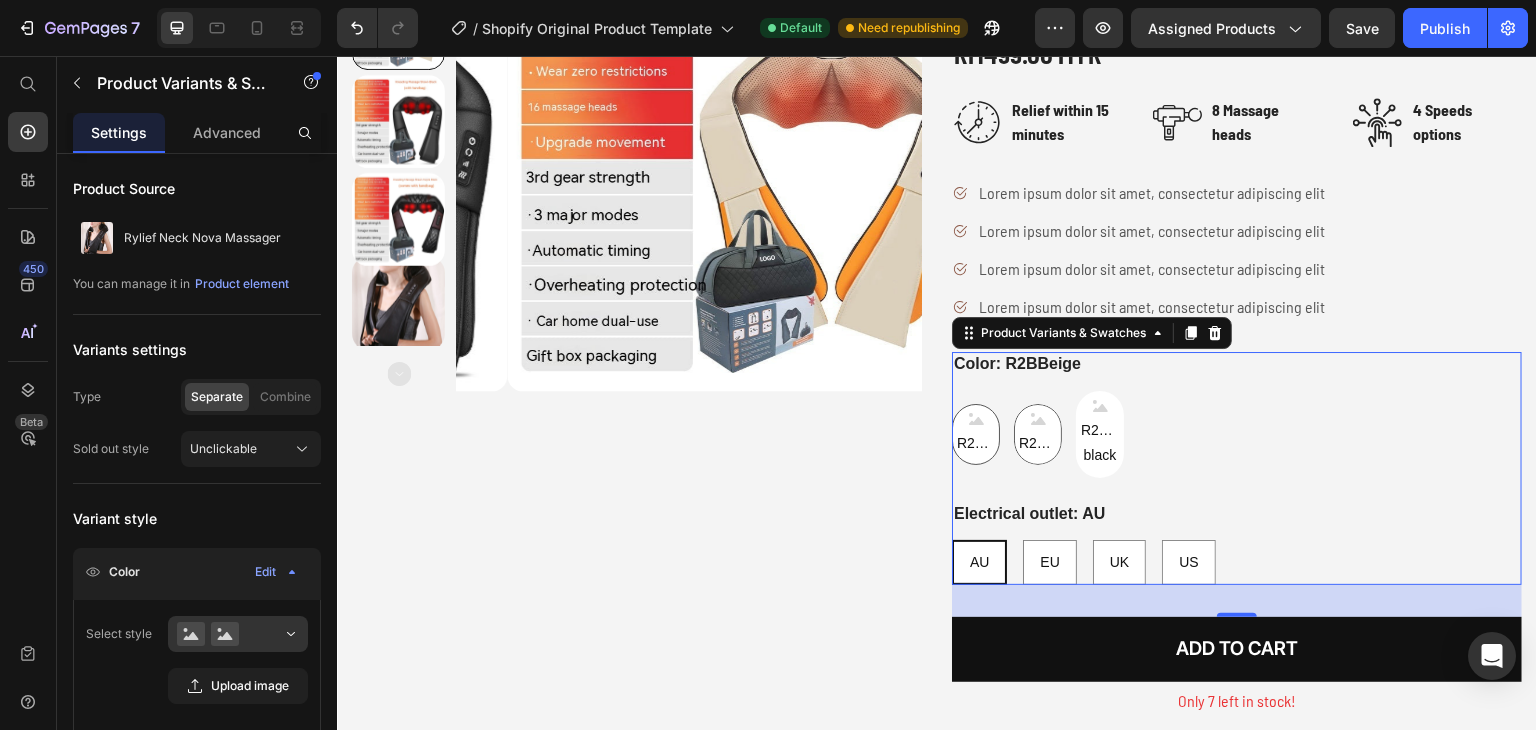 click on "R2BBlack" at bounding box center (1038, 443) 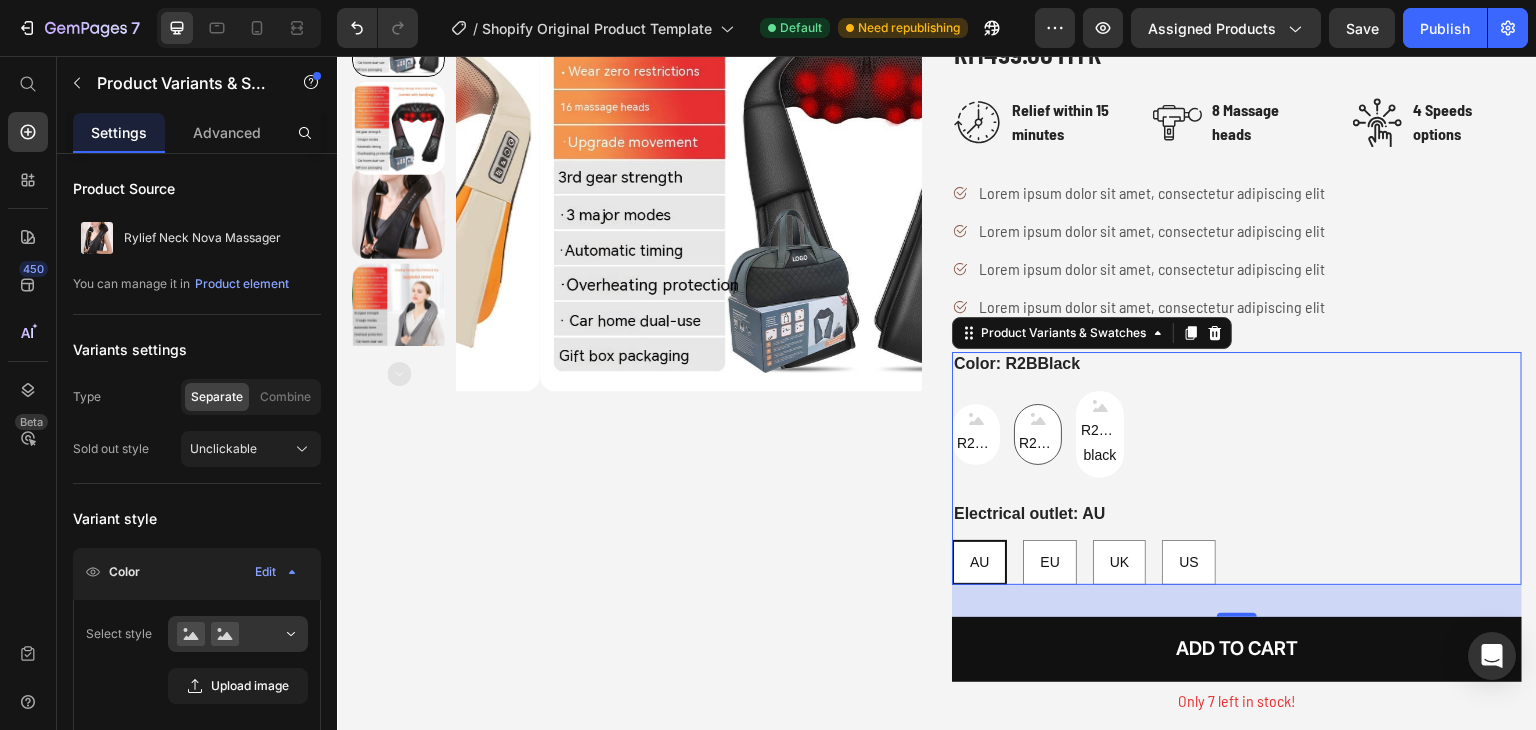 click on "R2BBeige R2BBeige R2BBeige R2BBlack R2BBlack R2BBlack R2BPurple black R2BPurple black R2BPurple black" at bounding box center (1237, 434) 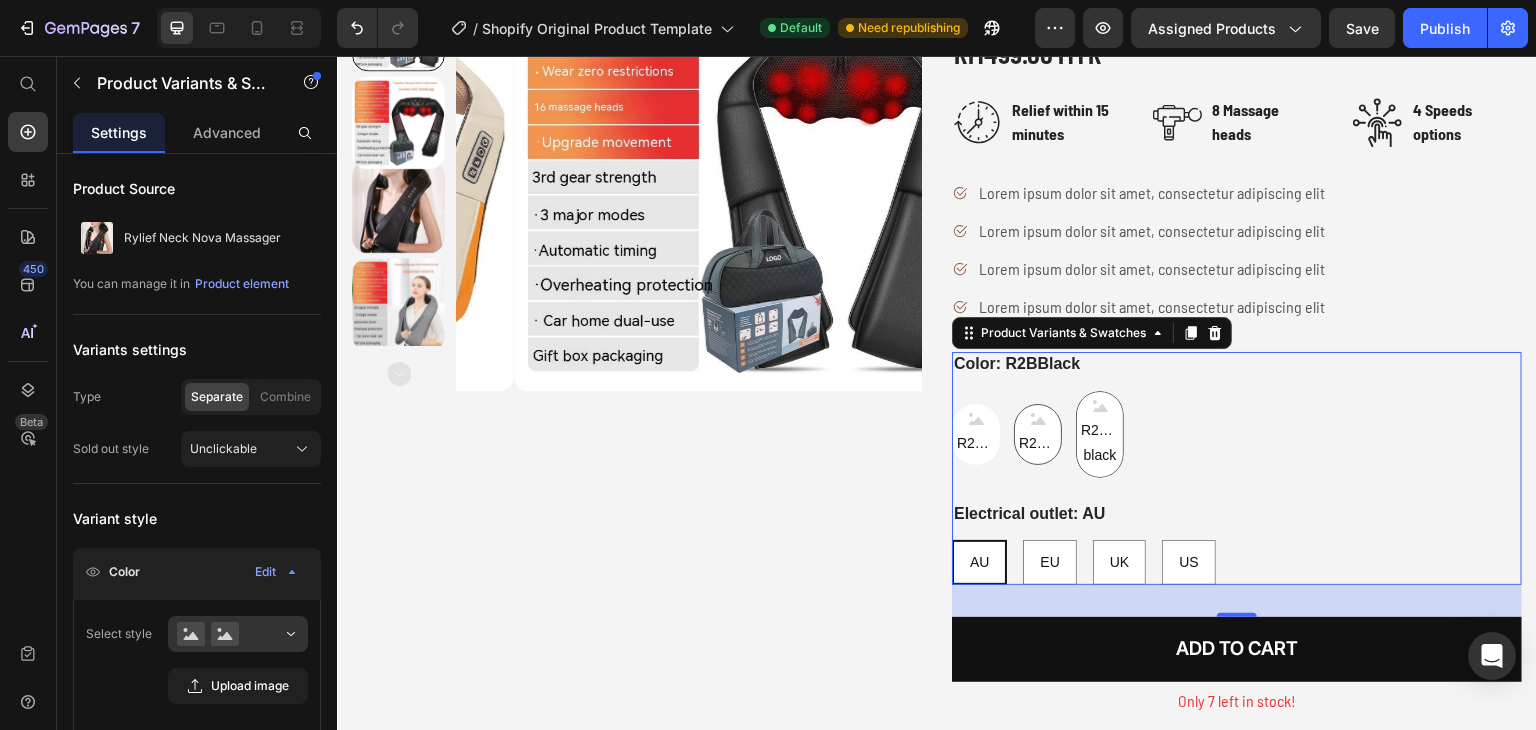 click on "R2BPurple black" at bounding box center (1100, 443) 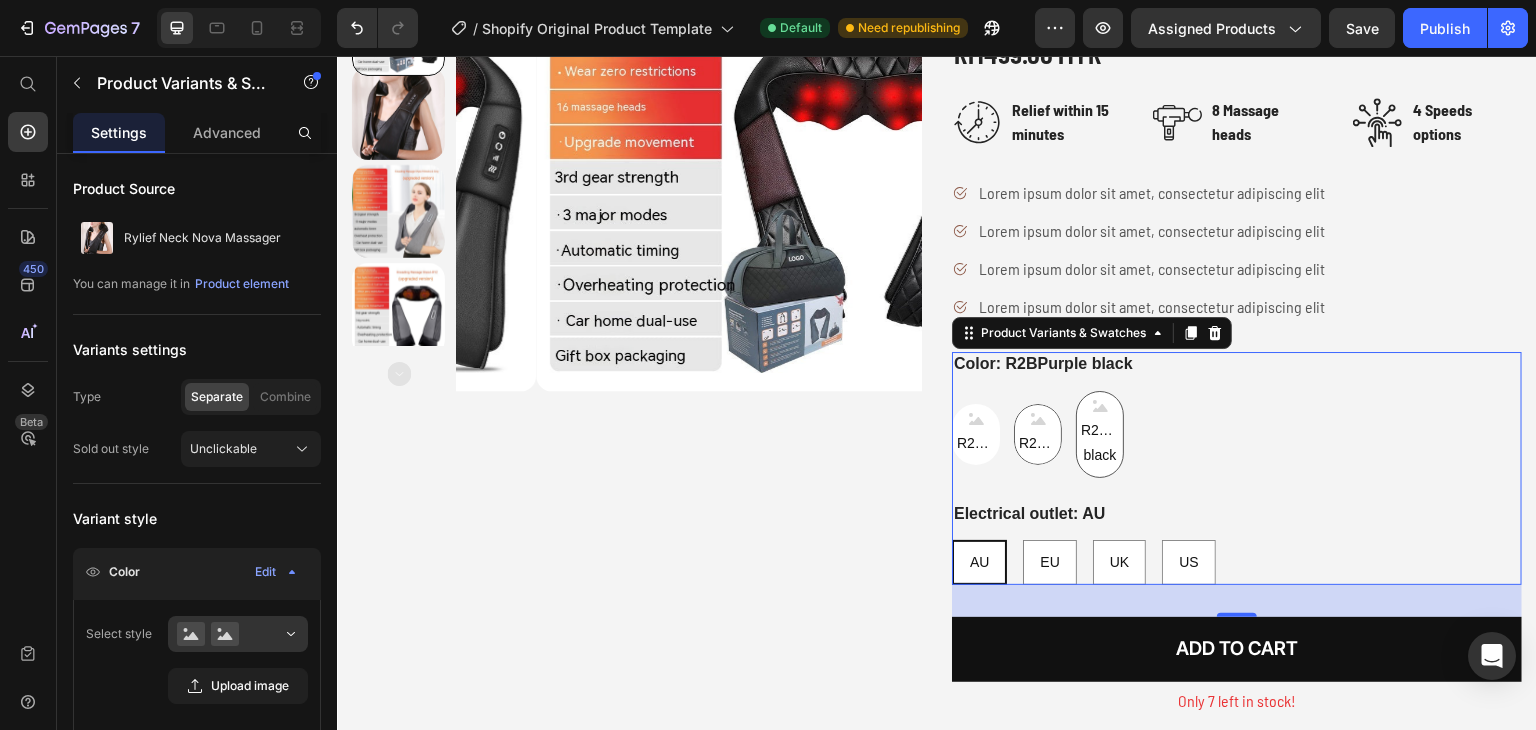 click on "R2BBlack" at bounding box center [1038, 443] 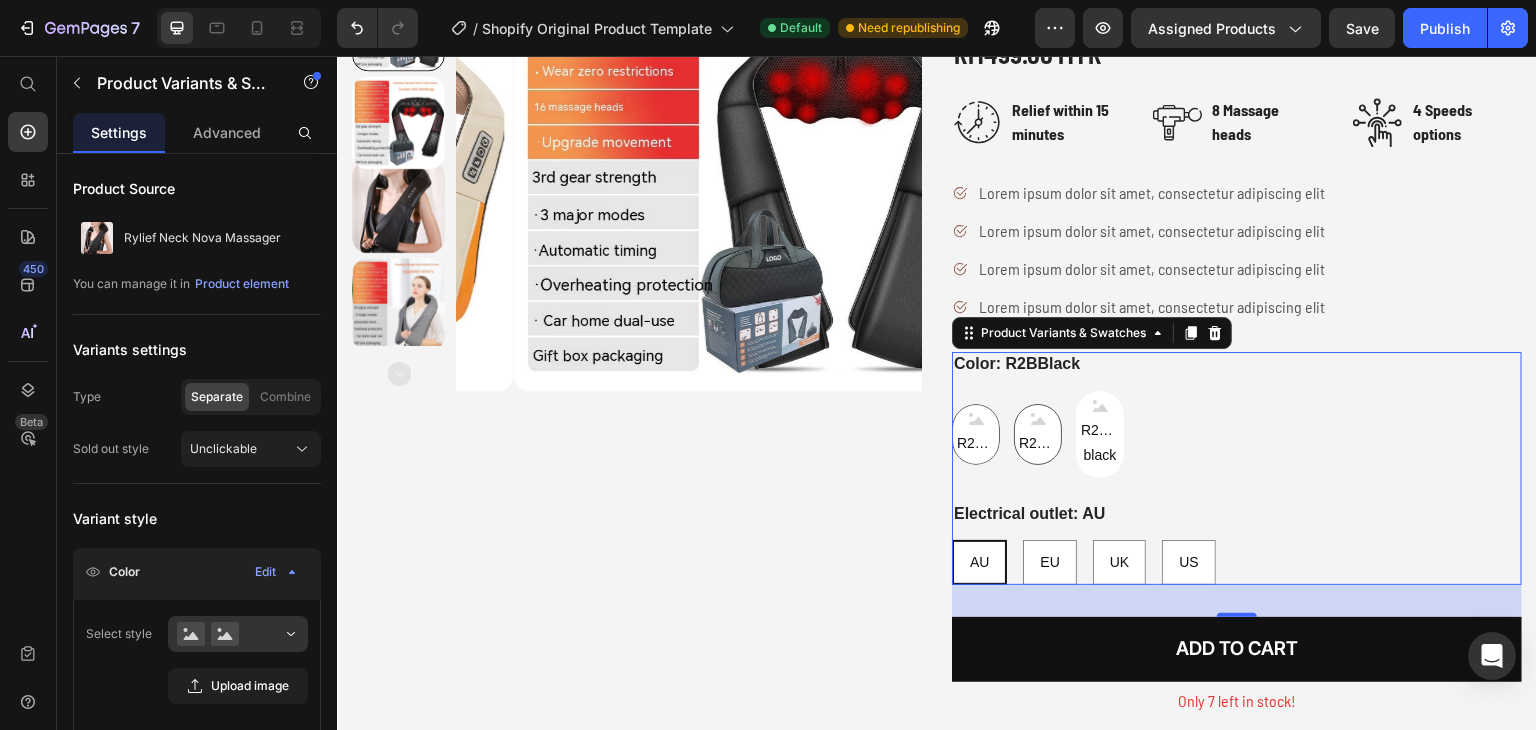 click on "R2BBeige" at bounding box center [976, 443] 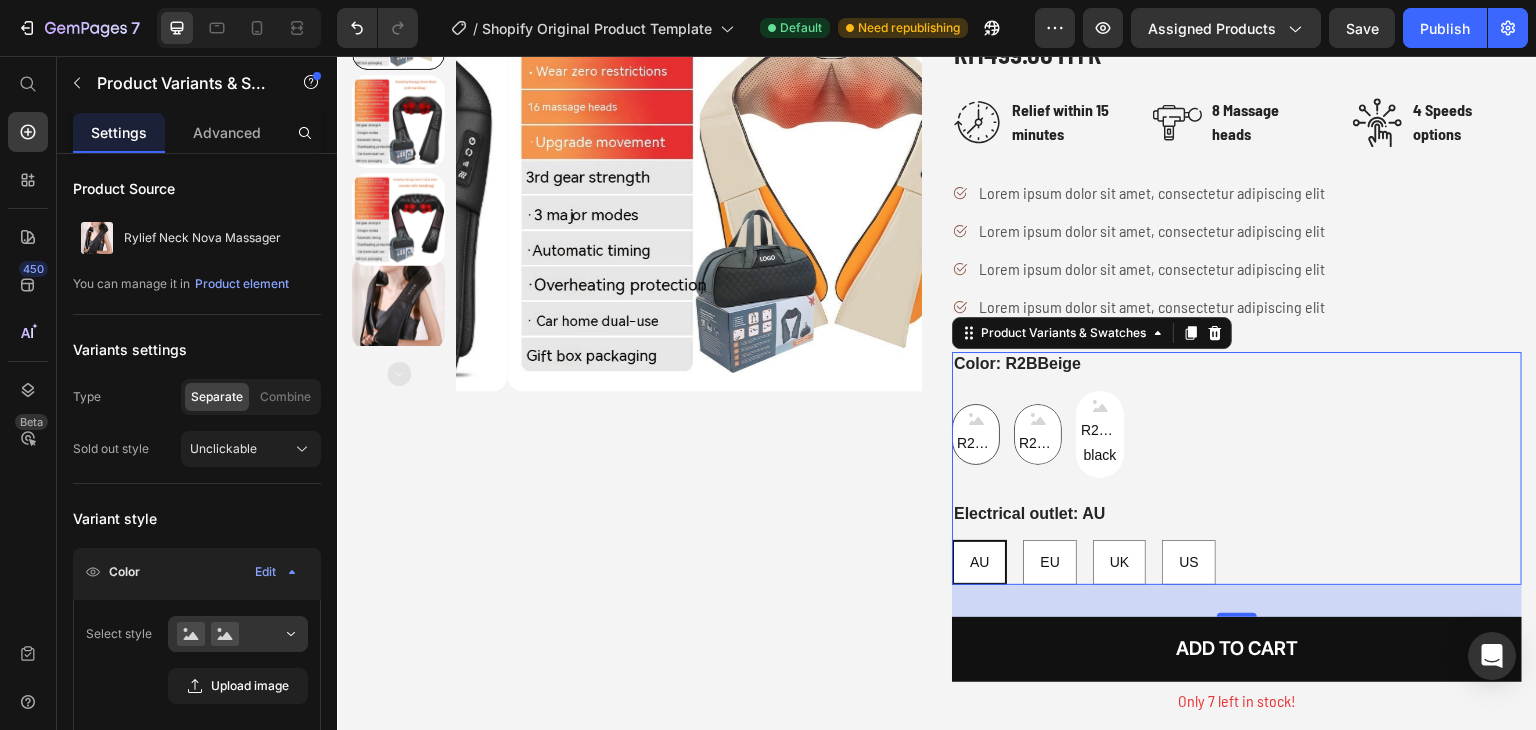 click on "R2BBlack" at bounding box center (1038, 443) 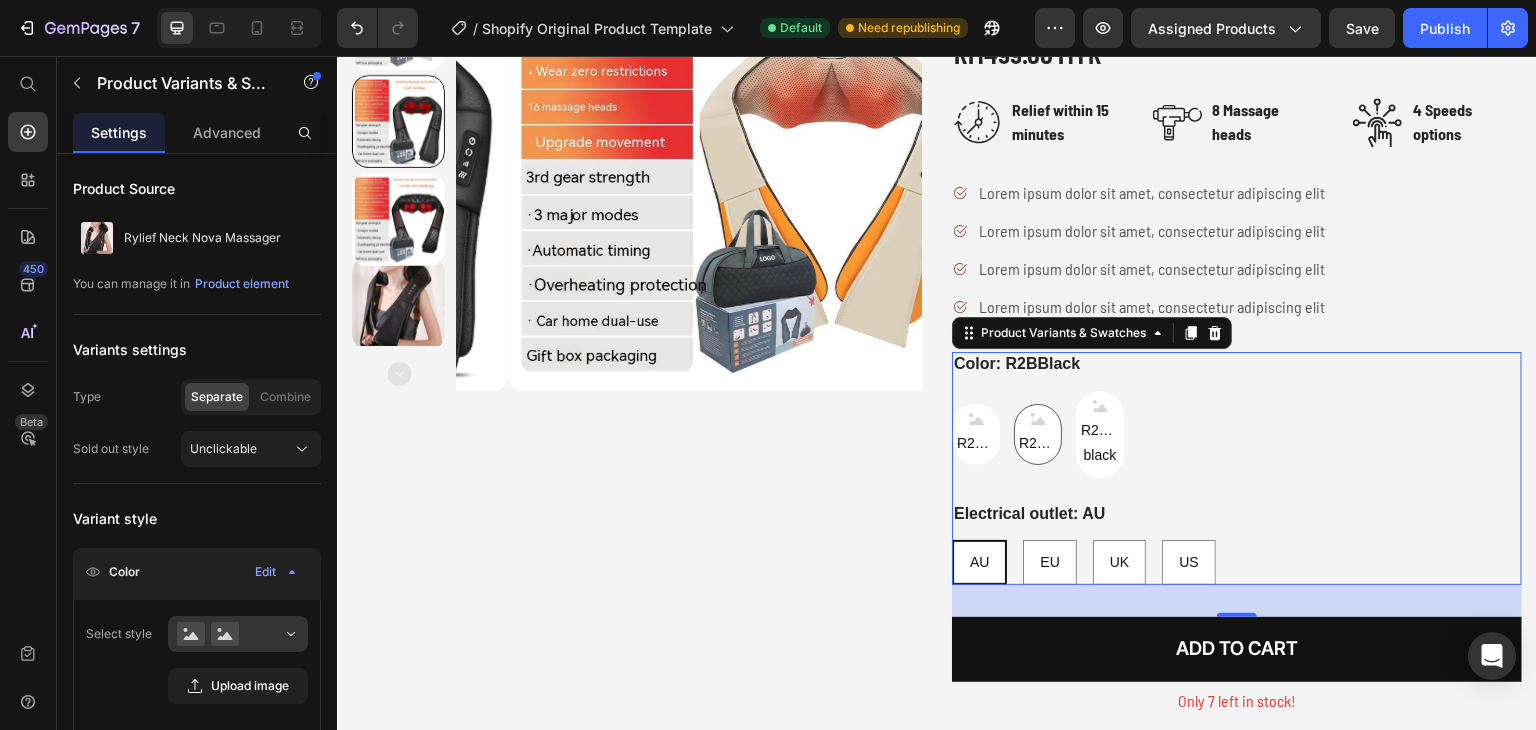 click on "R2BBeige R2BBeige R2BBeige R2BBlack R2BBlack R2BBlack R2BPurple black R2BPurple black R2BPurple black" at bounding box center (1237, 434) 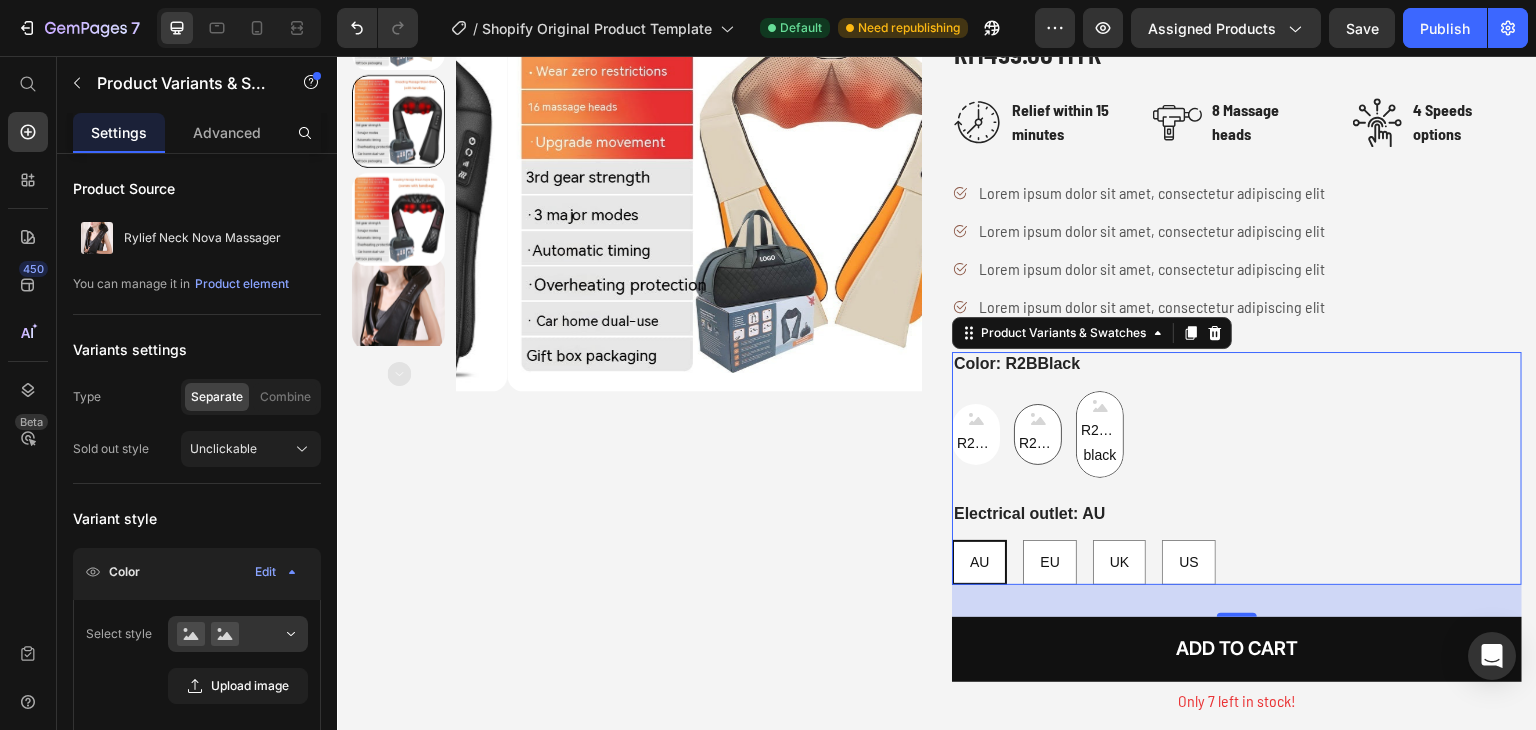 click on "R2BPurple black" at bounding box center (1100, 443) 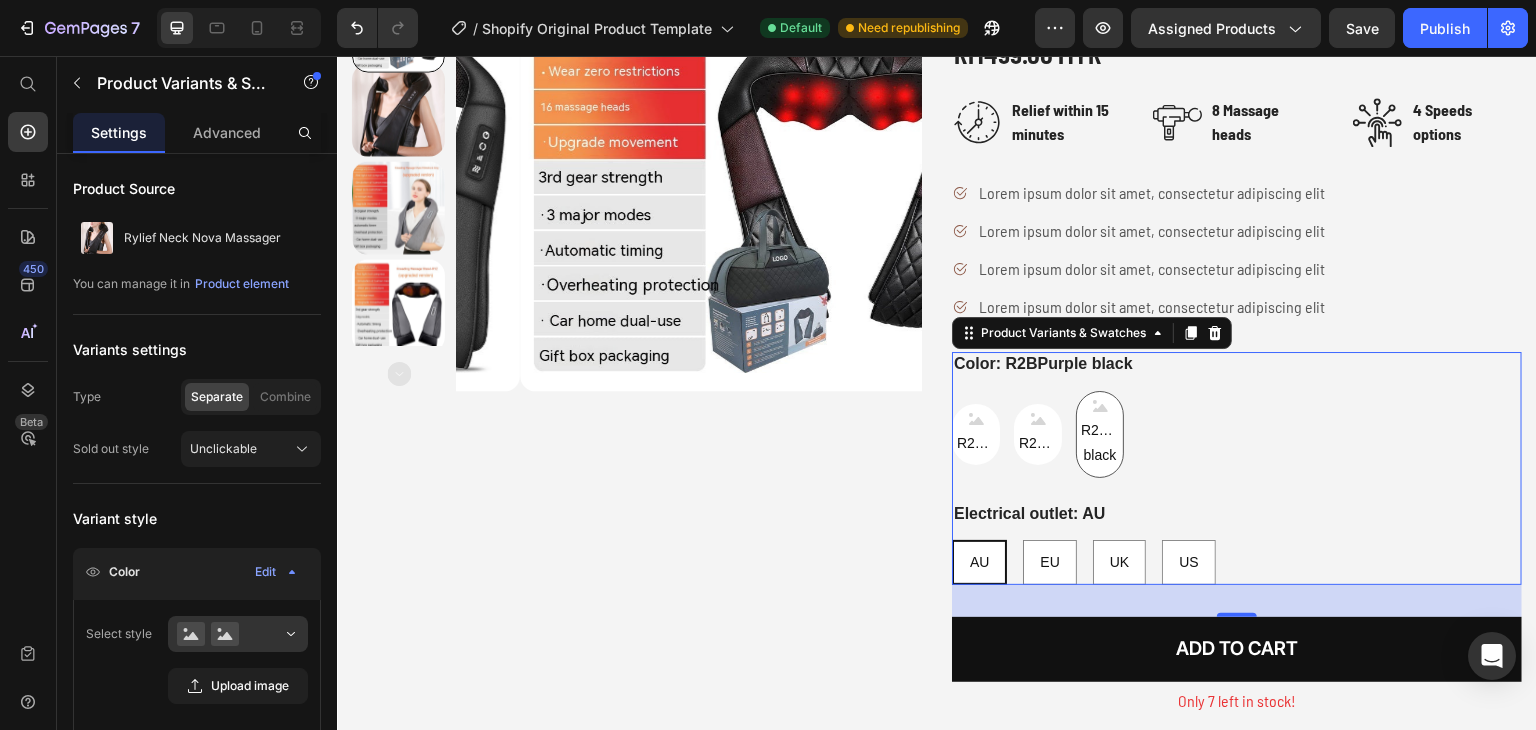 click on "R2BBeige R2BBeige R2BBeige R2BBlack R2BBlack R2BBlack R2BPurple black R2BPurple black R2BPurple black" at bounding box center [1237, 434] 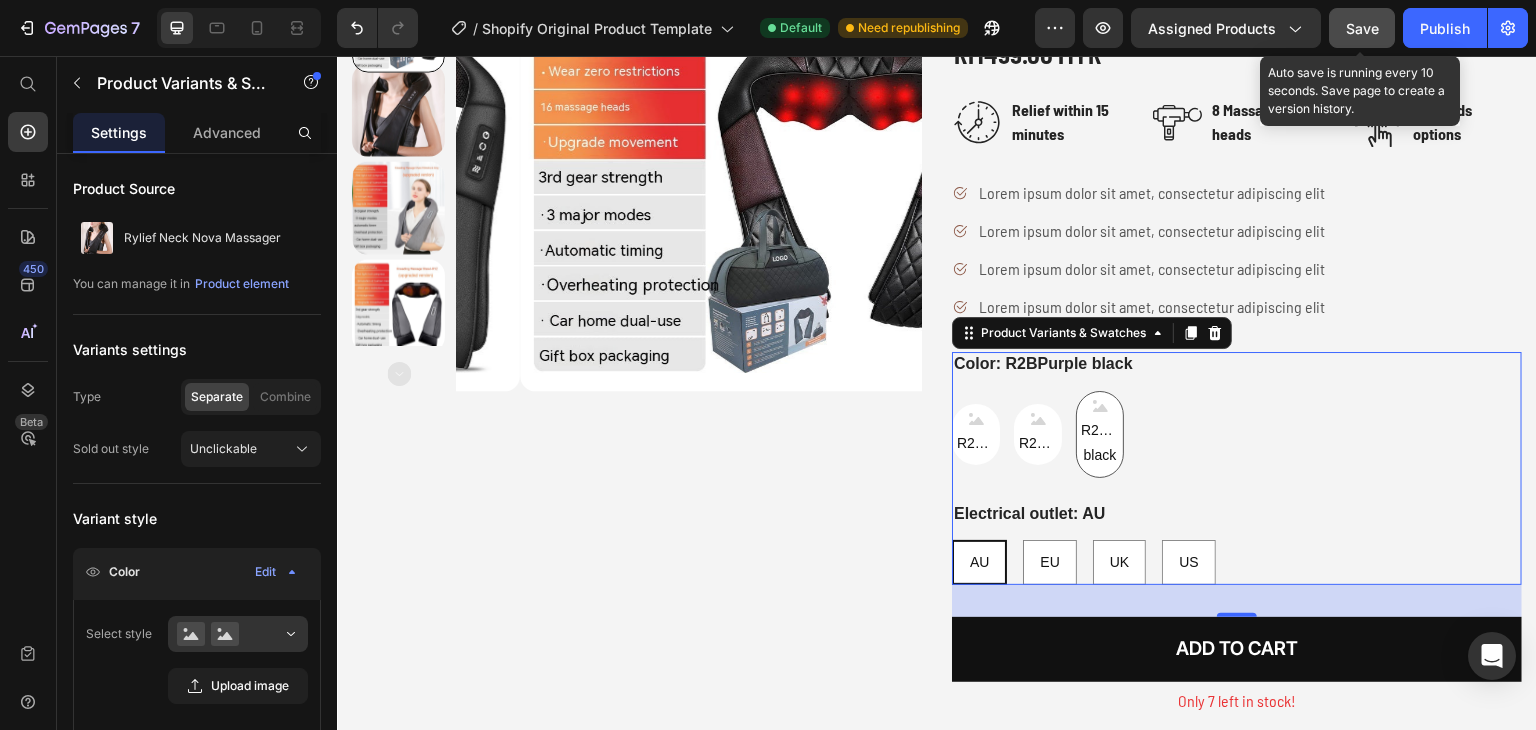 click on "Save" at bounding box center (1362, 28) 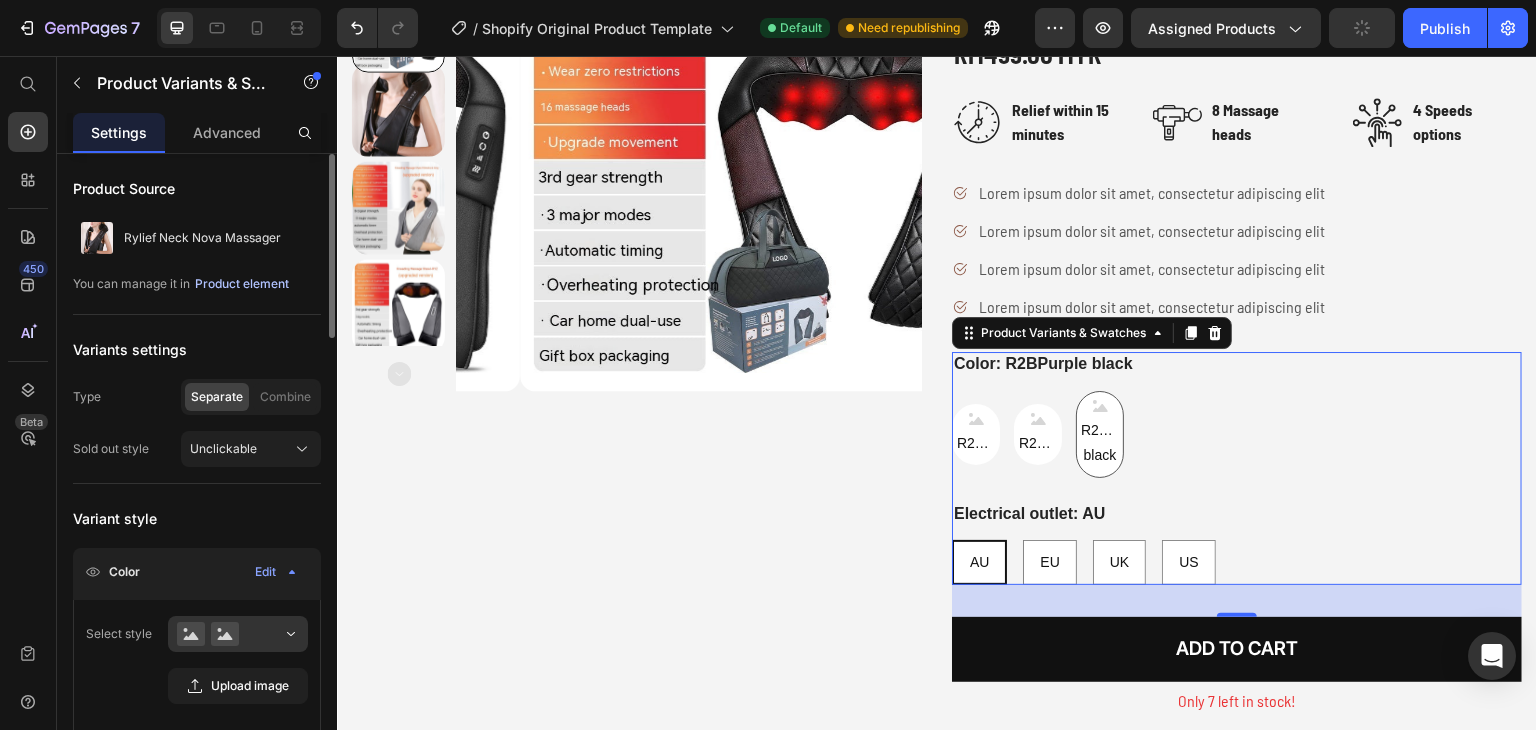 click on "Product element" at bounding box center (242, 284) 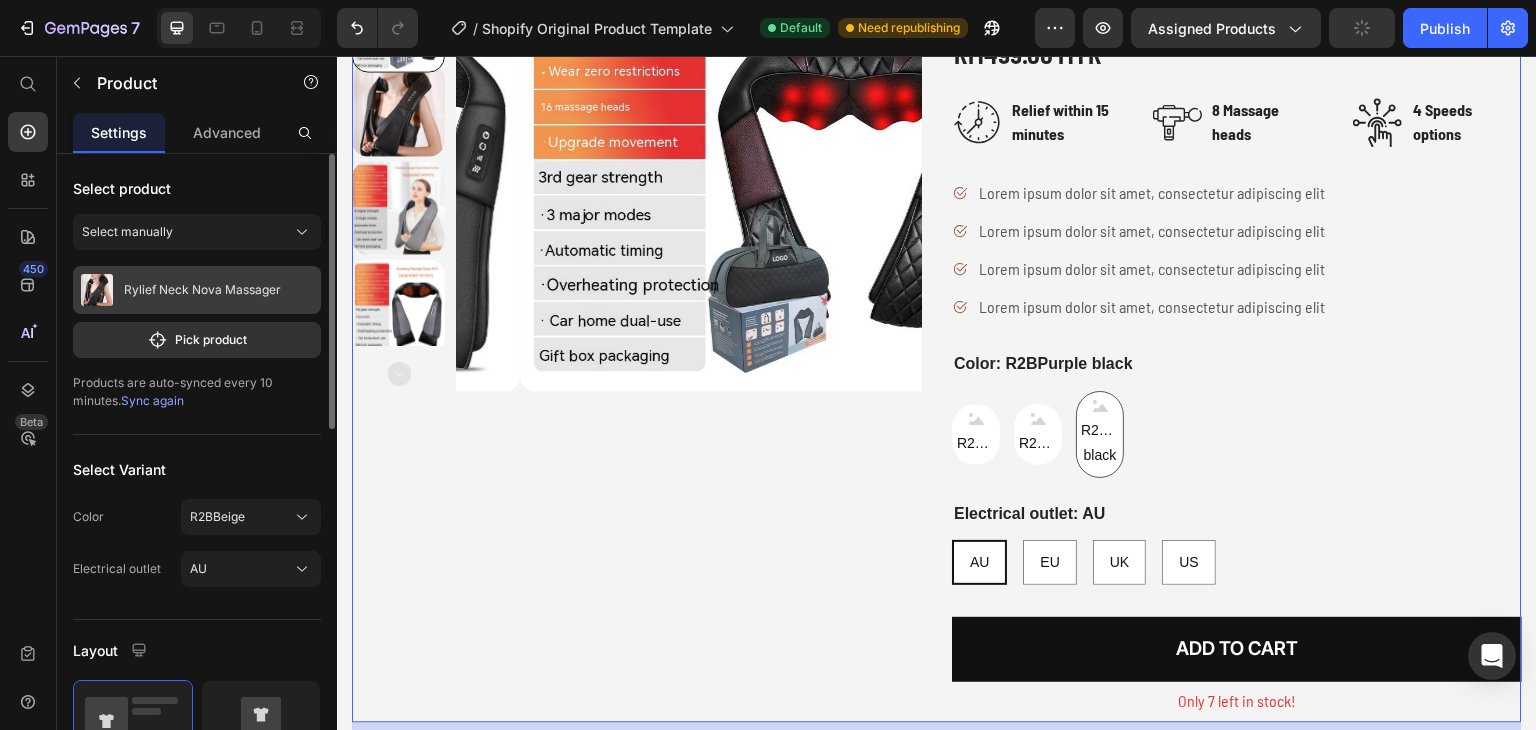 click on "Rylief Neck Nova Massager" at bounding box center (197, 290) 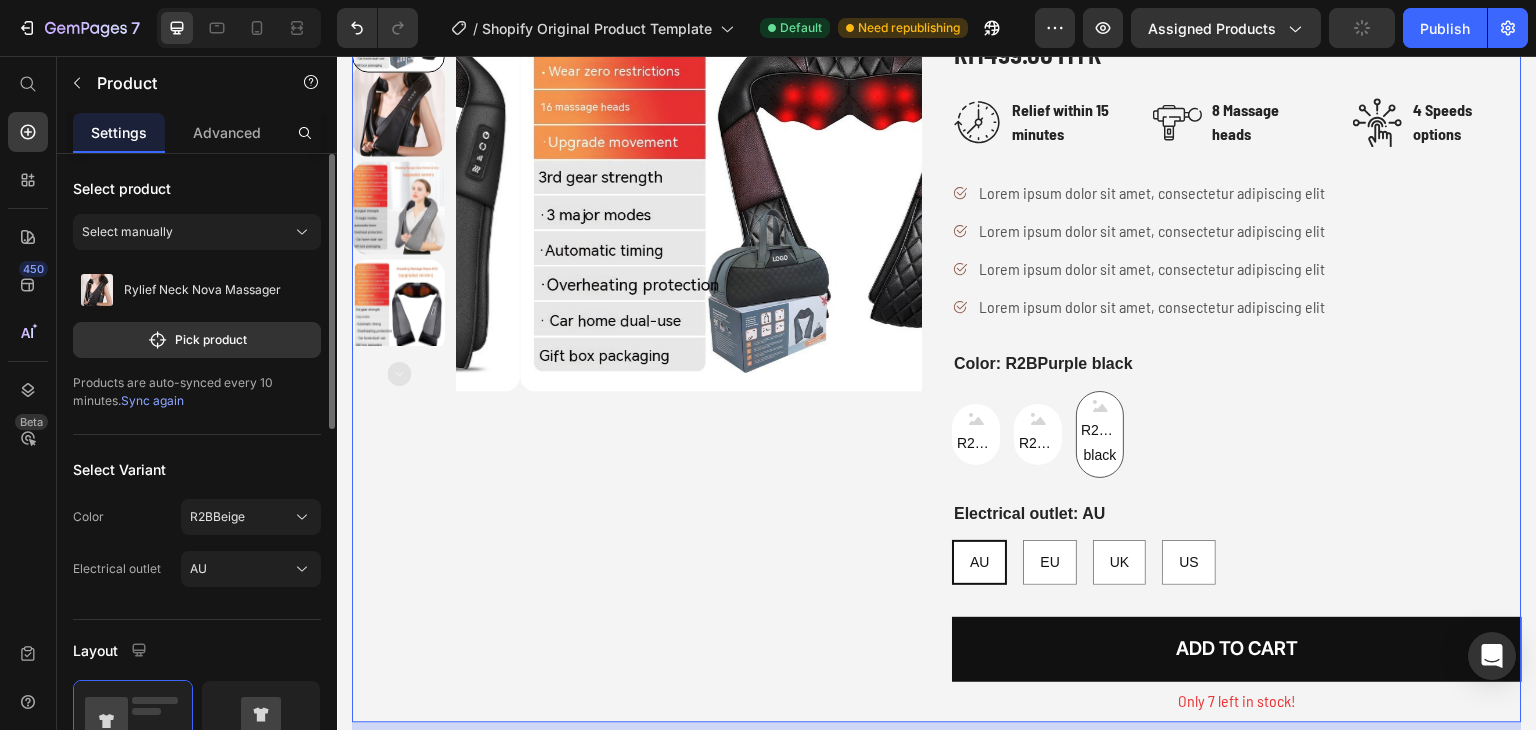click on "Sync again" at bounding box center [152, 400] 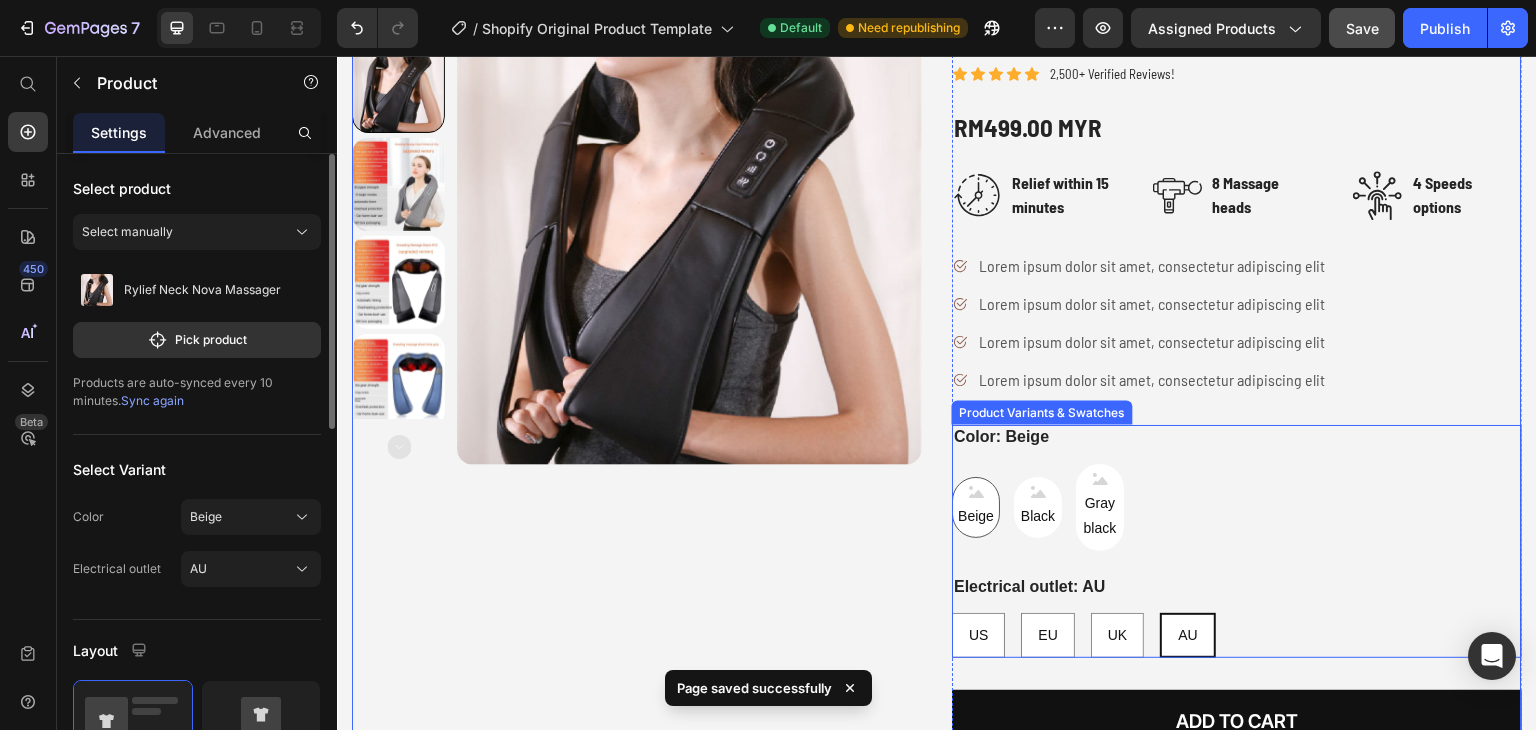 scroll, scrollTop: 100, scrollLeft: 0, axis: vertical 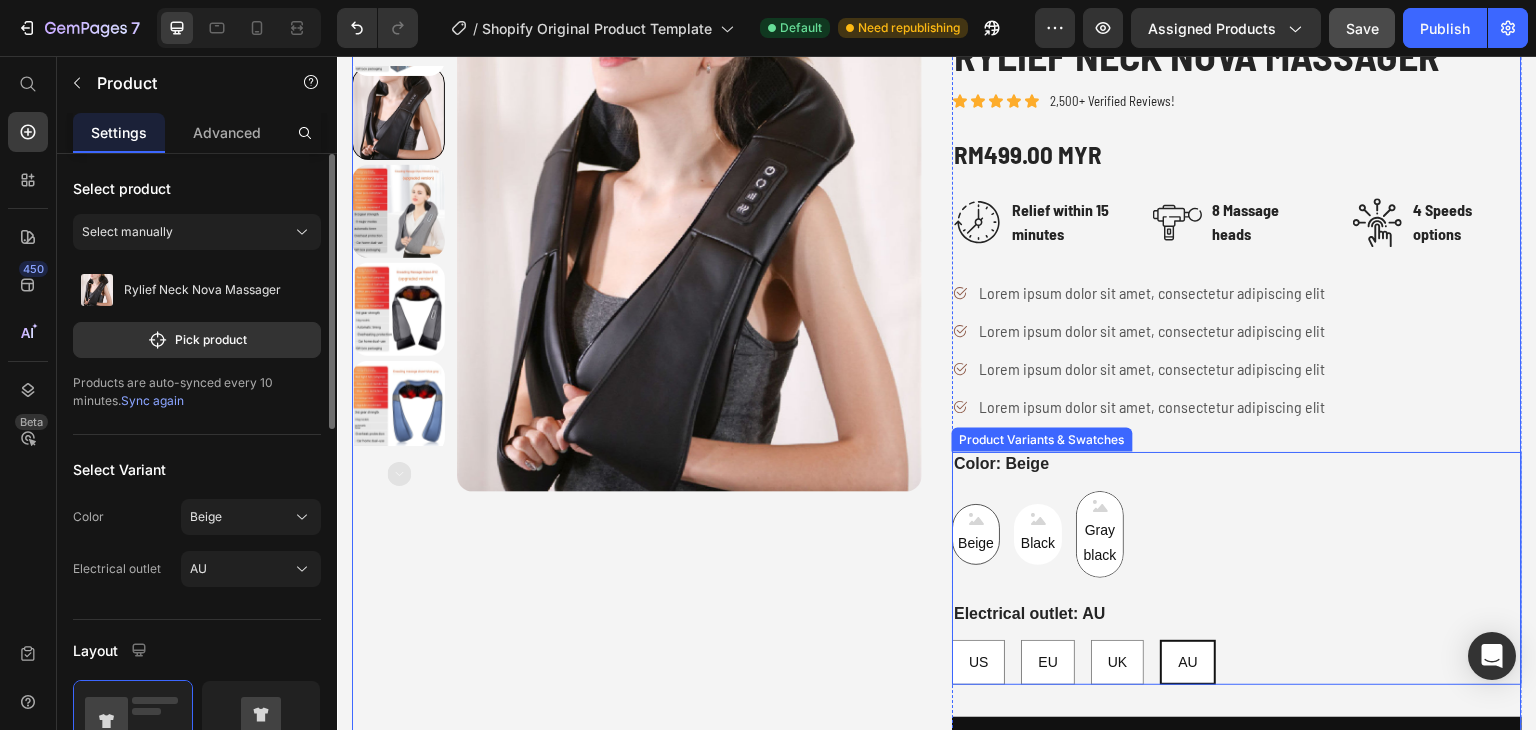 click on "Gray black" at bounding box center (1100, 543) 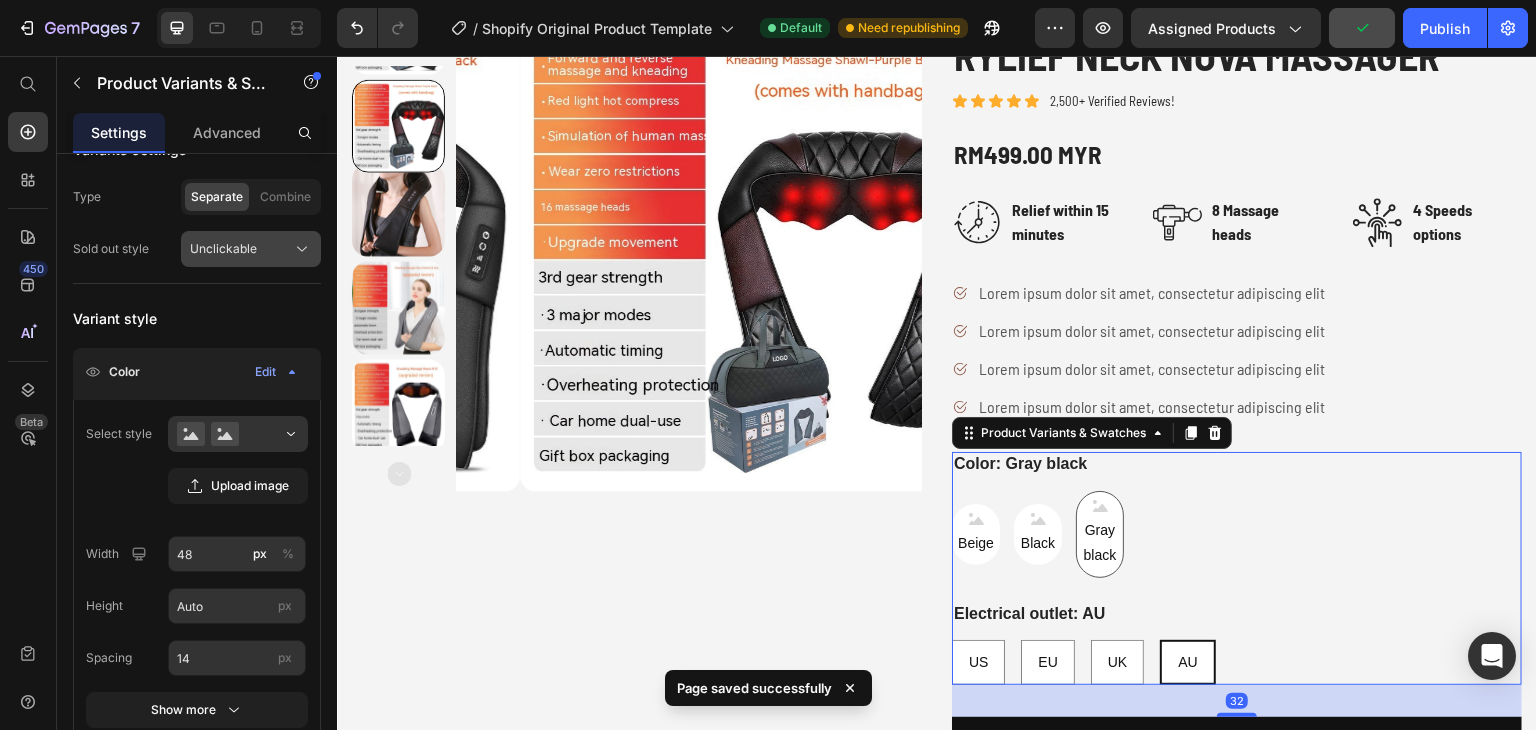 scroll, scrollTop: 300, scrollLeft: 0, axis: vertical 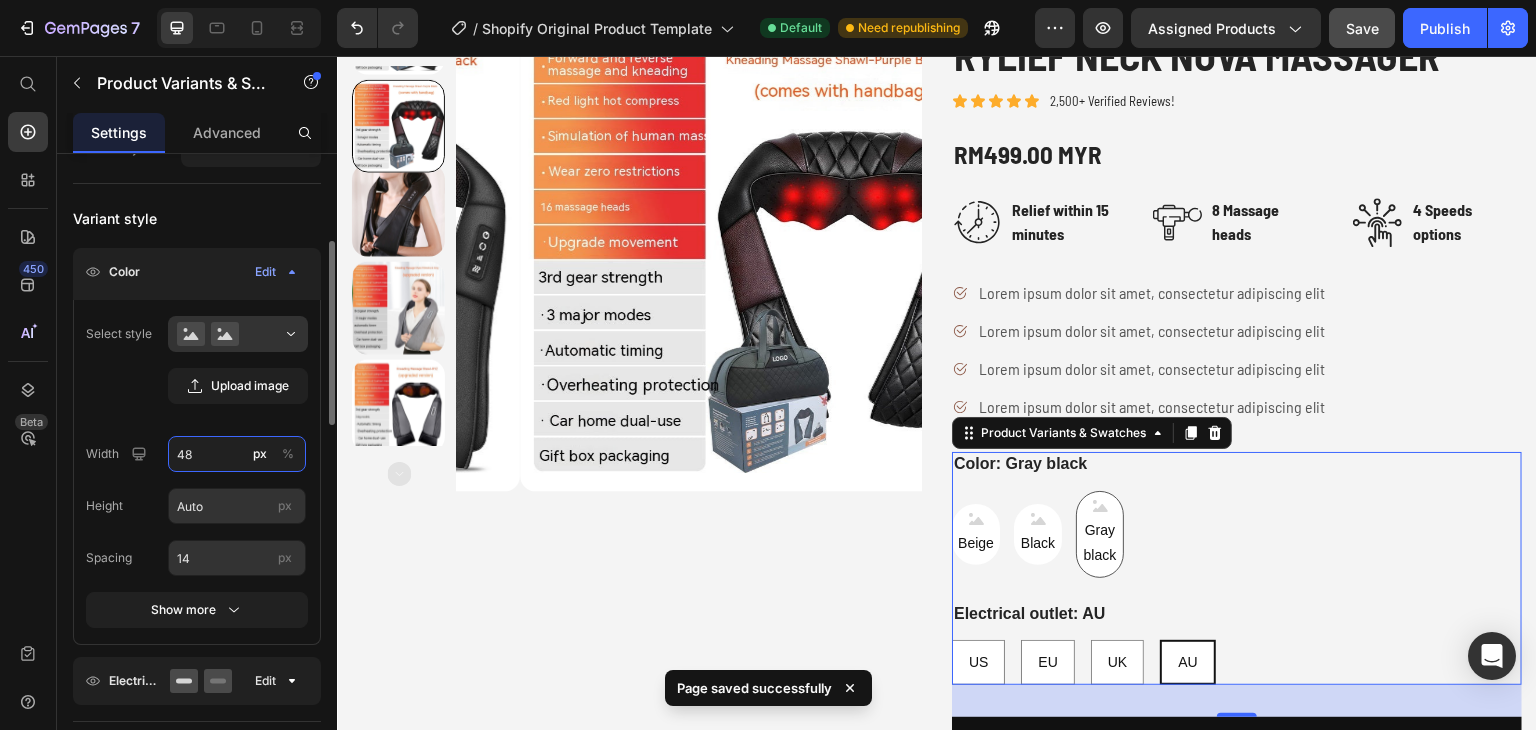 click on "48" at bounding box center (237, 454) 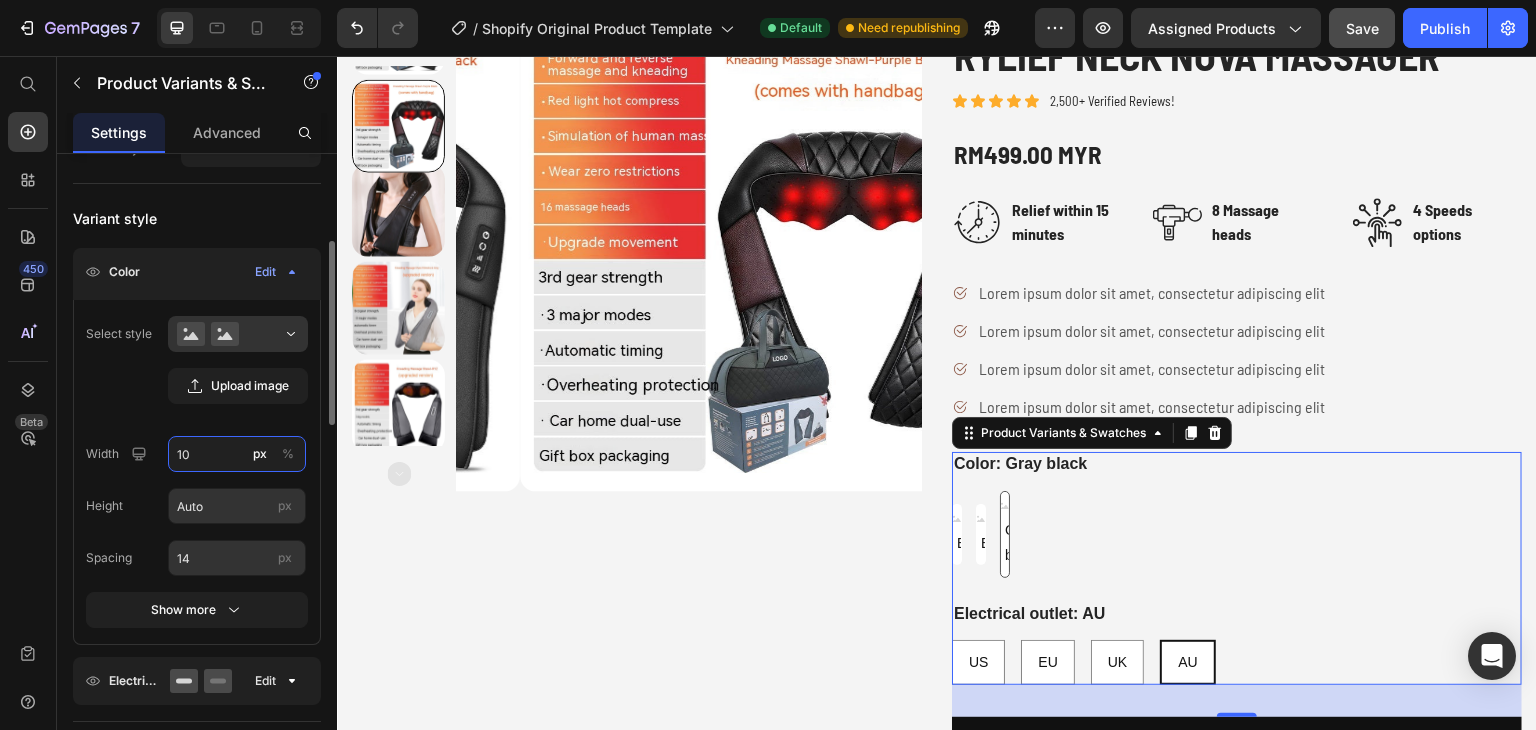 type on "1" 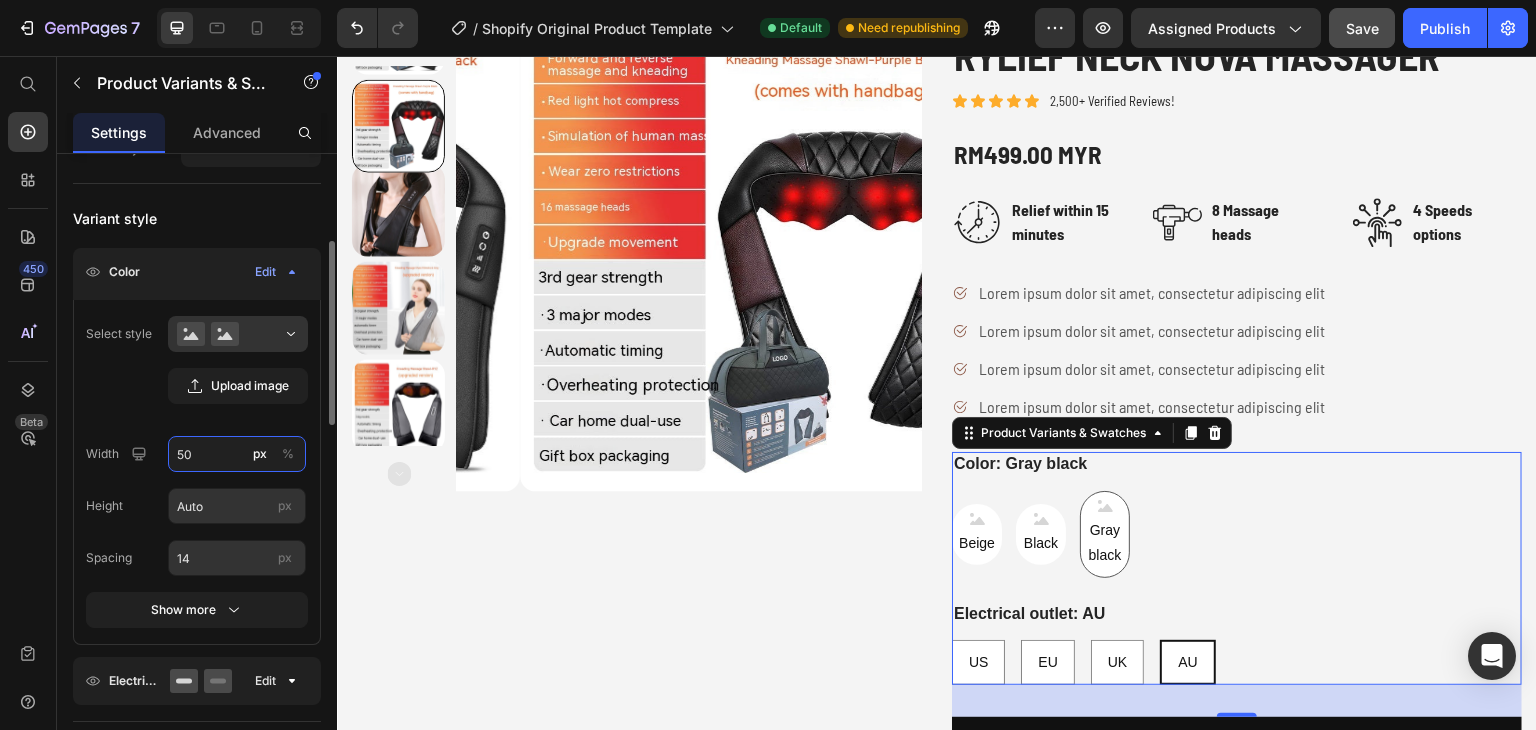 type on "5" 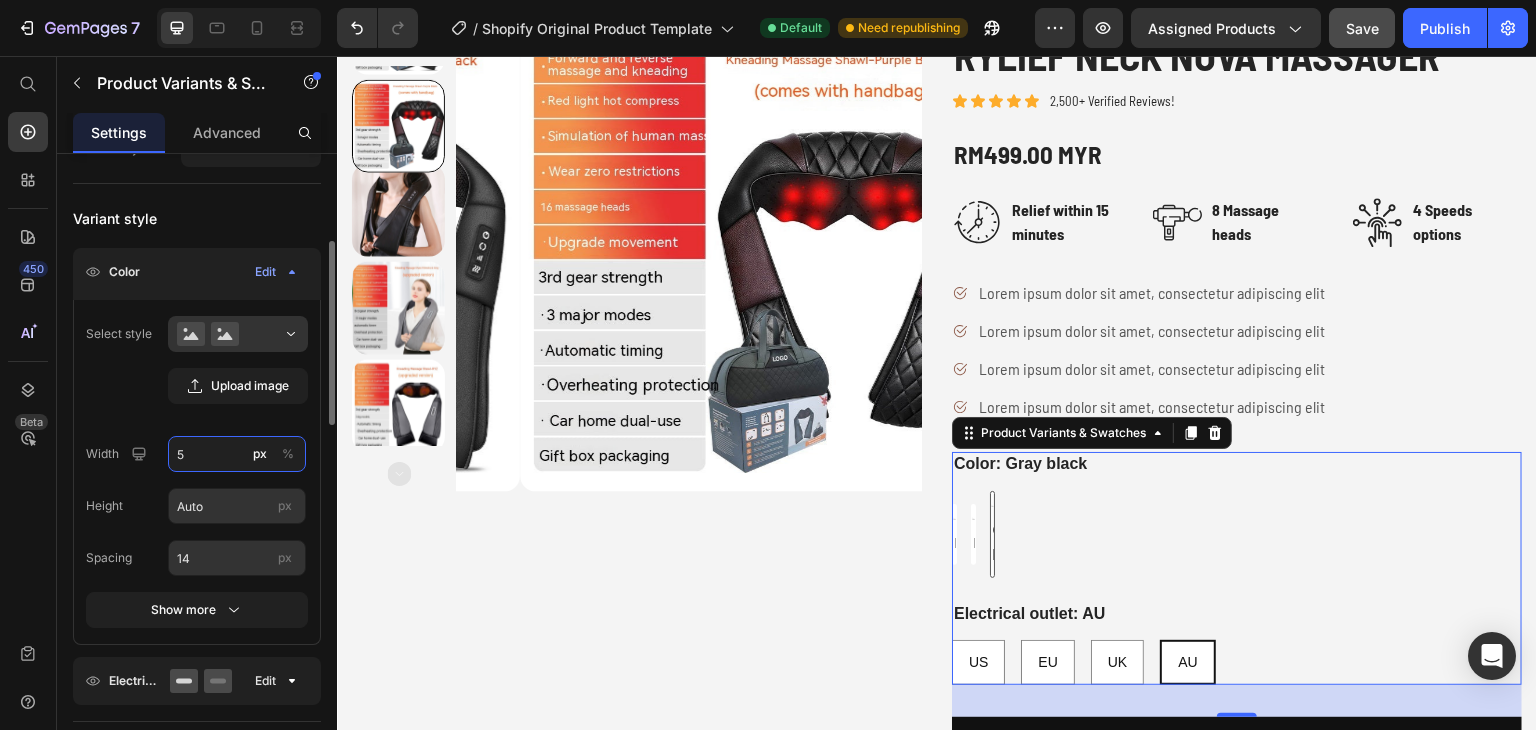 type 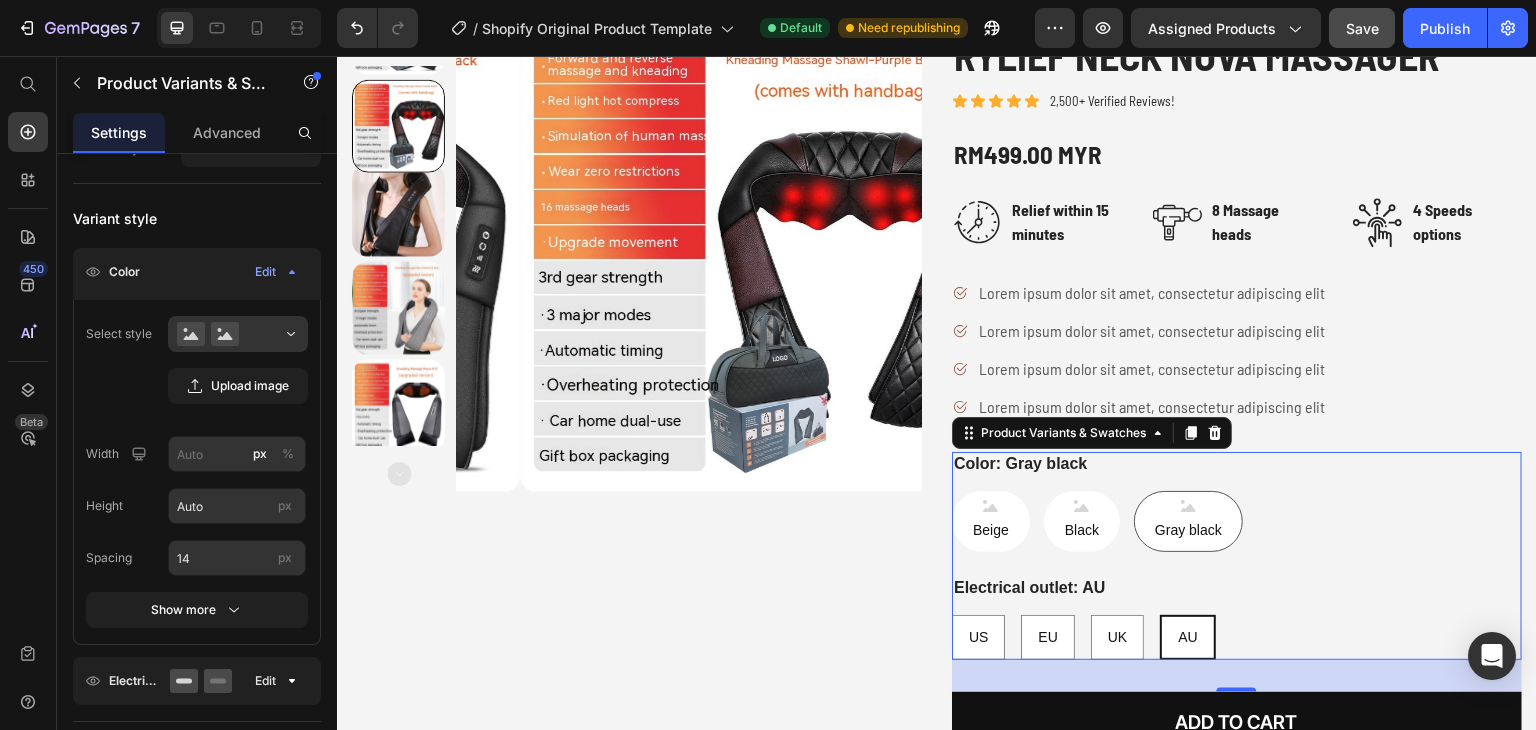 click on "Product Images" at bounding box center (637, 397) 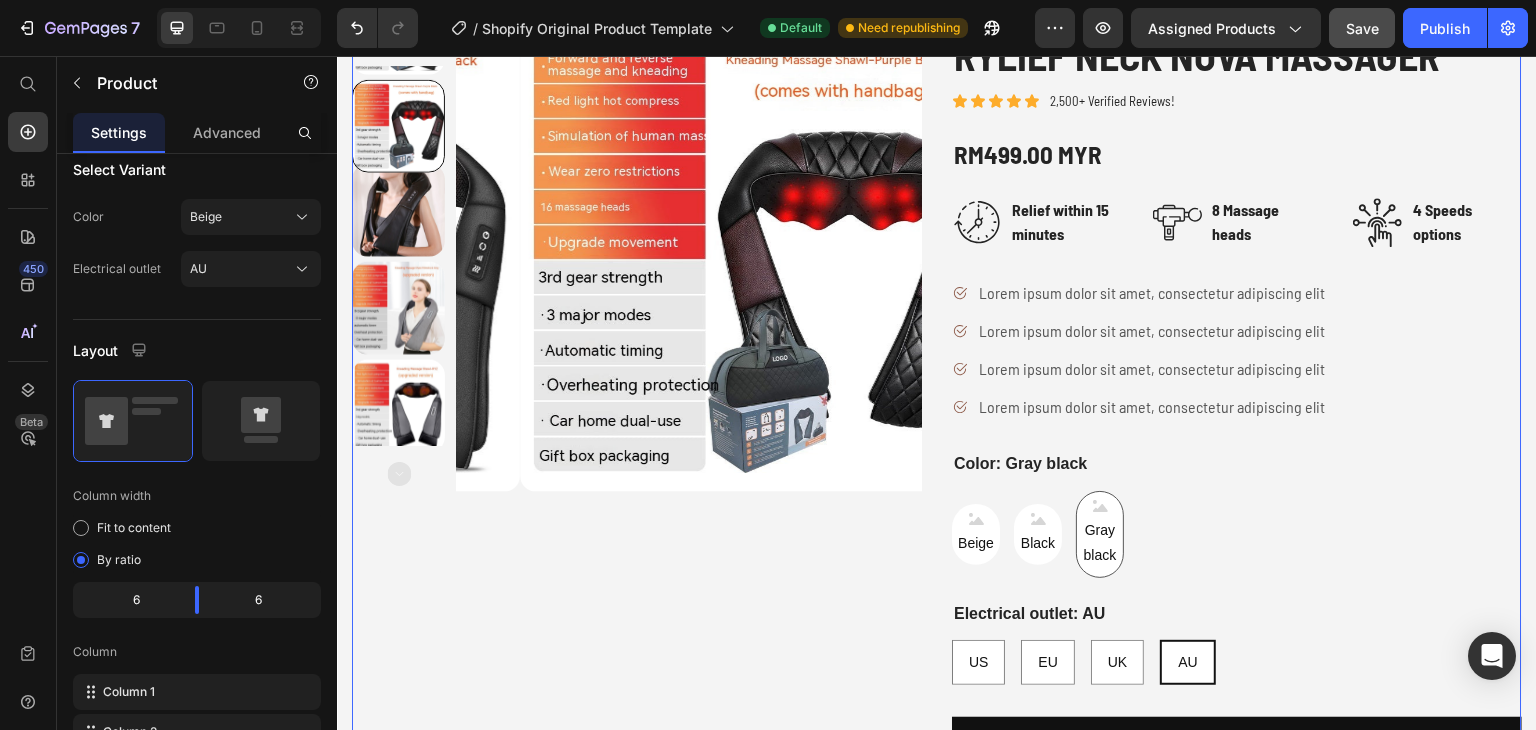 scroll, scrollTop: 0, scrollLeft: 0, axis: both 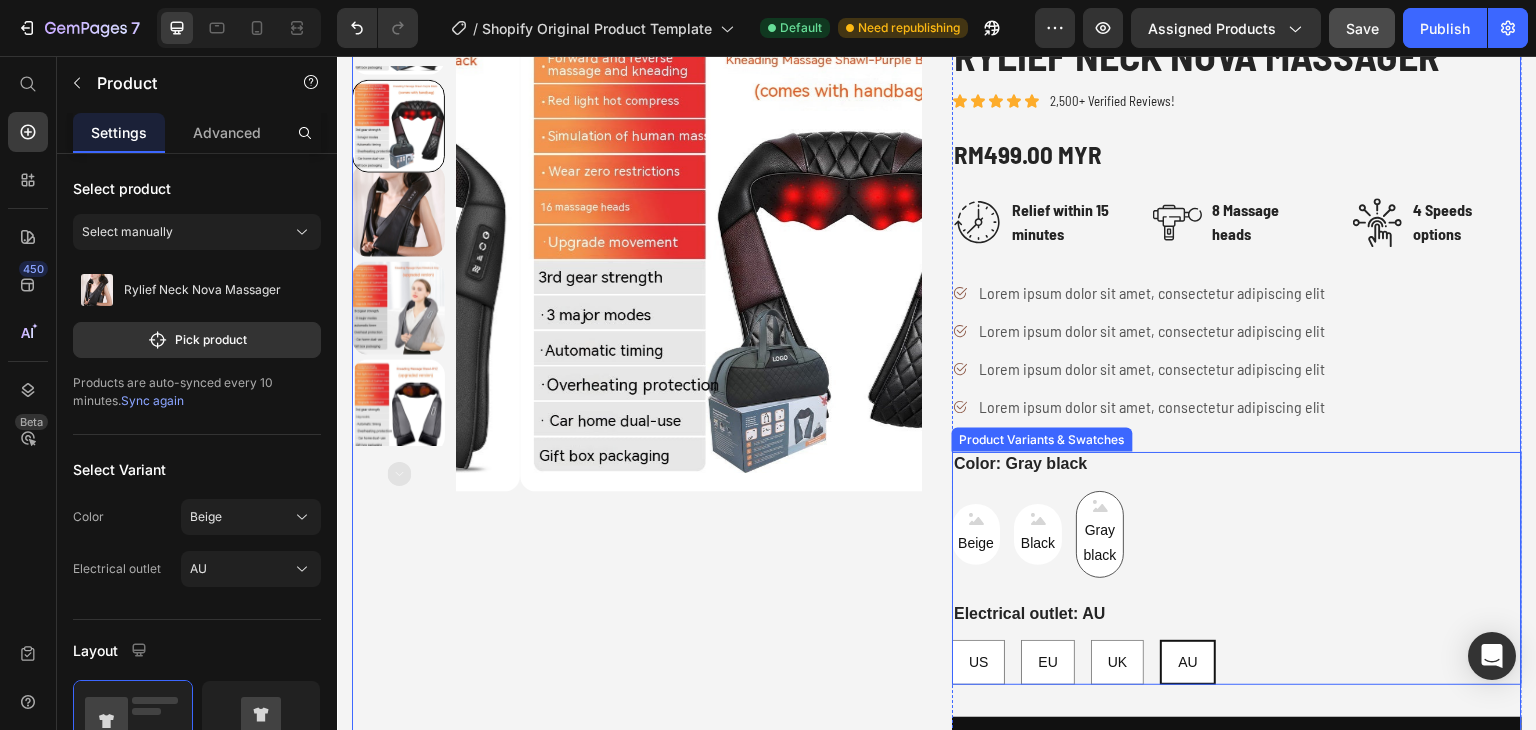 click on "Gray black" at bounding box center (1100, 543) 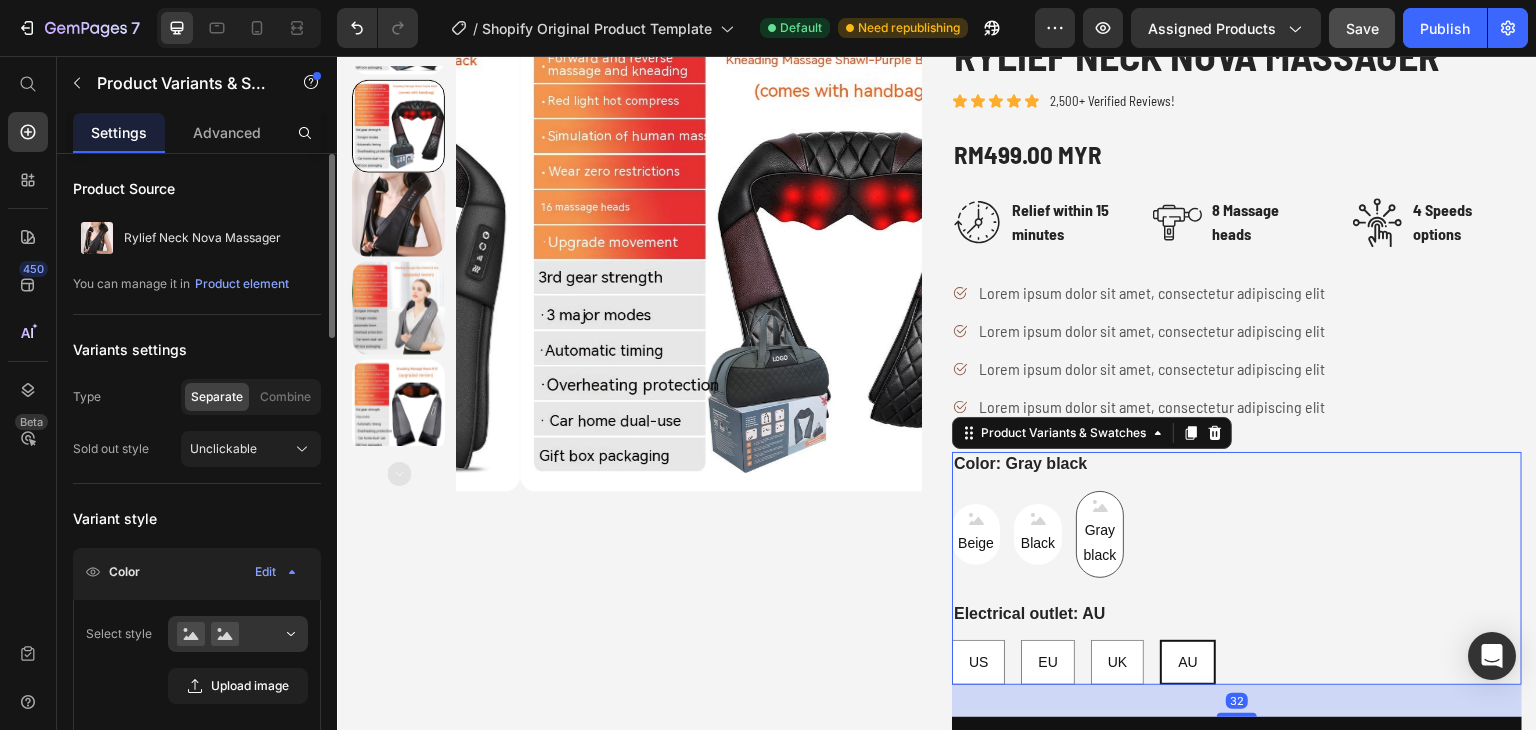 scroll, scrollTop: 200, scrollLeft: 0, axis: vertical 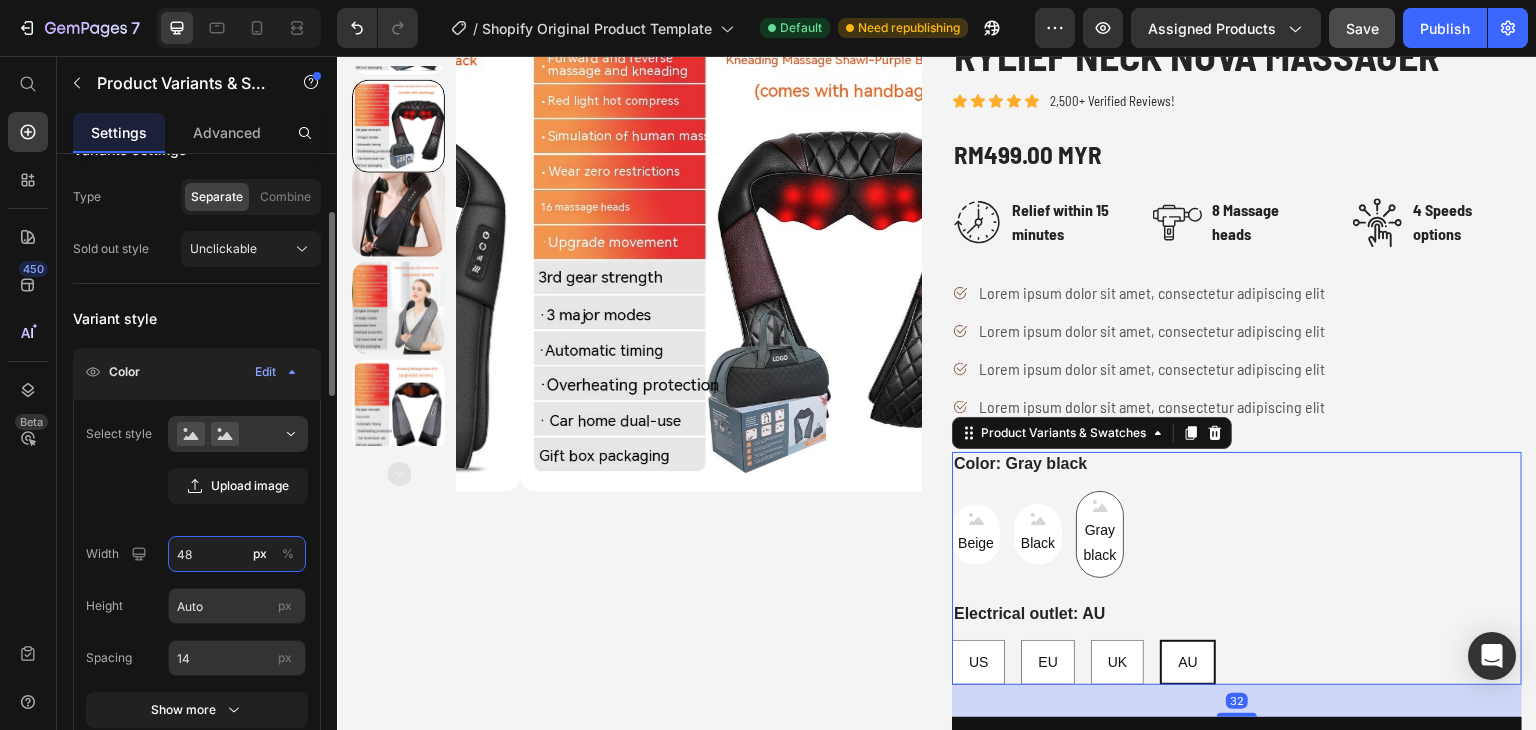 click on "48" at bounding box center [237, 554] 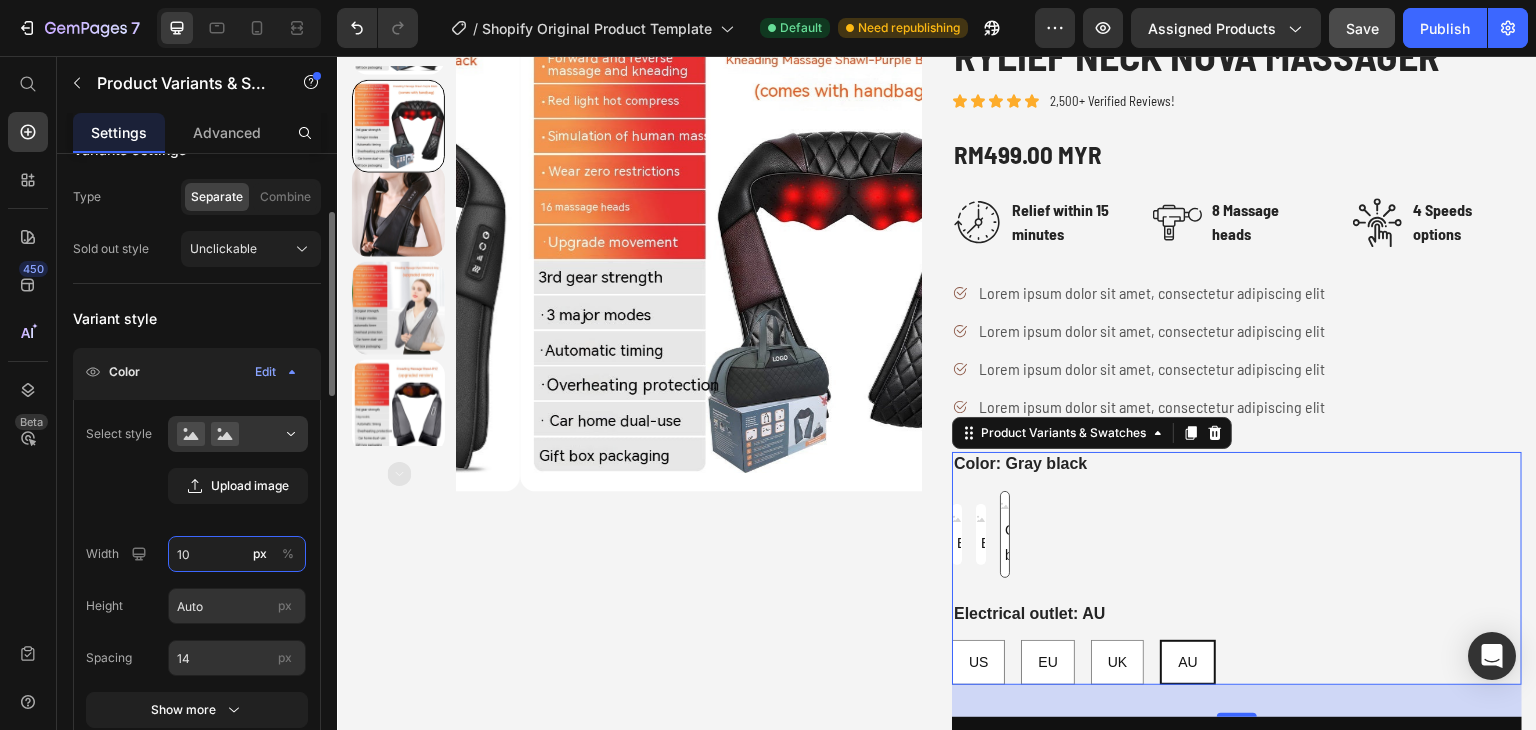 type on "1" 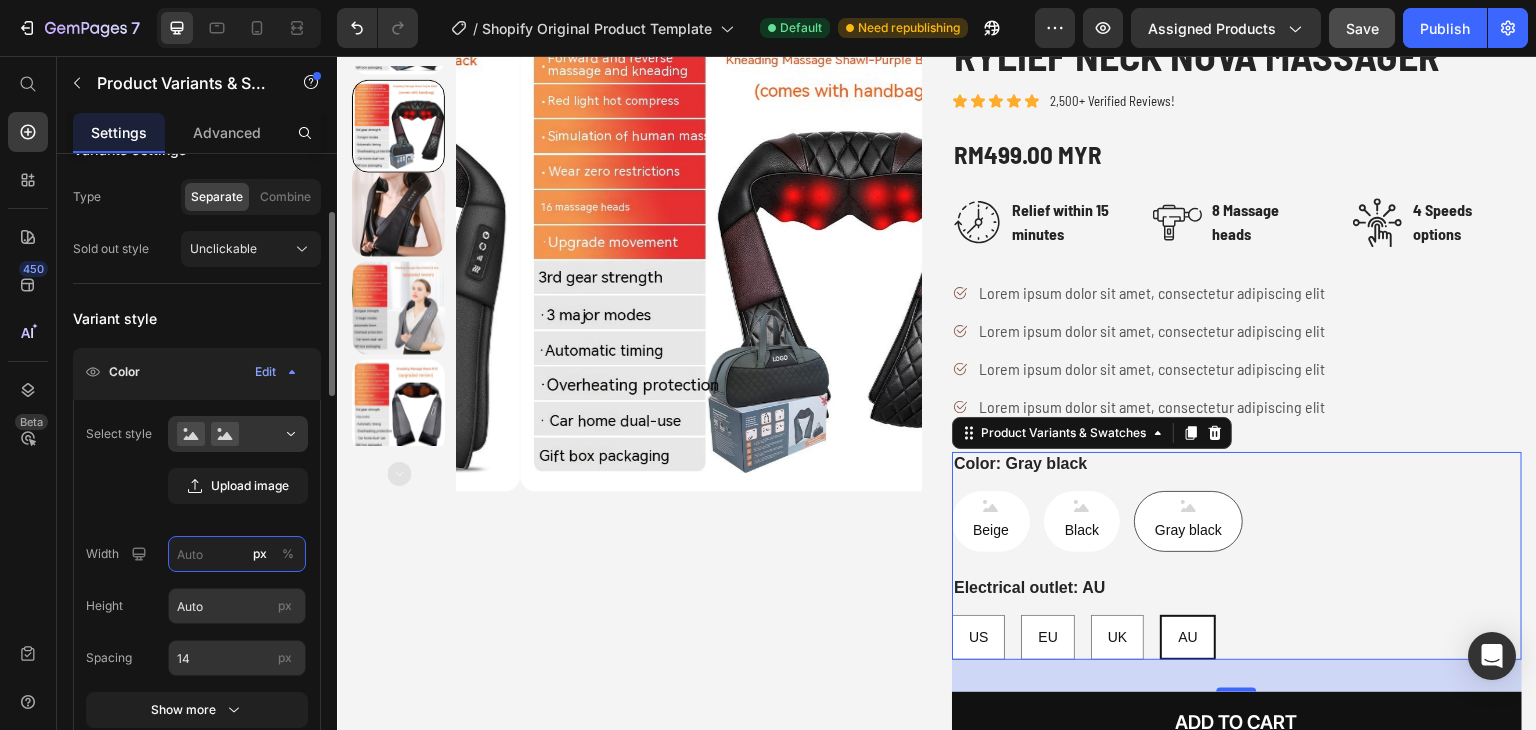 type on "1" 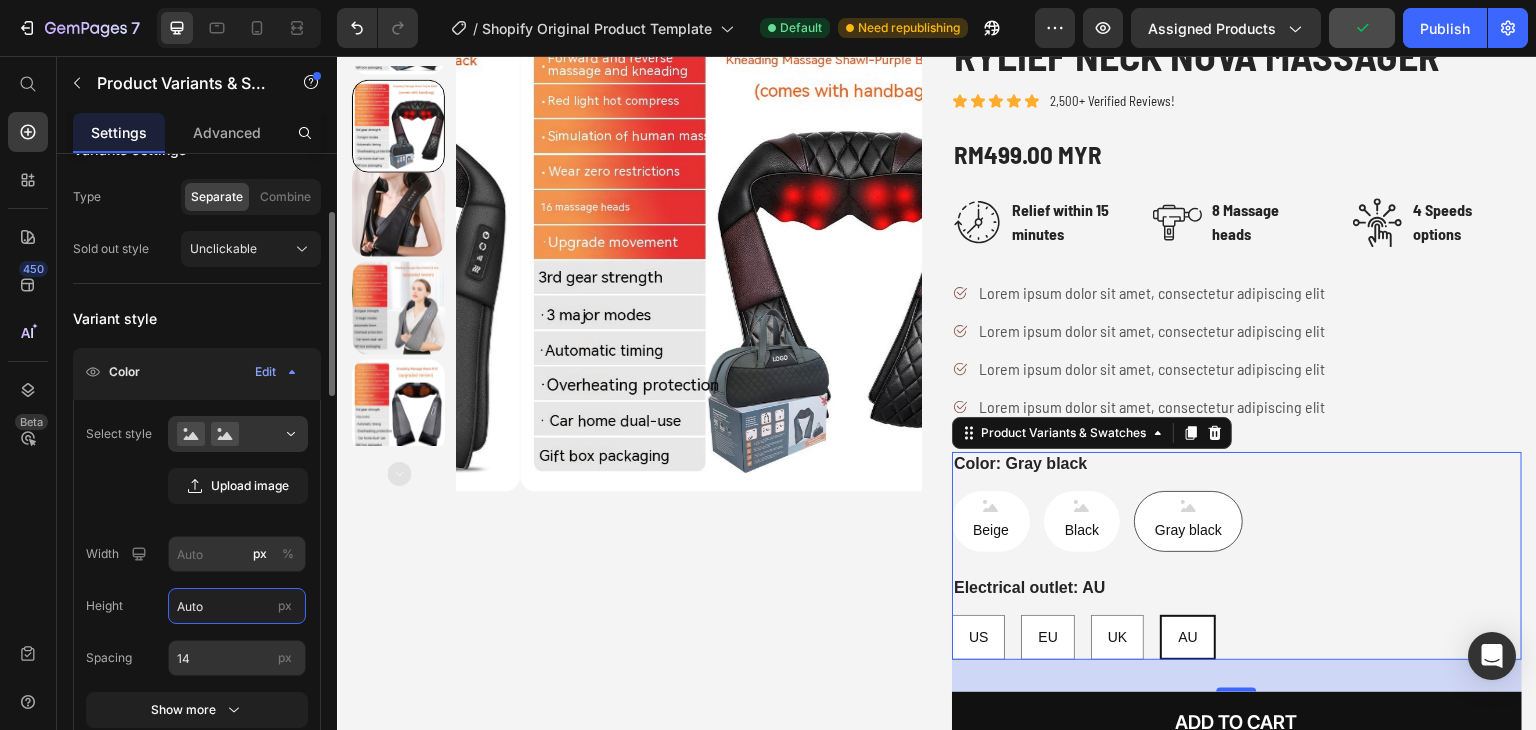 click on "Auto" at bounding box center (237, 606) 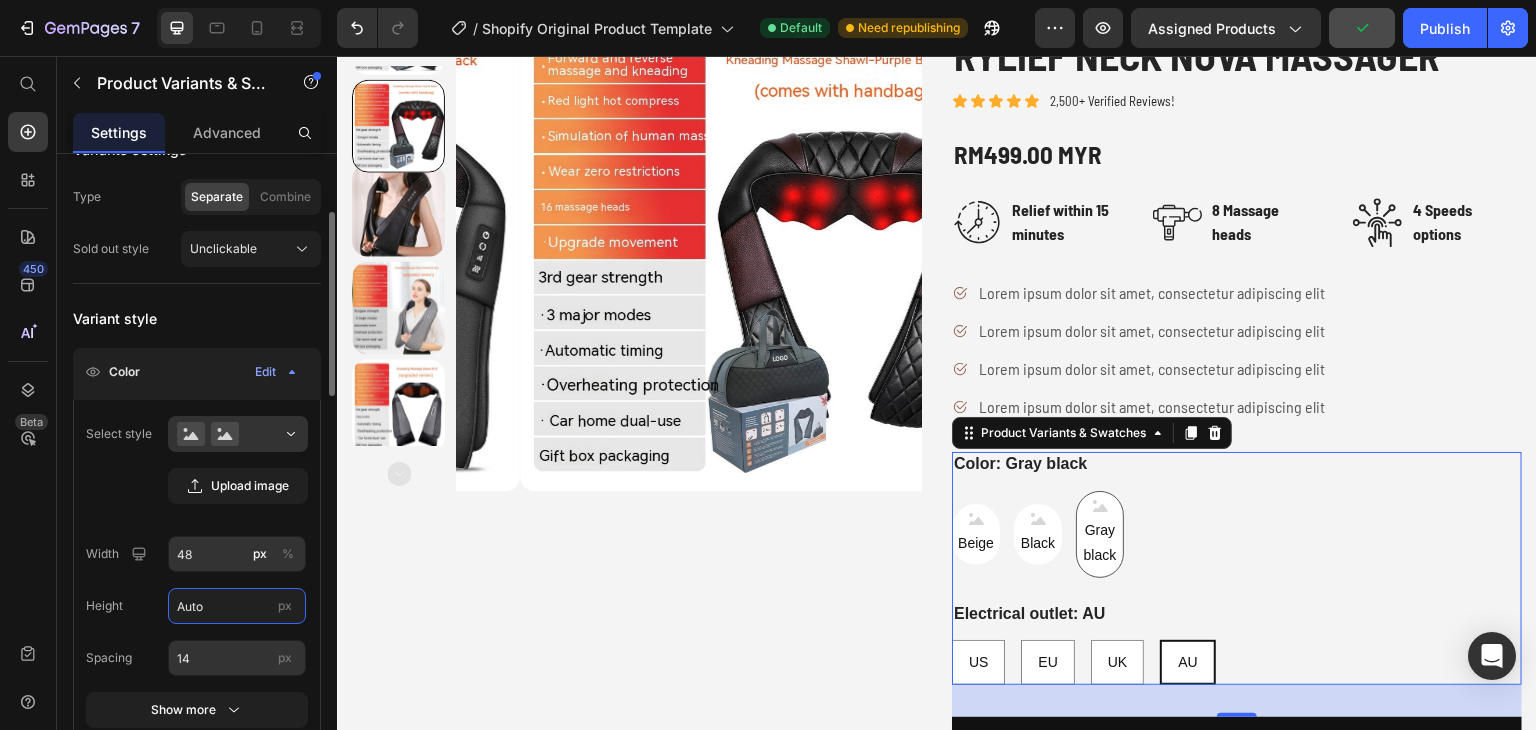 click on "Auto" at bounding box center [237, 606] 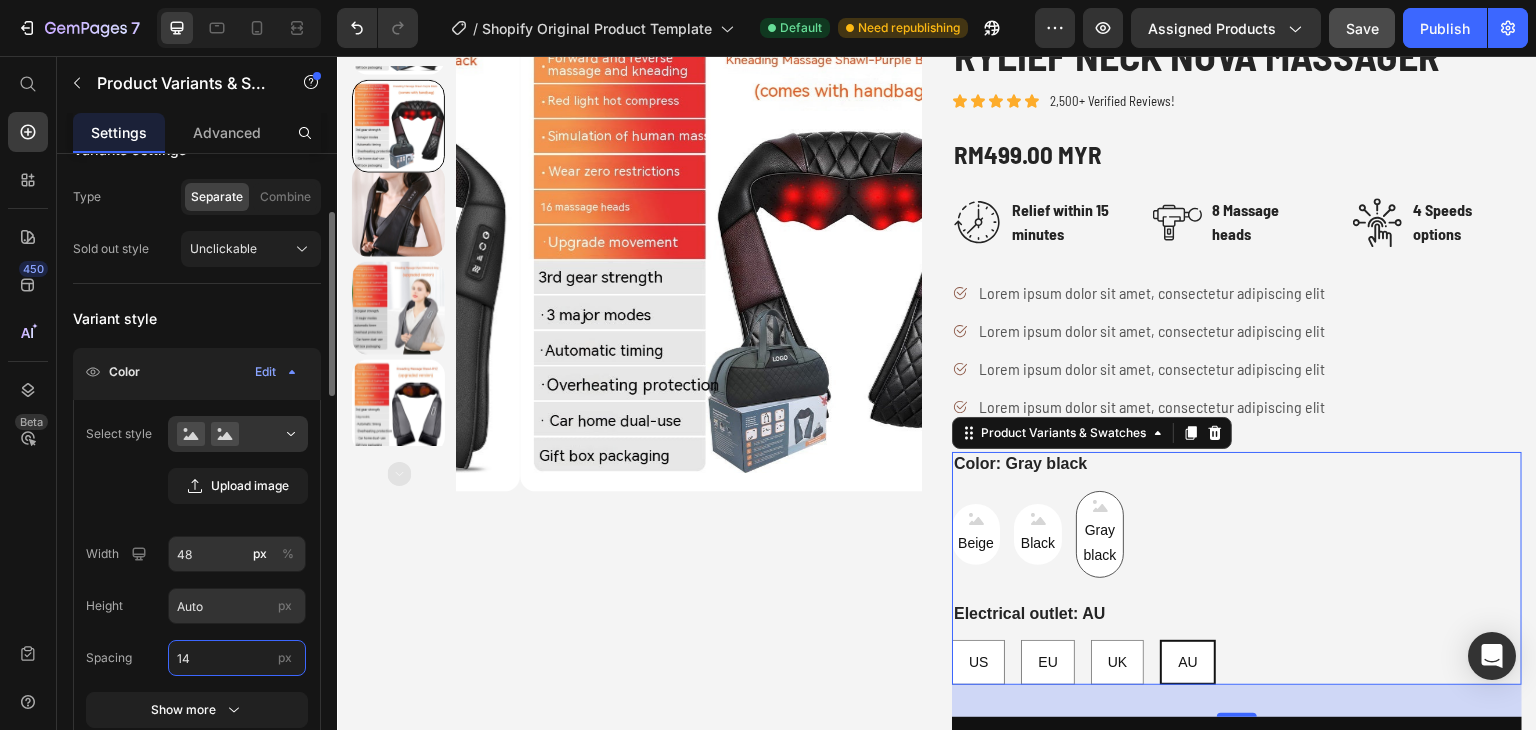 click on "14" at bounding box center [237, 658] 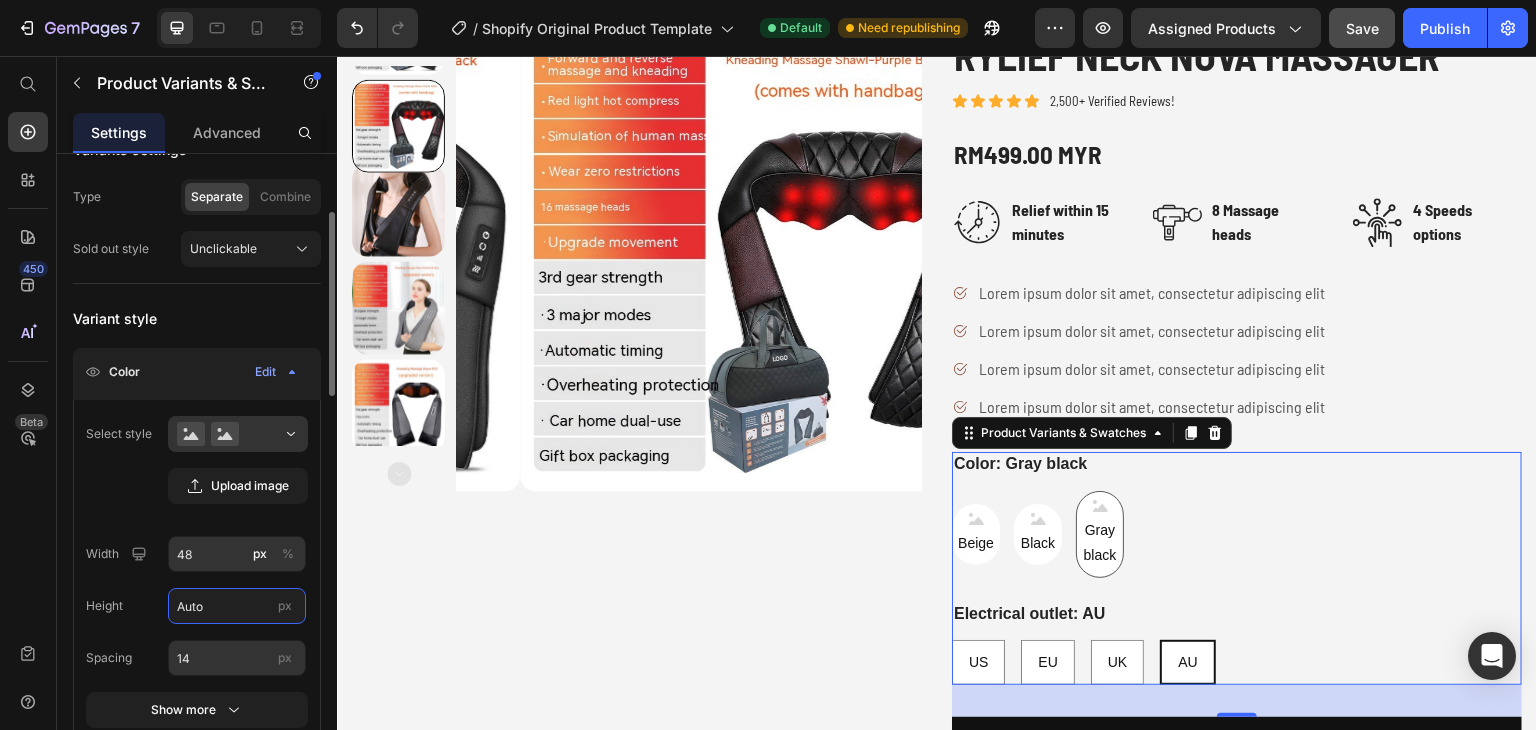click on "Auto" at bounding box center [237, 606] 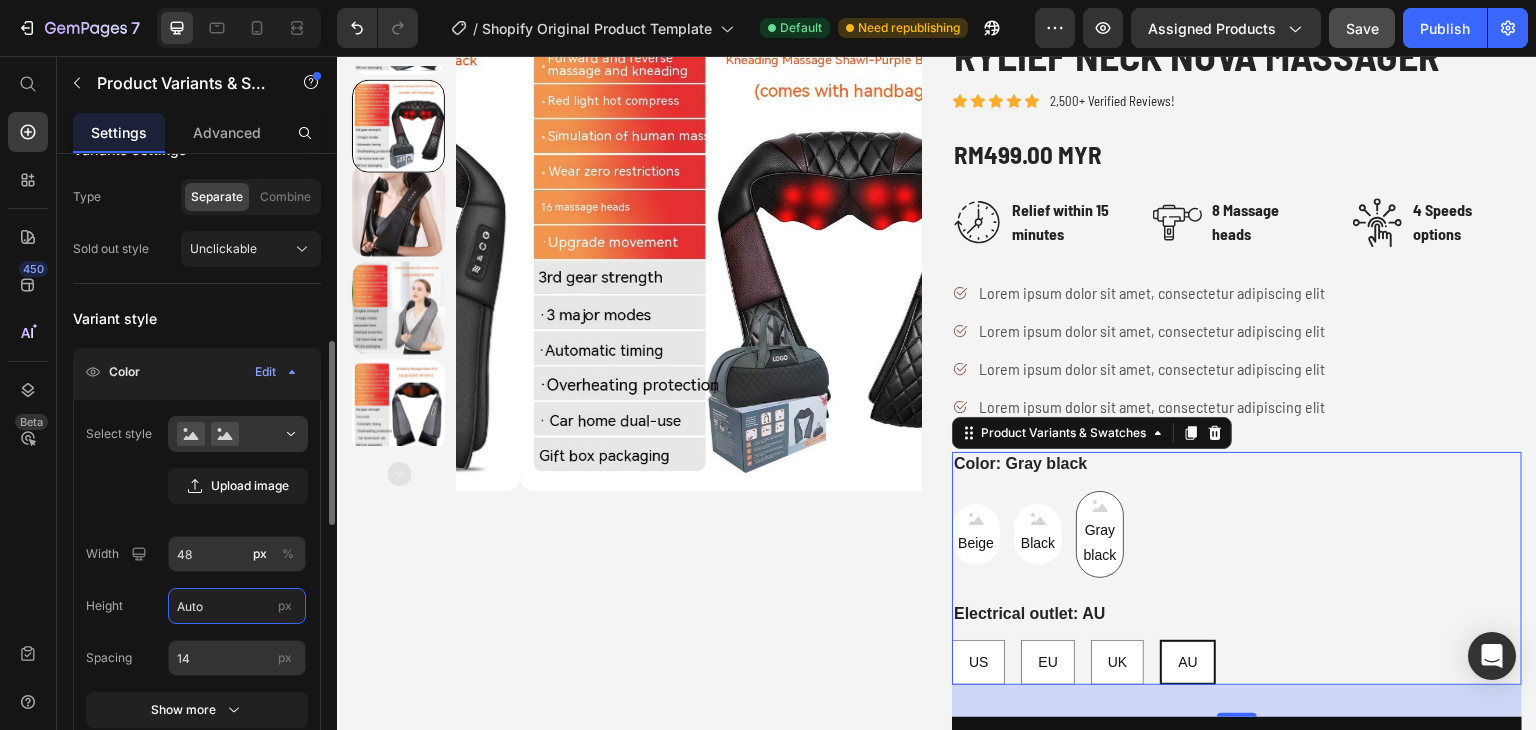 scroll, scrollTop: 300, scrollLeft: 0, axis: vertical 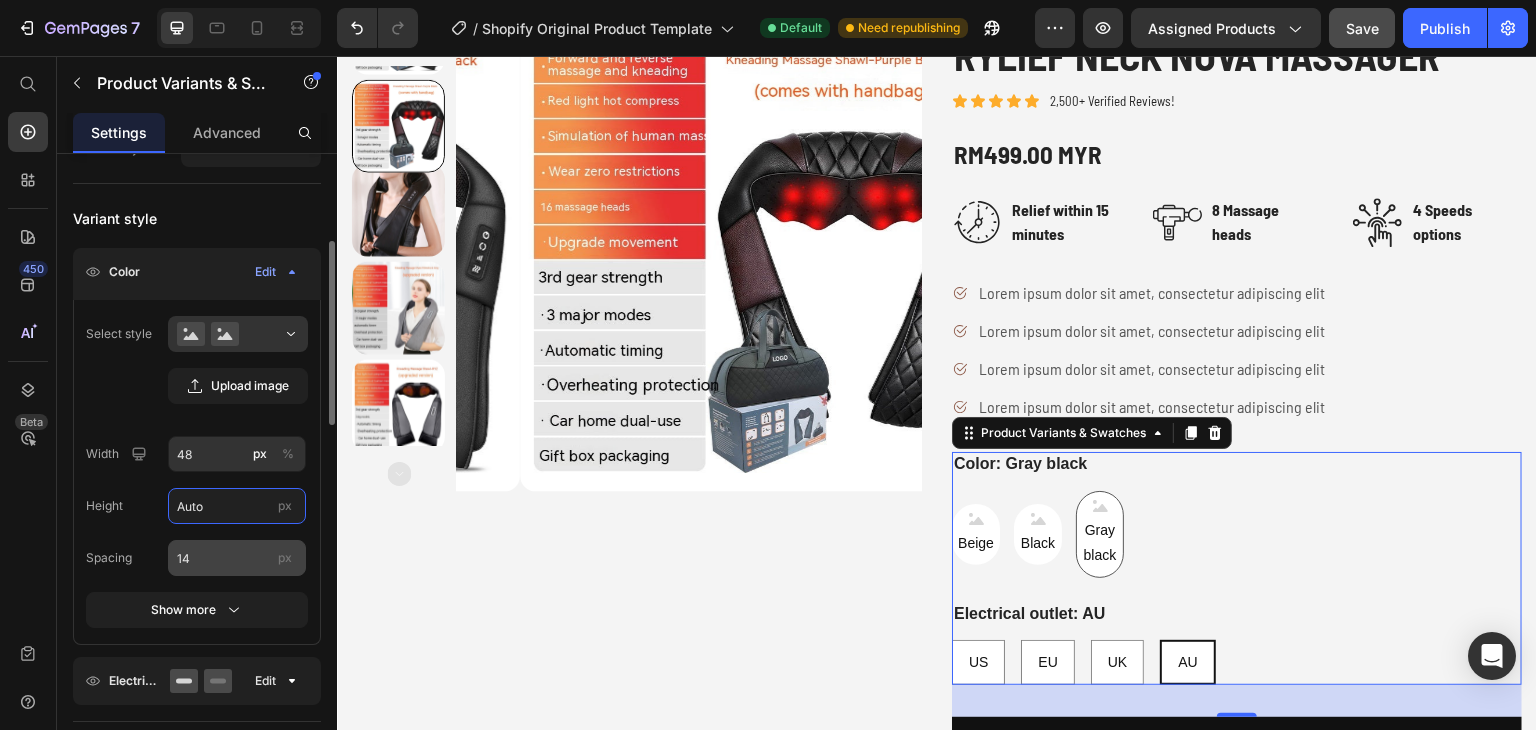 type 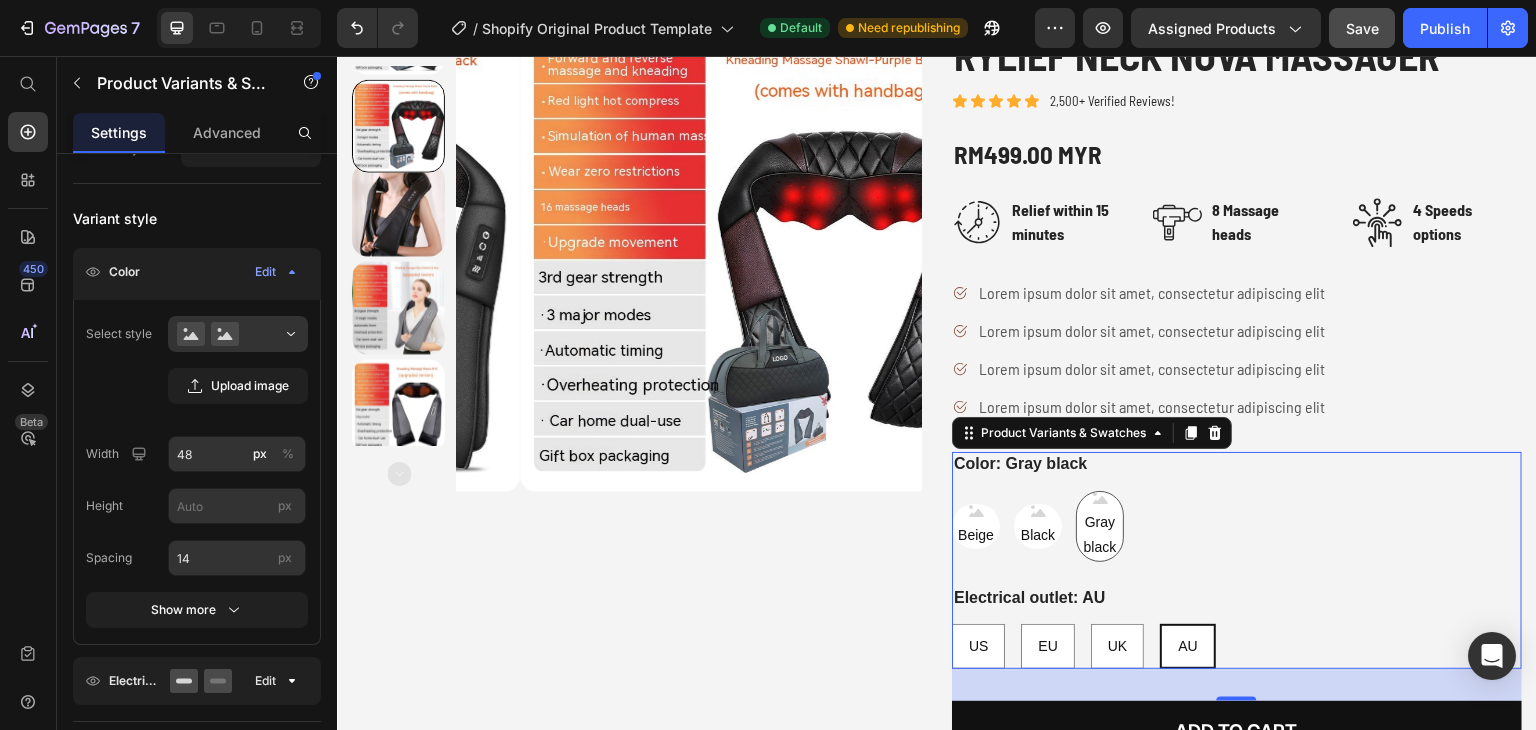 click on "Product Images" at bounding box center [637, 402] 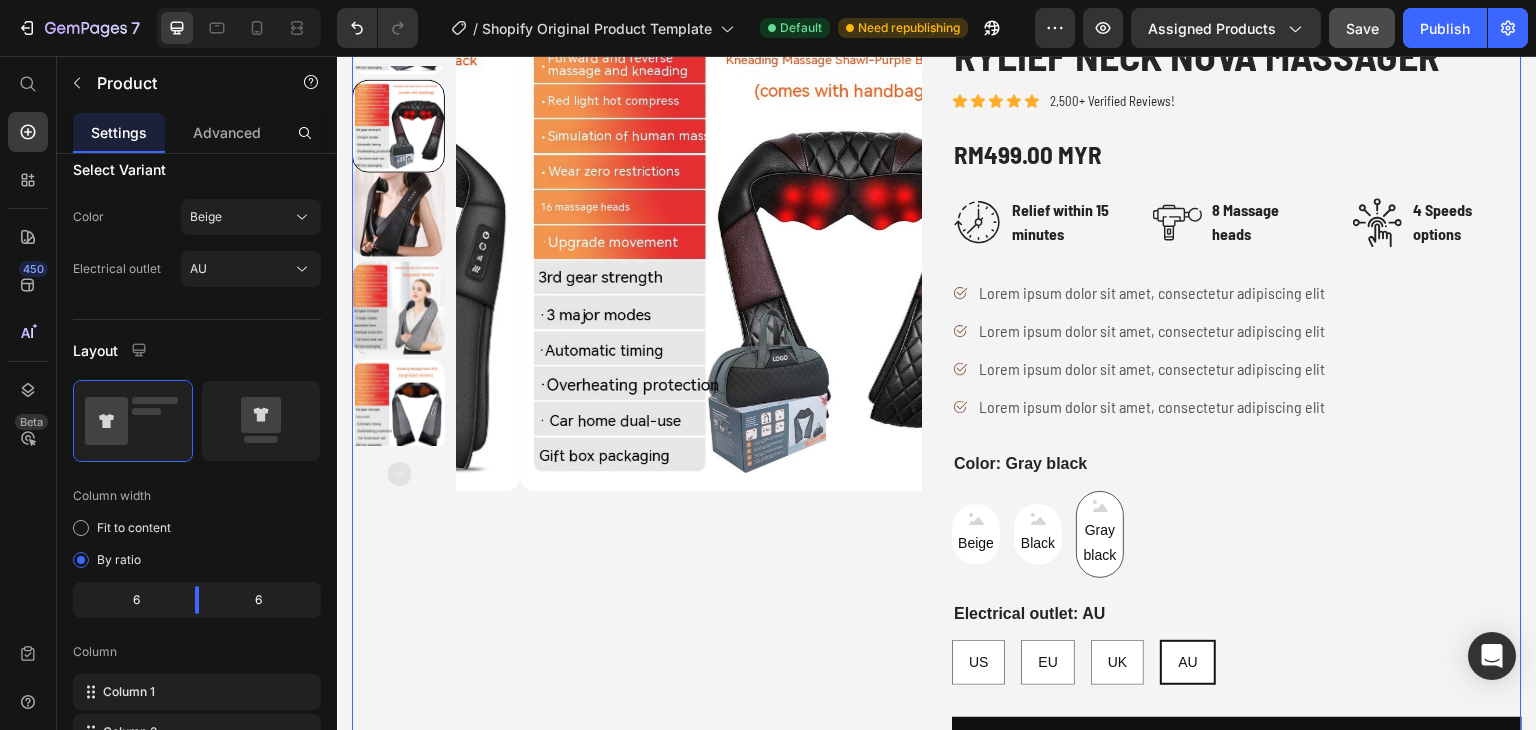 scroll, scrollTop: 0, scrollLeft: 0, axis: both 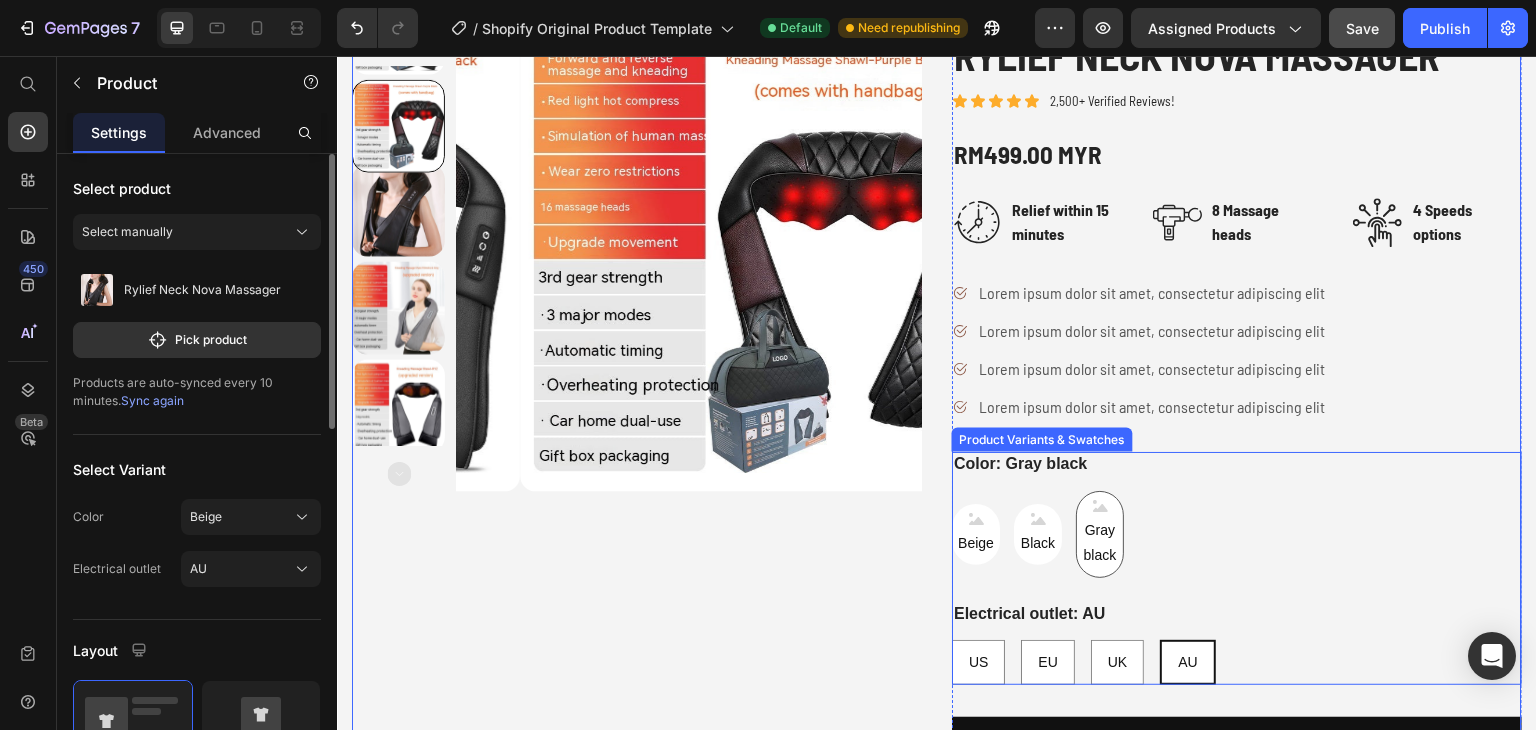 click on "Gray black" at bounding box center [1100, 543] 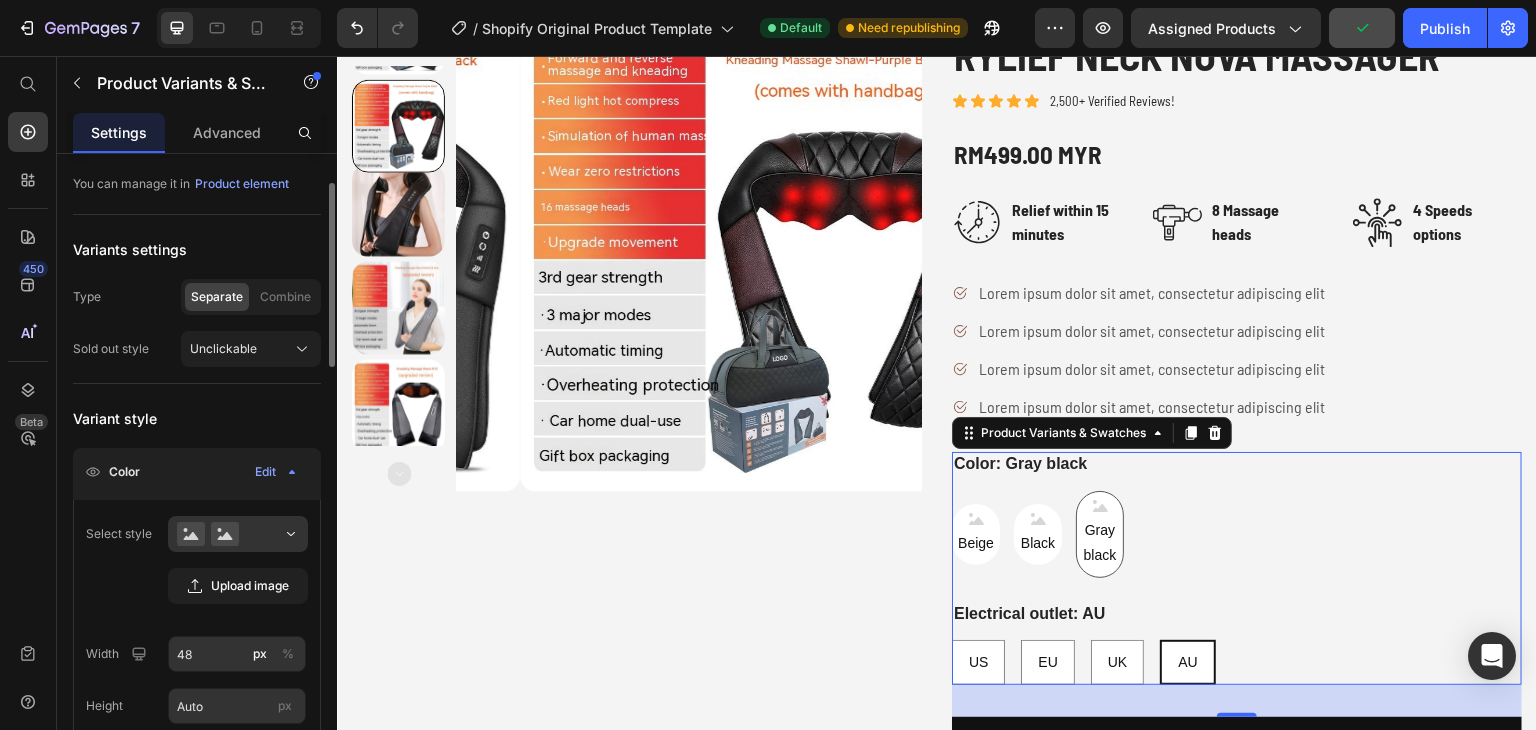 scroll, scrollTop: 300, scrollLeft: 0, axis: vertical 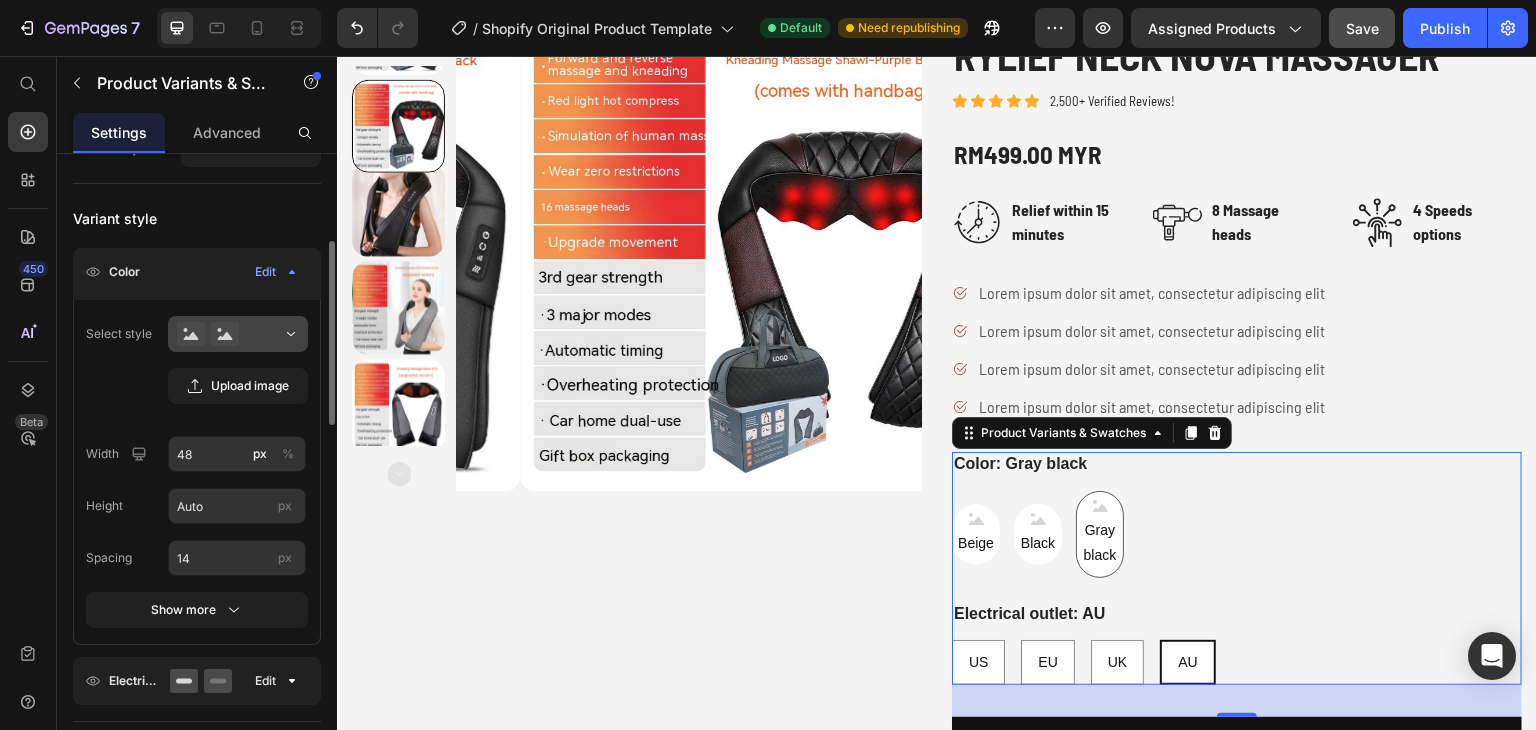 click at bounding box center (238, 334) 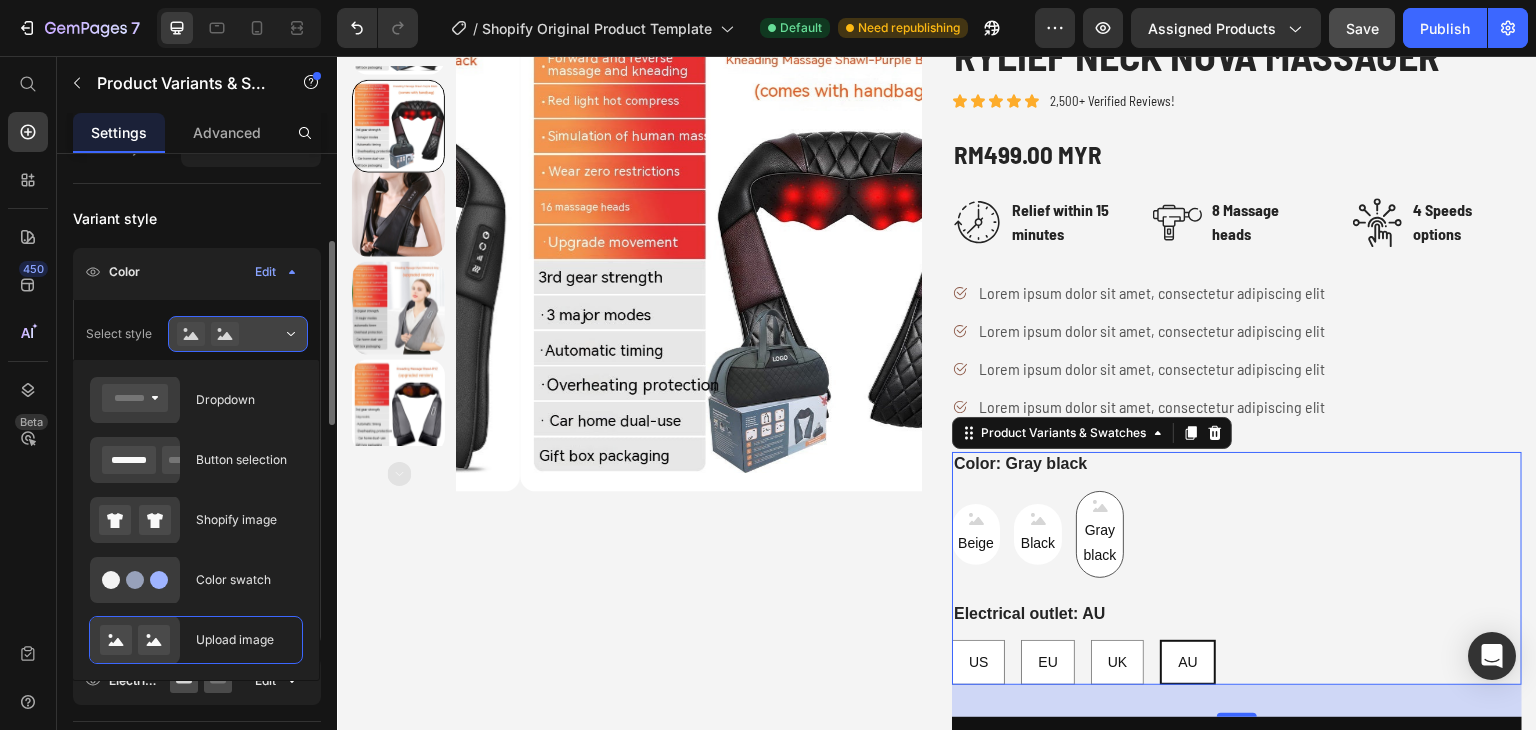 click at bounding box center [238, 334] 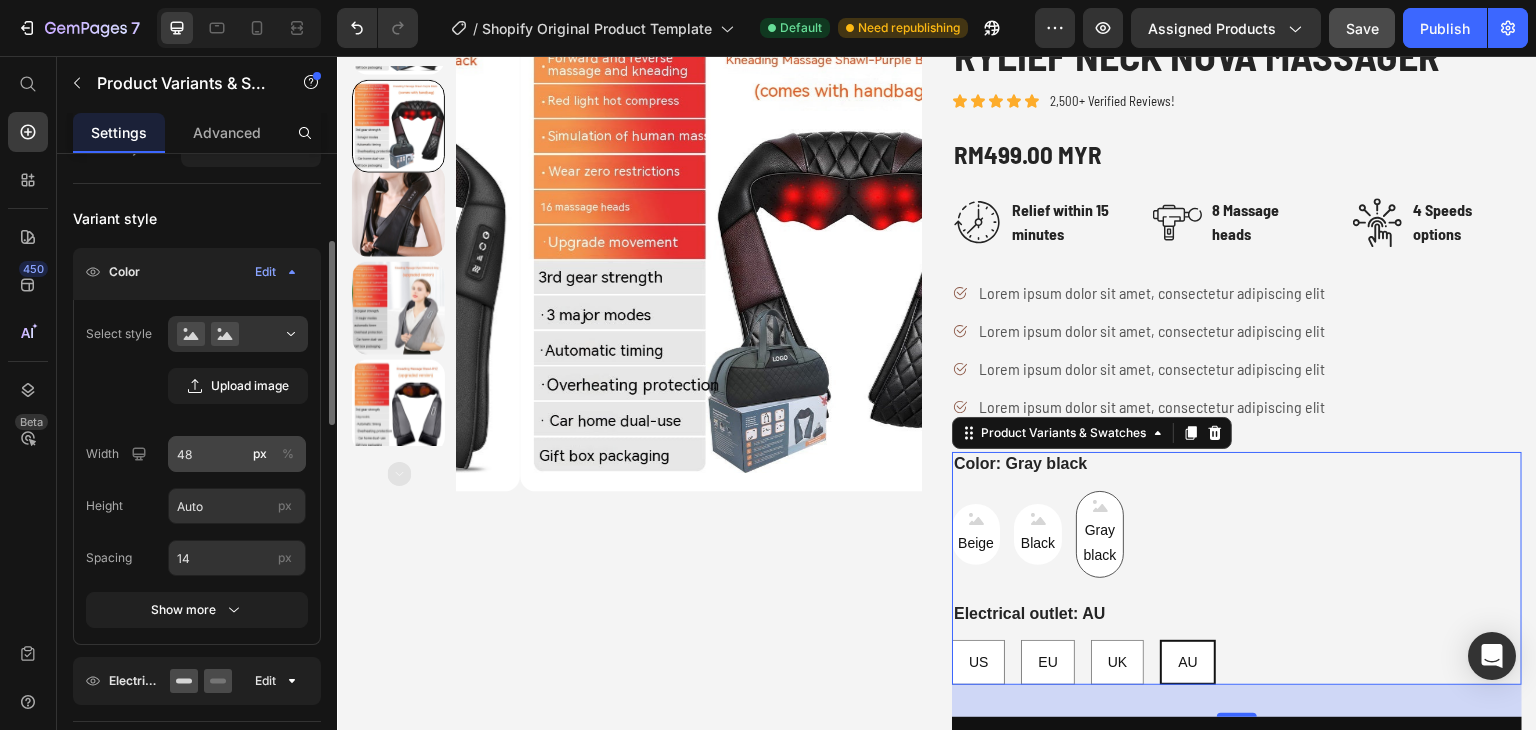 click on "%" at bounding box center (288, 454) 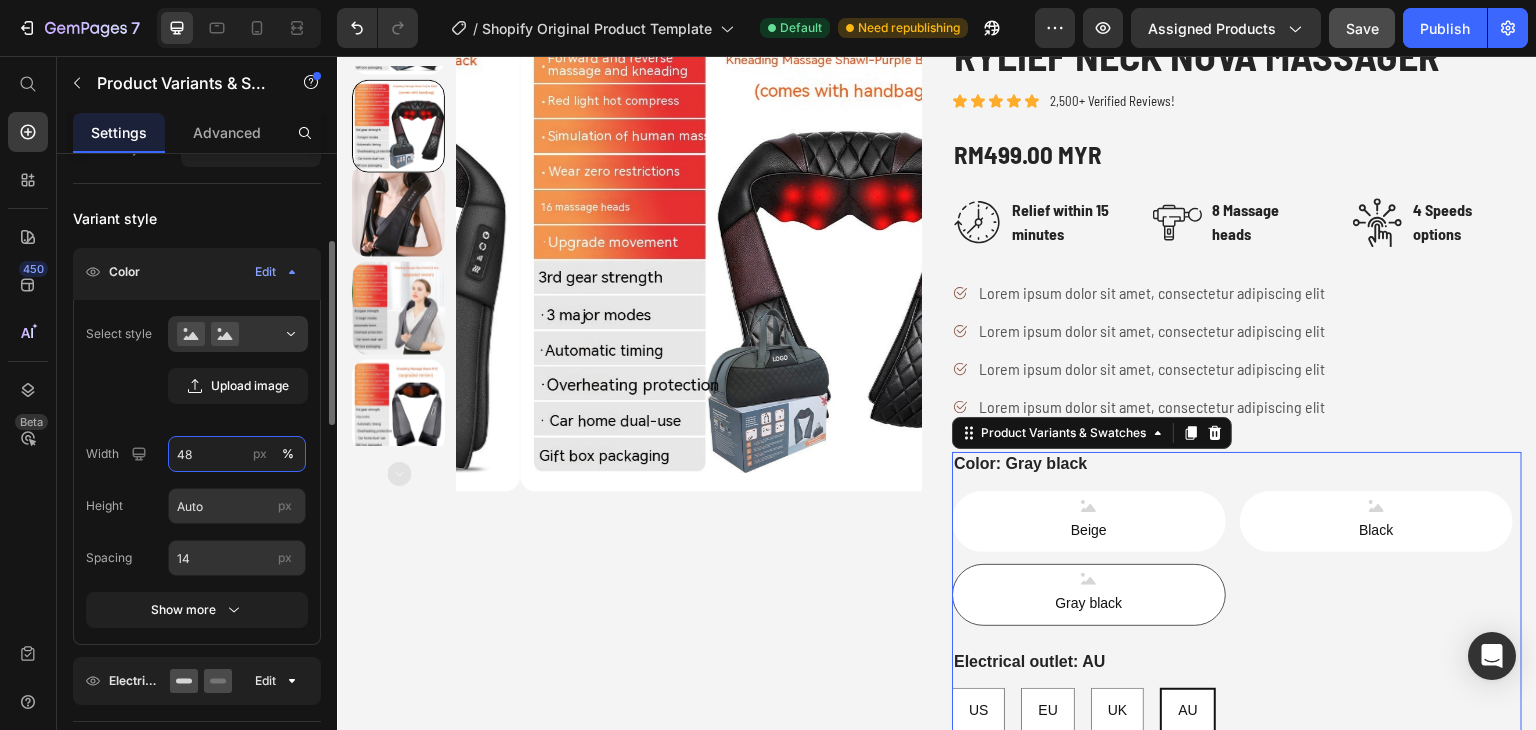 click on "48" at bounding box center (237, 454) 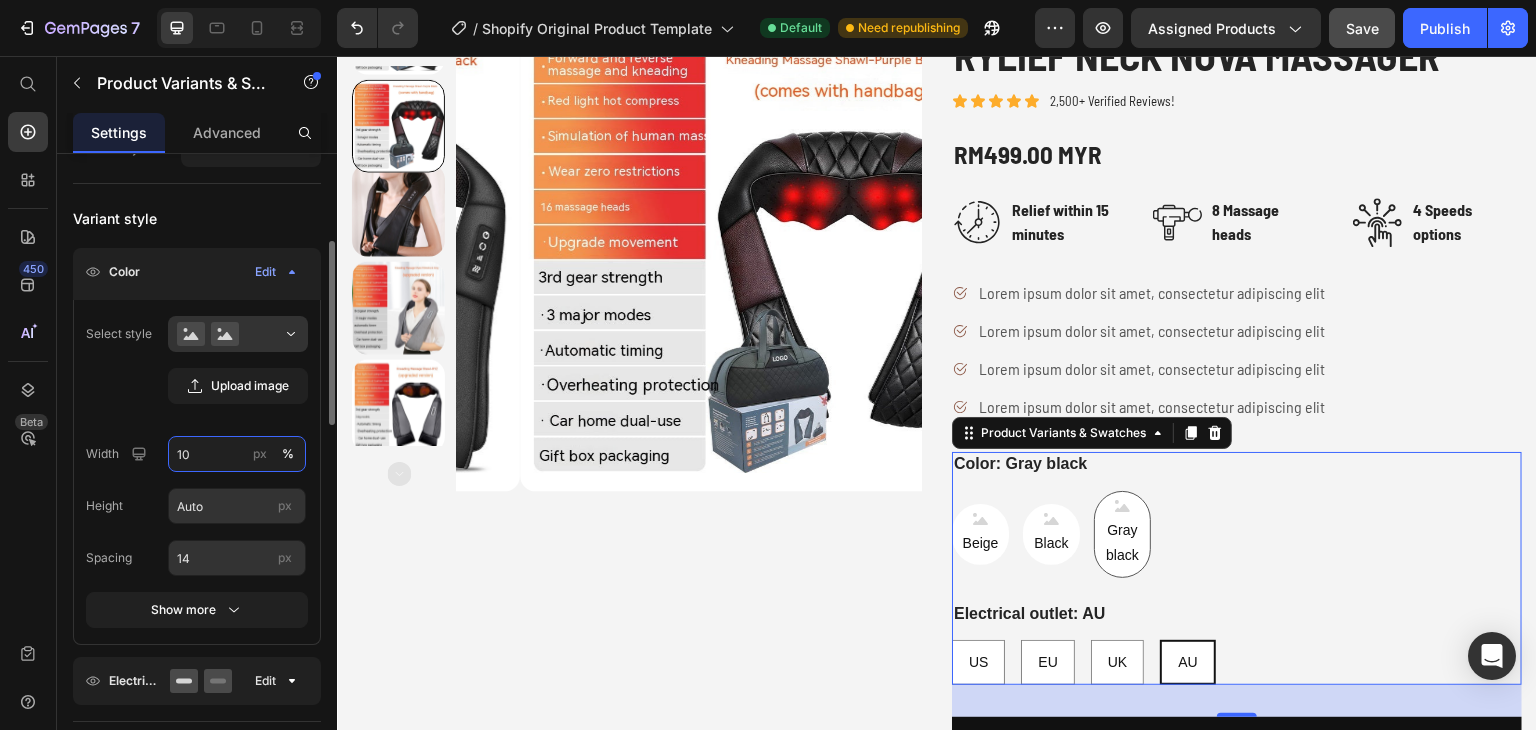 type on "1" 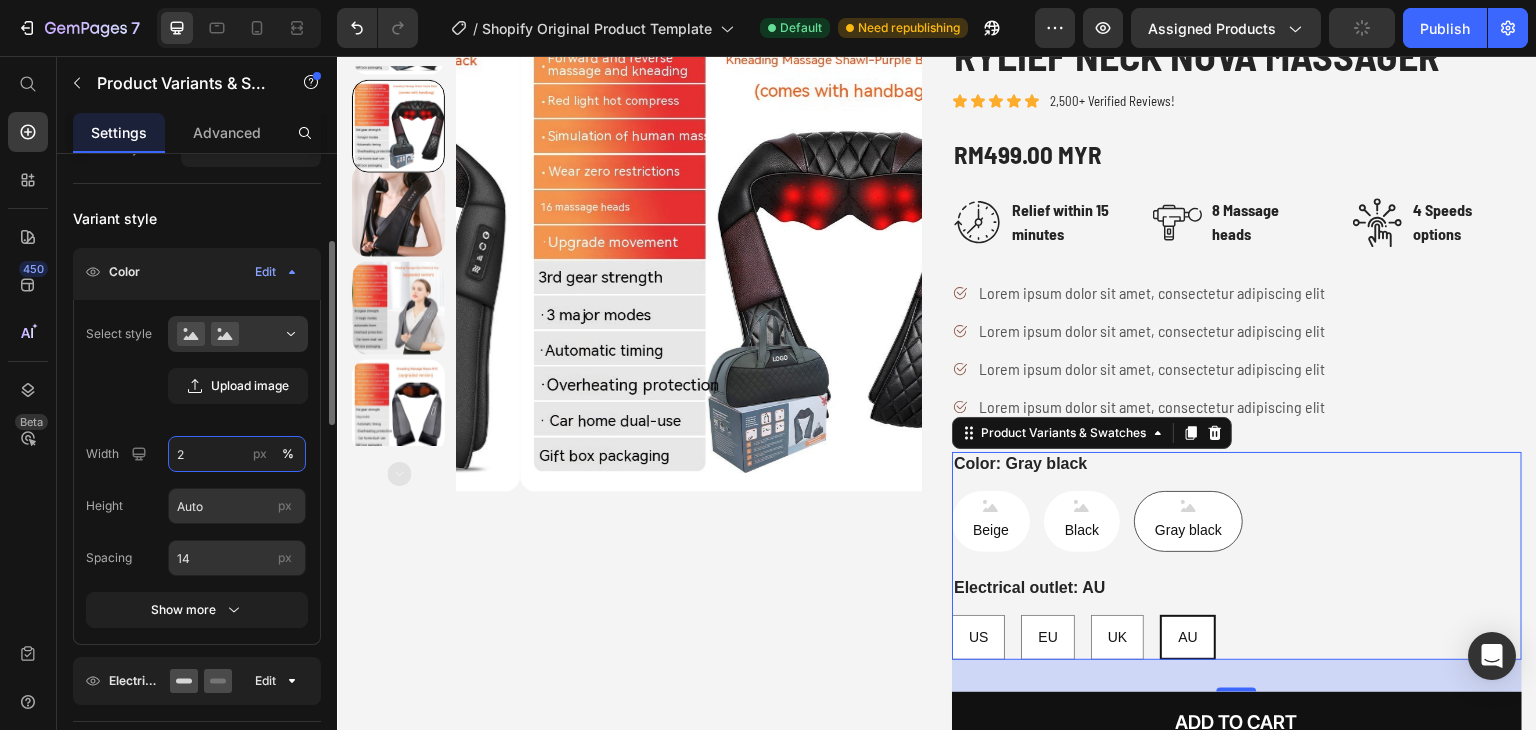 type on "20" 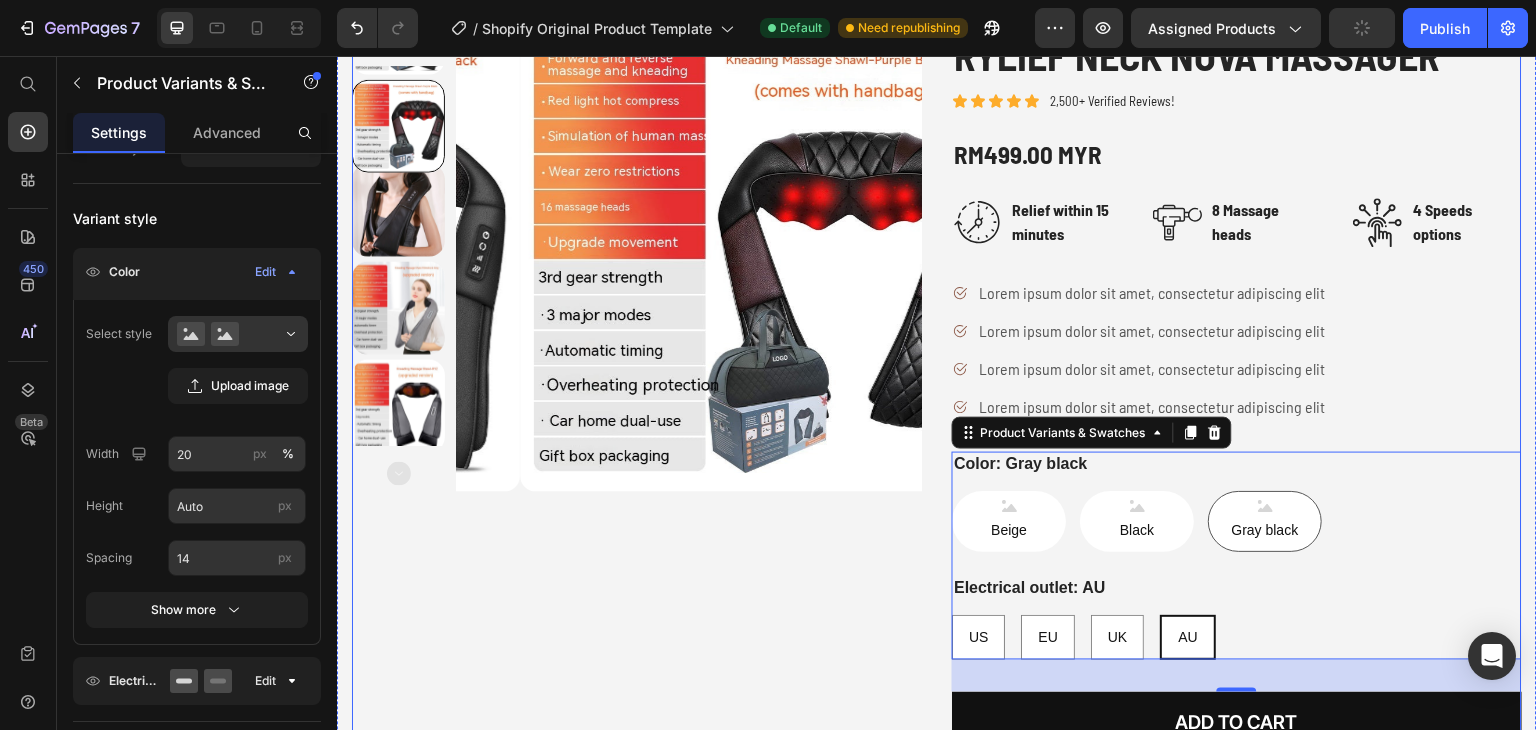 click on "Product Images" at bounding box center (637, 397) 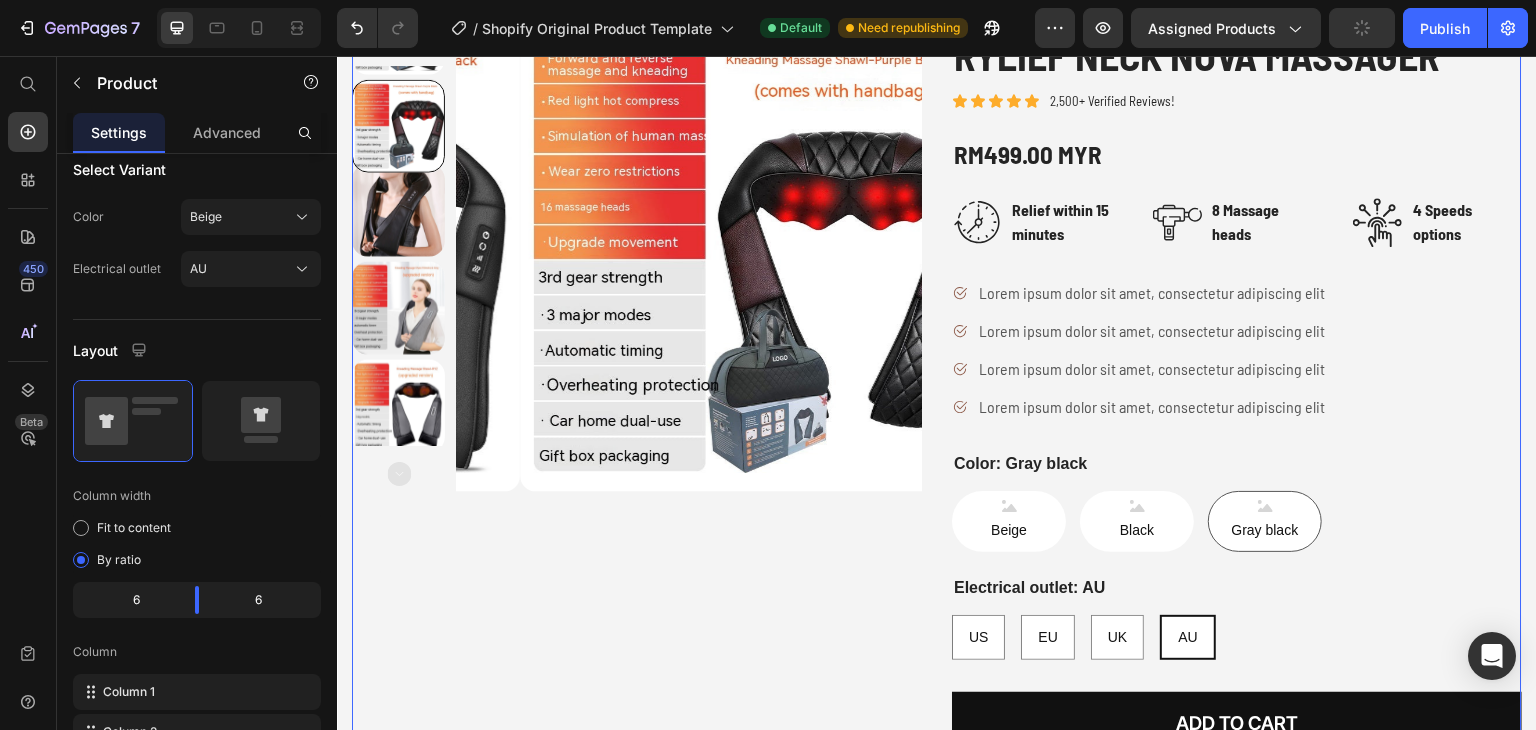 scroll, scrollTop: 0, scrollLeft: 0, axis: both 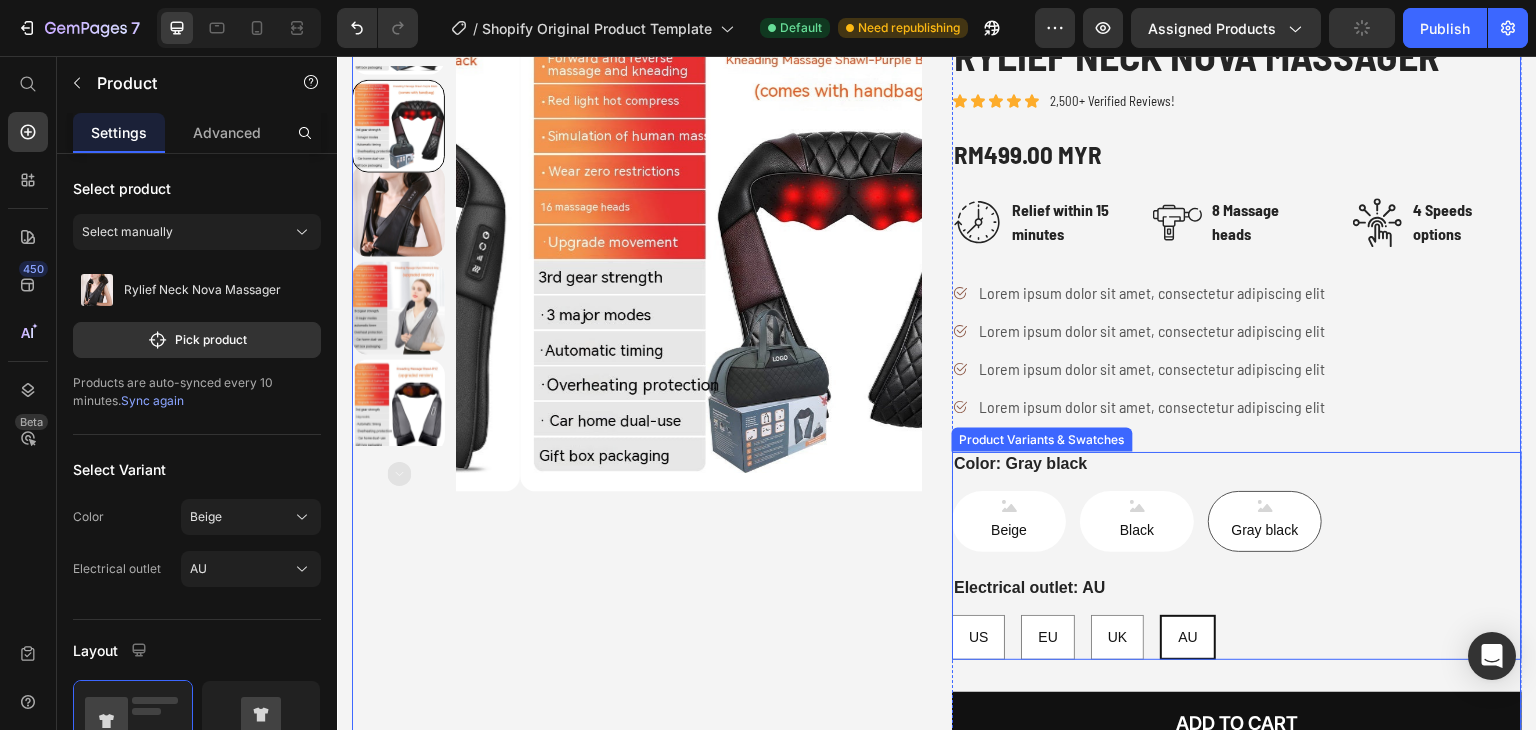 click on "Beige Beige Beige Black Black Black Gray black Gray black Gray black" at bounding box center (1237, 521) 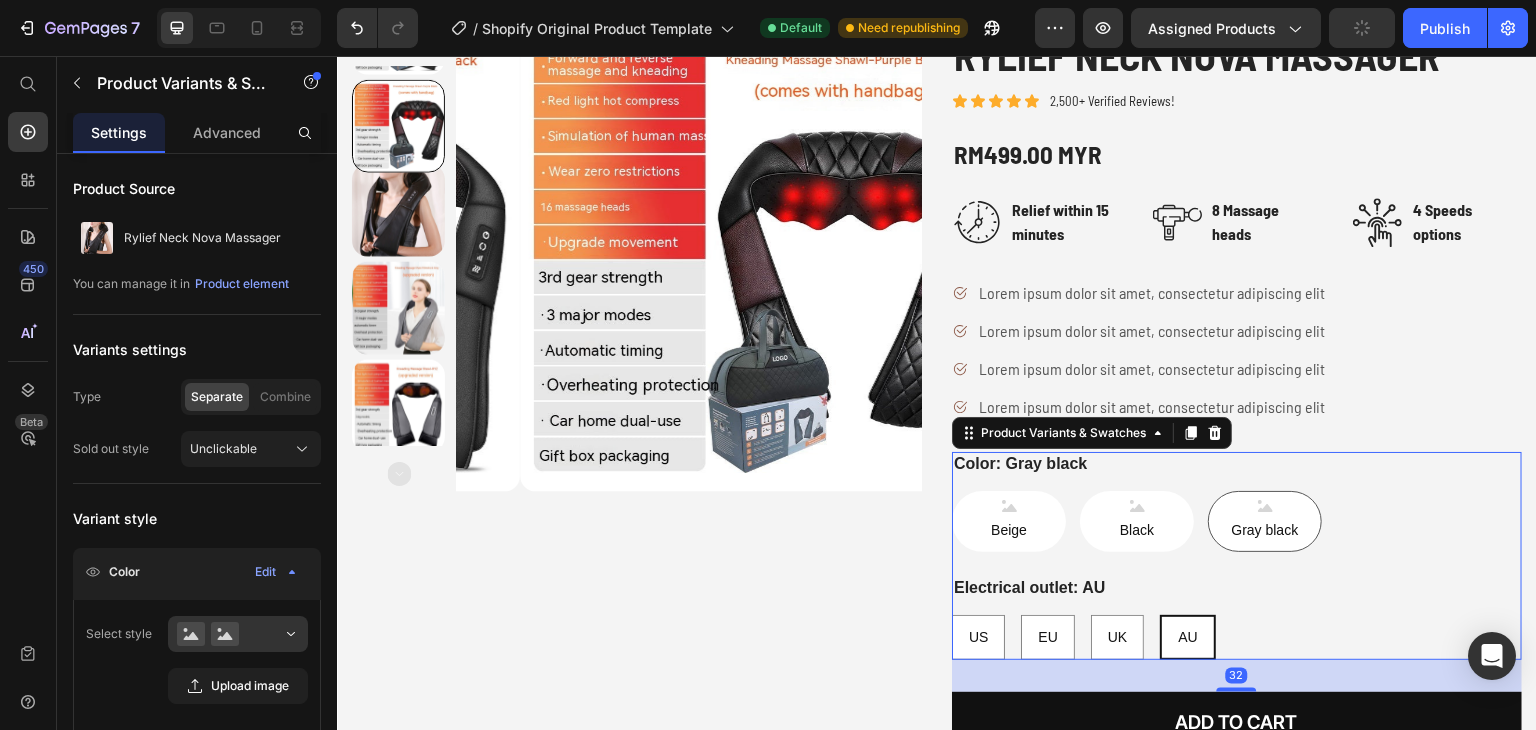 click on "Beige Beige Beige Black Black Black Gray black Gray black Gray black" at bounding box center (1237, 521) 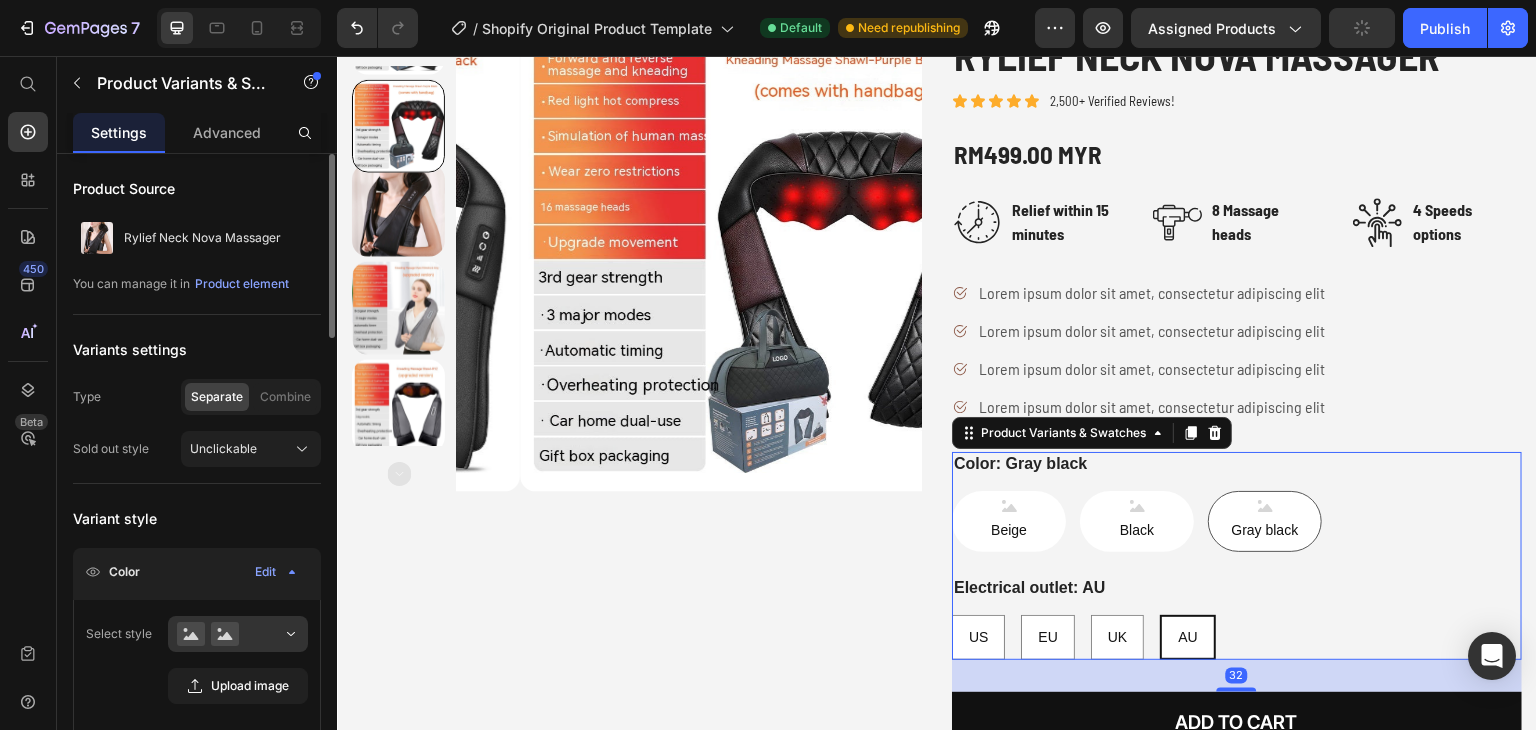 scroll, scrollTop: 300, scrollLeft: 0, axis: vertical 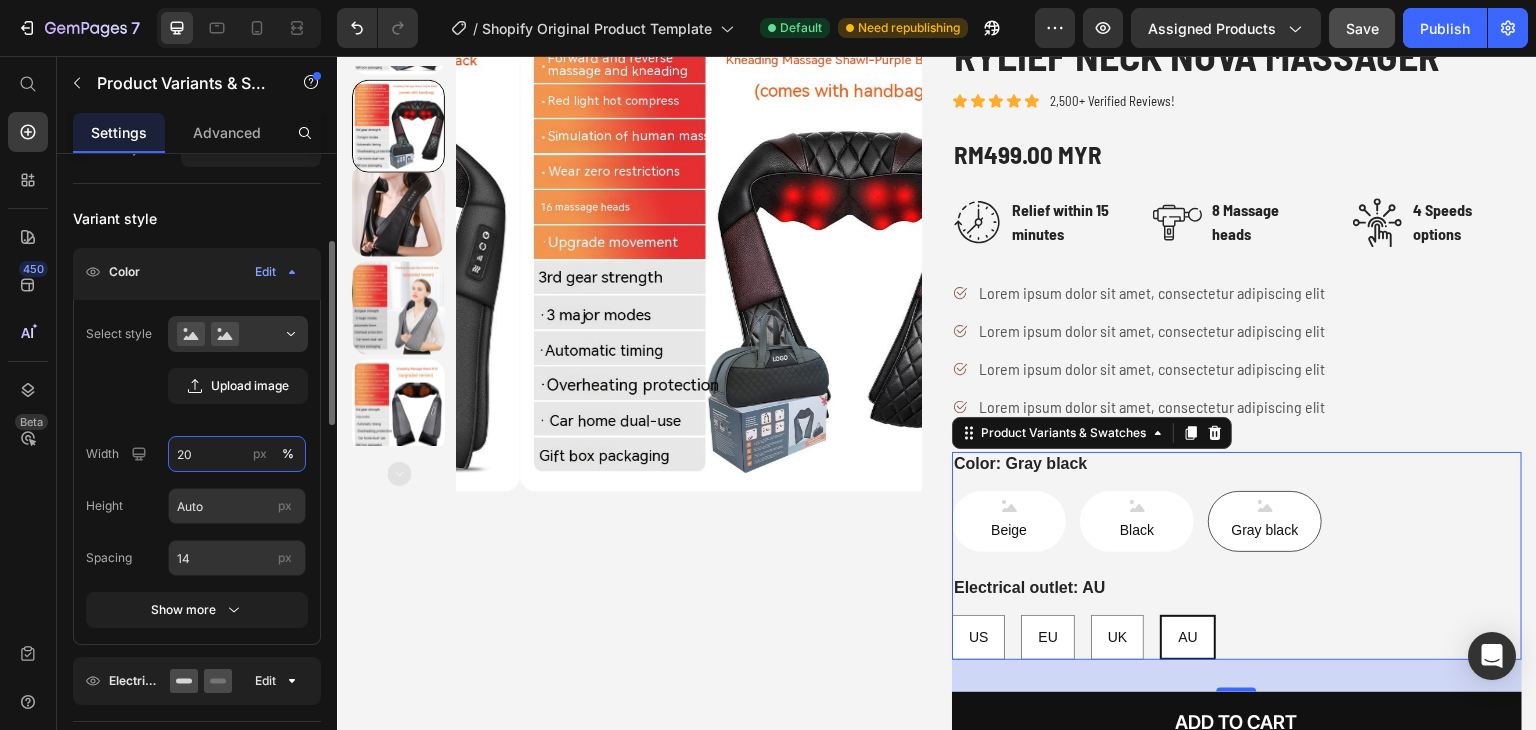 click on "20" at bounding box center (237, 454) 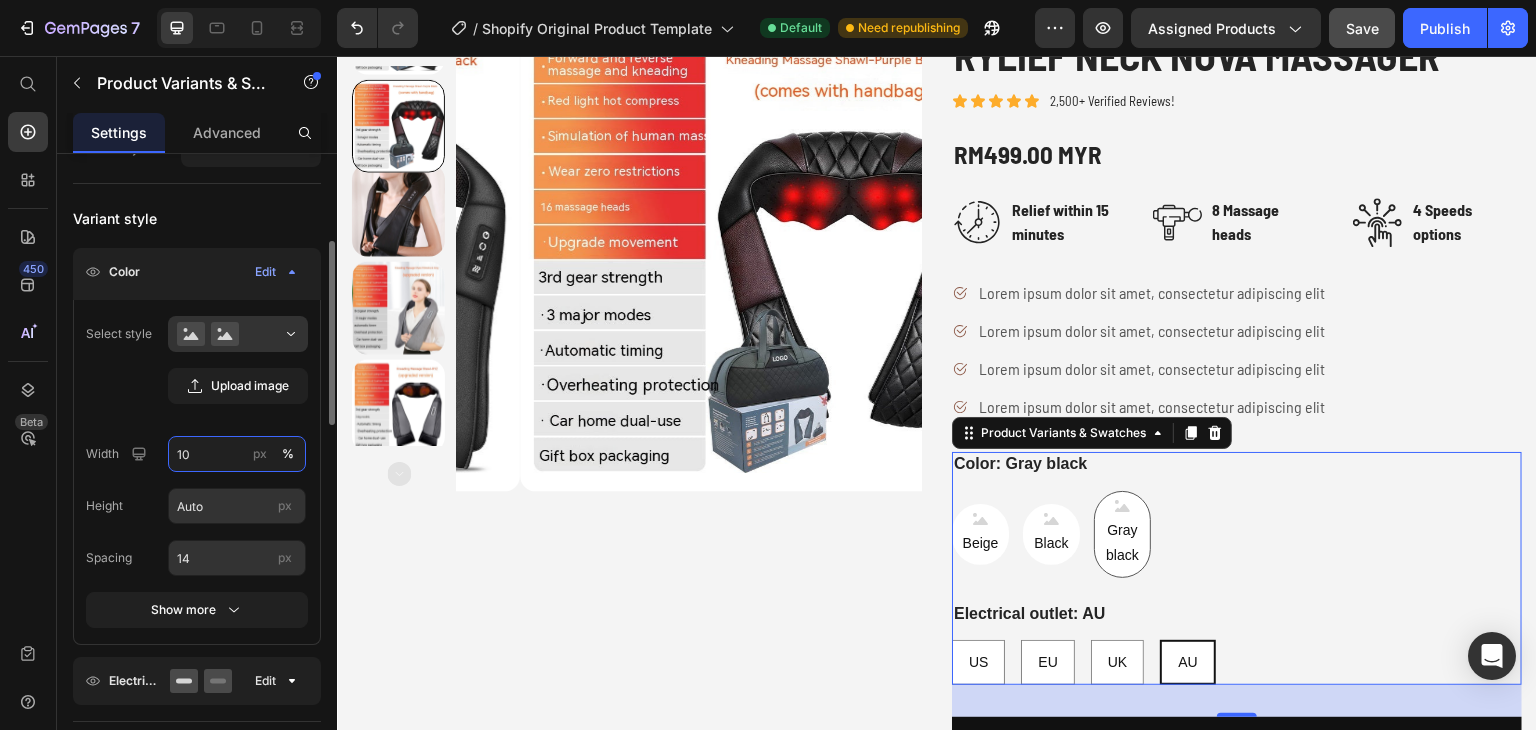 type on "1" 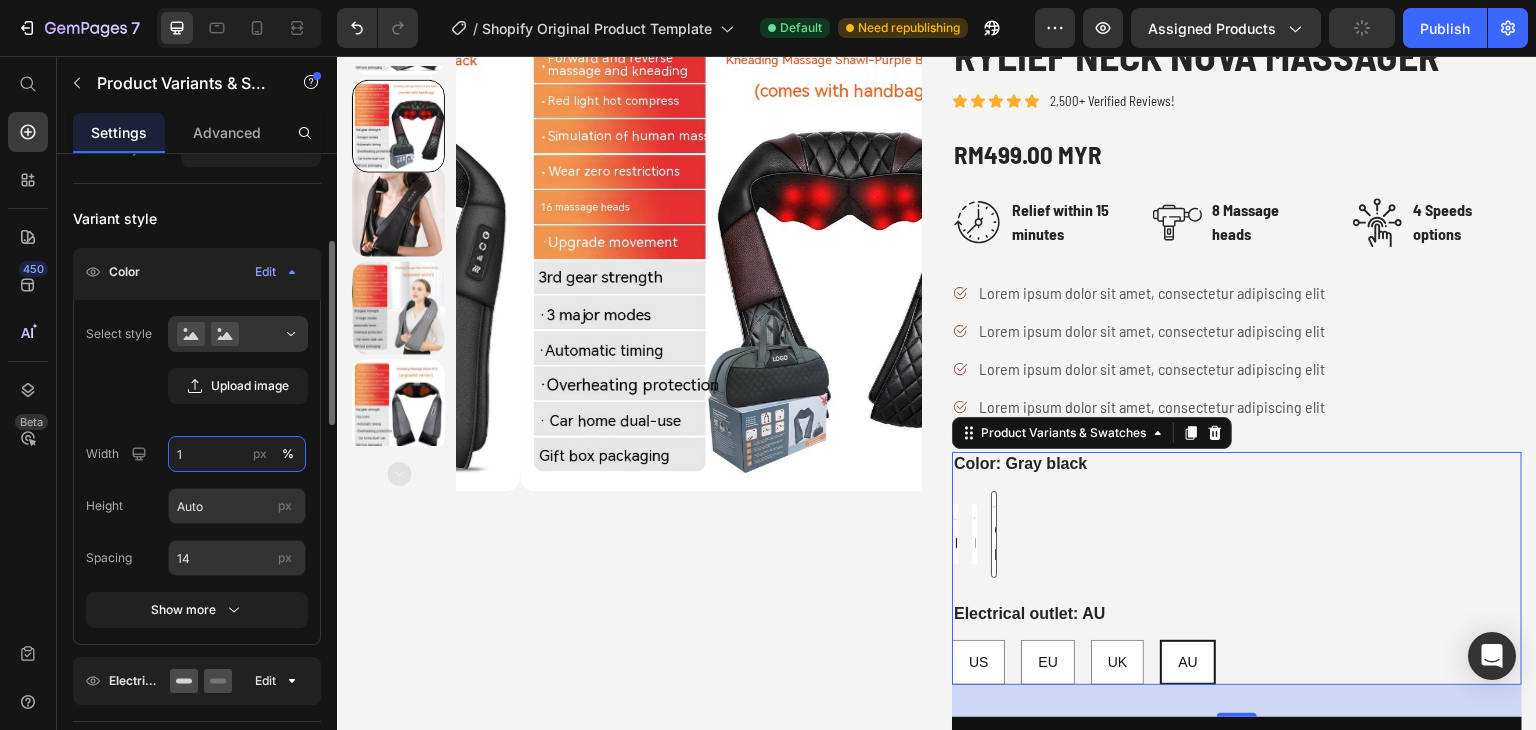 type on "14" 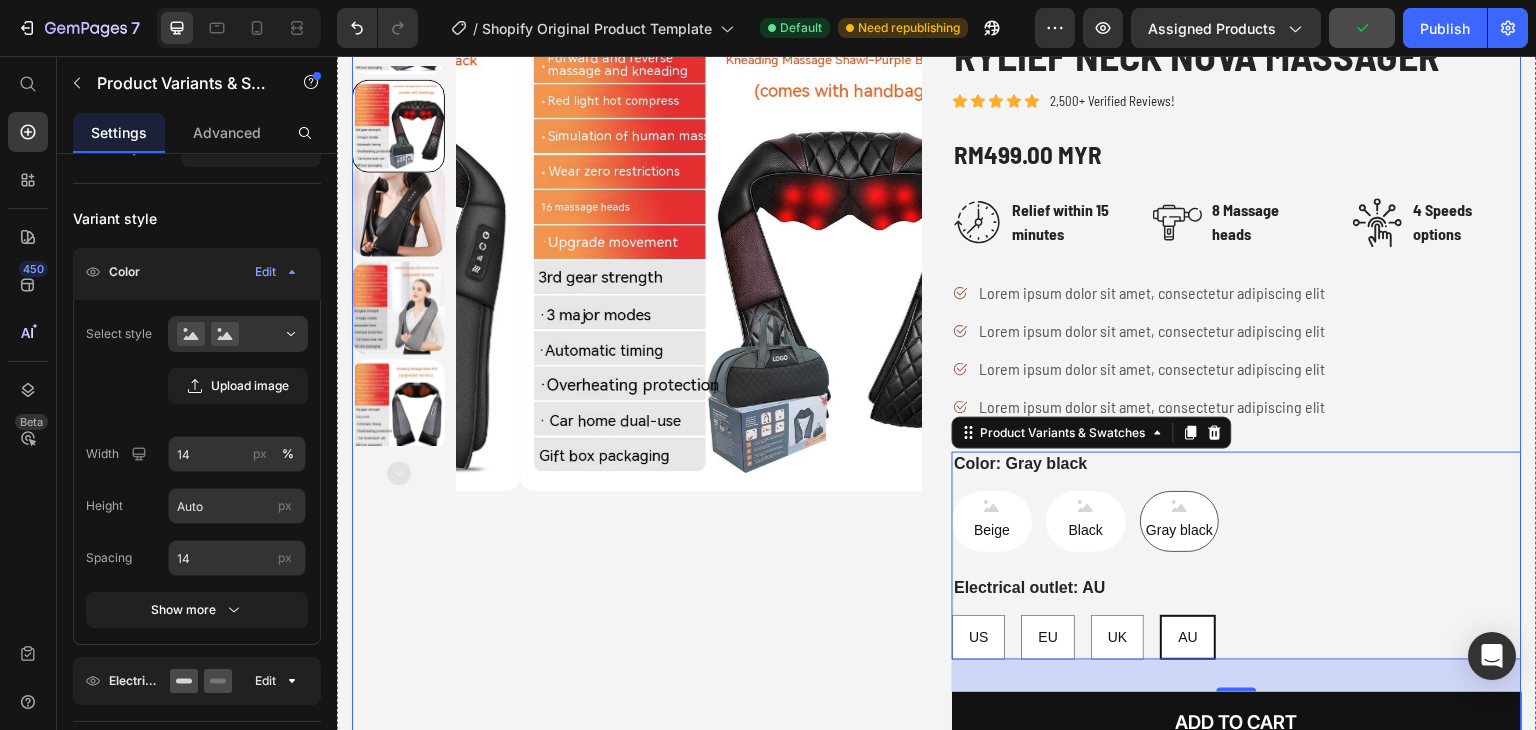 click on "Product Images" at bounding box center [637, 397] 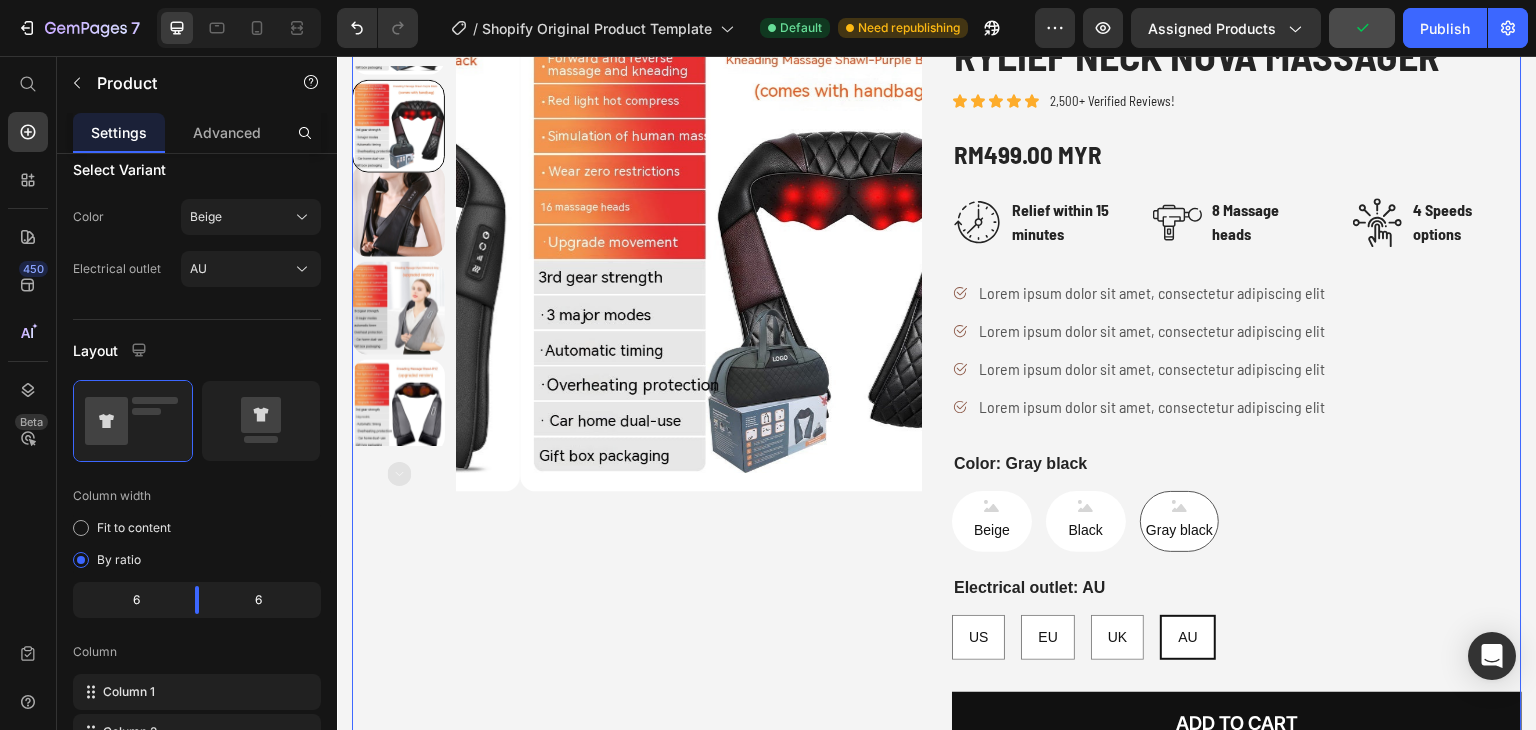 scroll, scrollTop: 0, scrollLeft: 0, axis: both 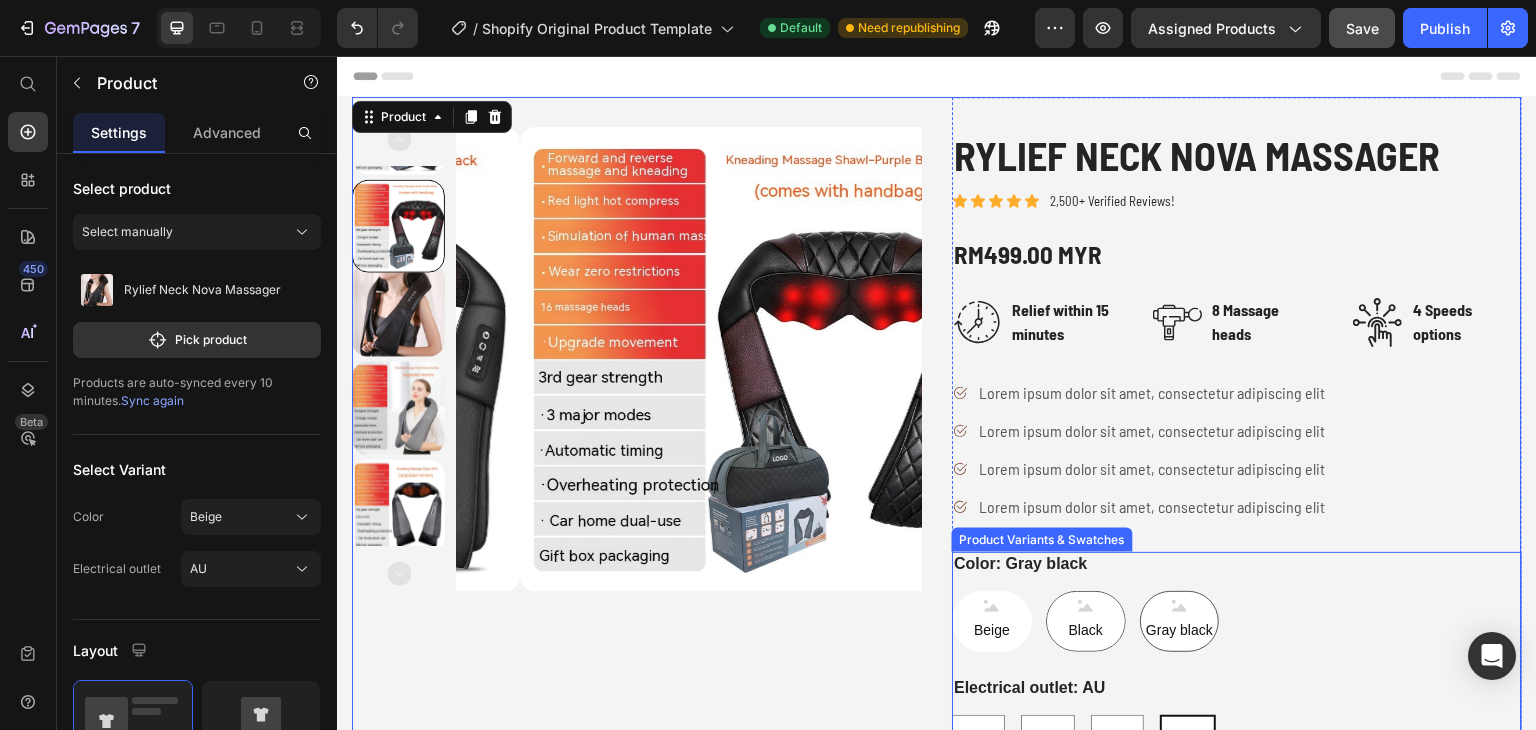 click on "Black" at bounding box center (1086, 621) 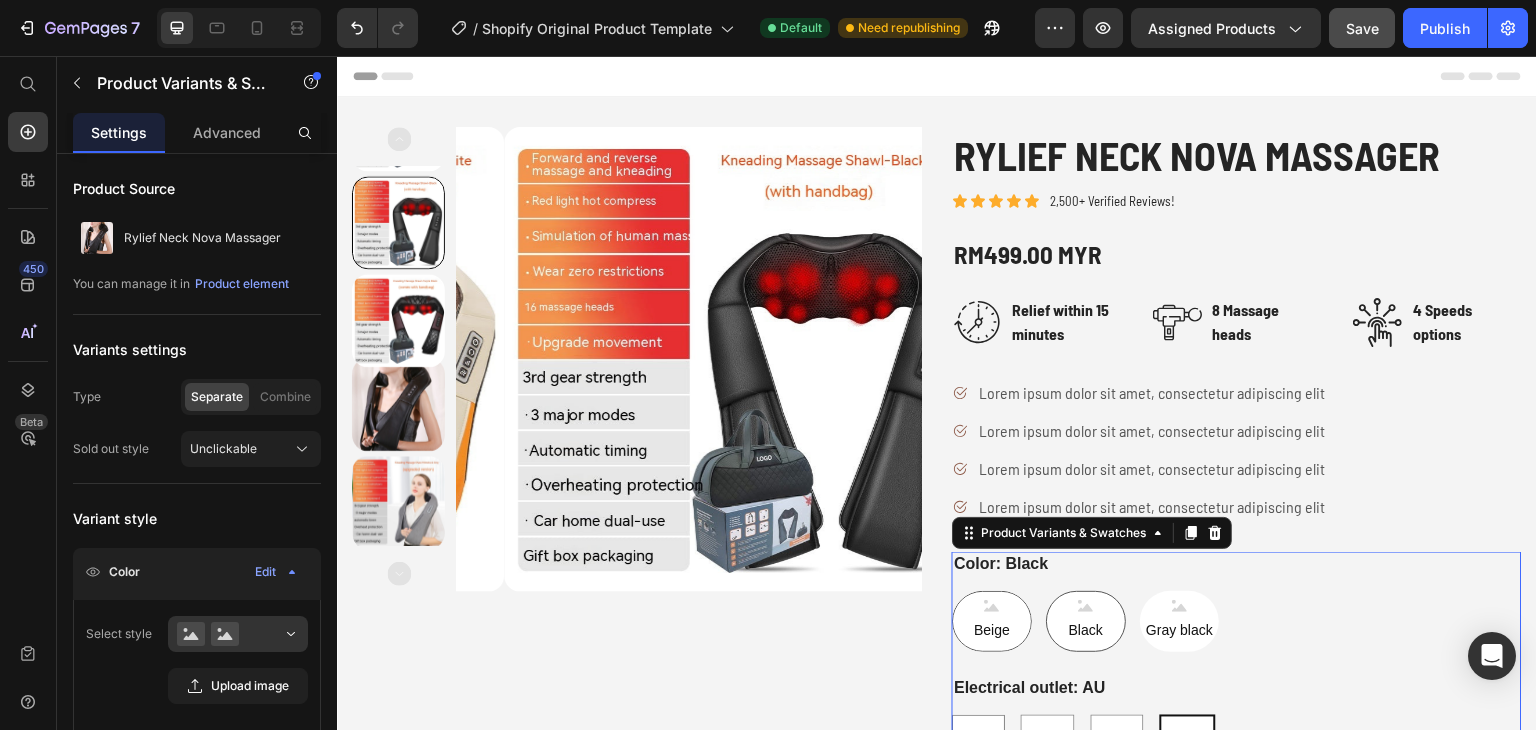 click on "Beige" at bounding box center (992, 621) 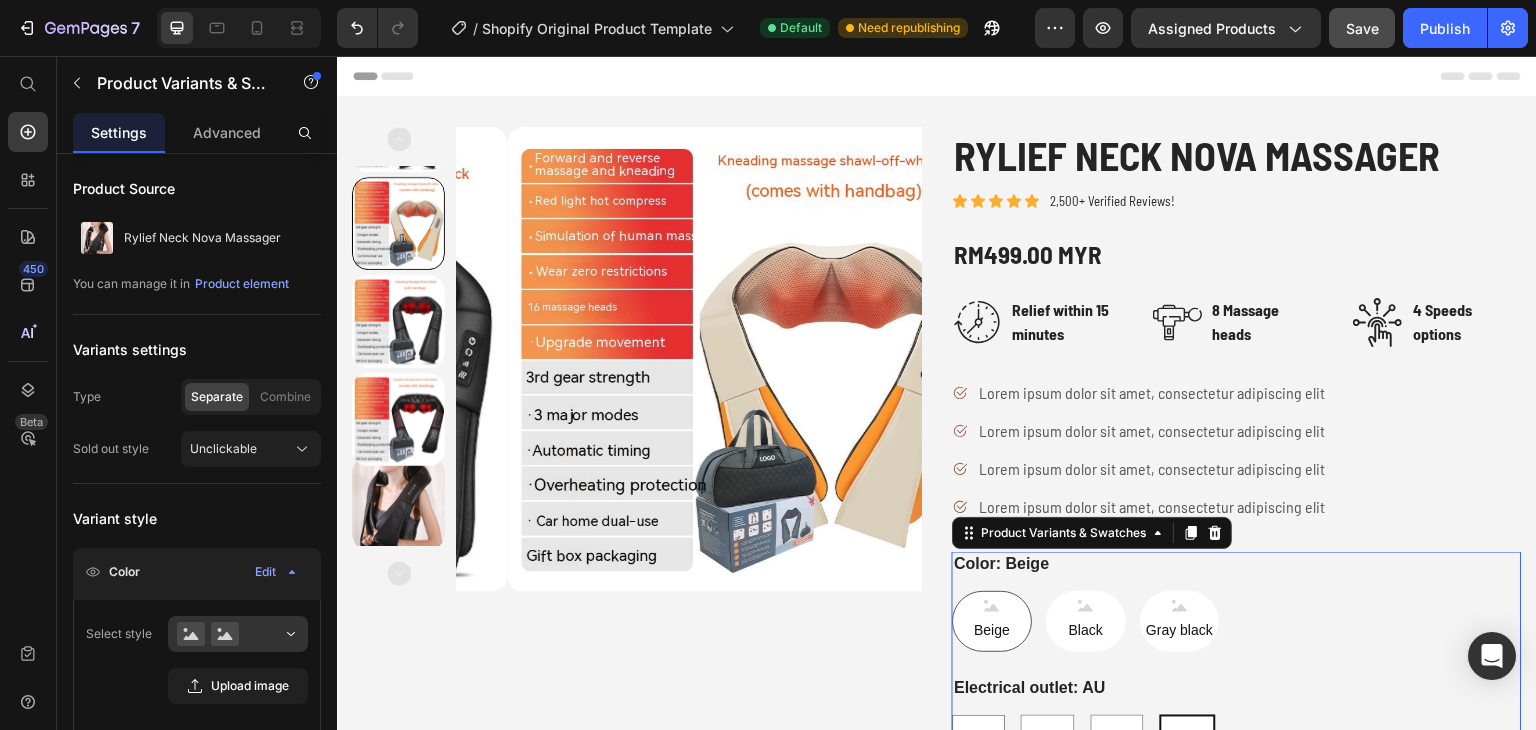 scroll, scrollTop: 200, scrollLeft: 0, axis: vertical 